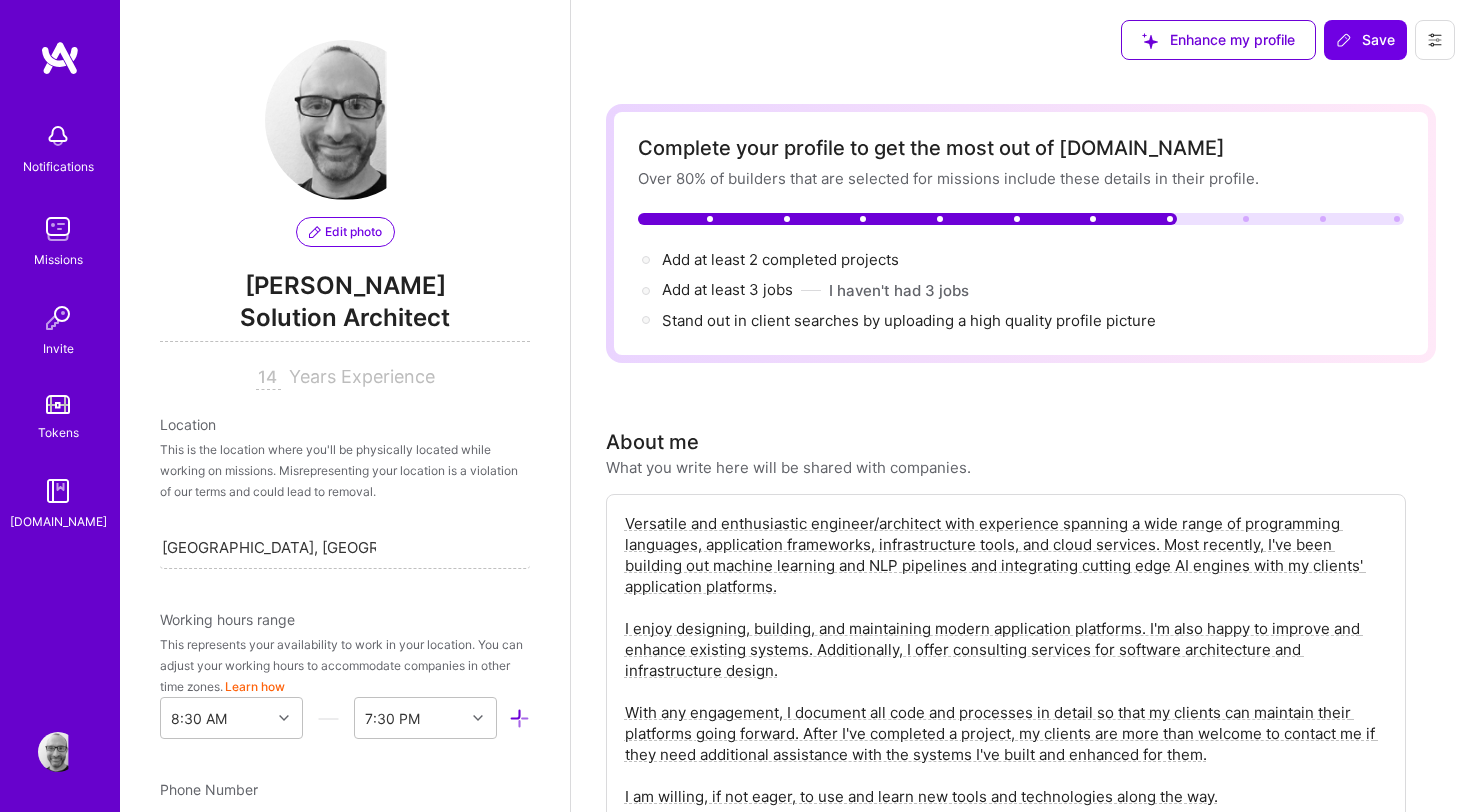 select on "US" 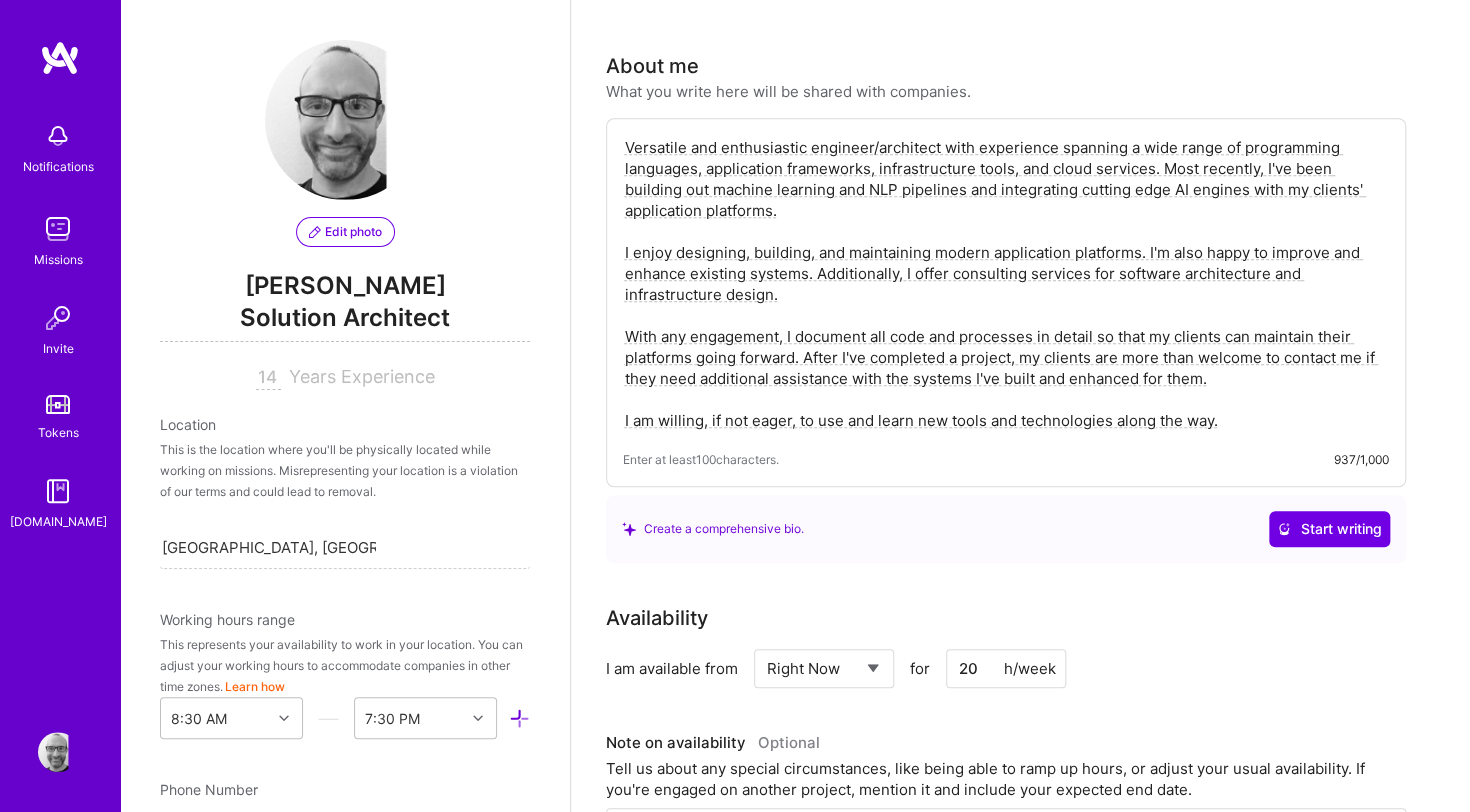 scroll, scrollTop: 841, scrollLeft: 0, axis: vertical 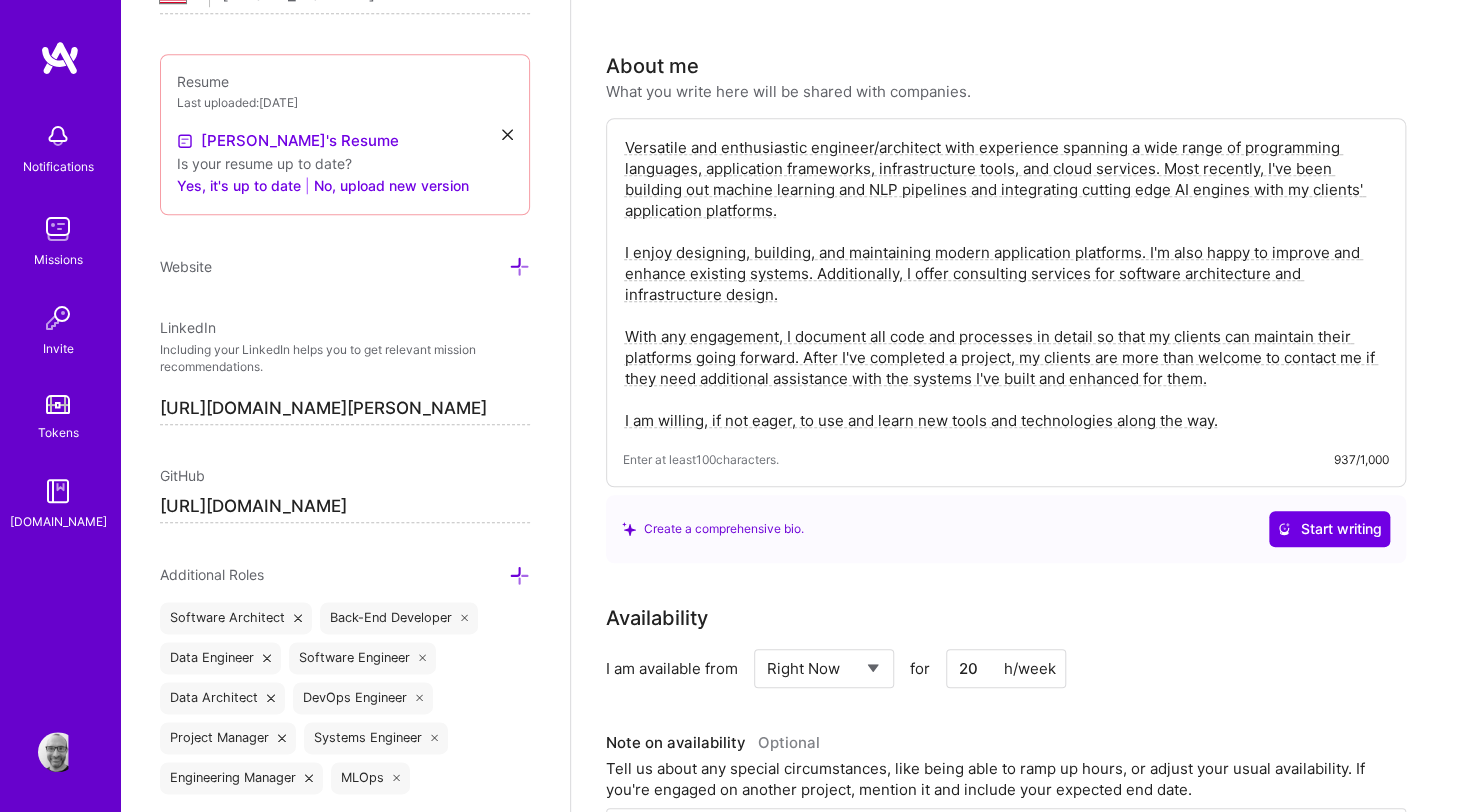 drag, startPoint x: 618, startPoint y: 136, endPoint x: 713, endPoint y: 289, distance: 180.09442 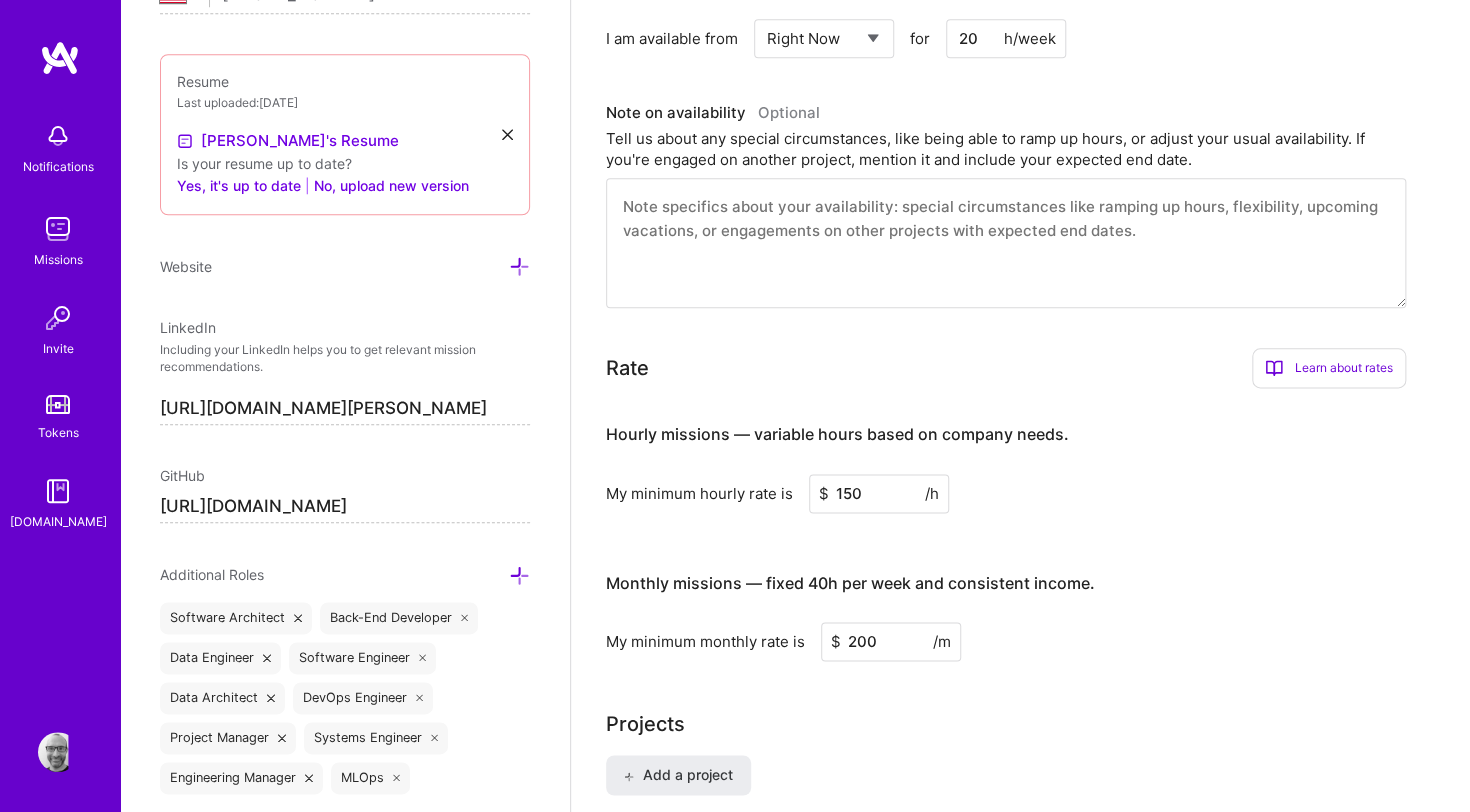 scroll, scrollTop: 374, scrollLeft: 0, axis: vertical 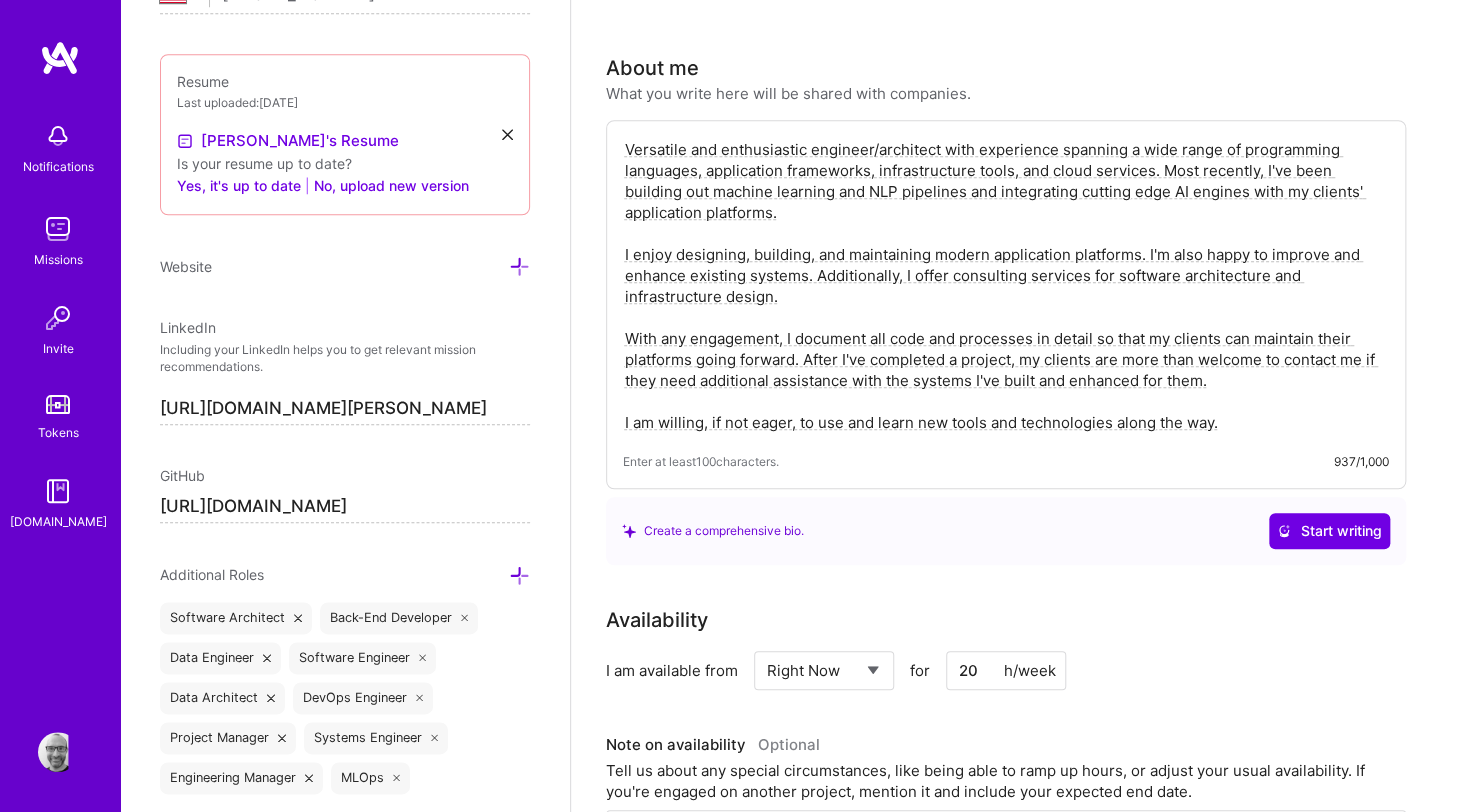 click on "Versatile and enthusiastic engineer/architect with experience spanning a wide range of programming languages, application frameworks, infrastructure tools, and cloud services. Most recently, I've been building out machine learning and NLP pipelines and integrating cutting edge AI engines with my clients' application platforms.
I enjoy designing, building, and maintaining modern application platforms. I'm also happy to improve and enhance existing systems. Additionally, I offer consulting services for software architecture and infrastructure design.
With any engagement, I document all code and processes in detail so that my clients can maintain their platforms going forward. After I've completed a project, my clients are more than welcome to contact me if they need additional assistance with the systems I've built and enhanced for them.
I am willing, if not eager, to use and learn new tools and technologies along the way." at bounding box center (1006, 286) 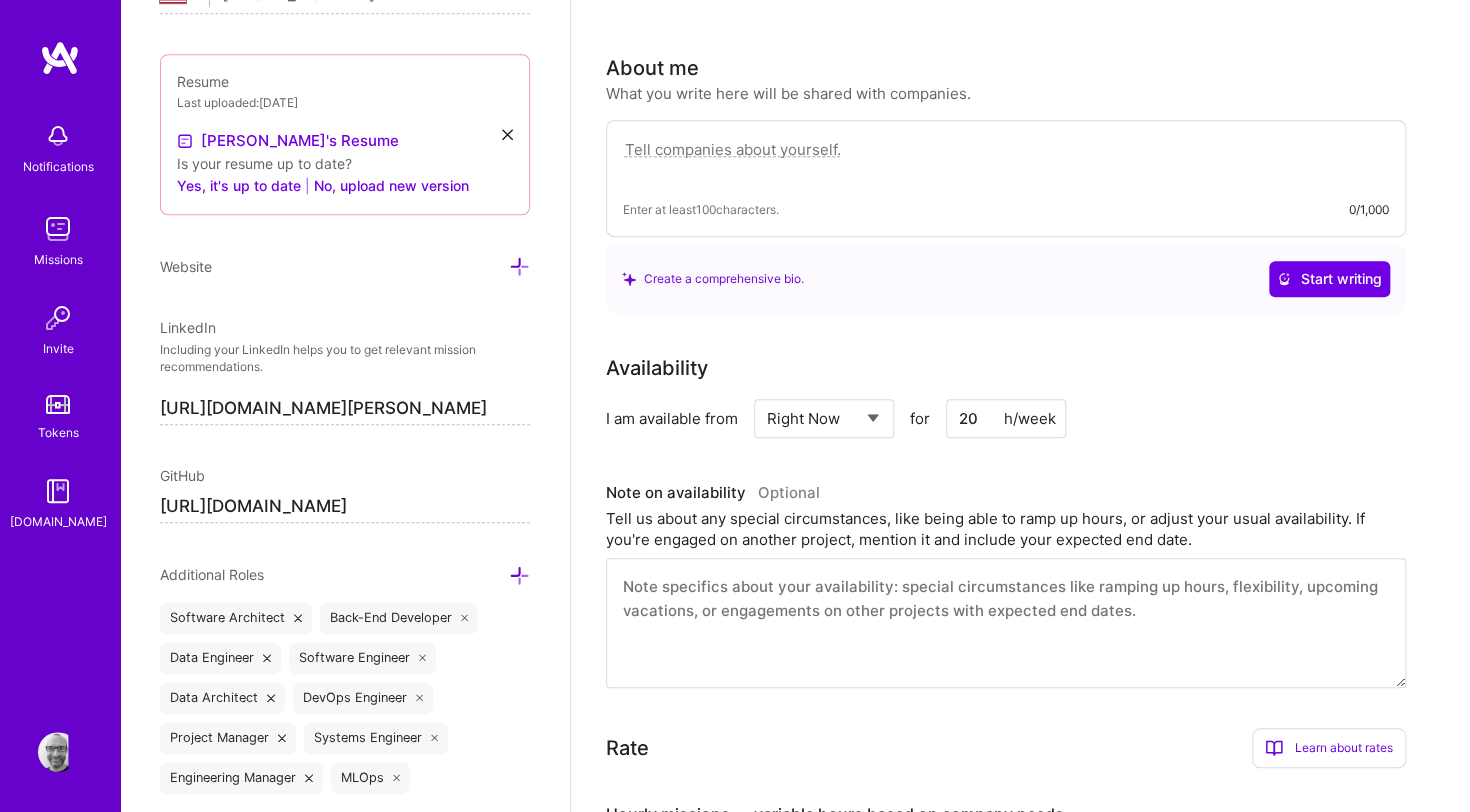 paste on "Versatile engineer and architect specializing in cloud infrastructure, data pipelines, and AI/ML systems. I design, build, and
maintain modern application platforms while helping clients integrate cutting-edge technologies like LLMs, RAG systems, and agentic
AI frameworks into their existing infrastructure.
My approach combines deep technical expertise with practical business outcomes. I excel at both greenfield development and enhancing
existing systems, with particular strength in cost optimization, security hardening, and scalable architecture design.
My Process:
Every engagement starts with a free consultation to understand requirements and ensure project success. I provide comprehensive
documentation and knowledge transfer, empowering clients to maintain their systems independently. Post-project support is always
available.
Core Services:
Backend Development, Serverless & Containerized Solutions, Data/ML Pipelines, AI/LLM Integration, Infrastructure as Code" 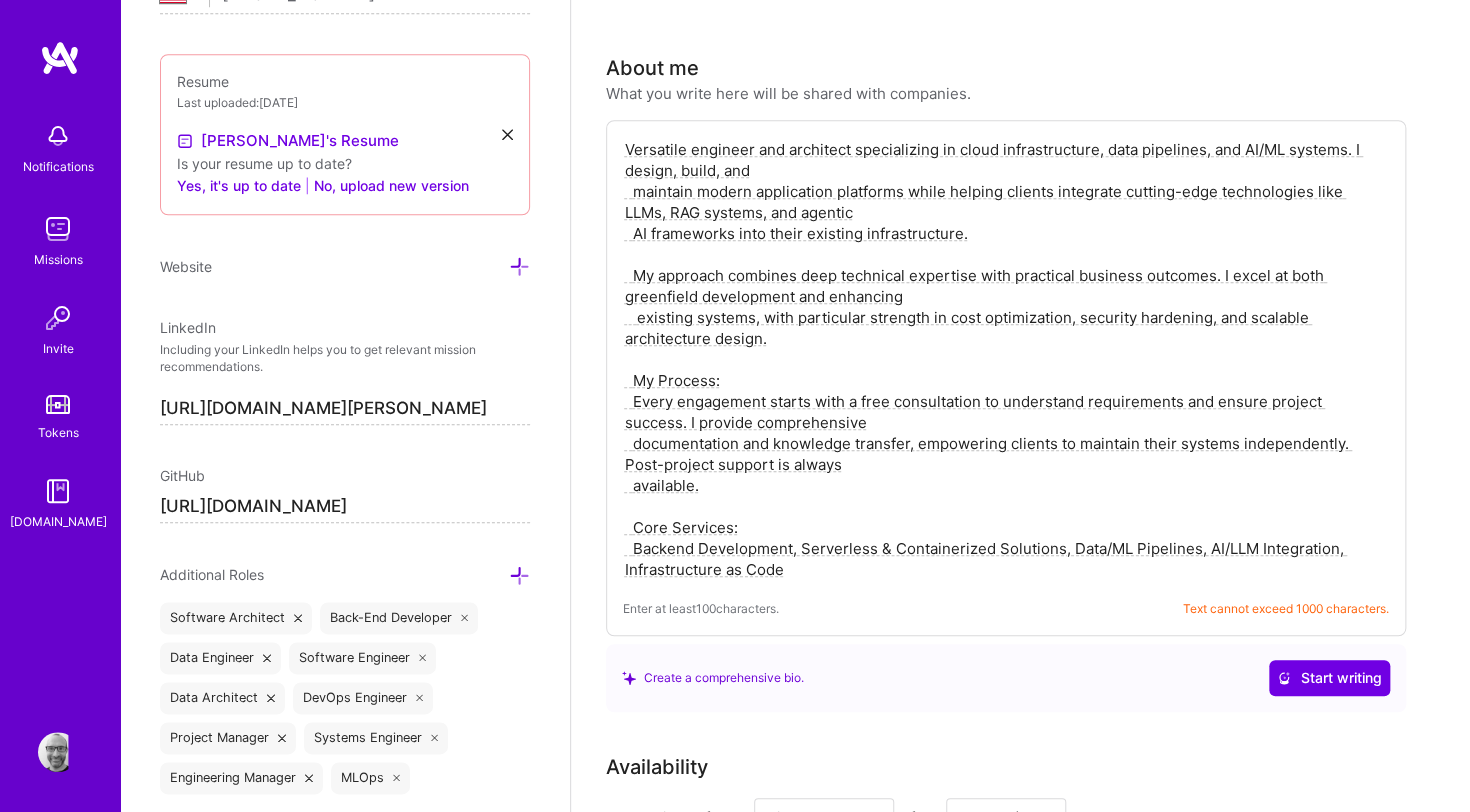 click on "Versatile engineer and architect specializing in cloud infrastructure, data pipelines, and AI/ML systems. I design, build, and
maintain modern application platforms while helping clients integrate cutting-edge technologies like LLMs, RAG systems, and agentic
AI frameworks into their existing infrastructure.
My approach combines deep technical expertise with practical business outcomes. I excel at both greenfield development and enhancing
existing systems, with particular strength in cost optimization, security hardening, and scalable architecture design.
My Process:
Every engagement starts with a free consultation to understand requirements and ensure project success. I provide comprehensive
documentation and knowledge transfer, empowering clients to maintain their systems independently. Post-project support is always
available.
Core Services:
Backend Development, Serverless & Containerized Solutions, Data/ML Pipelines, AI/LLM Integration, Infrastructure as Code" at bounding box center [1006, 359] 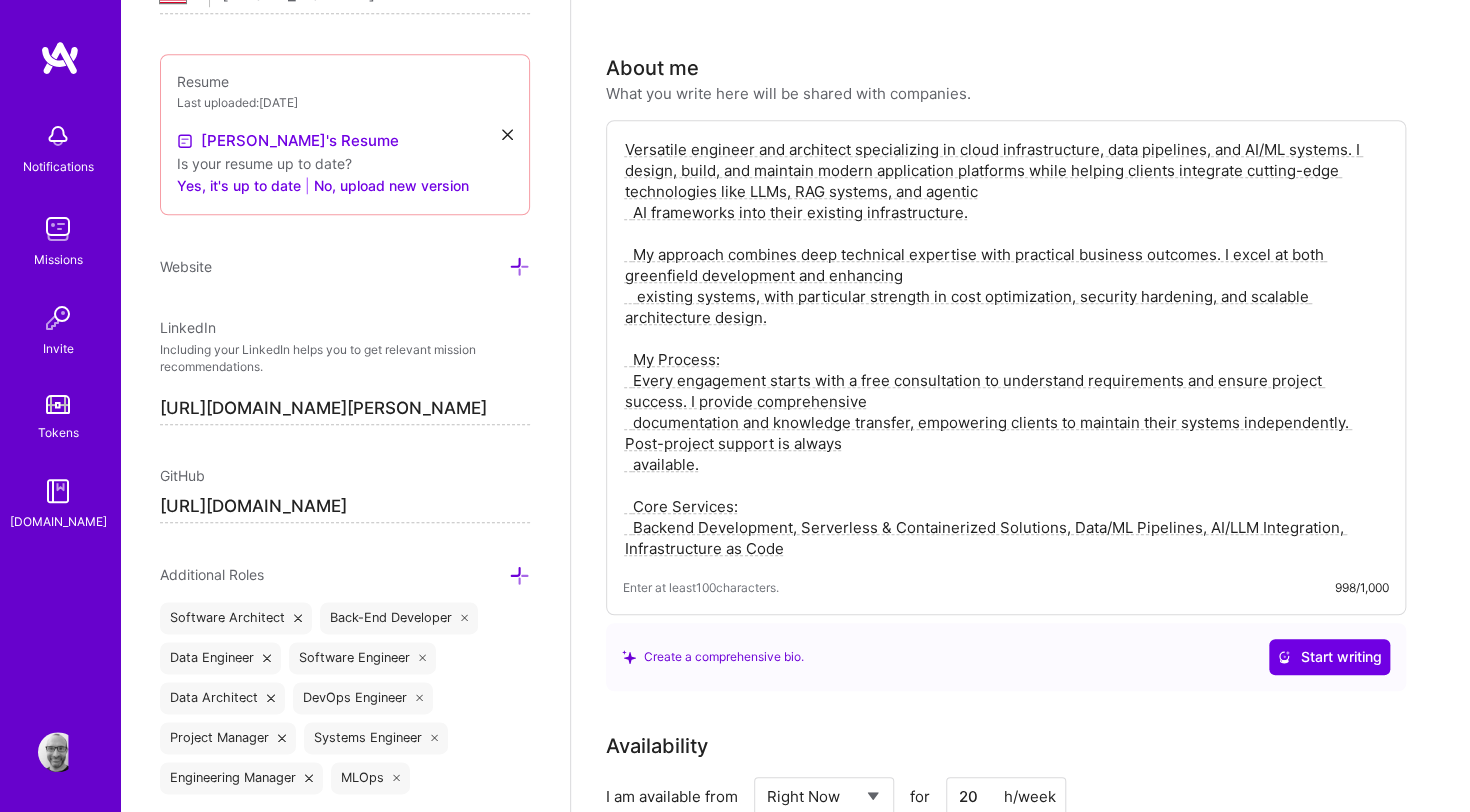 click on "Versatile engineer and architect specializing in cloud infrastructure, data pipelines, and AI/ML systems. I design, build, and maintain modern application platforms while helping clients integrate cutting-edge technologies like LLMs, RAG systems, and agentic
AI frameworks into their existing infrastructure.
My approach combines deep technical expertise with practical business outcomes. I excel at both greenfield development and enhancing
existing systems, with particular strength in cost optimization, security hardening, and scalable architecture design.
My Process:
Every engagement starts with a free consultation to understand requirements and ensure project success. I provide comprehensive
documentation and knowledge transfer, empowering clients to maintain their systems independently. Post-project support is always
available.
Core Services:
Backend Development, Serverless & Containerized Solutions, Data/ML Pipelines, AI/LLM Integration, Infrastructure as Code" at bounding box center [1006, 349] 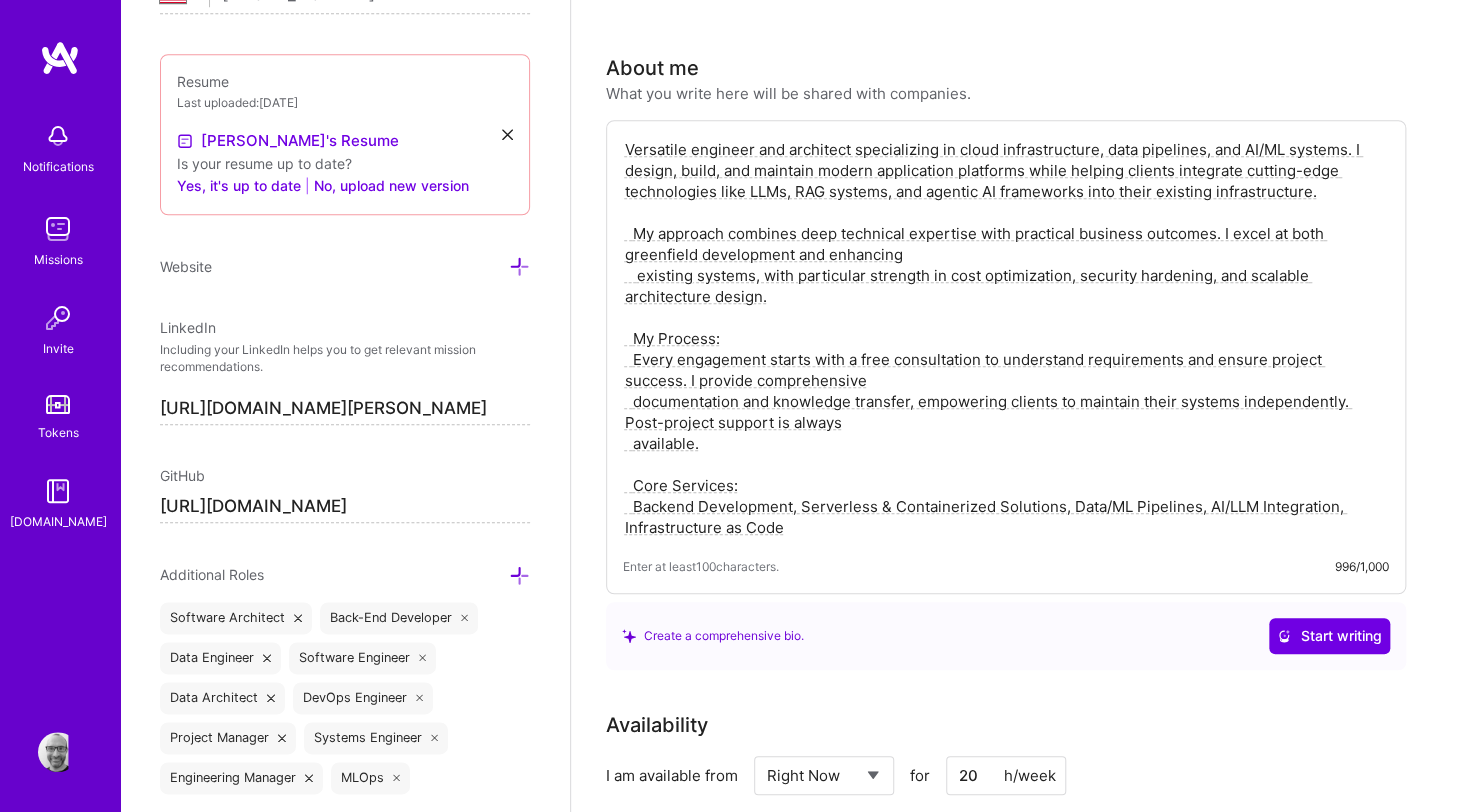 click on "Versatile engineer and architect specializing in cloud infrastructure, data pipelines, and AI/ML systems. I design, build, and maintain modern application platforms while helping clients integrate cutting-edge technologies like LLMs, RAG systems, and agentic AI frameworks into their existing infrastructure.
My approach combines deep technical expertise with practical business outcomes. I excel at both greenfield development and enhancing
existing systems, with particular strength in cost optimization, security hardening, and scalable architecture design.
My Process:
Every engagement starts with a free consultation to understand requirements and ensure project success. I provide comprehensive
documentation and knowledge transfer, empowering clients to maintain their systems independently. Post-project support is always
available.
Core Services:
Backend Development, Serverless & Containerized Solutions, Data/ML Pipelines, AI/LLM Integration, Infrastructure as Code" at bounding box center (1006, 338) 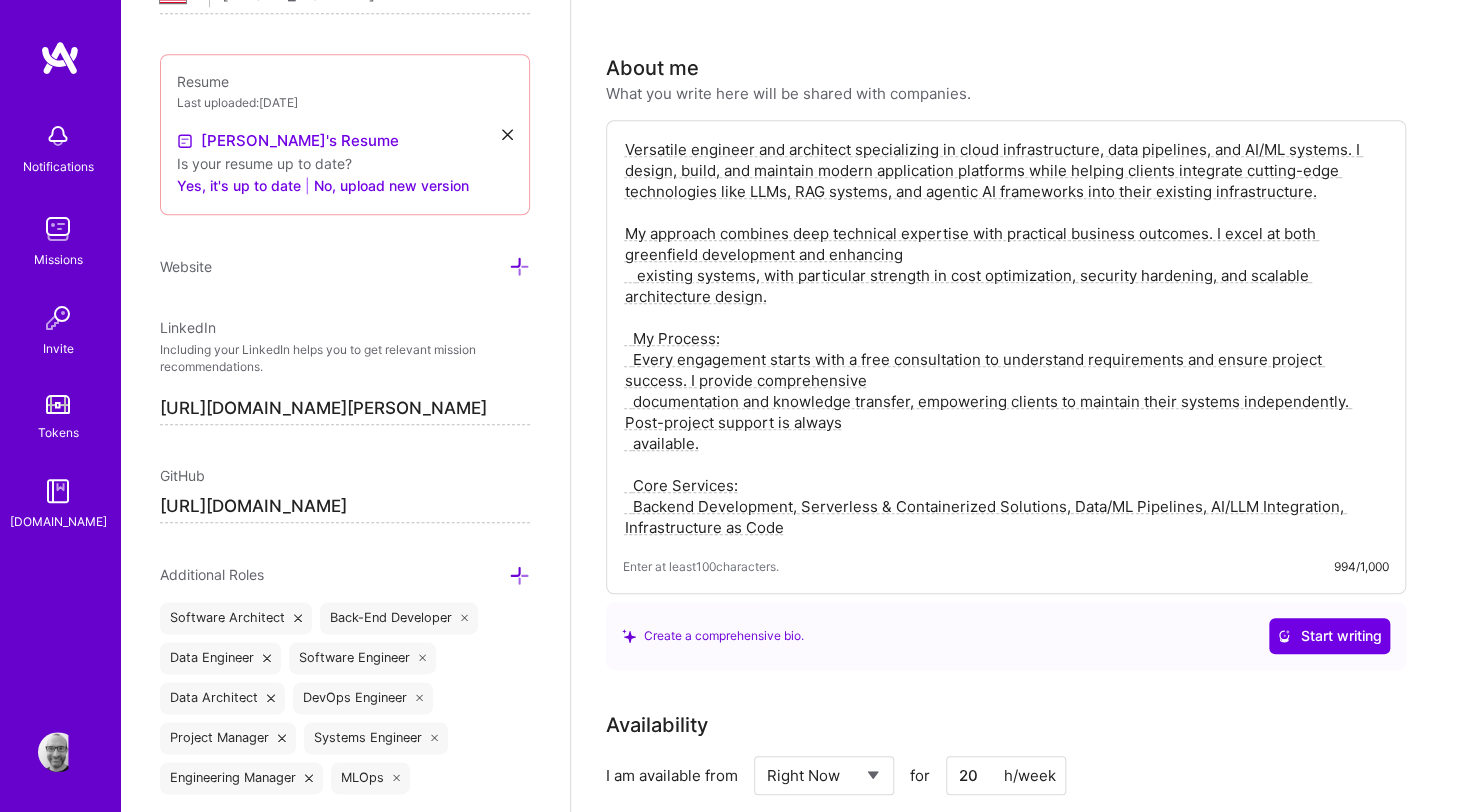 click on "Versatile engineer and architect specializing in cloud infrastructure, data pipelines, and AI/ML systems. I design, build, and maintain modern application platforms while helping clients integrate cutting-edge technologies like LLMs, RAG systems, and agentic AI frameworks into their existing infrastructure.
My approach combines deep technical expertise with practical business outcomes. I excel at both greenfield development and enhancing
existing systems, with particular strength in cost optimization, security hardening, and scalable architecture design.
My Process:
Every engagement starts with a free consultation to understand requirements and ensure project success. I provide comprehensive
documentation and knowledge transfer, empowering clients to maintain their systems independently. Post-project support is always
available.
Core Services:
Backend Development, Serverless & Containerized Solutions, Data/ML Pipelines, AI/LLM Integration, Infrastructure as Code" at bounding box center [1006, 338] 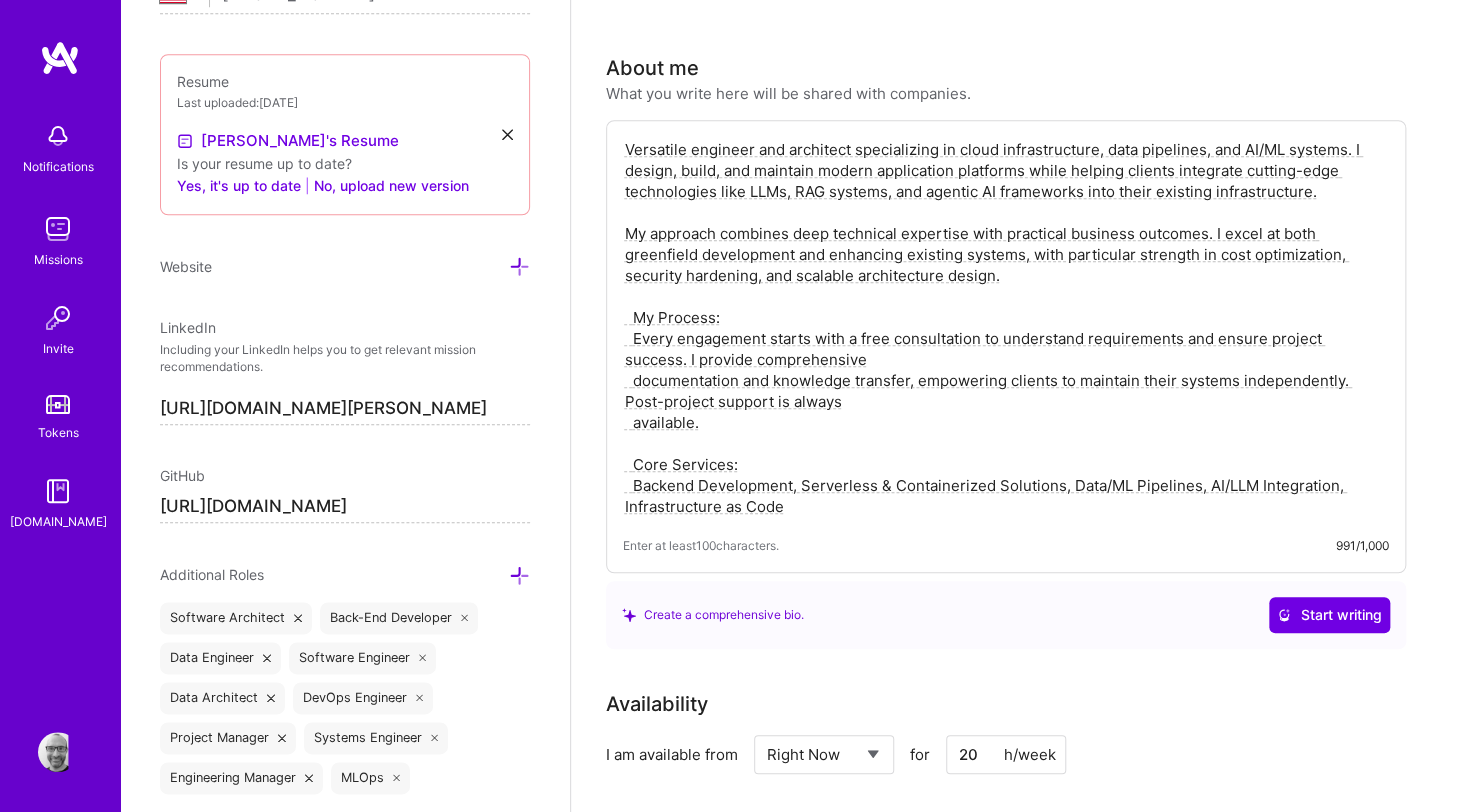 click on "Versatile engineer and architect specializing in cloud infrastructure, data pipelines, and AI/ML systems. I design, build, and maintain modern application platforms while helping clients integrate cutting-edge technologies like LLMs, RAG systems, and agentic AI frameworks into their existing infrastructure.
My approach combines deep technical expertise with practical business outcomes. I excel at both greenfield development and enhancing existing systems, with particular strength in cost optimization, security hardening, and scalable architecture design.
My Process:
Every engagement starts with a free consultation to understand requirements and ensure project success. I provide comprehensive
documentation and knowledge transfer, empowering clients to maintain their systems independently. Post-project support is always
available.
Core Services:
Backend Development, Serverless & Containerized Solutions, Data/ML Pipelines, AI/LLM Integration, Infrastructure as Code" at bounding box center [1006, 328] 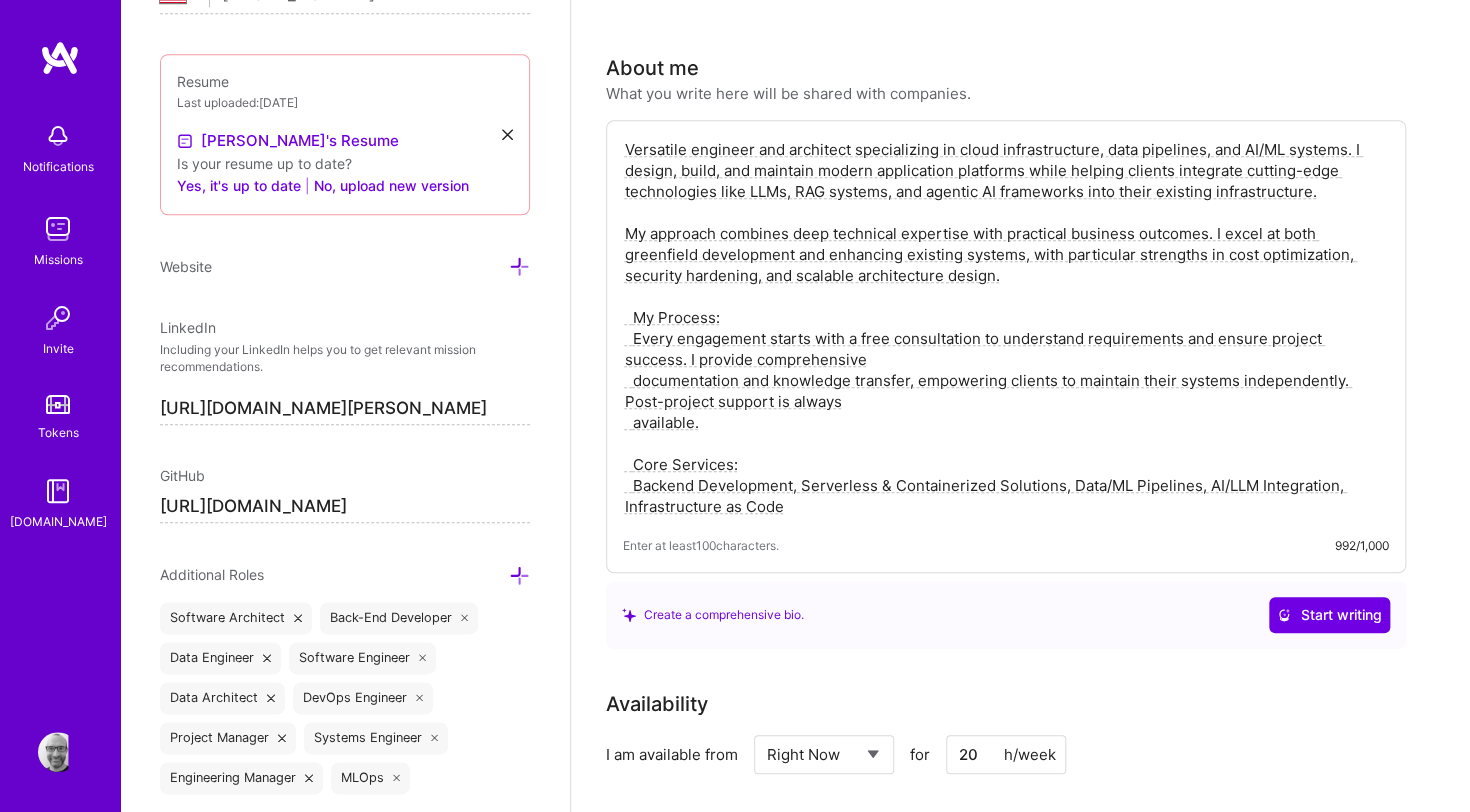 drag, startPoint x: 712, startPoint y: 426, endPoint x: 655, endPoint y: 332, distance: 109.9318 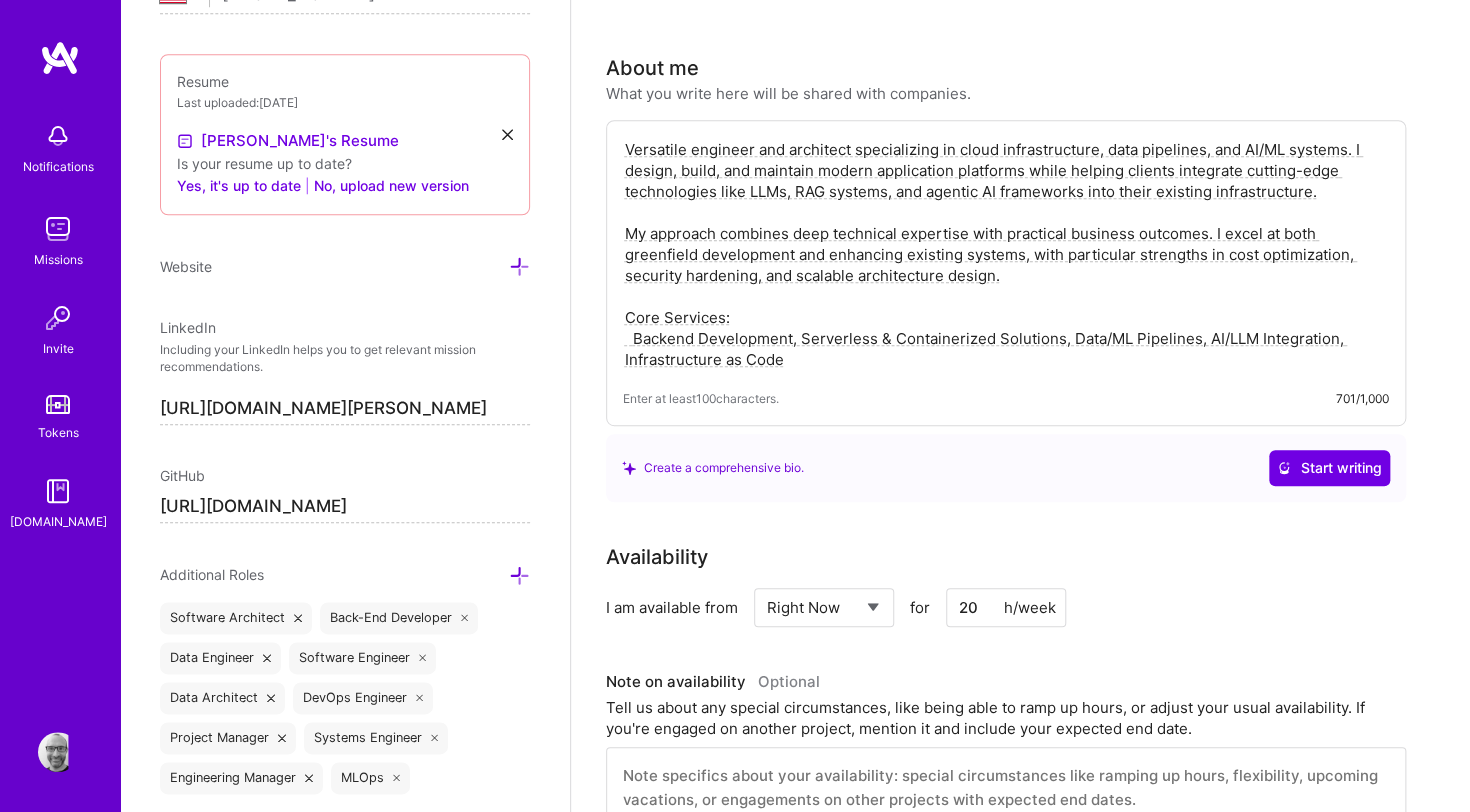 click on "Versatile engineer and architect specializing in cloud infrastructure, data pipelines, and AI/ML systems. I design, build, and maintain modern application platforms while helping clients integrate cutting-edge technologies like LLMs, RAG systems, and agentic AI frameworks into their existing infrastructure.
My approach combines deep technical expertise with practical business outcomes. I excel at both greenfield development and enhancing existing systems, with particular strengths in cost optimization, security hardening, and scalable architecture design.
Core Services:
Backend Development, Serverless & Containerized Solutions, Data/ML Pipelines, AI/LLM Integration, Infrastructure as Code" at bounding box center [1006, 254] 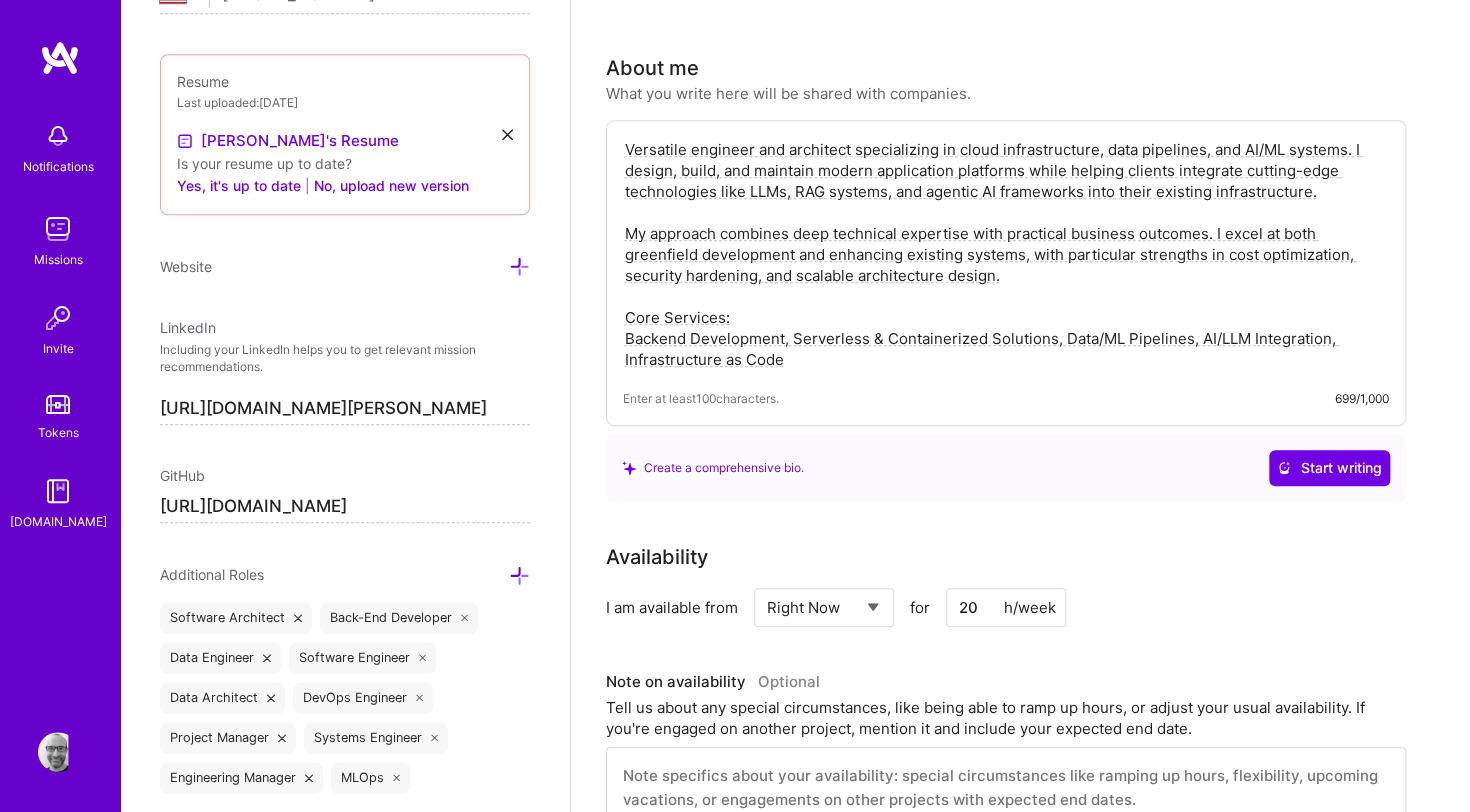 click on "Versatile engineer and architect specializing in cloud infrastructure, data pipelines, and AI/ML systems. I design, build, and maintain modern application platforms while helping clients integrate cutting-edge technologies like LLMs, RAG systems, and agentic AI frameworks into their existing infrastructure.
My approach combines deep technical expertise with practical business outcomes. I excel at both greenfield development and enhancing existing systems, with particular strengths in cost optimization, security hardening, and scalable architecture design.
Core Services:
Backend Development, Serverless & Containerized Solutions, Data/ML Pipelines, AI/LLM Integration, Infrastructure as Code" at bounding box center (1006, 254) 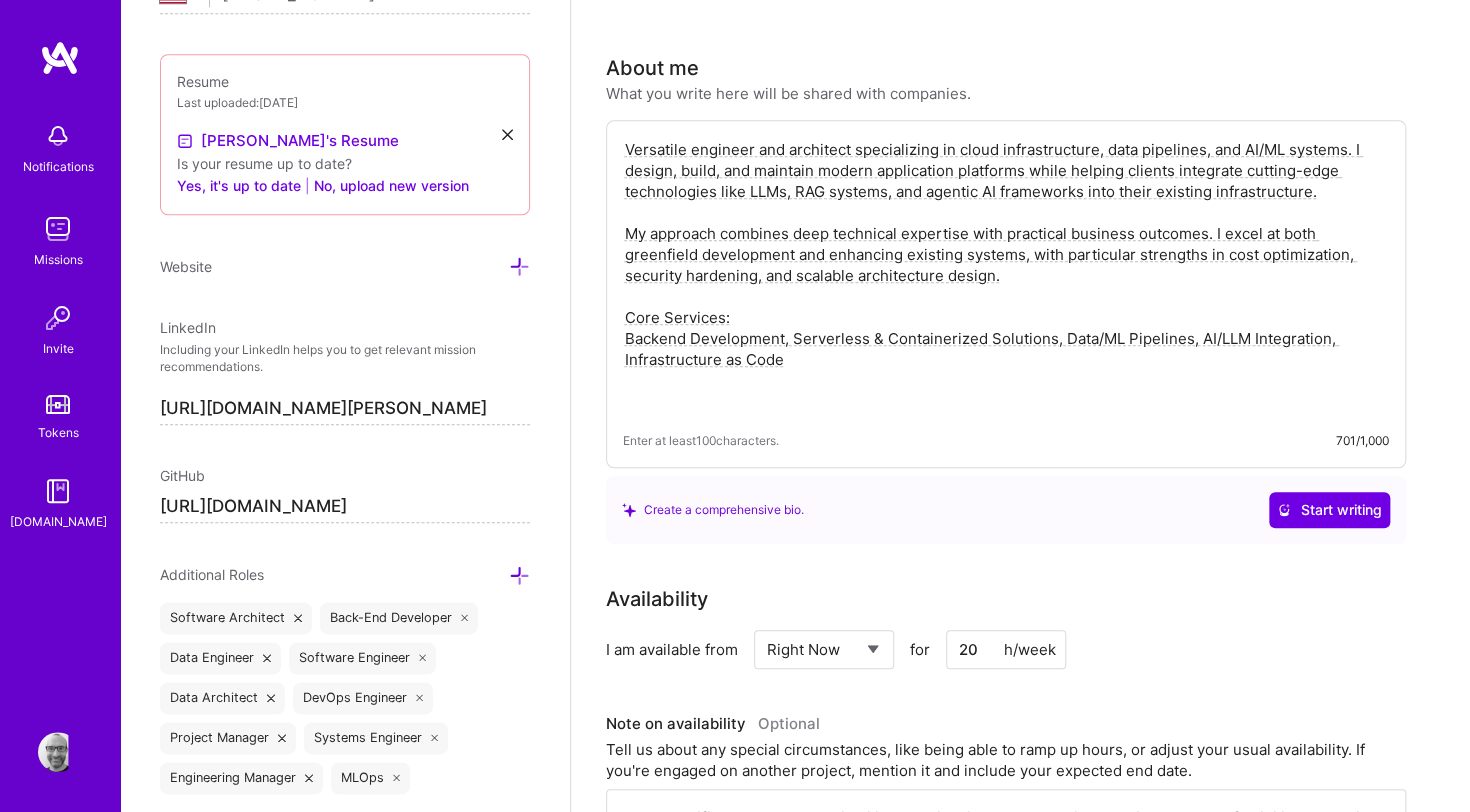 paste on "Technologies: Python, Go, Rust, Java, JavaScript/TypeScript | AWS, GCP, Kubernetes, Terraform" 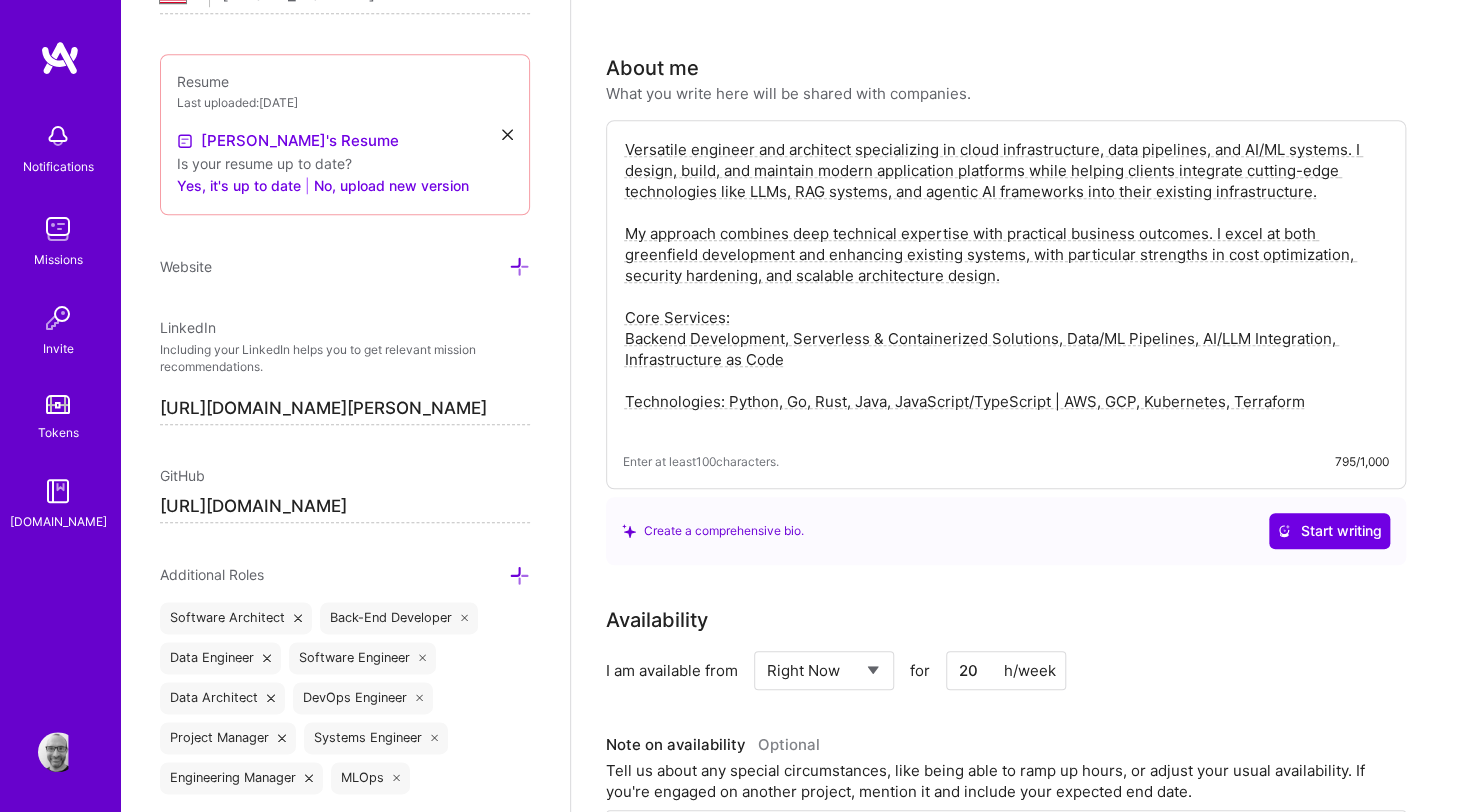 click on "Versatile engineer and architect specializing in cloud infrastructure, data pipelines, and AI/ML systems. I design, build, and maintain modern application platforms while helping clients integrate cutting-edge technologies like LLMs, RAG systems, and agentic AI frameworks into their existing infrastructure.
My approach combines deep technical expertise with practical business outcomes. I excel at both greenfield development and enhancing existing systems, with particular strengths in cost optimization, security hardening, and scalable architecture design.
Core Services:
Backend Development, Serverless & Containerized Solutions, Data/ML Pipelines, AI/LLM Integration, Infrastructure as Code
Technologies: Python, Go, Rust, Java, JavaScript/TypeScript | AWS, GCP, Kubernetes, Terraform" at bounding box center [1006, 286] 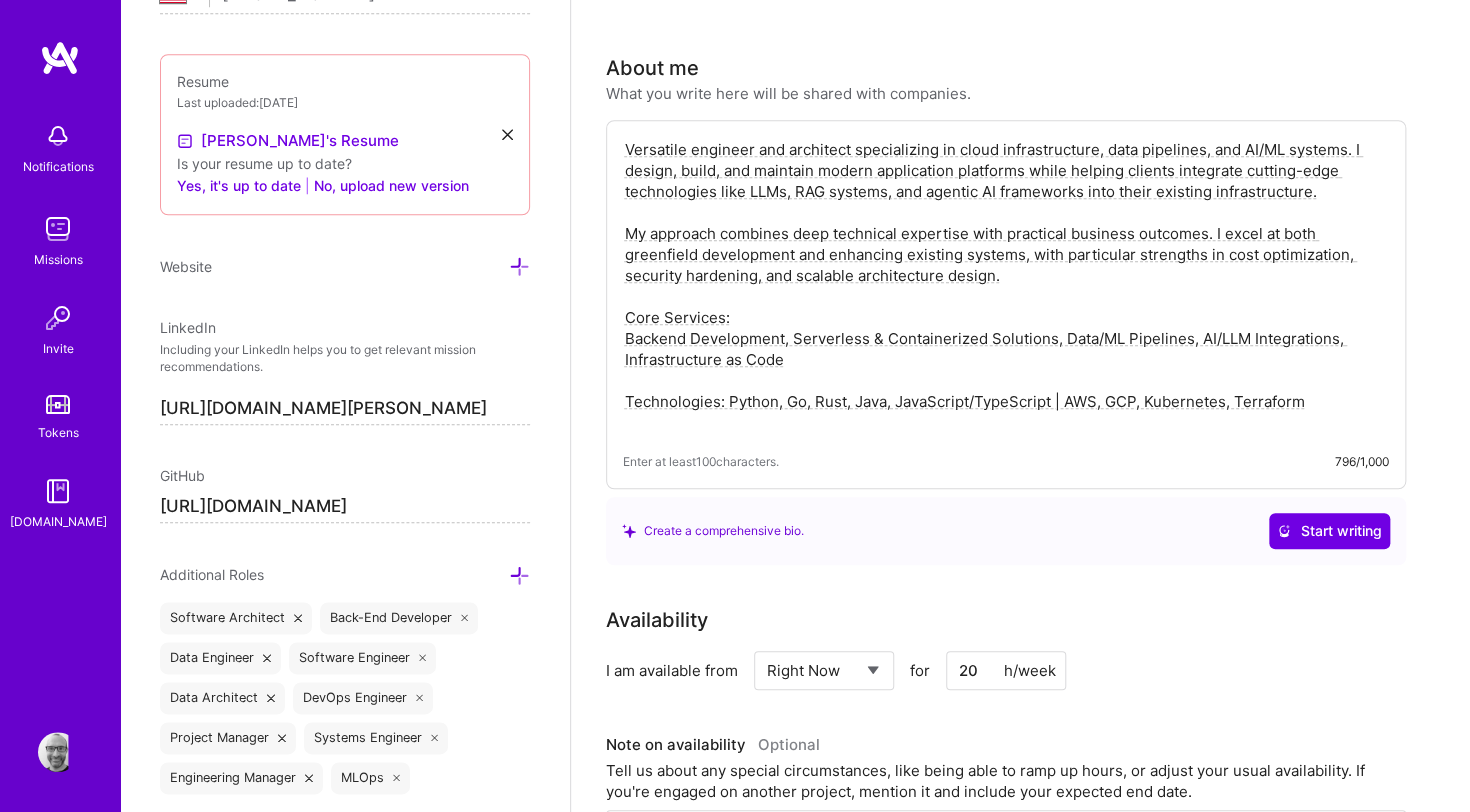 type on "Versatile engineer and architect specializing in cloud infrastructure, data pipelines, and AI/ML systems. I design, build, and maintain modern application platforms while helping clients integrate cutting-edge technologies like LLMs, RAG systems, and agentic AI frameworks into their existing infrastructure.
My approach combines deep technical expertise with practical business outcomes. I excel at both greenfield development and enhancing existing systems, with particular strengths in cost optimization, security hardening, and scalable architecture design.
Core Services:
Backend Development, Serverless & Containerized Solutions, Data/ML Pipelines, AI/LLM Integrations, Infrastructure as Code
Technologies: Python, Go, Rust, Java, JavaScript/TypeScript | AWS, GCP, Kubernetes, Terraform" 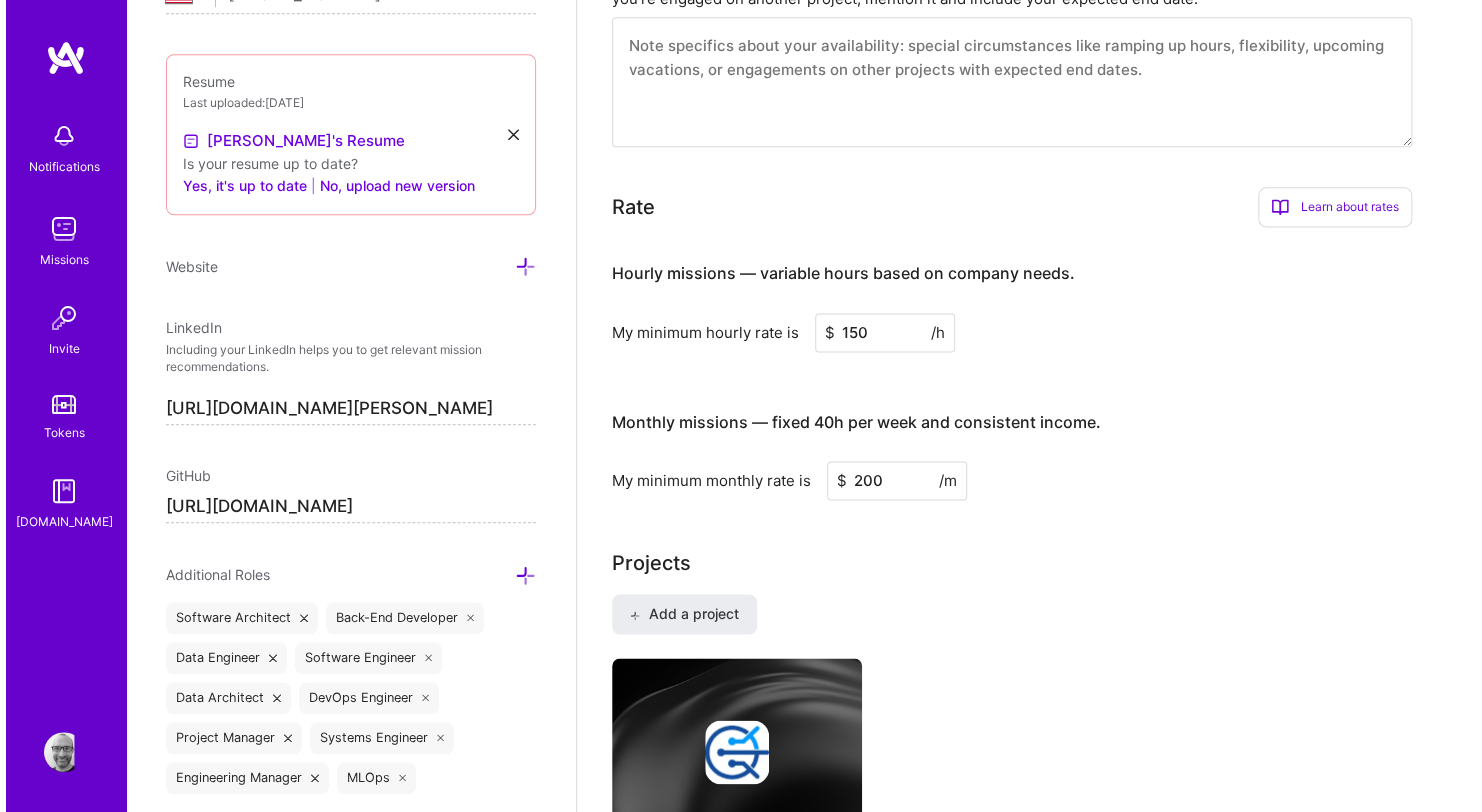 scroll, scrollTop: 1564, scrollLeft: 0, axis: vertical 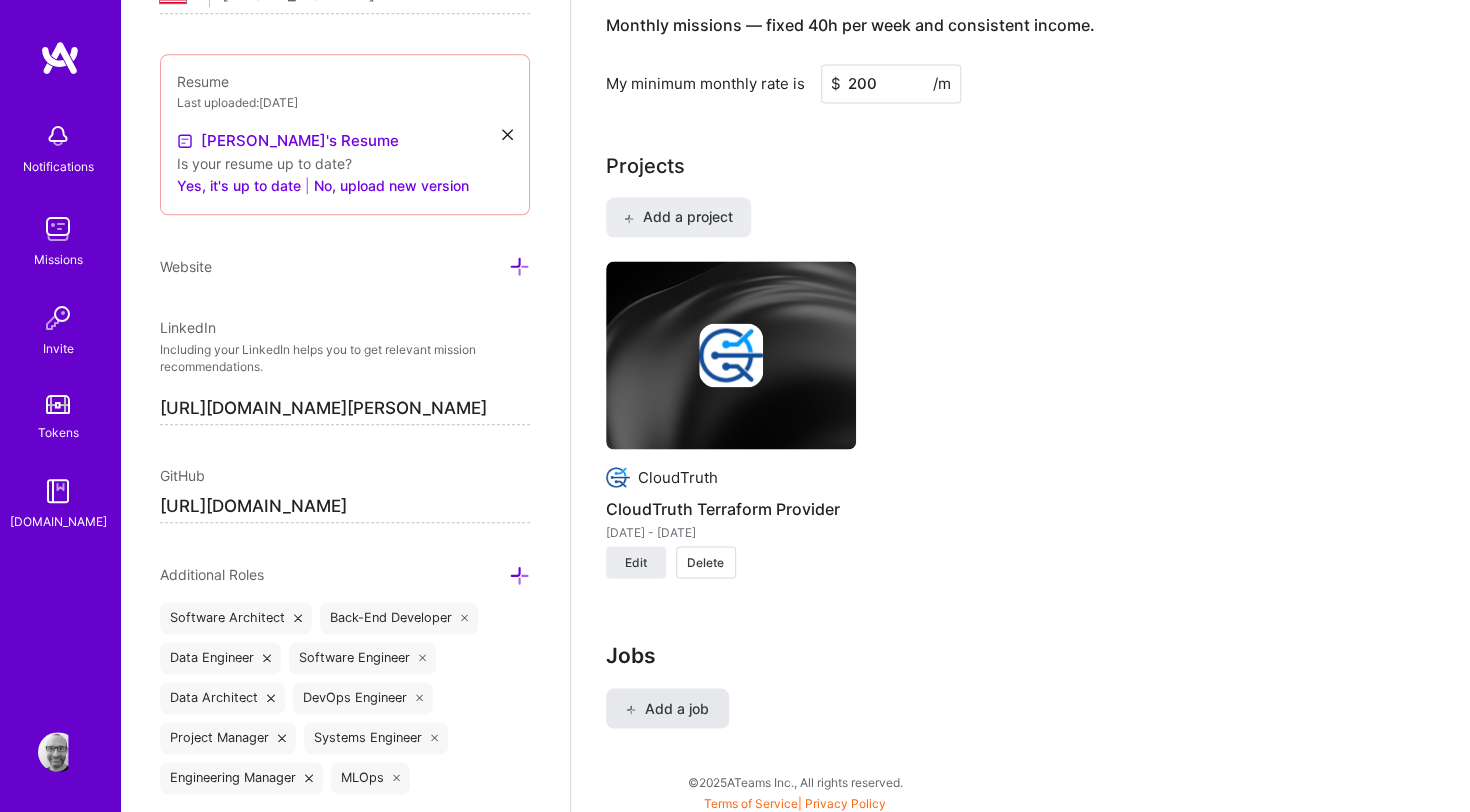 click on "Add a job" at bounding box center [667, 708] 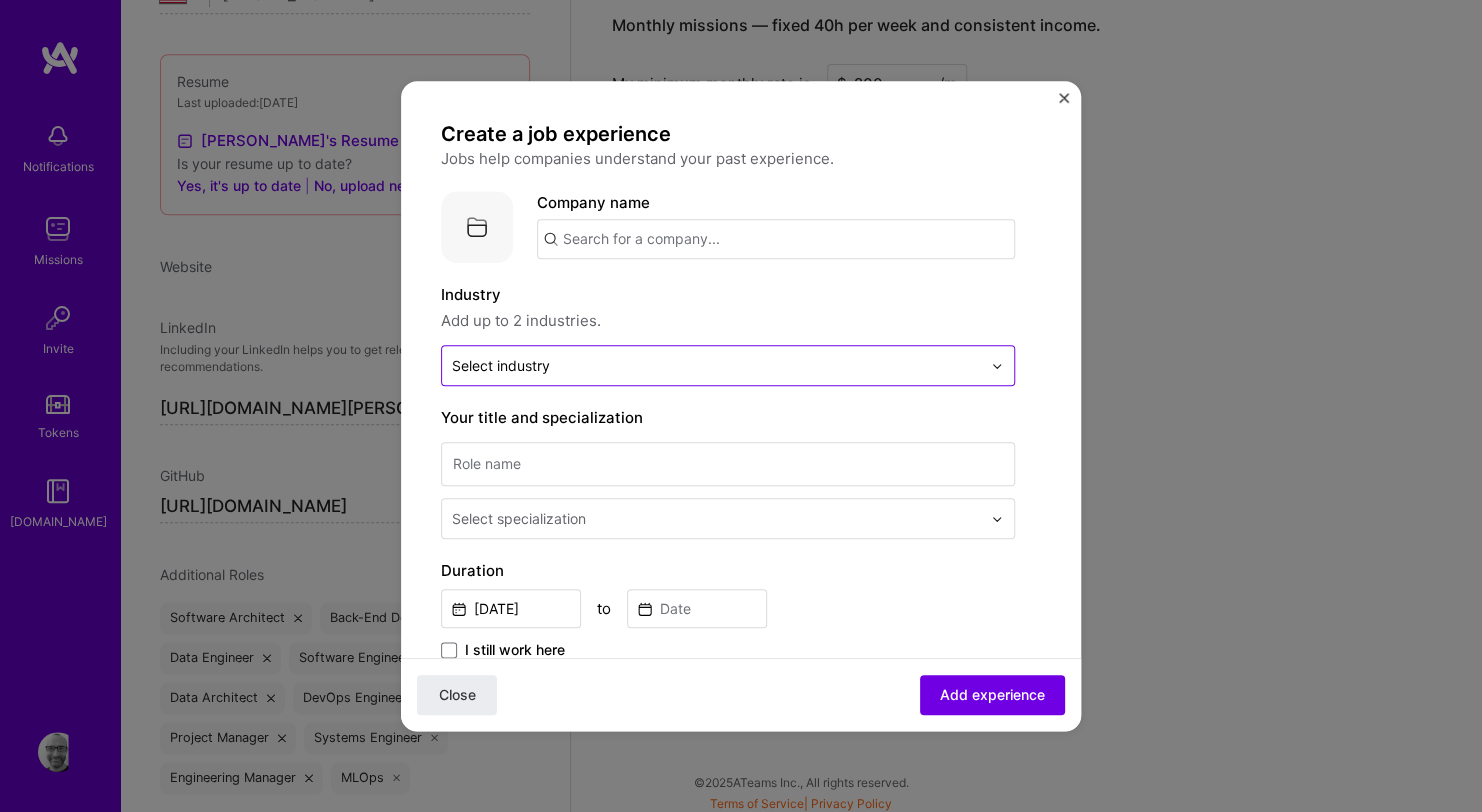 click on "Select industry 0" at bounding box center [716, 365] 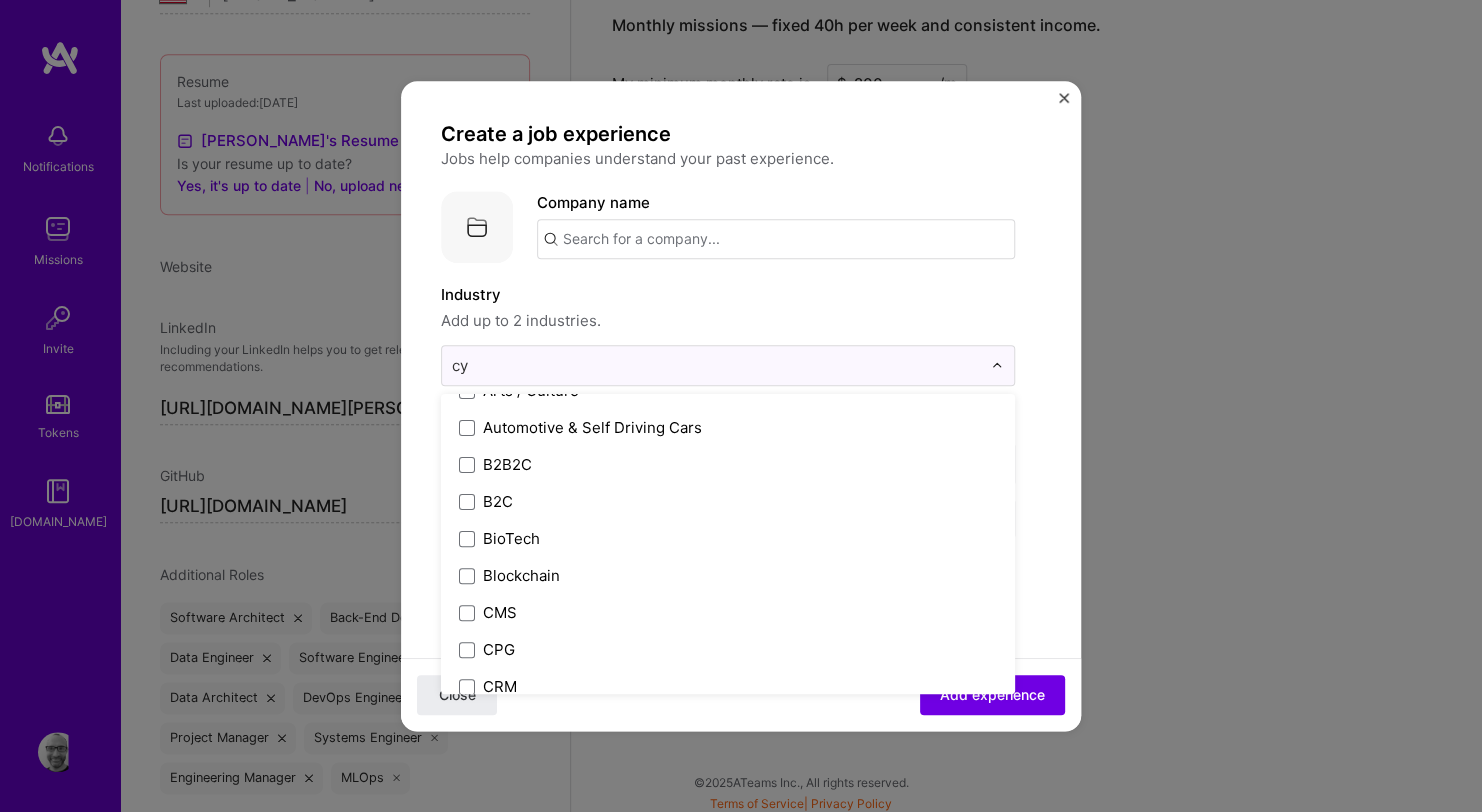 scroll, scrollTop: 0, scrollLeft: 0, axis: both 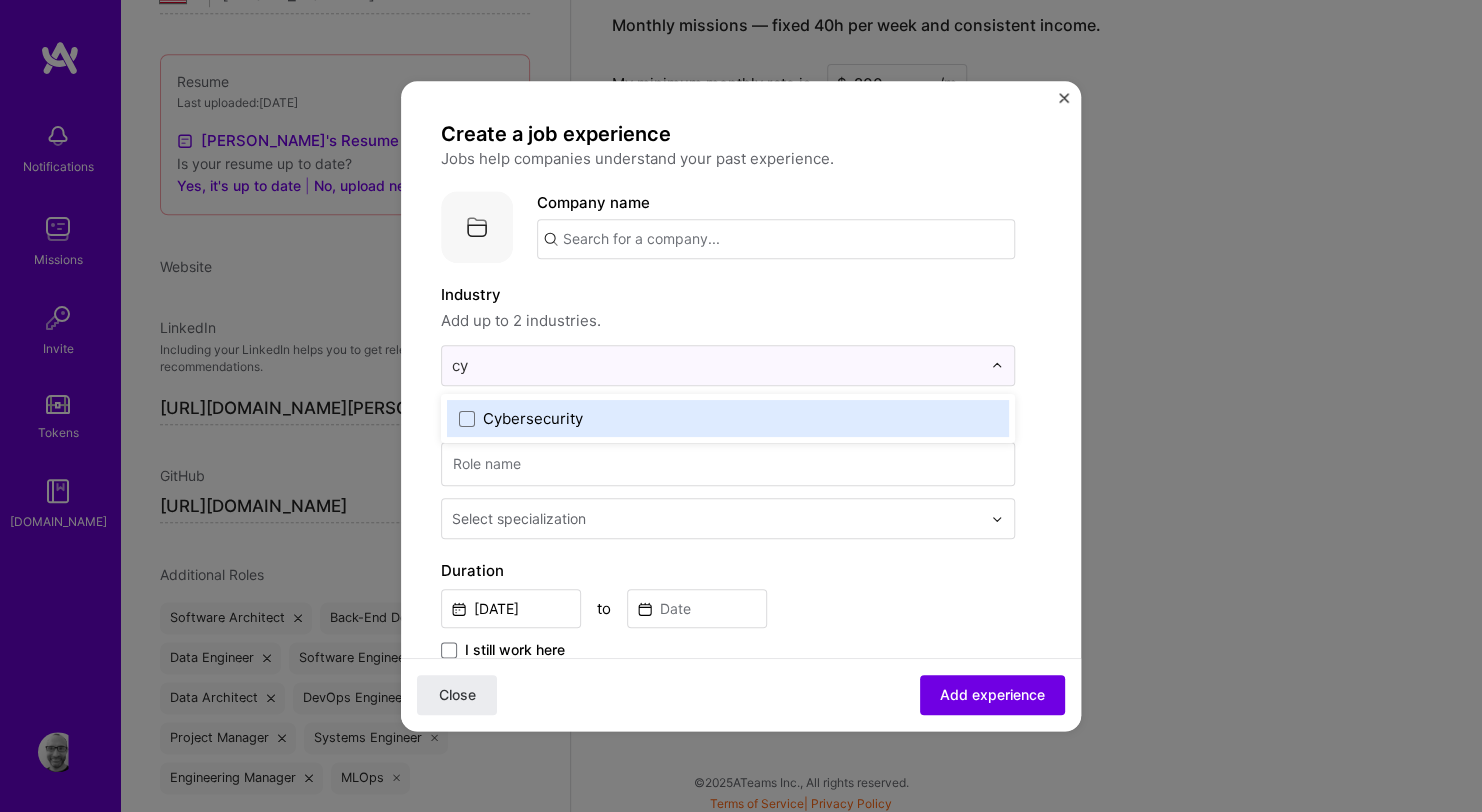 type on "cyb" 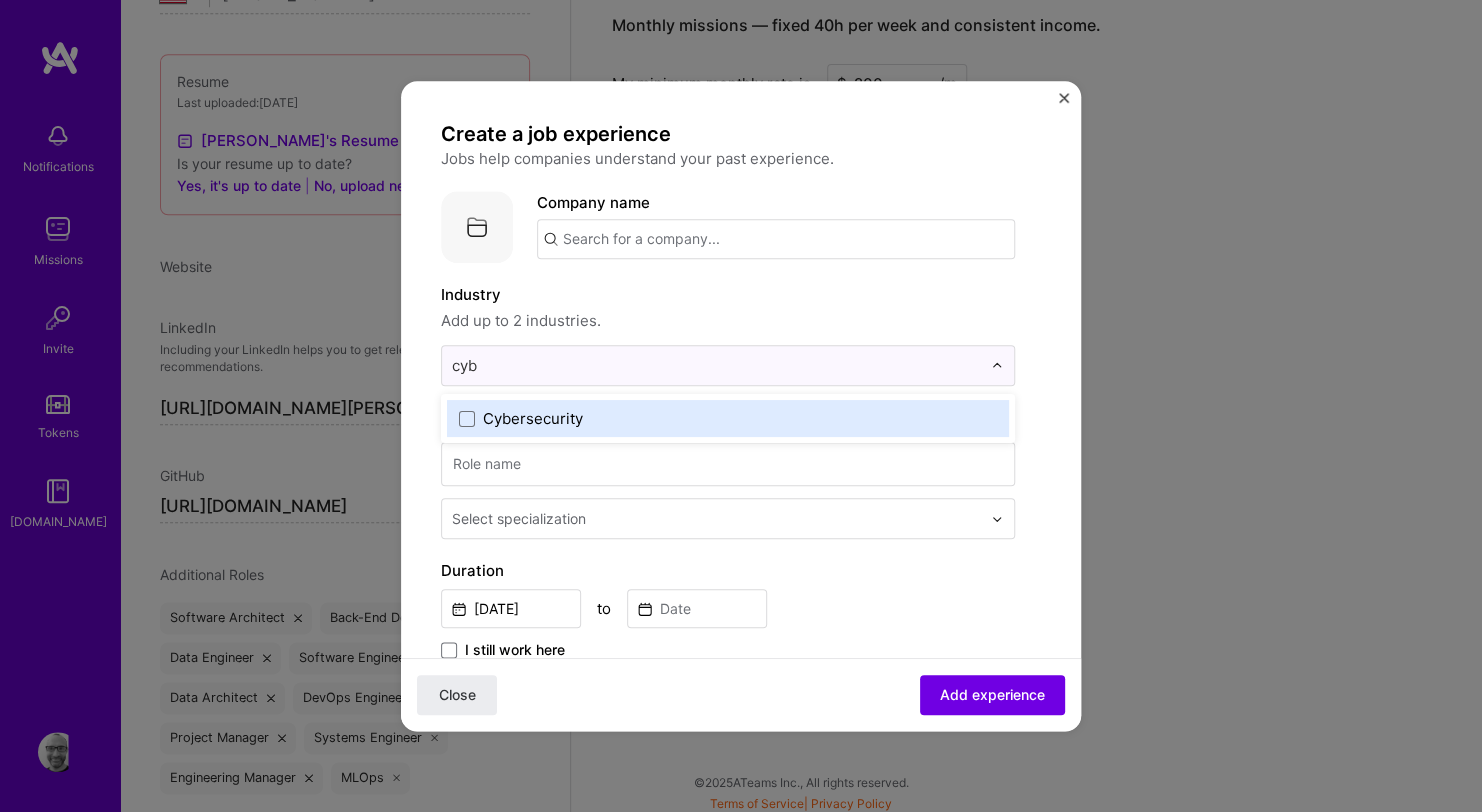 click on "Cybersecurity" at bounding box center (728, 418) 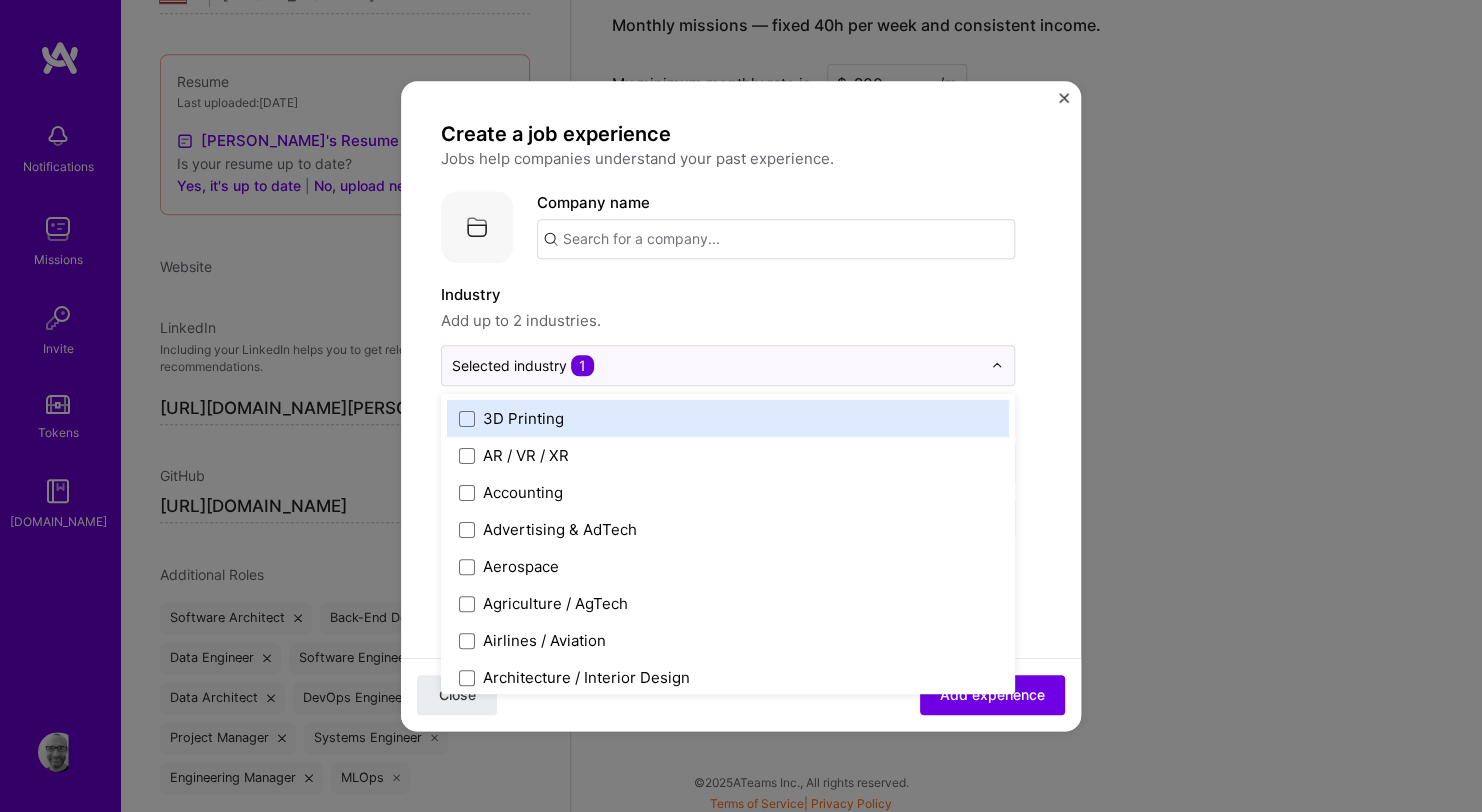 click at bounding box center (776, 239) 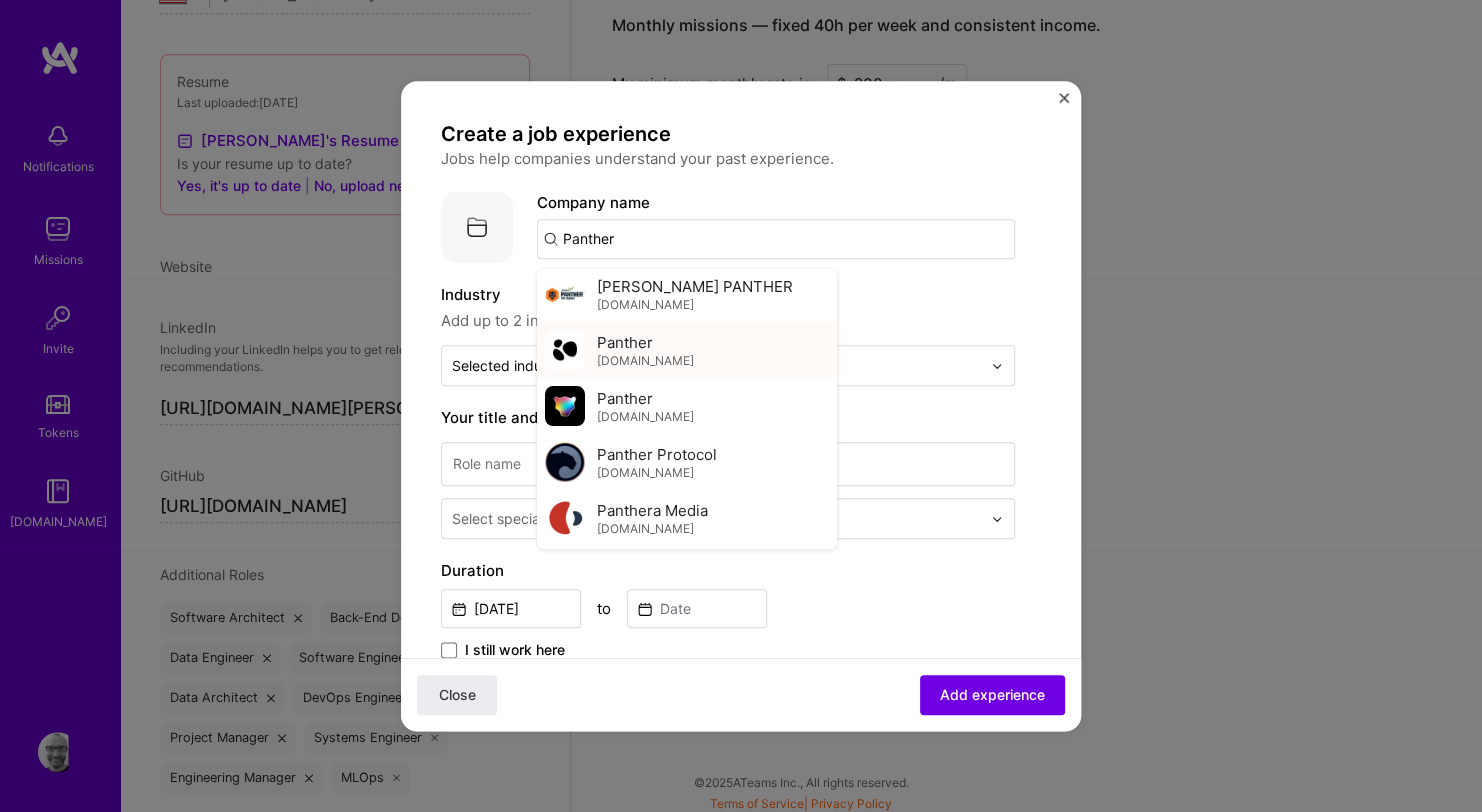 scroll, scrollTop: 0, scrollLeft: 0, axis: both 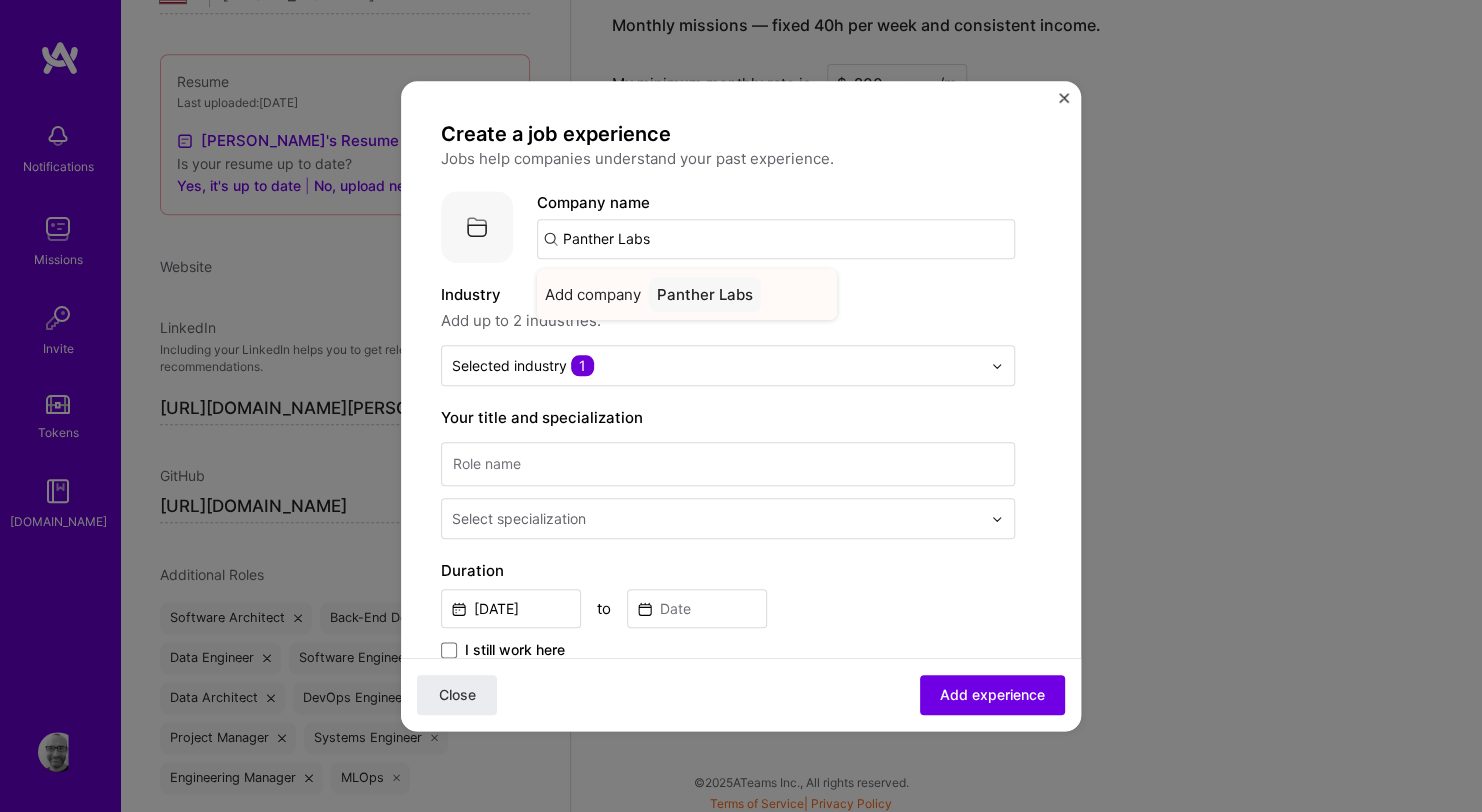 type on "Panther Labs" 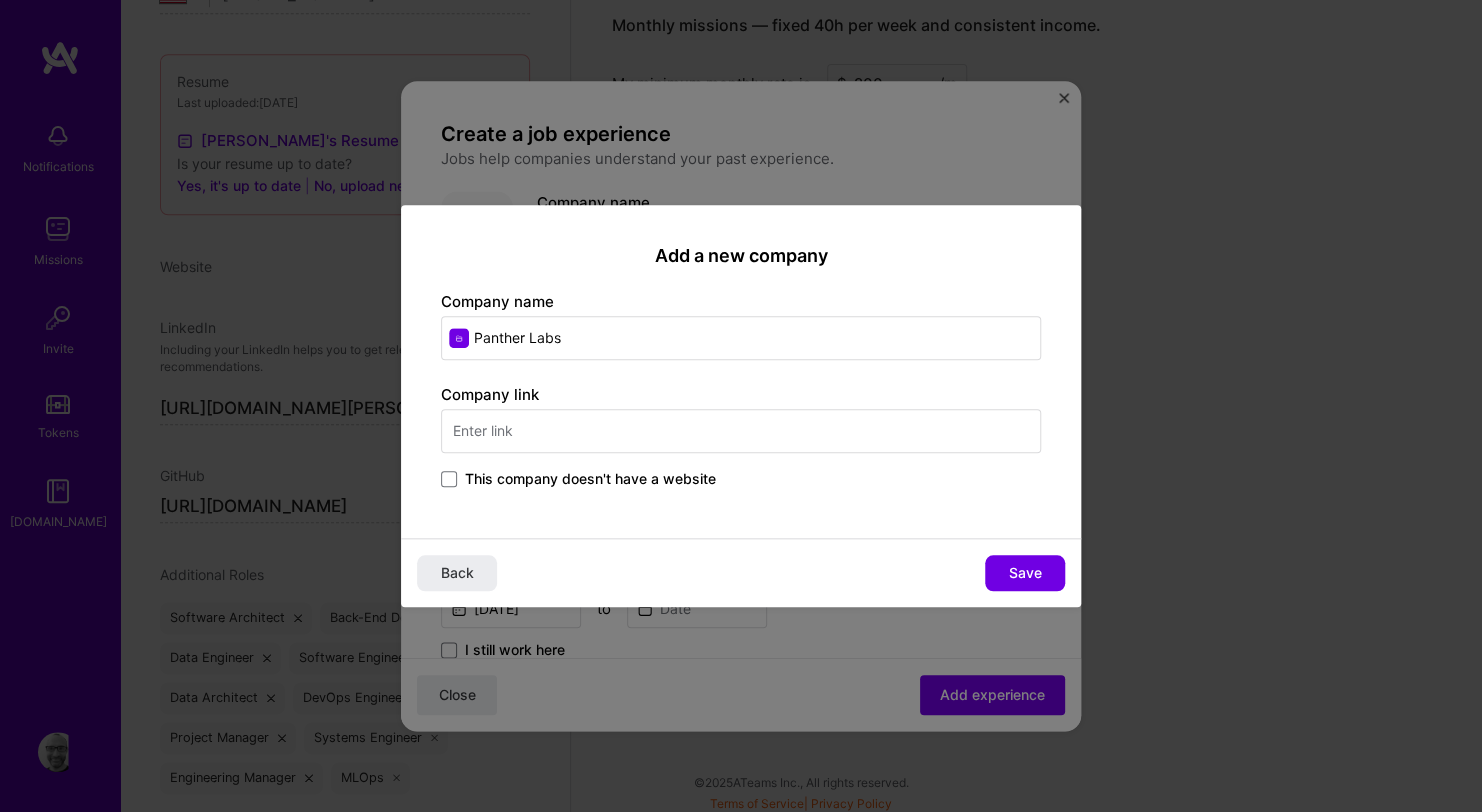 click at bounding box center (741, 431) 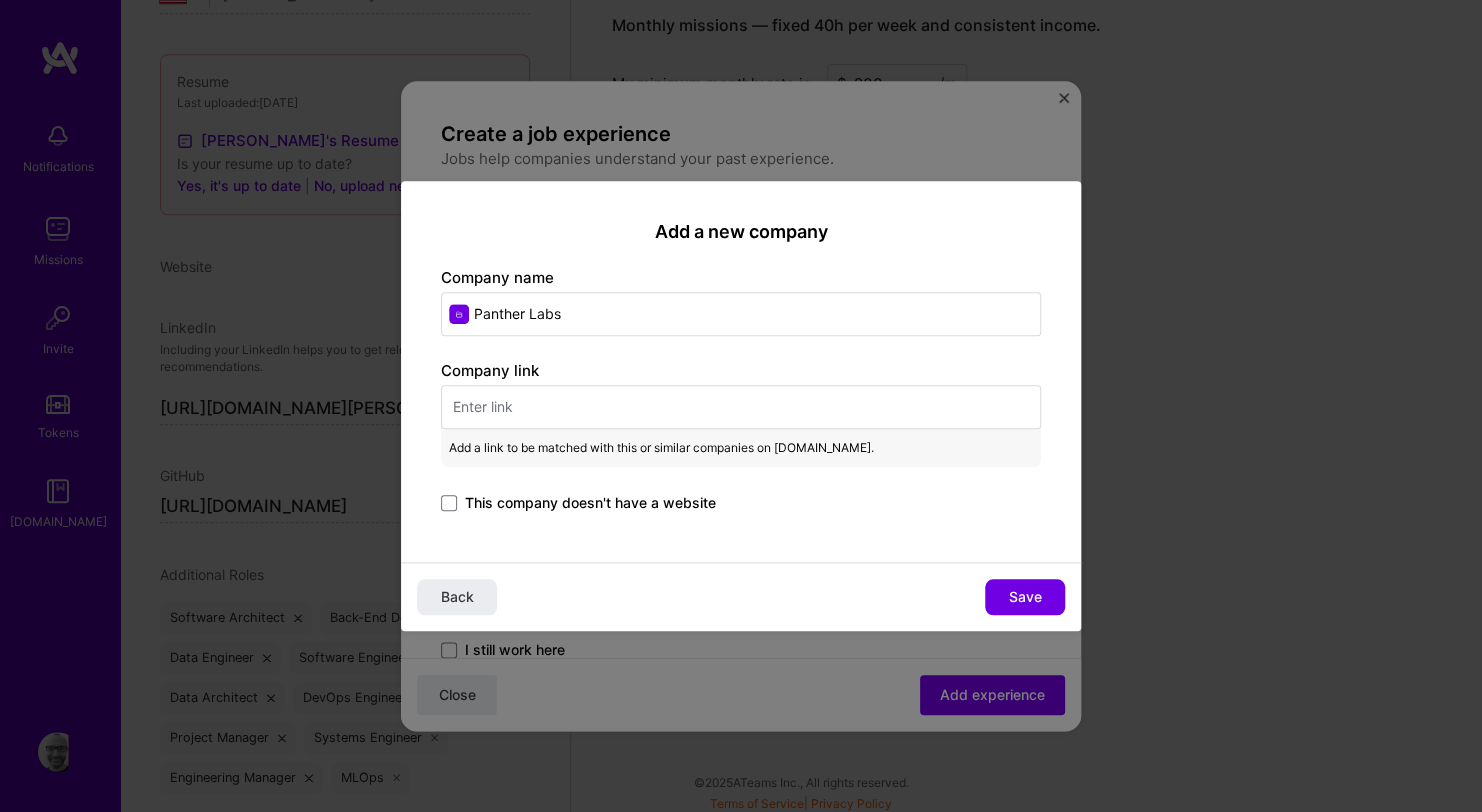 click at bounding box center [741, 407] 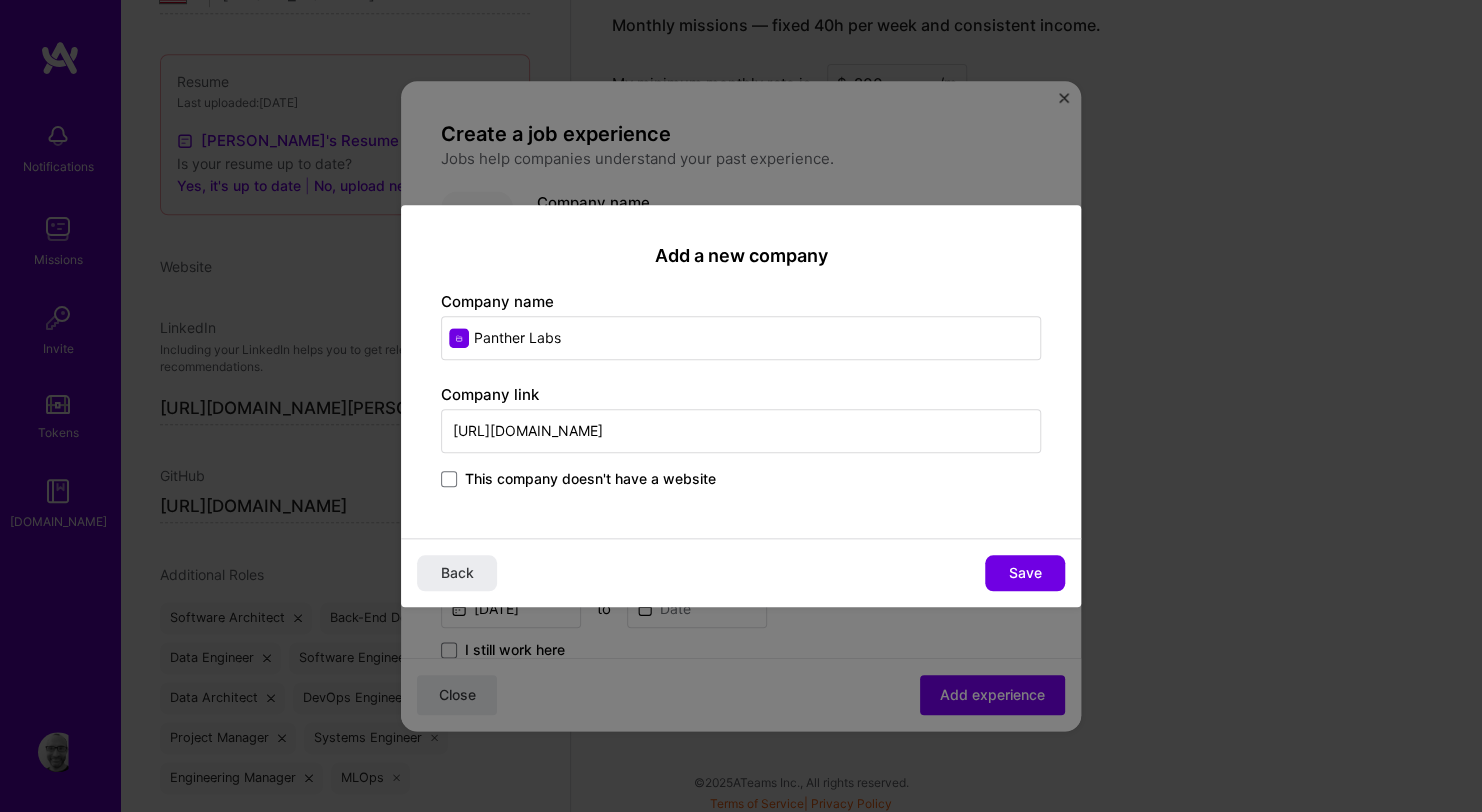 type on "[URL][DOMAIN_NAME]" 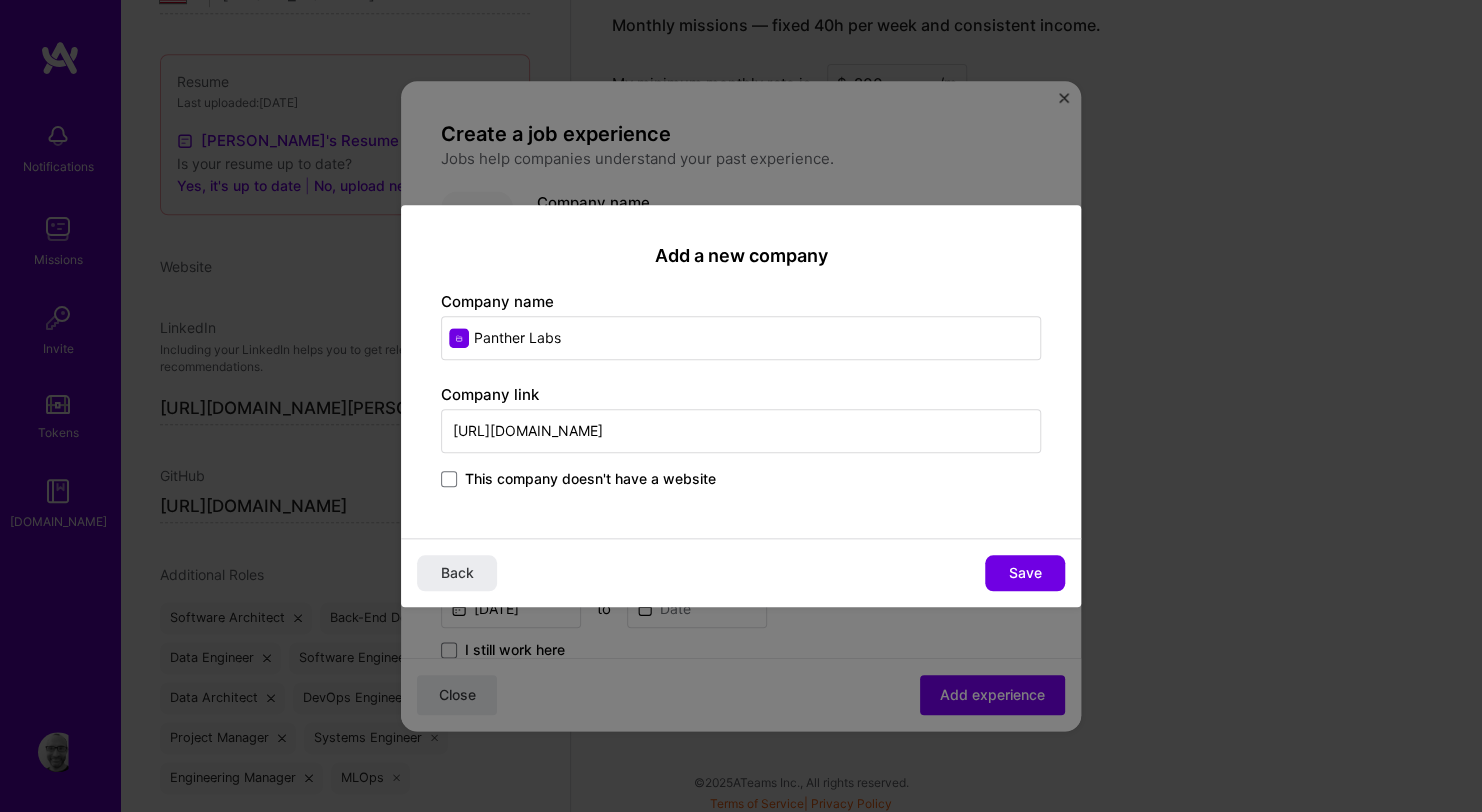 click on "Add a new company Company name Panther Labs Company link [URL][DOMAIN_NAME] This company doesn't have a website" at bounding box center (741, 371) 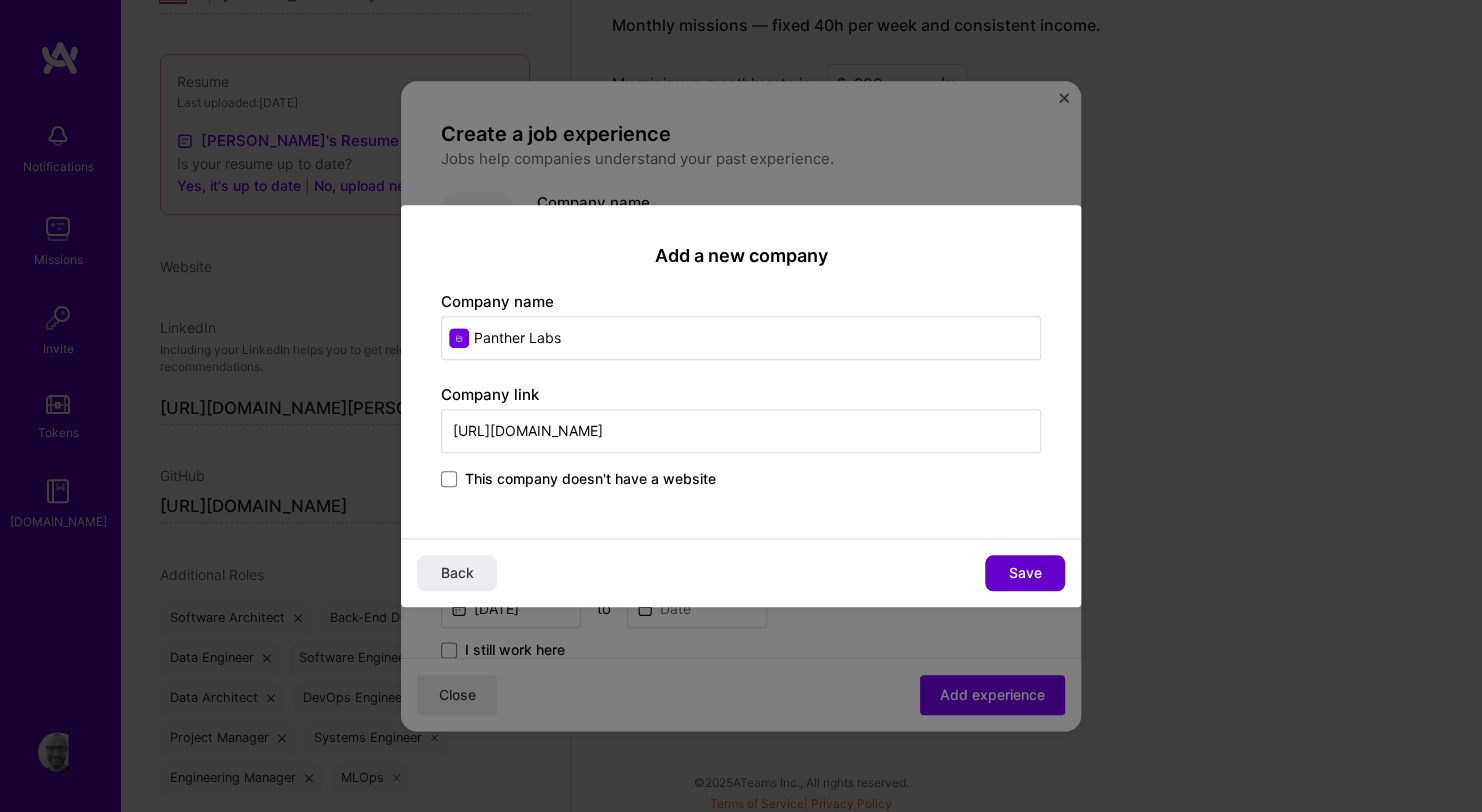 click on "Save" at bounding box center (1025, 573) 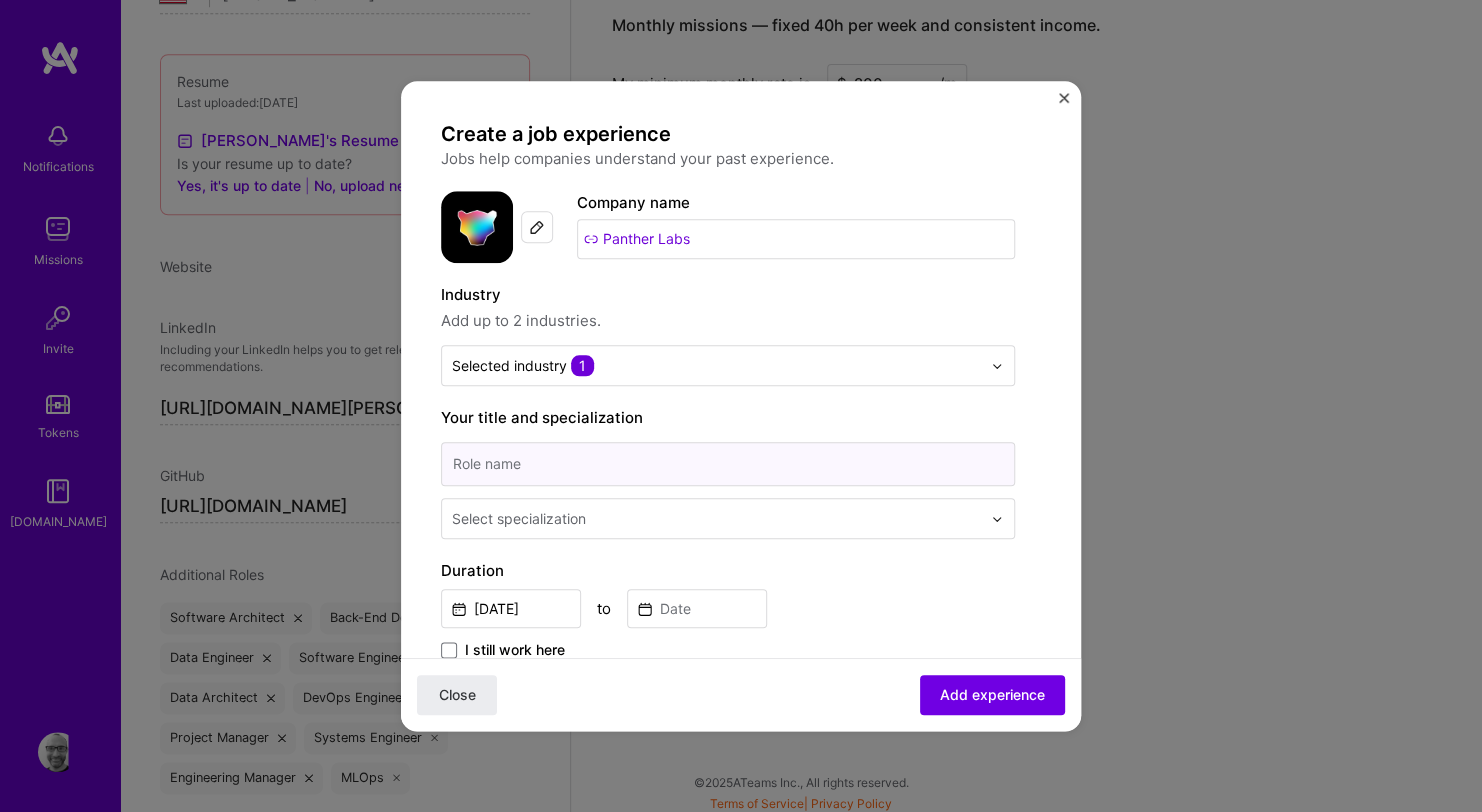 click at bounding box center [728, 464] 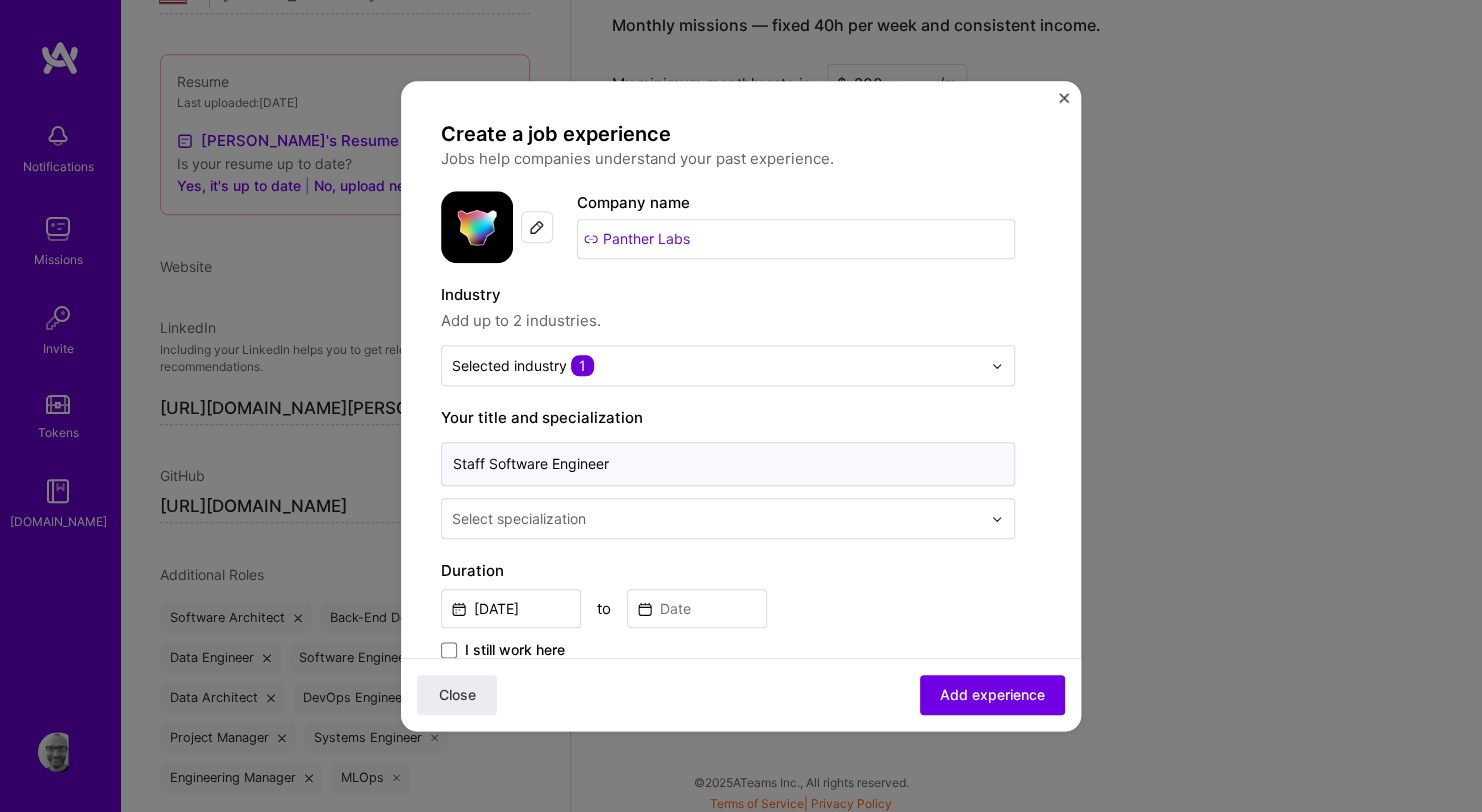 type on "Staff Software Engineer" 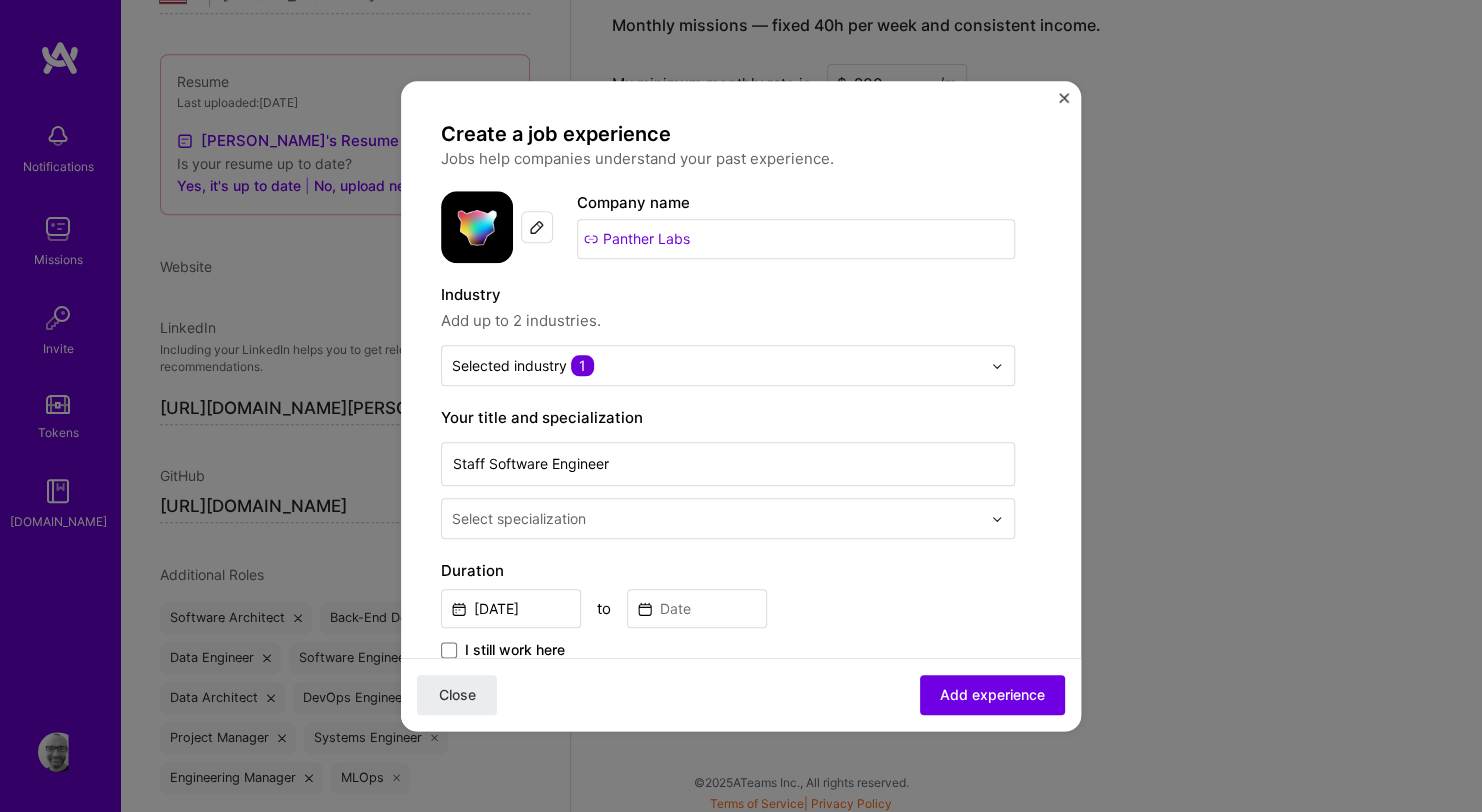 click on "Select specialization" at bounding box center [716, 518] 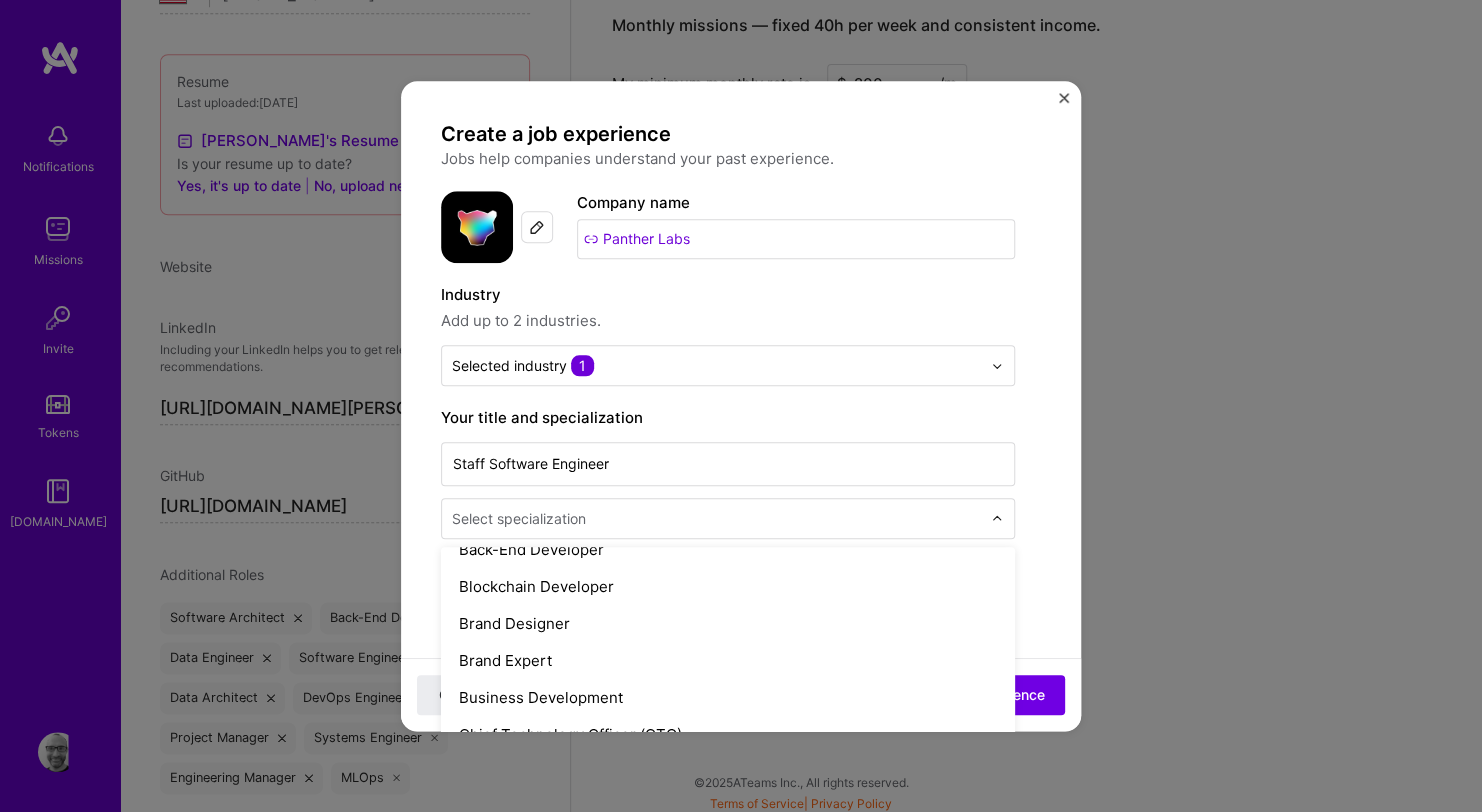 scroll, scrollTop: 356, scrollLeft: 0, axis: vertical 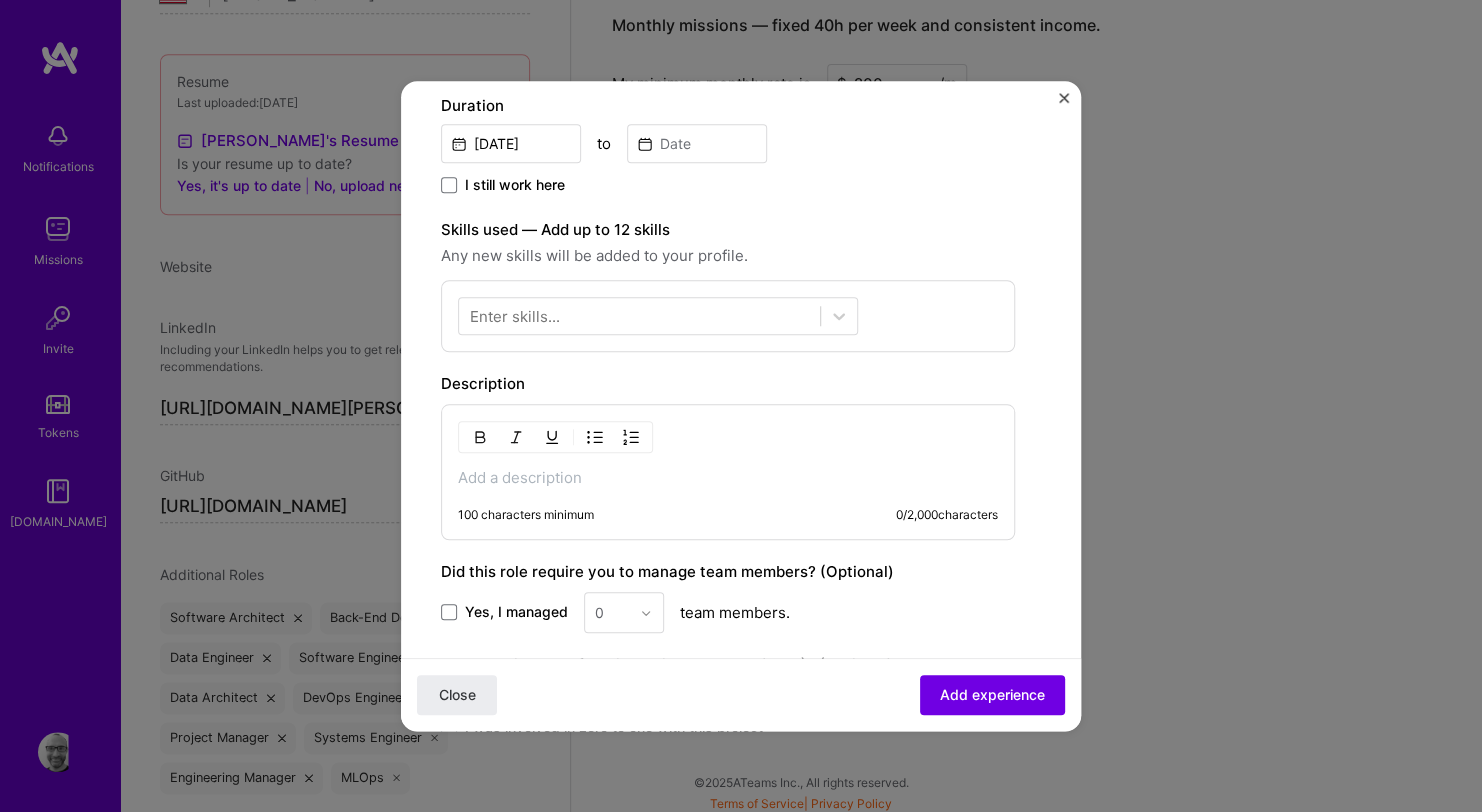 drag, startPoint x: 959, startPoint y: 436, endPoint x: 957, endPoint y: 421, distance: 15.132746 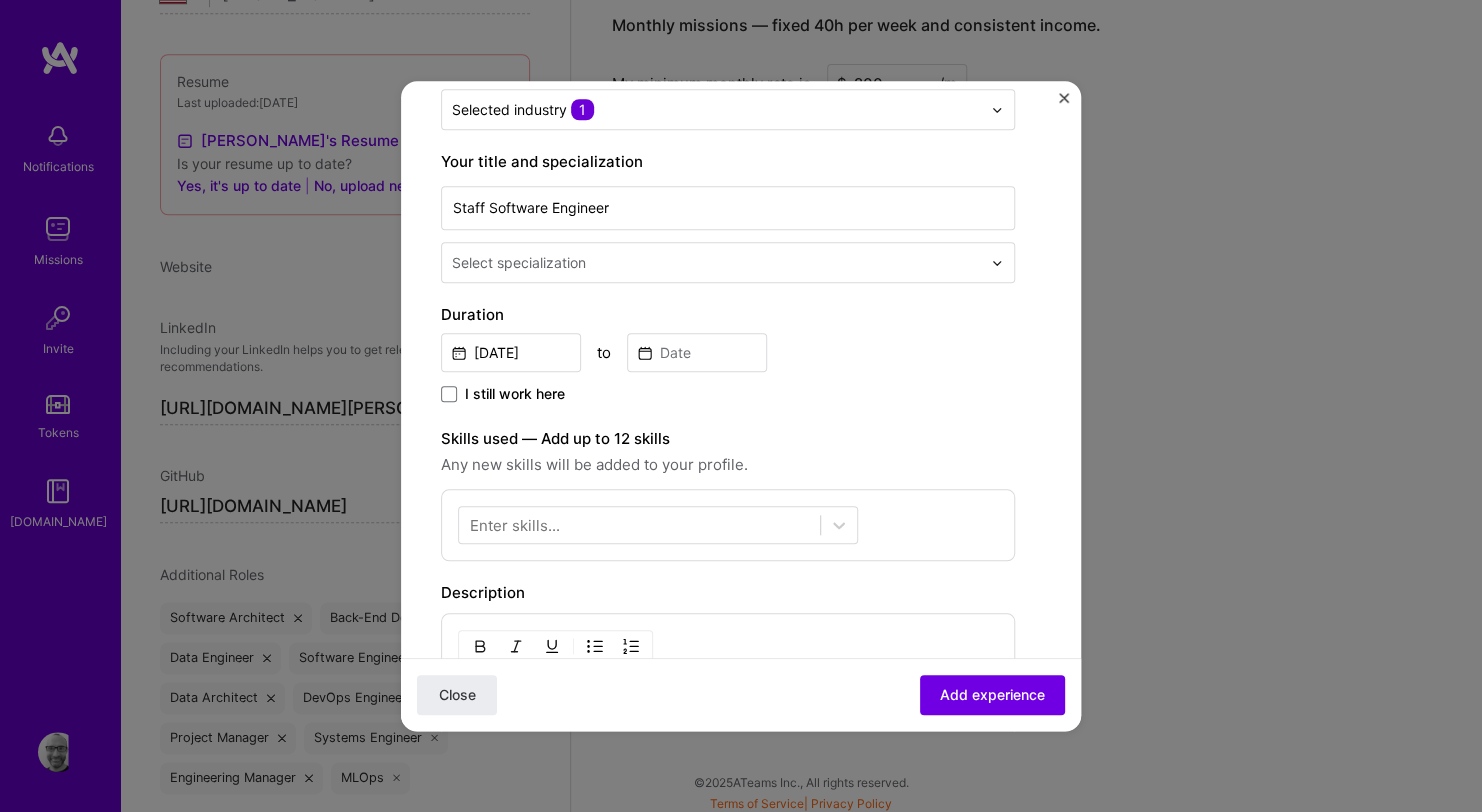 scroll, scrollTop: 187, scrollLeft: 0, axis: vertical 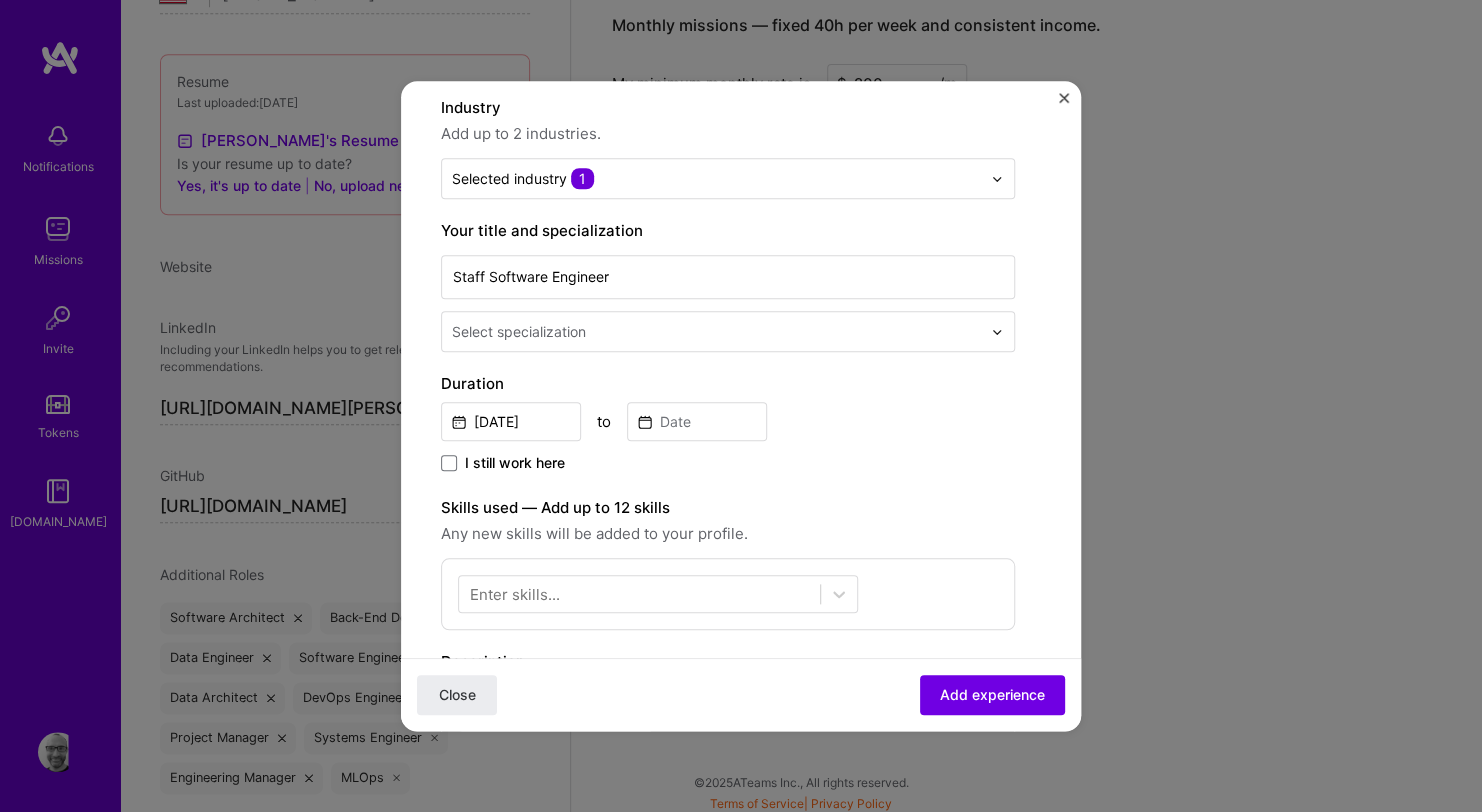 click at bounding box center [718, 331] 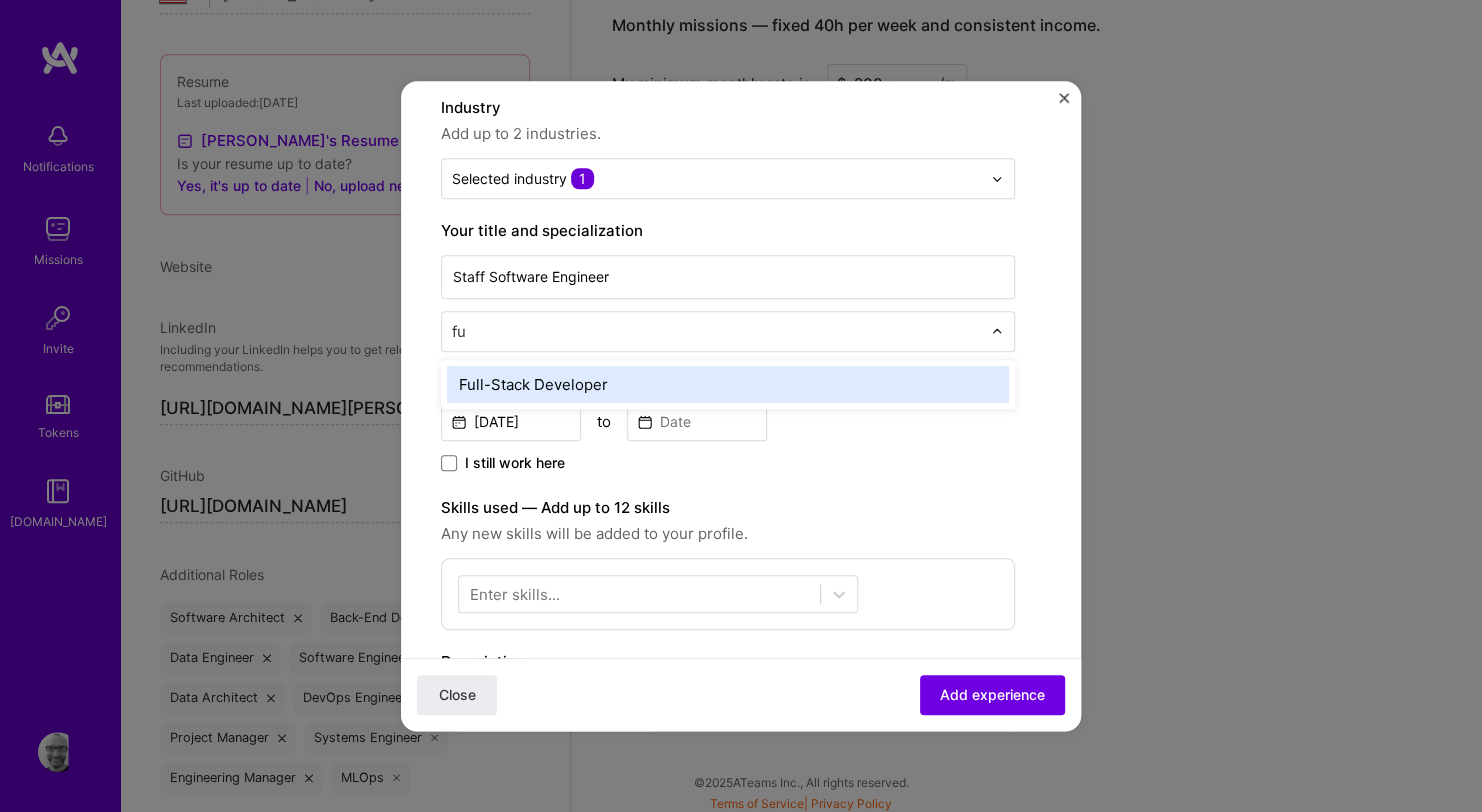 type on "ful" 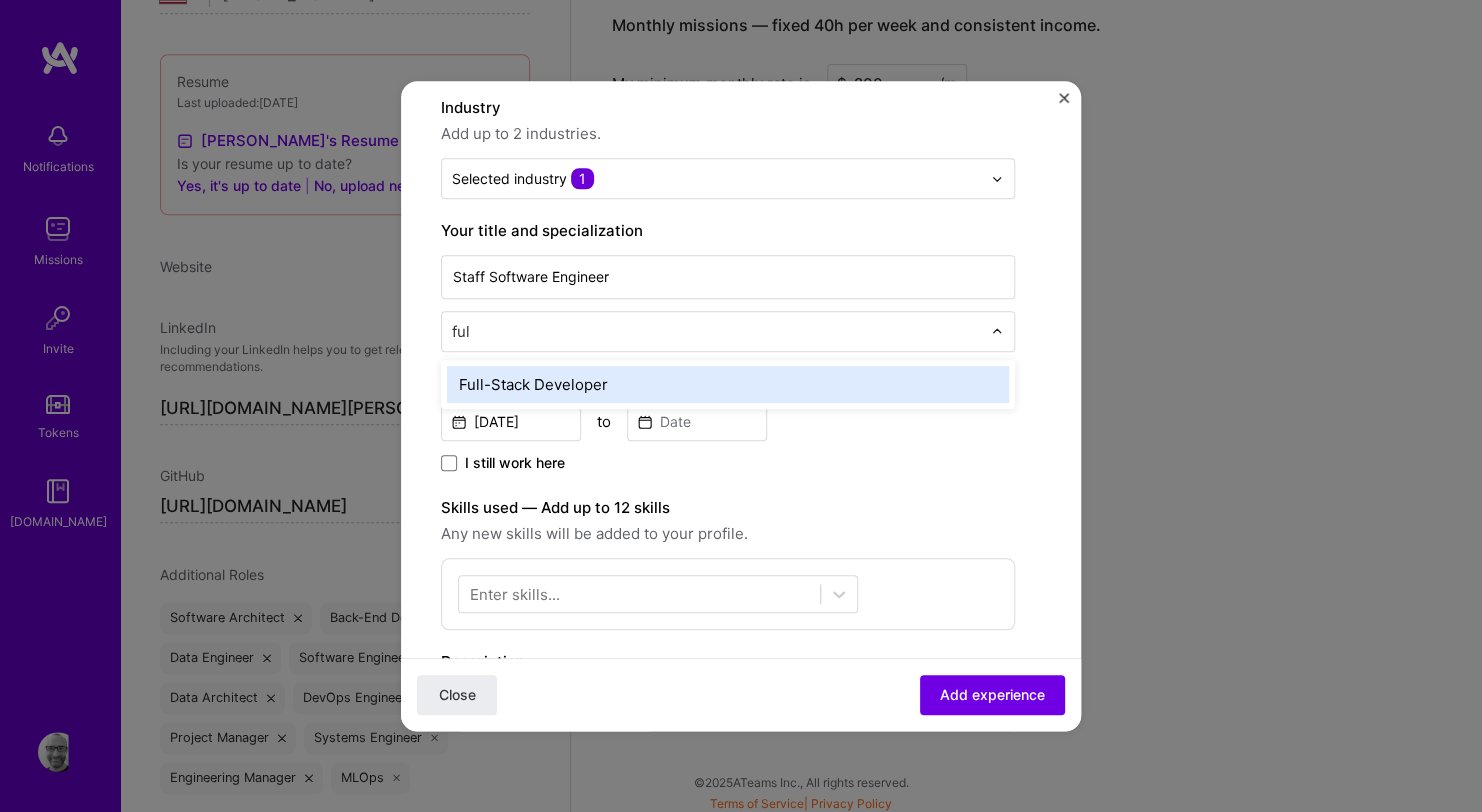 click on "Full-Stack Developer" at bounding box center [728, 384] 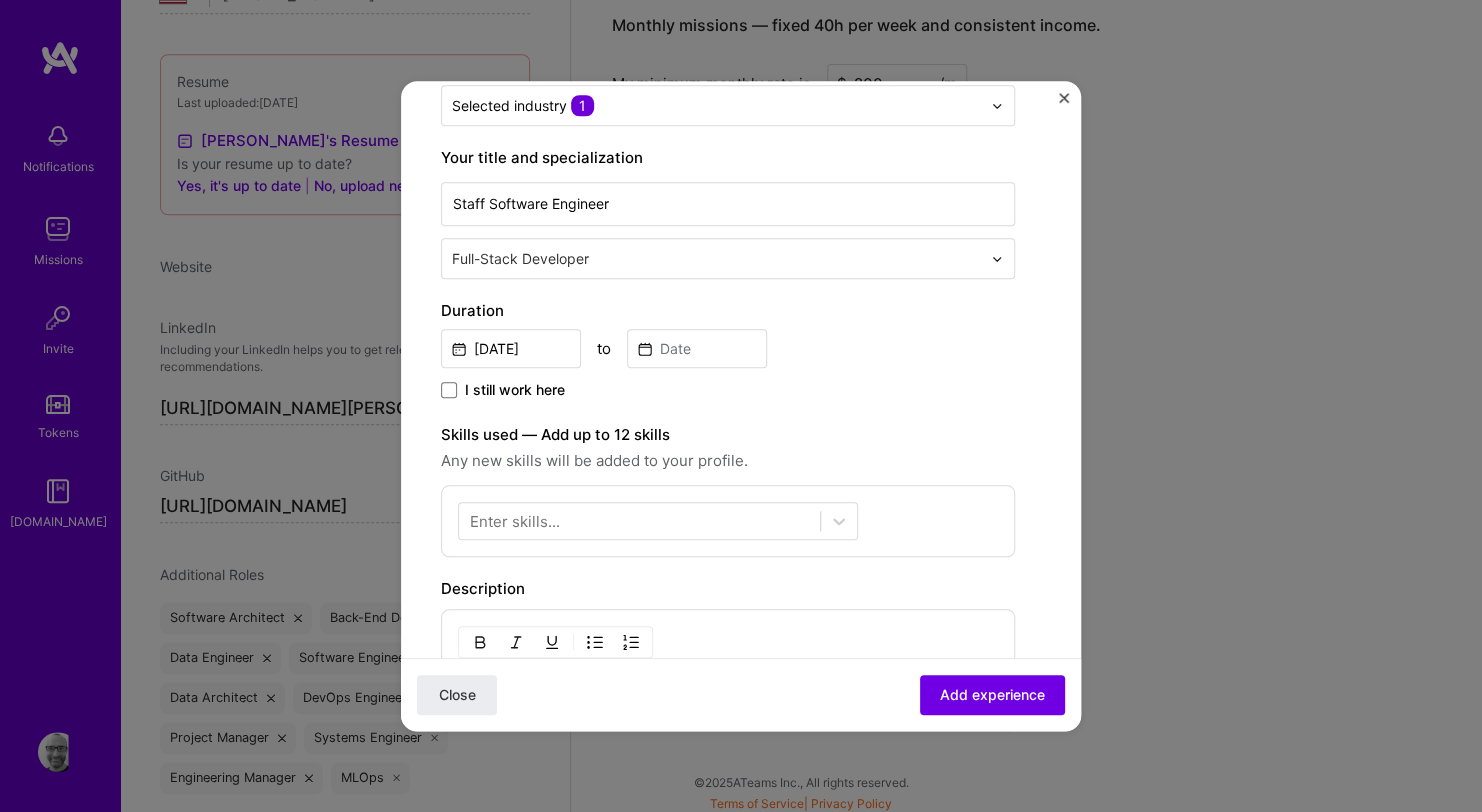 scroll, scrollTop: 286, scrollLeft: 0, axis: vertical 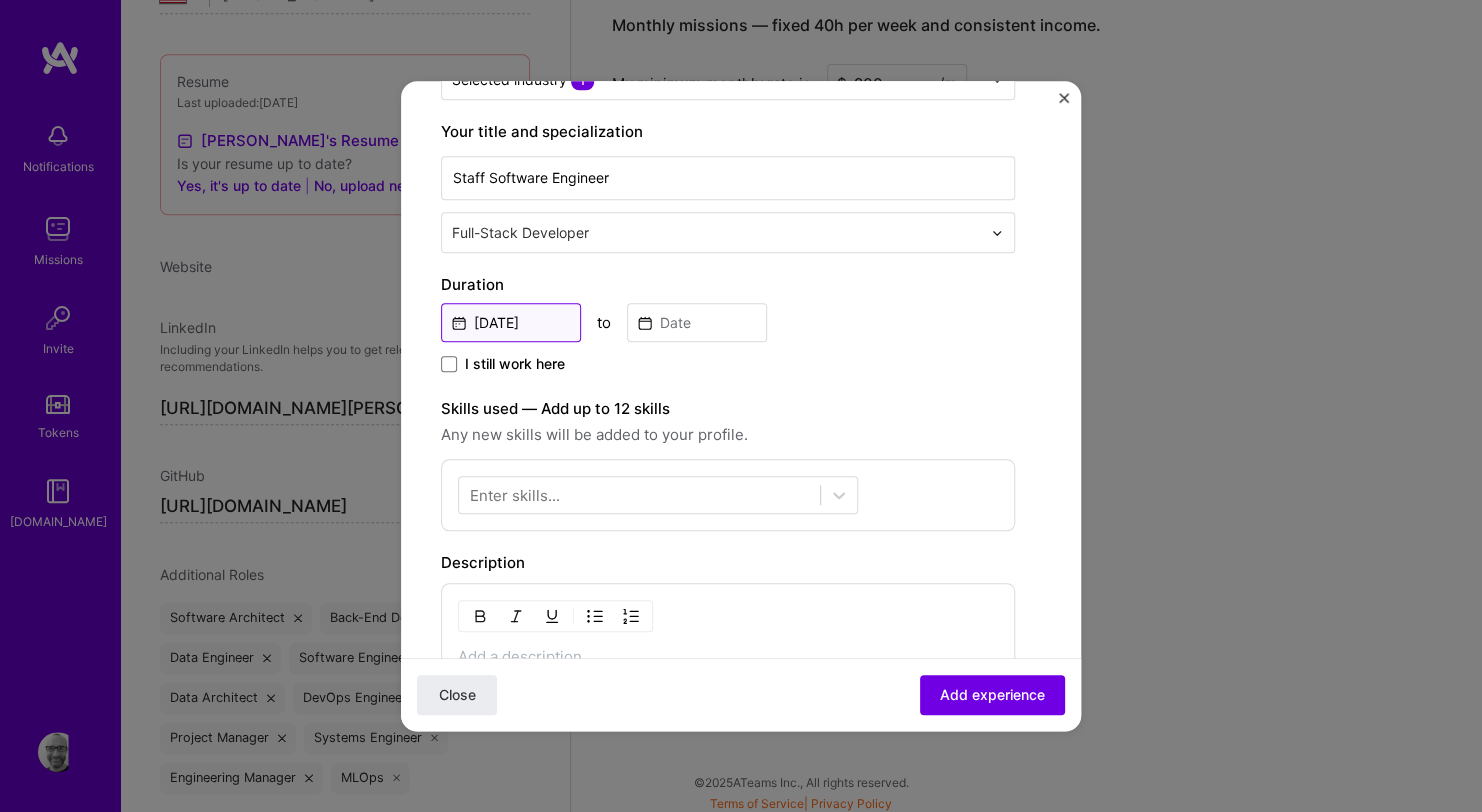 click on "[DATE]" at bounding box center [511, 322] 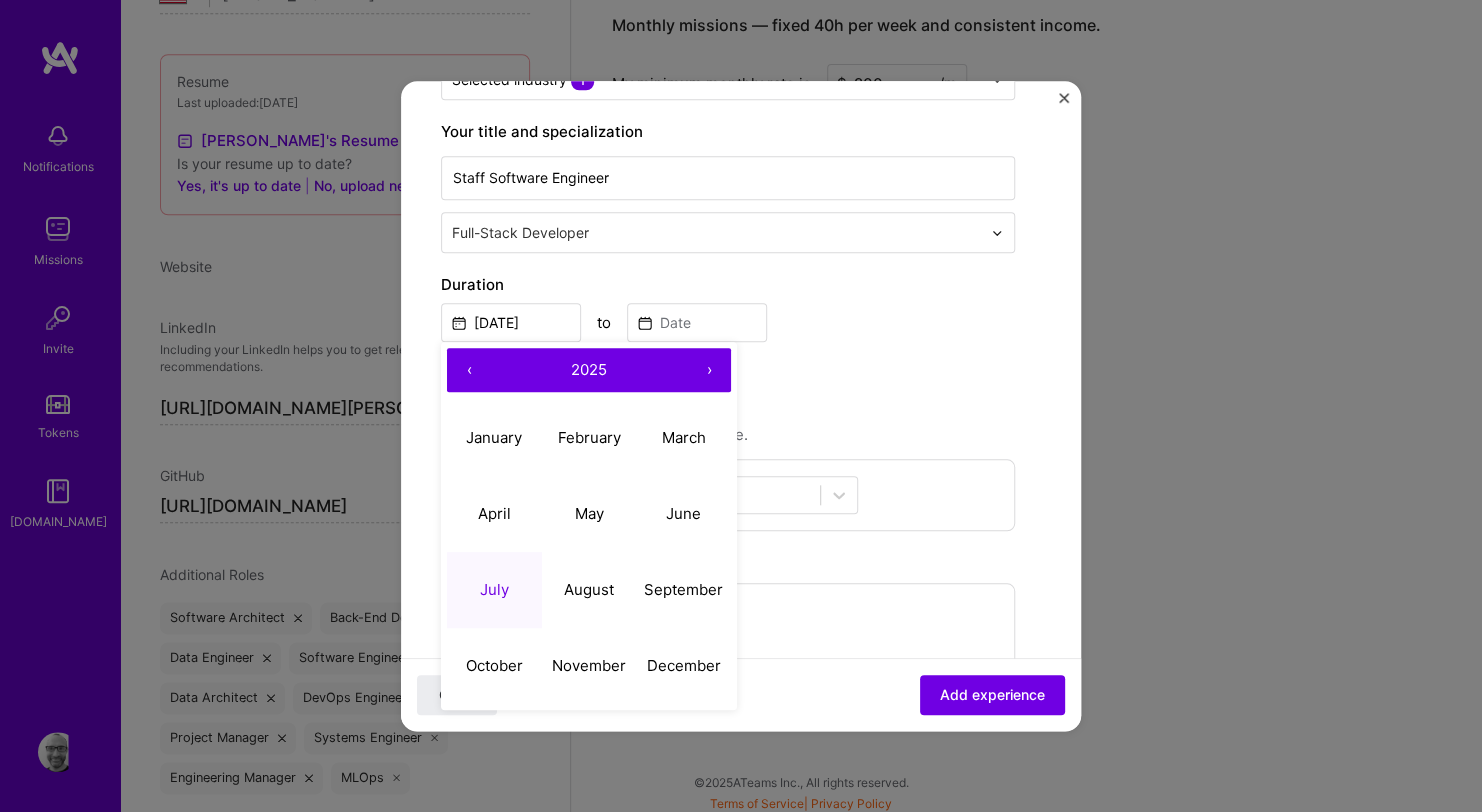 click on "‹" at bounding box center (469, 370) 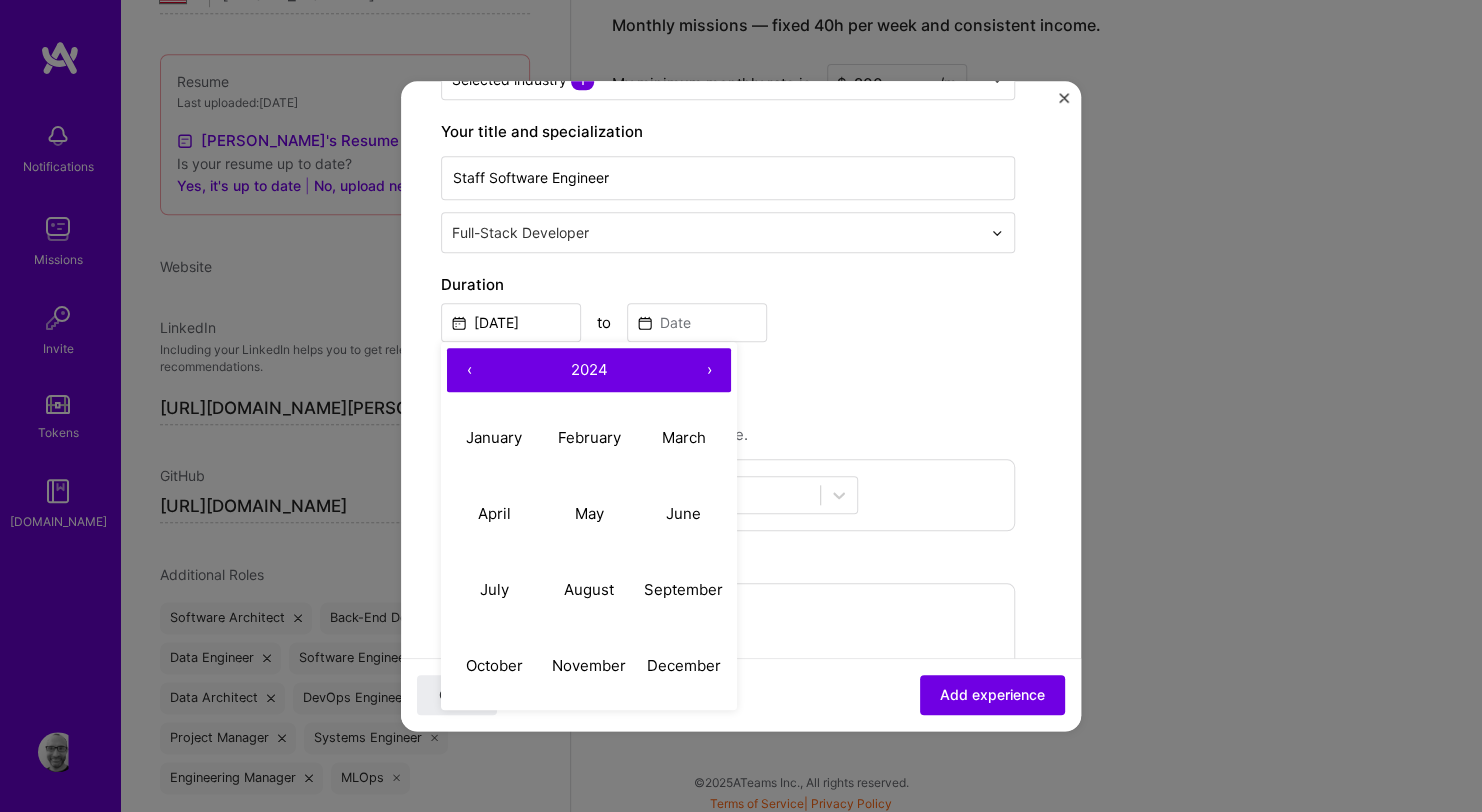 click on "‹" at bounding box center [469, 370] 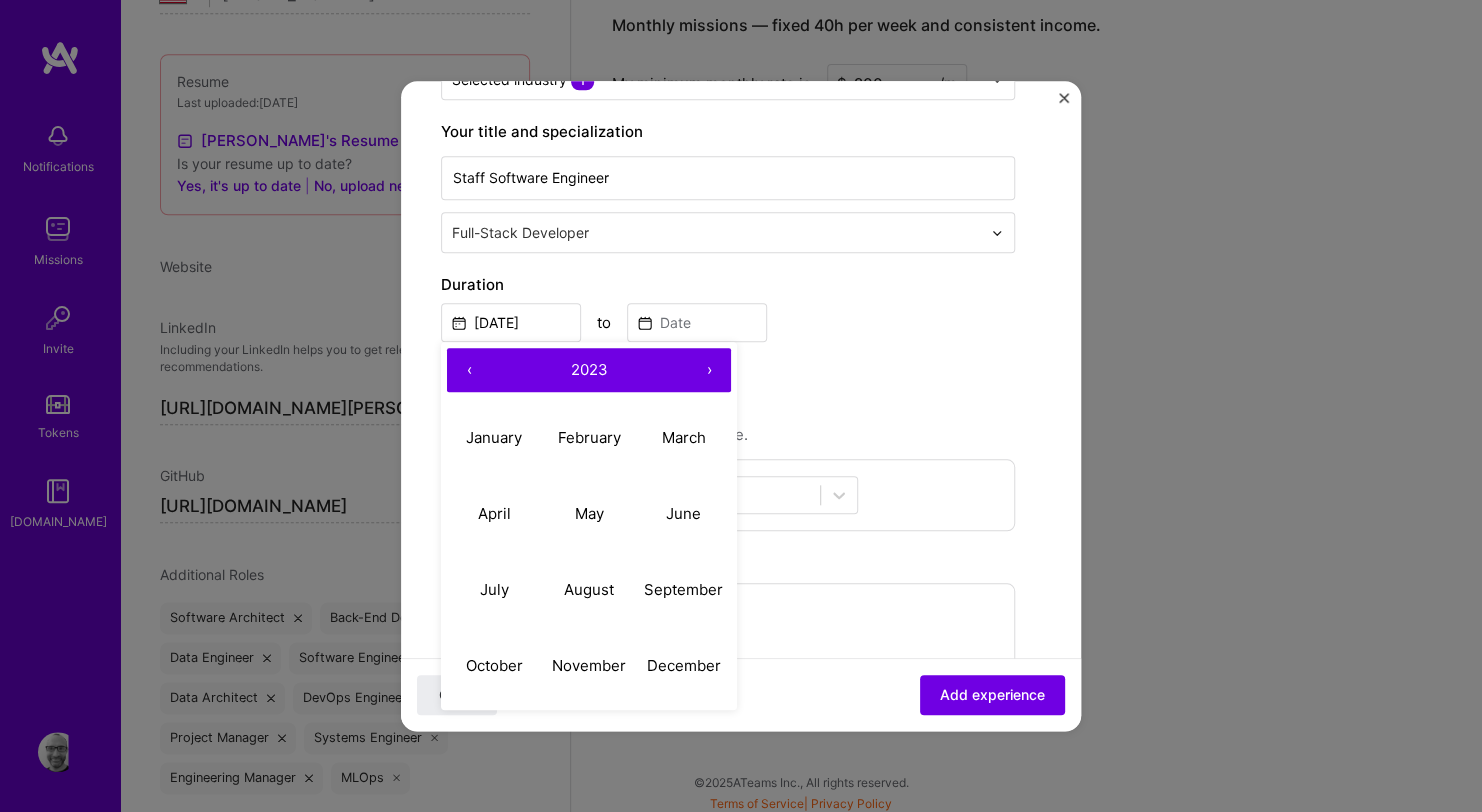 click on "‹" at bounding box center [469, 370] 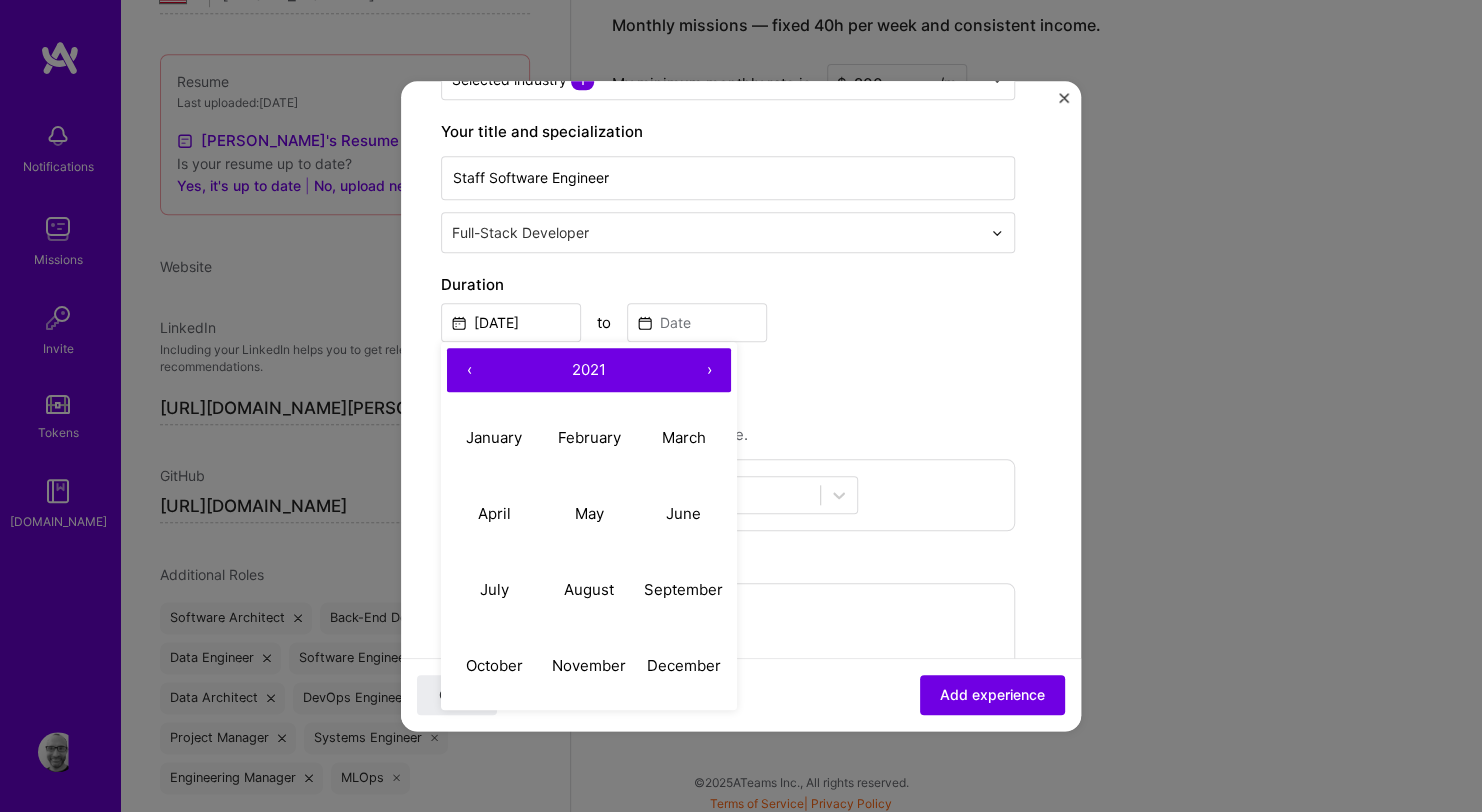click on "‹" at bounding box center [469, 370] 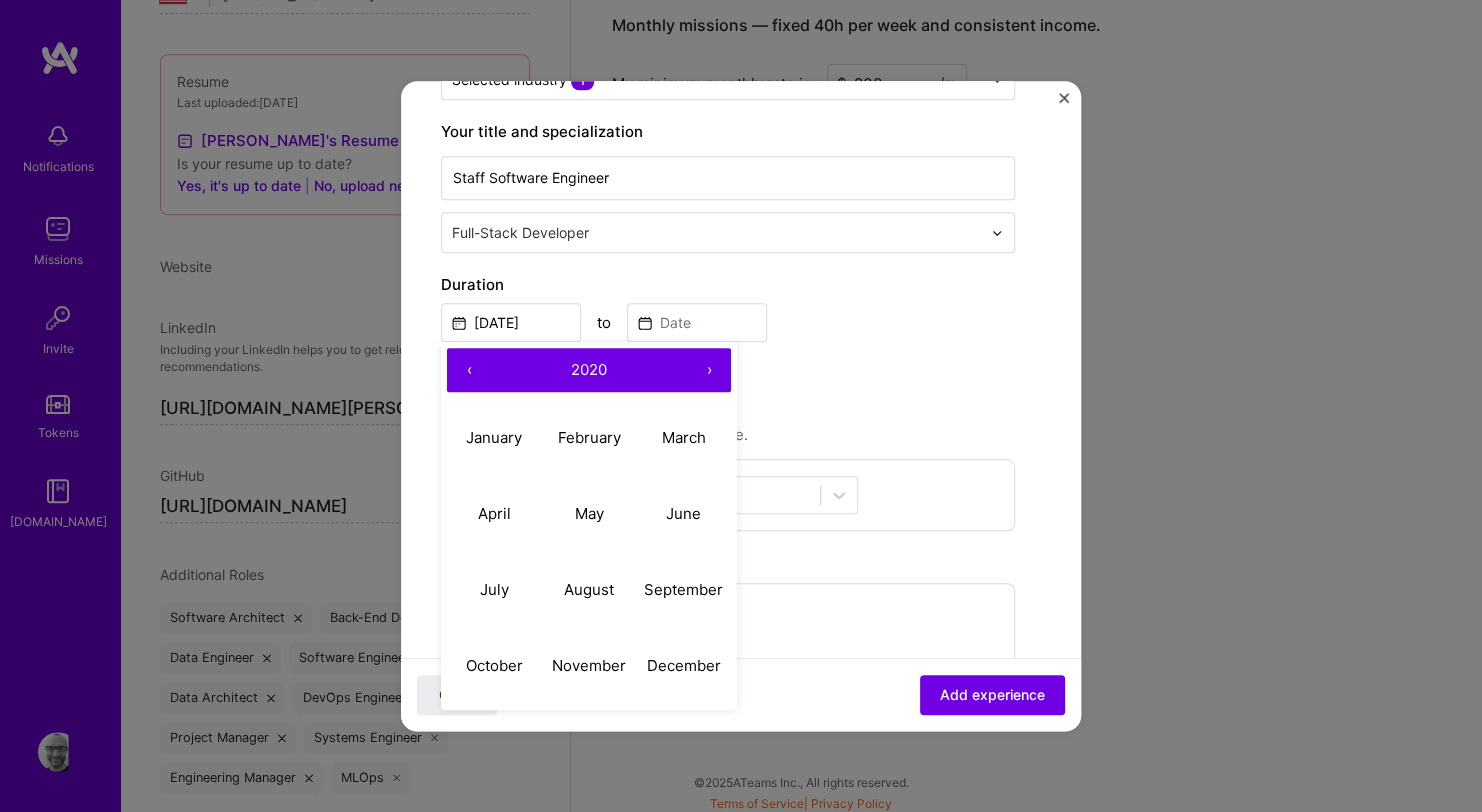 click on "‹" at bounding box center [469, 370] 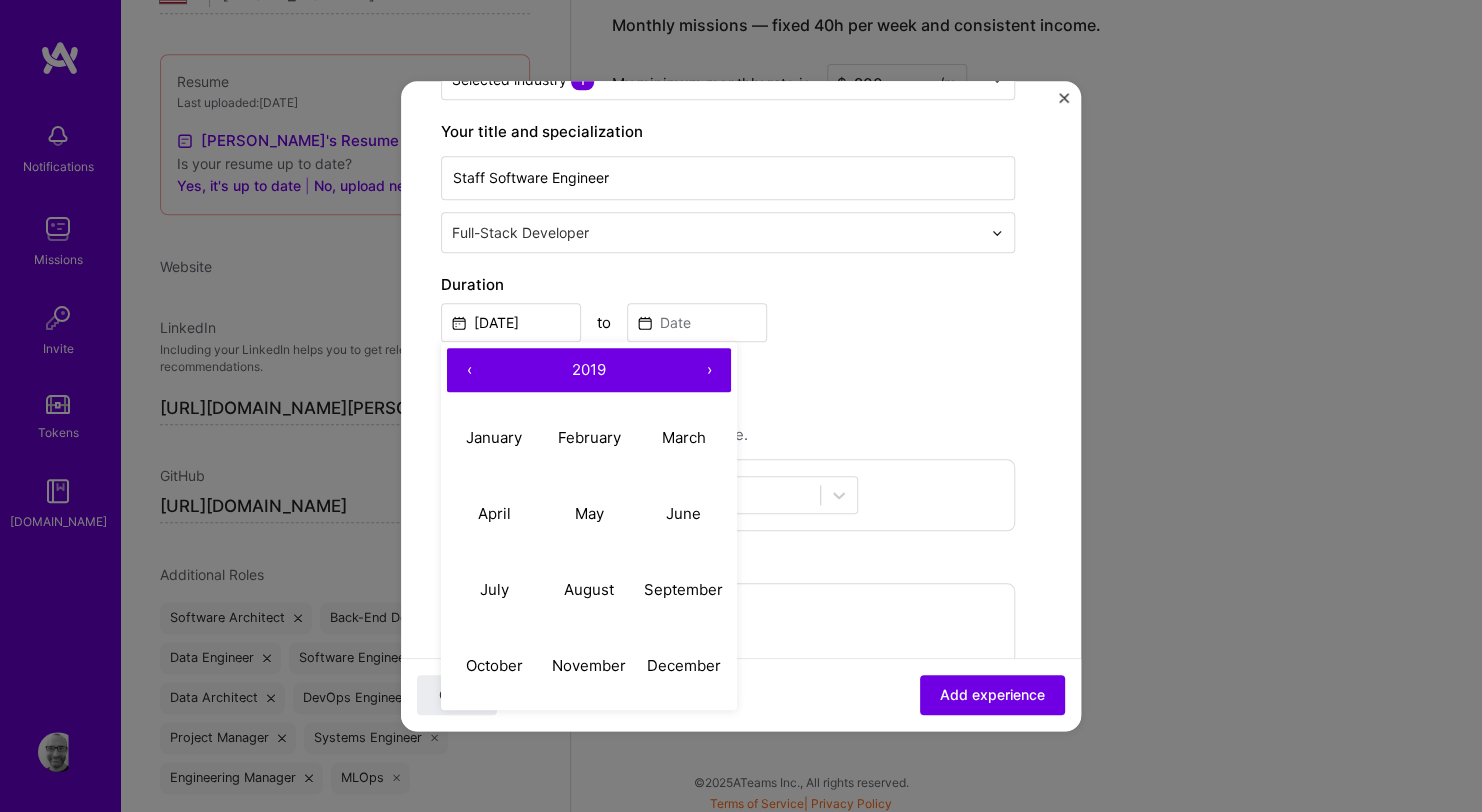 click on "‹" at bounding box center [469, 370] 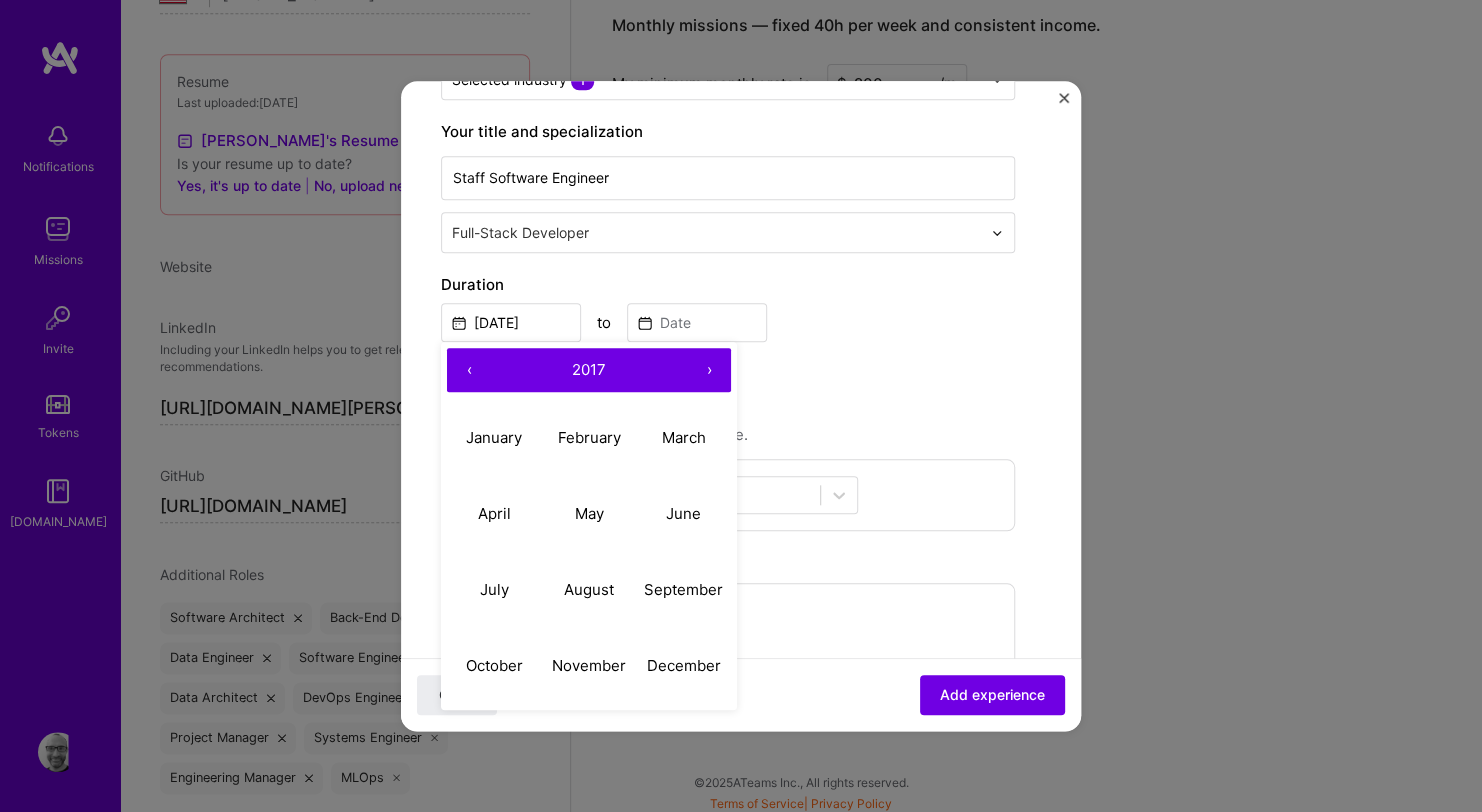 click on "‹" at bounding box center [469, 370] 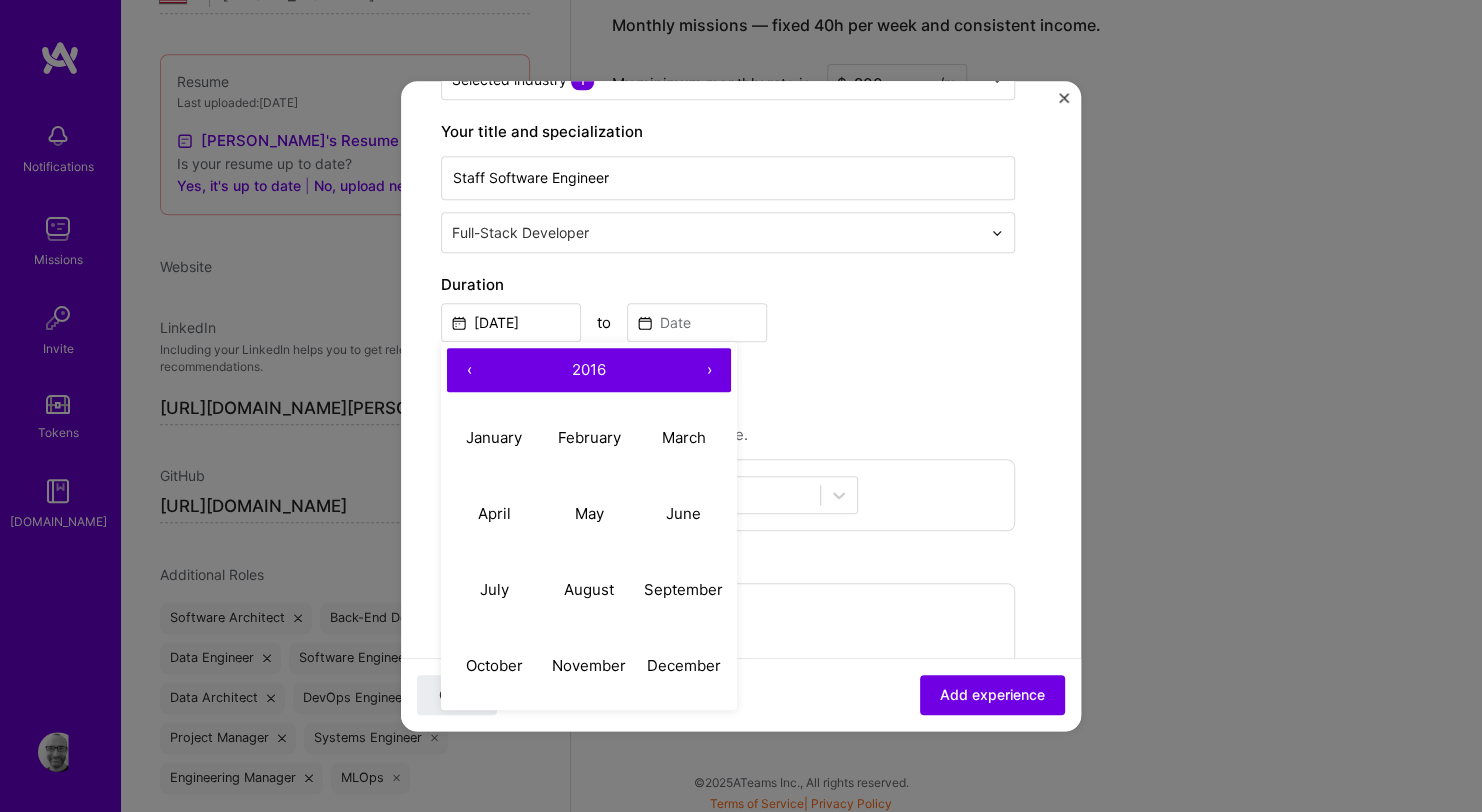click on "‹" at bounding box center (469, 370) 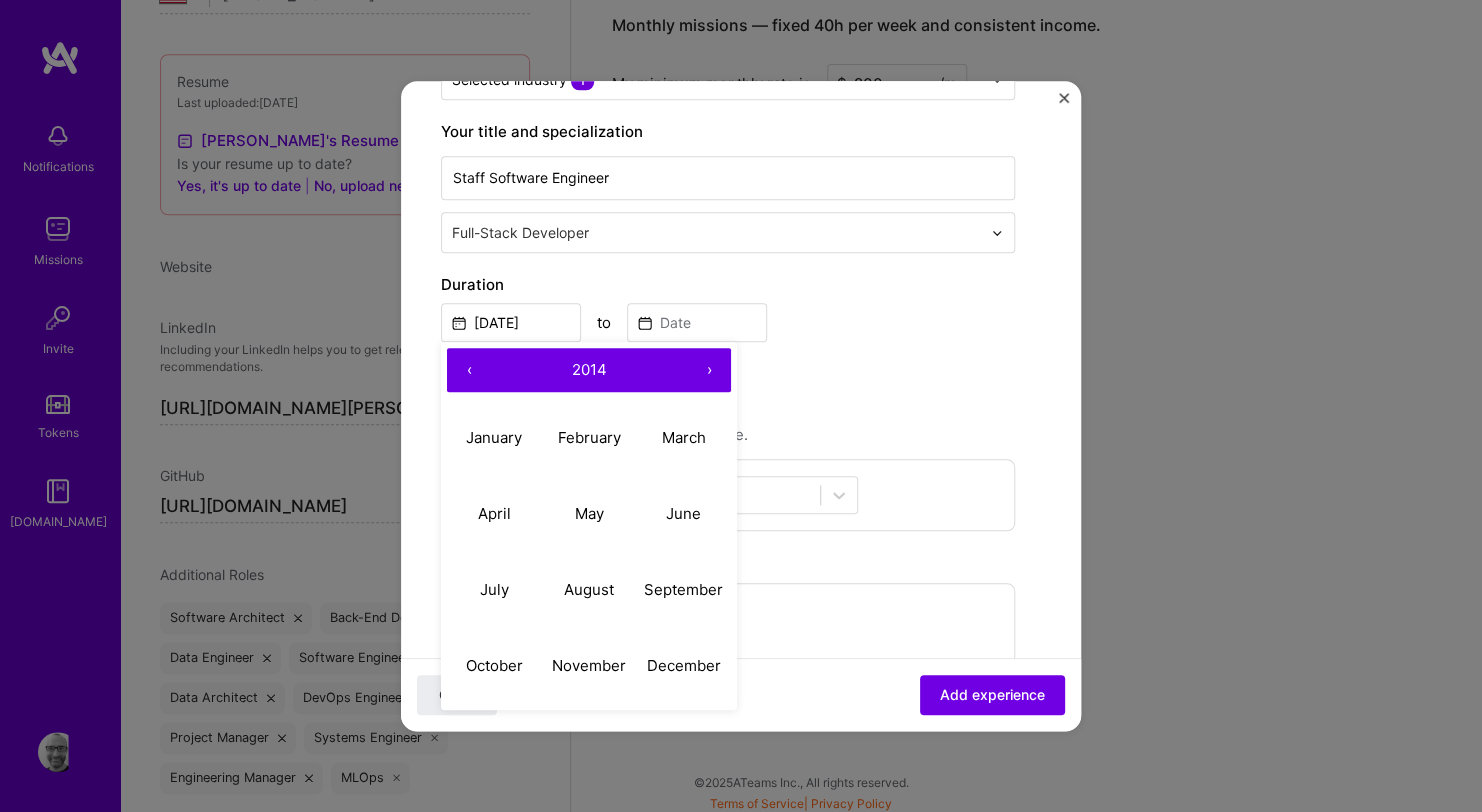click on "‹" at bounding box center (469, 370) 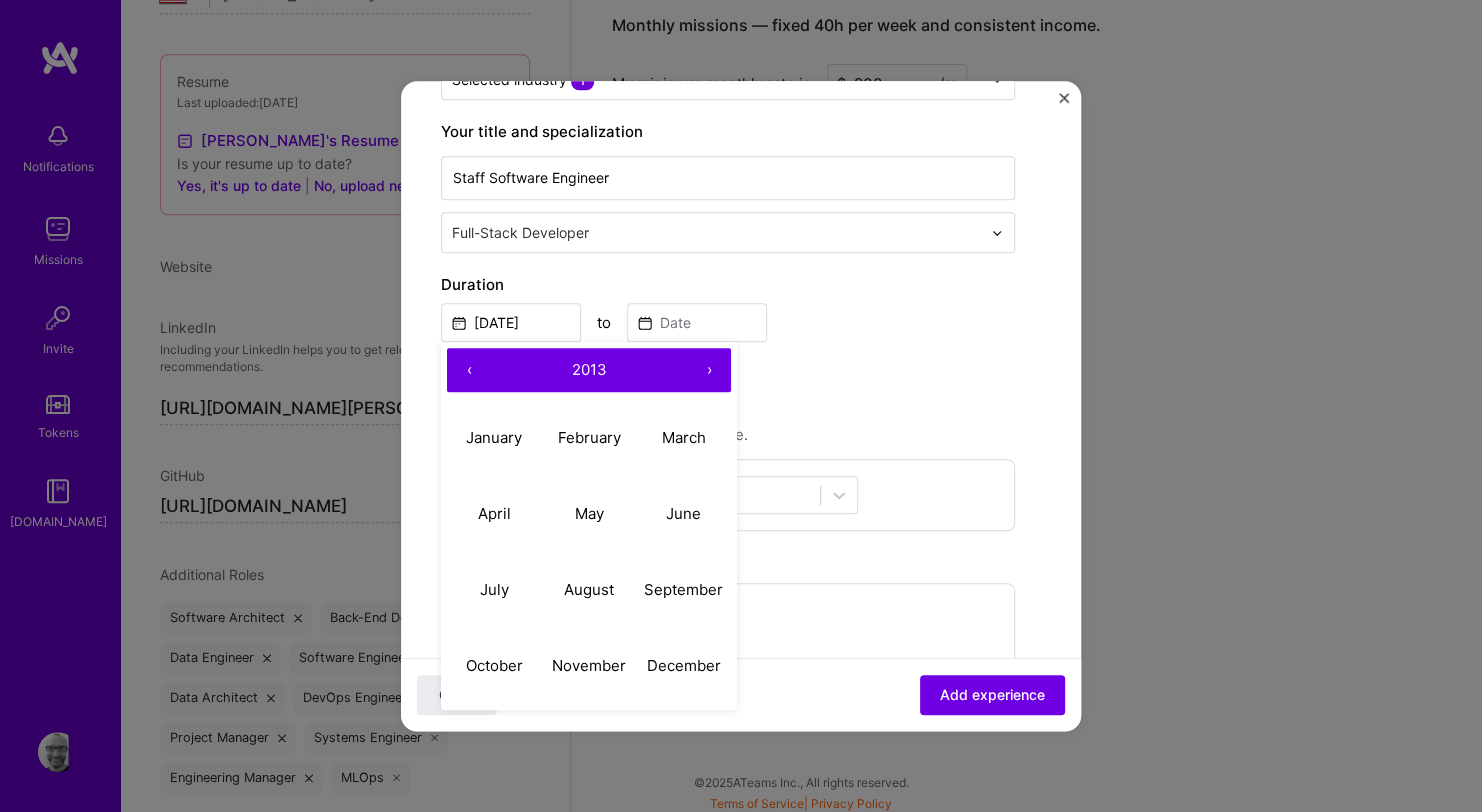 click on "›" at bounding box center (709, 370) 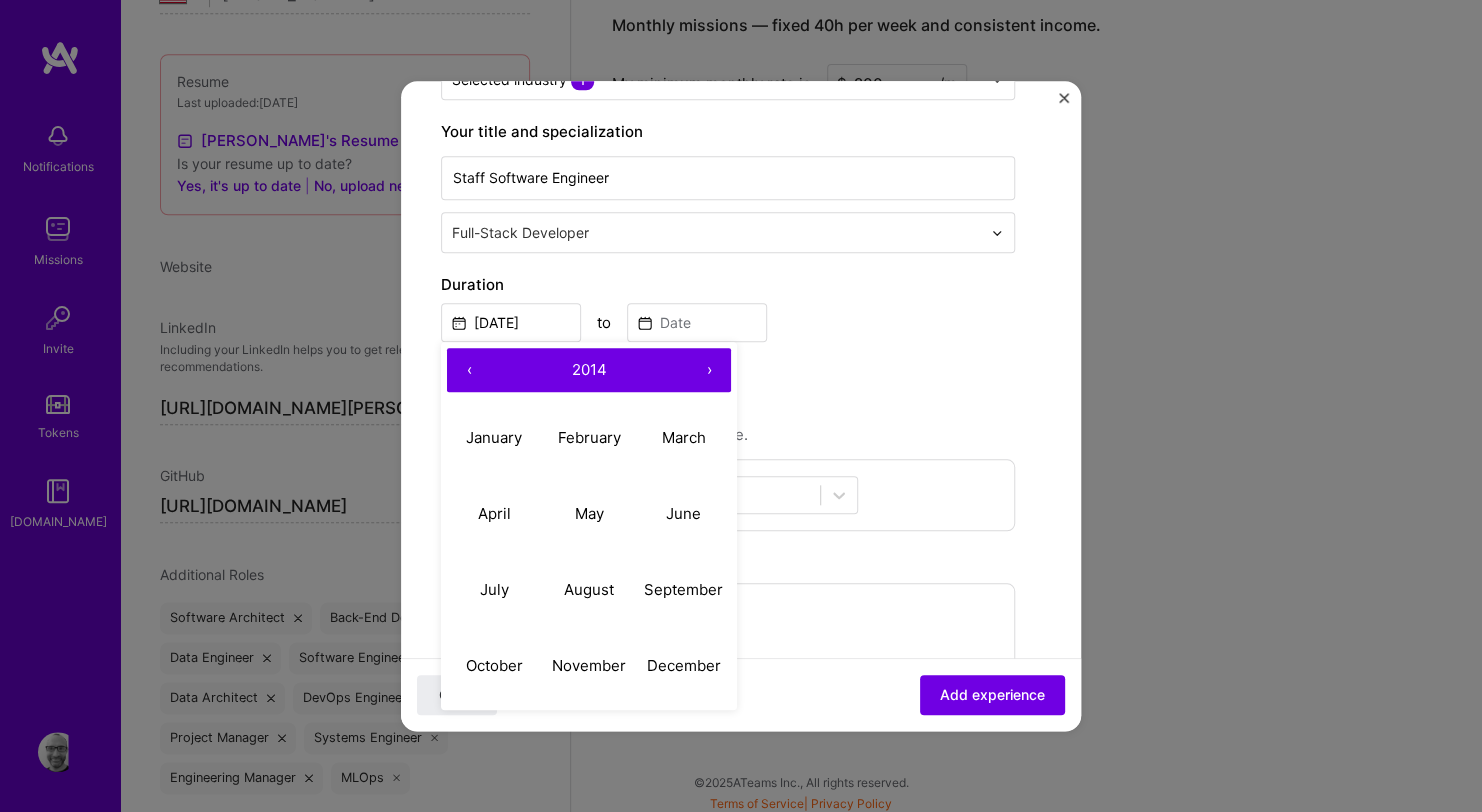 click on "›" at bounding box center (709, 370) 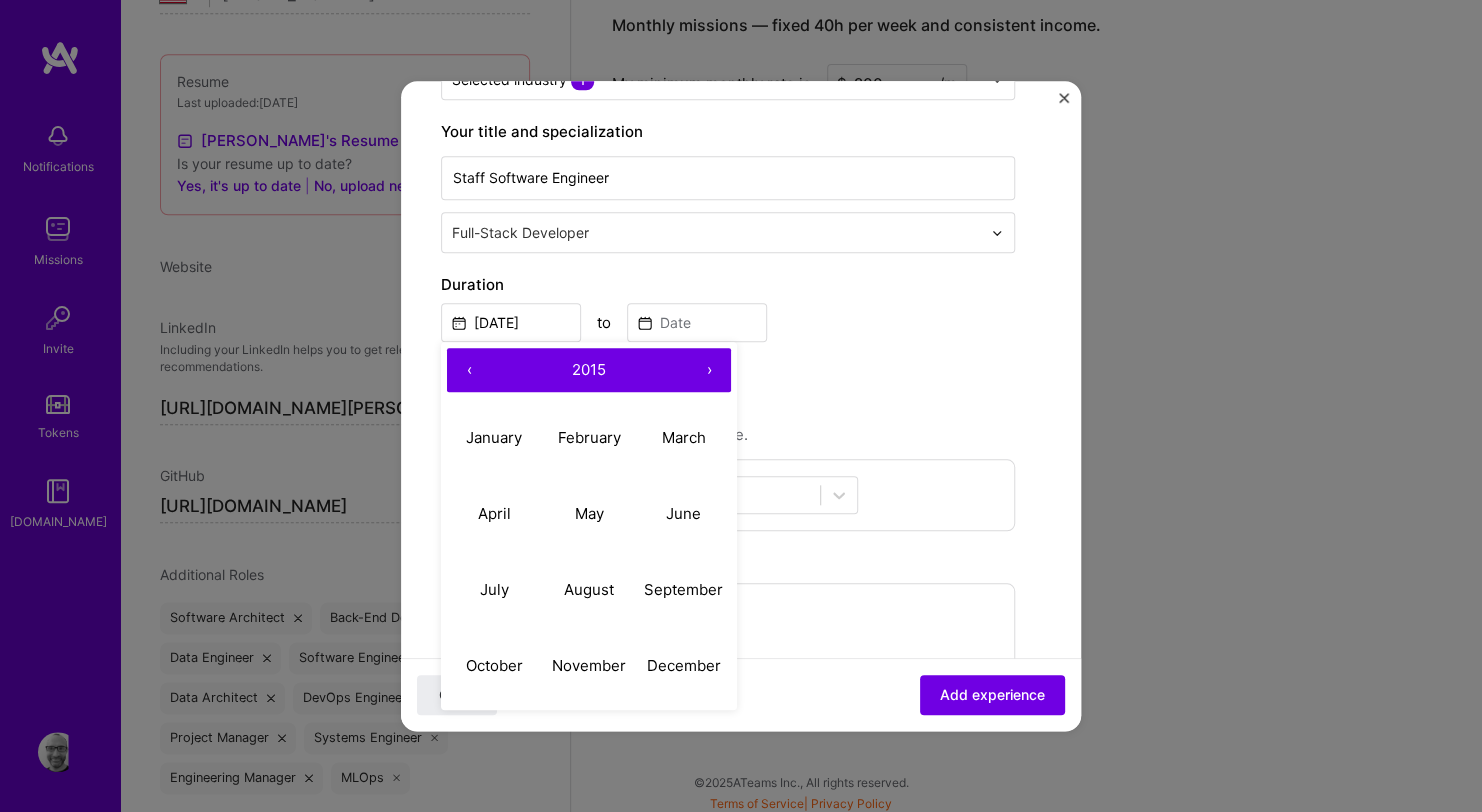 click on "›" at bounding box center (709, 370) 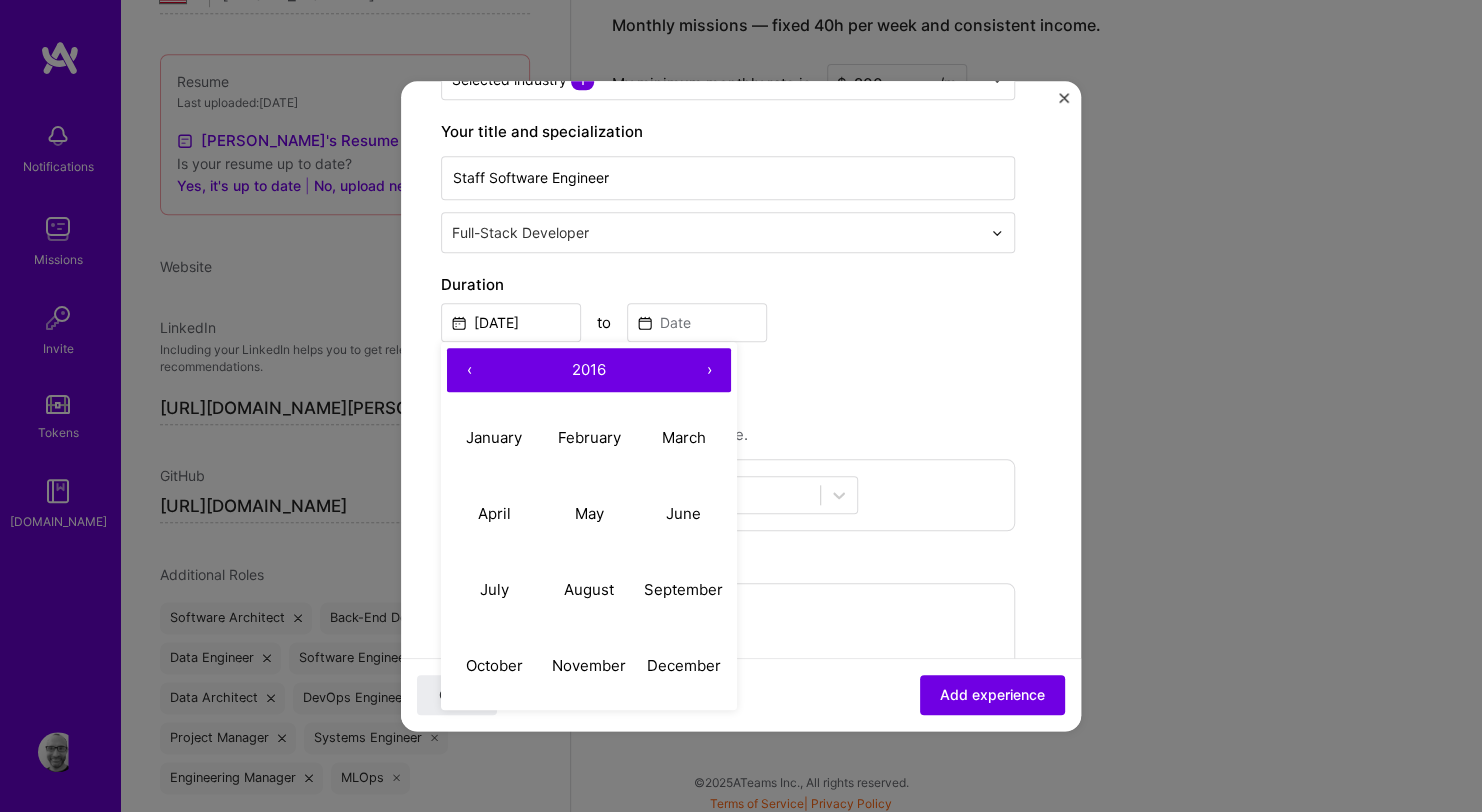 click on "›" at bounding box center [709, 370] 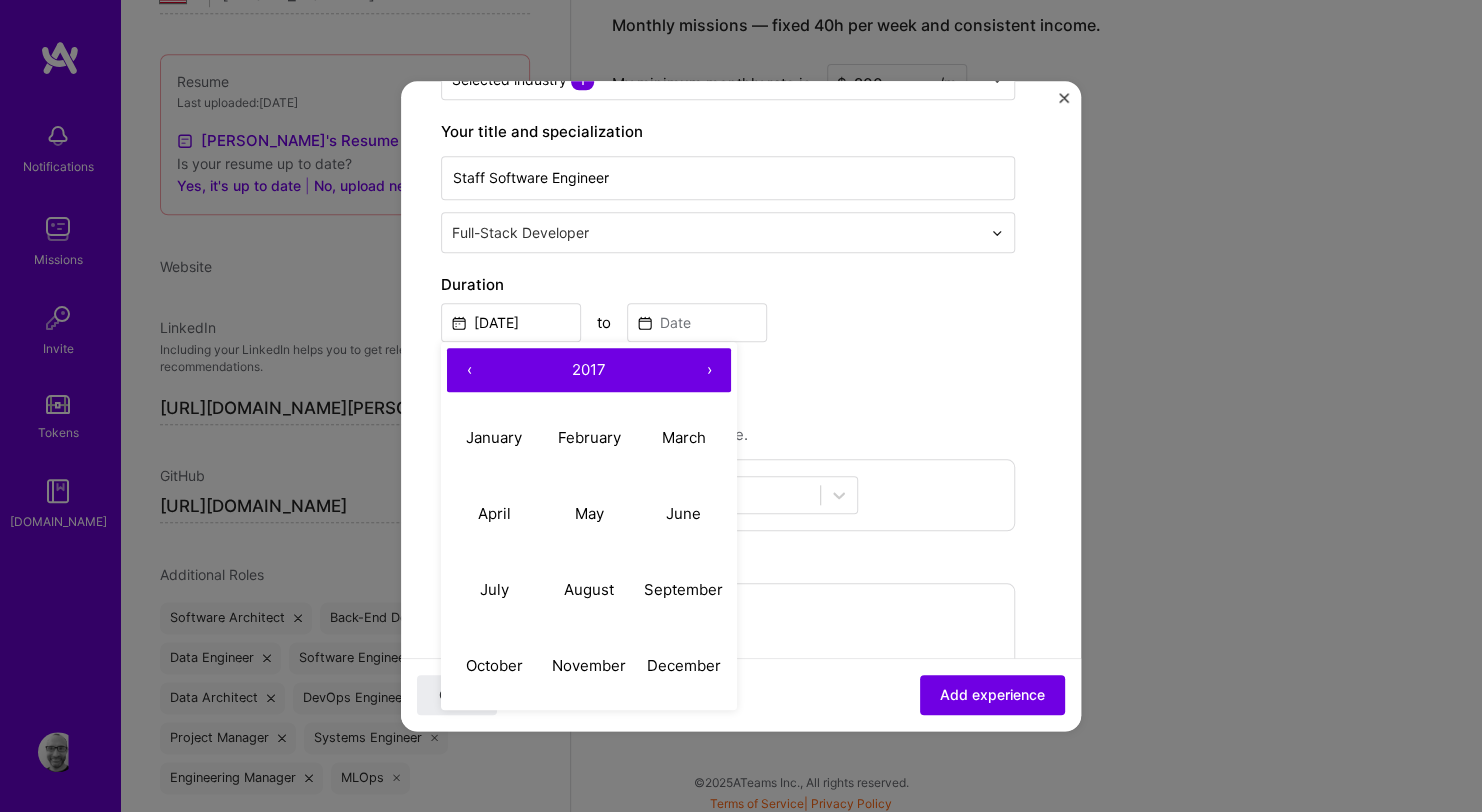click on "›" at bounding box center [709, 370] 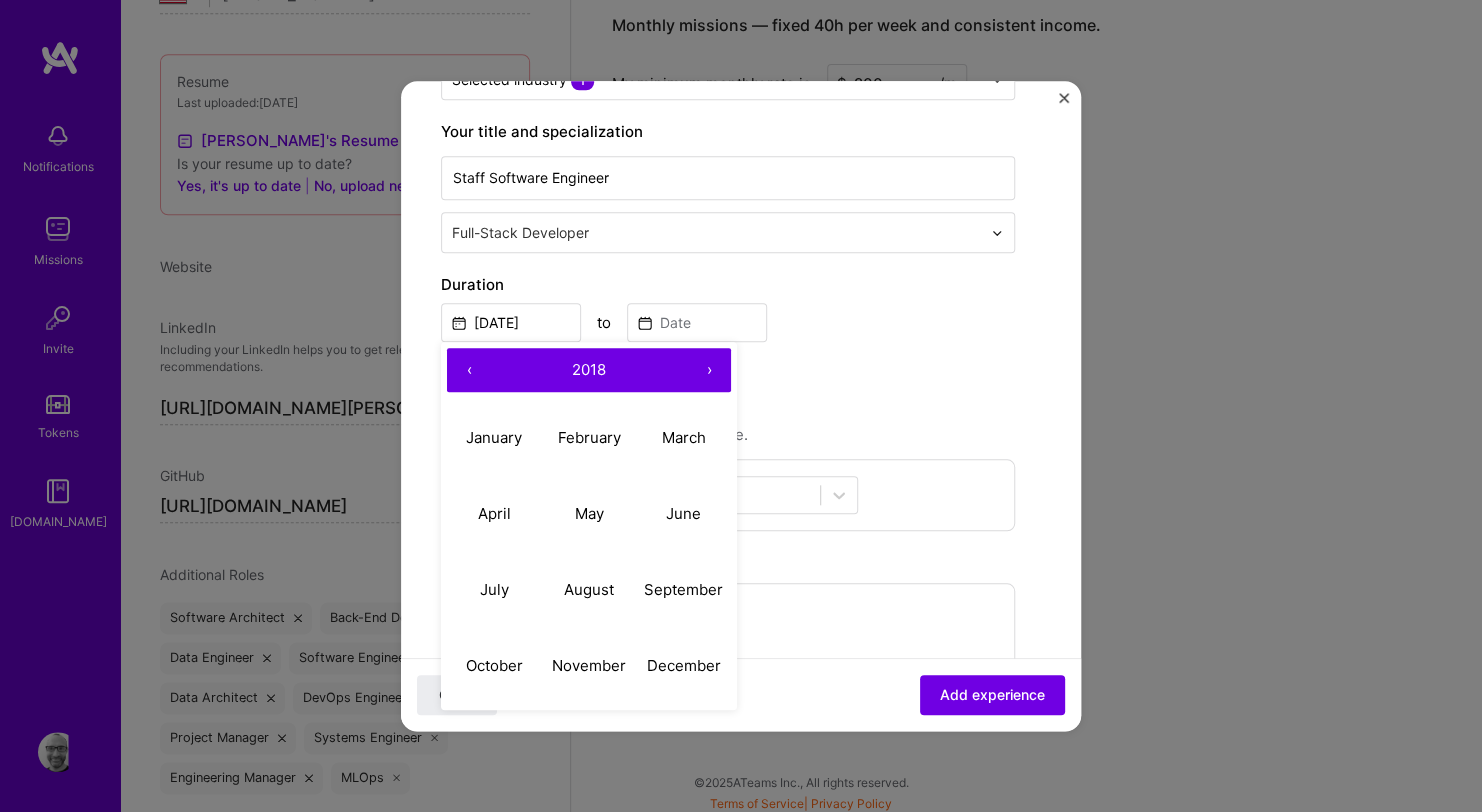 click on "›" at bounding box center (709, 370) 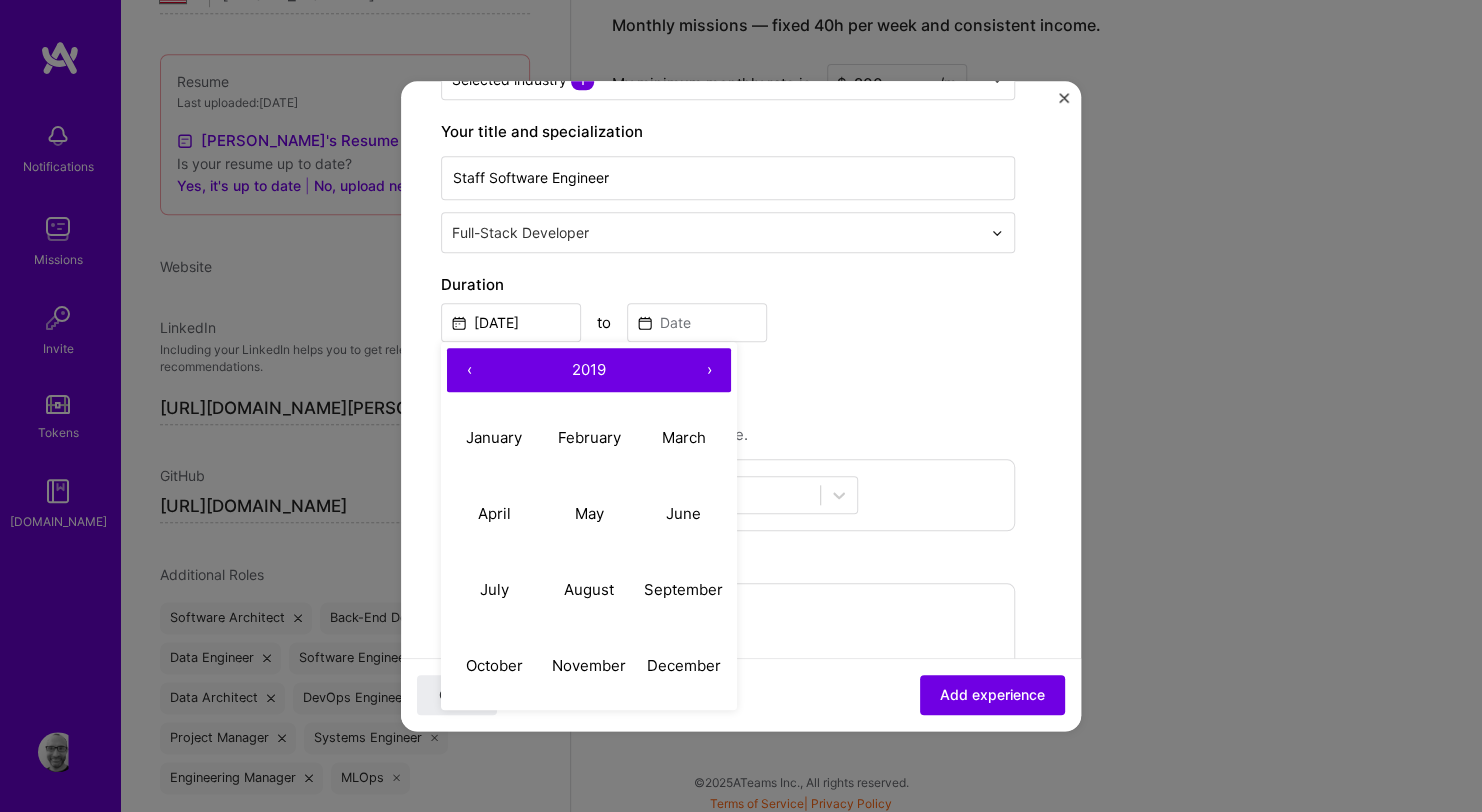click on "›" at bounding box center (709, 370) 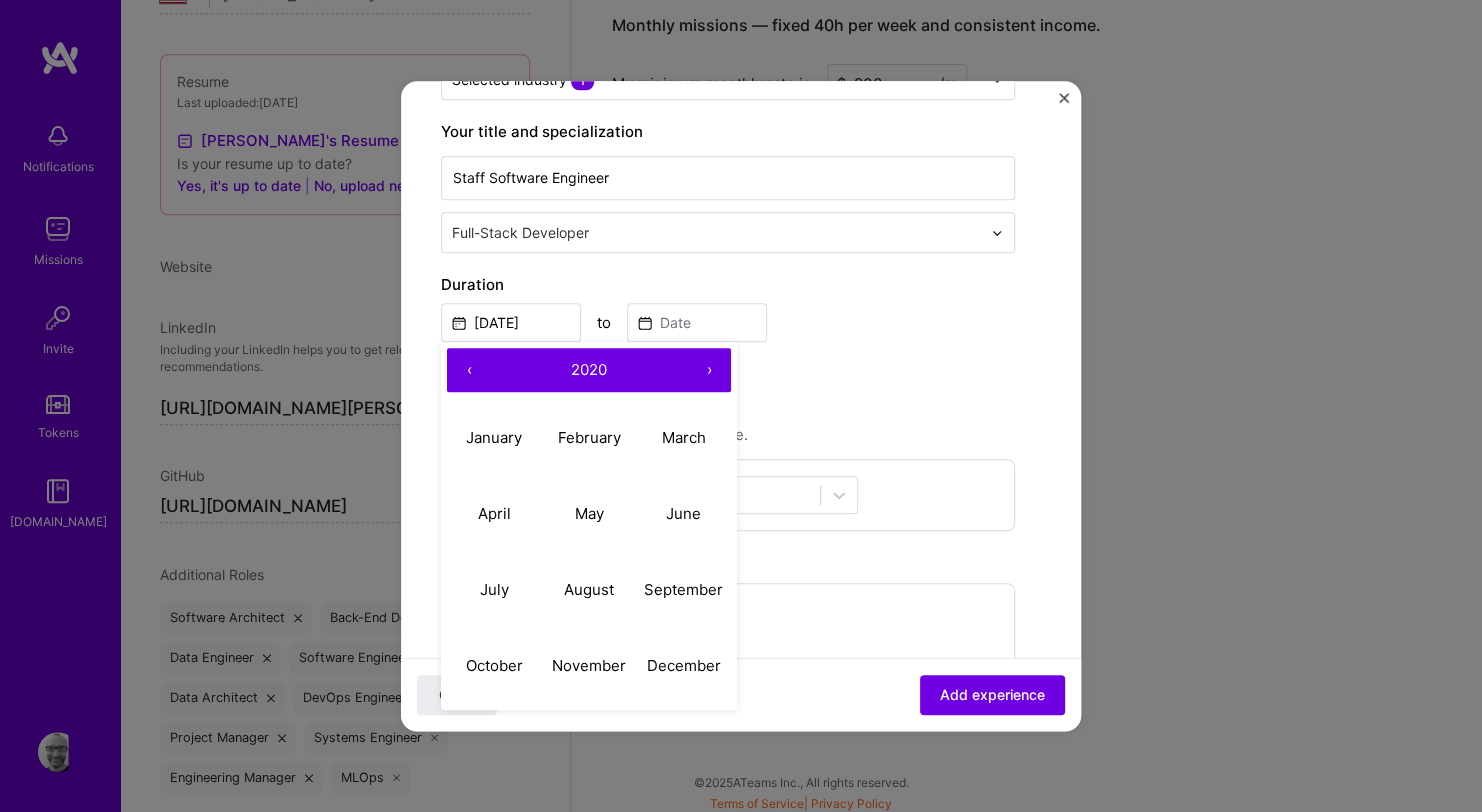 click on "›" at bounding box center [709, 370] 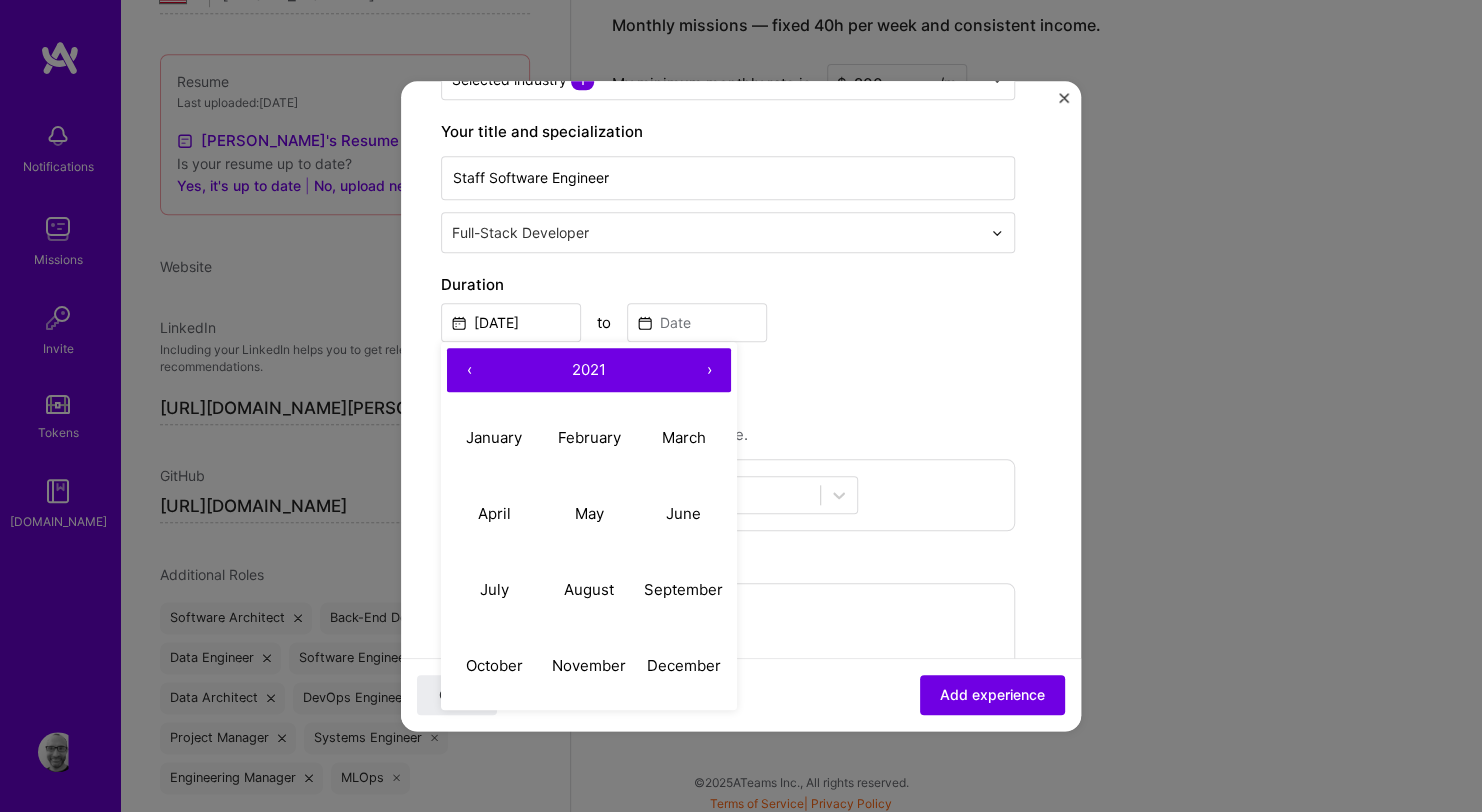 click on "›" at bounding box center (709, 370) 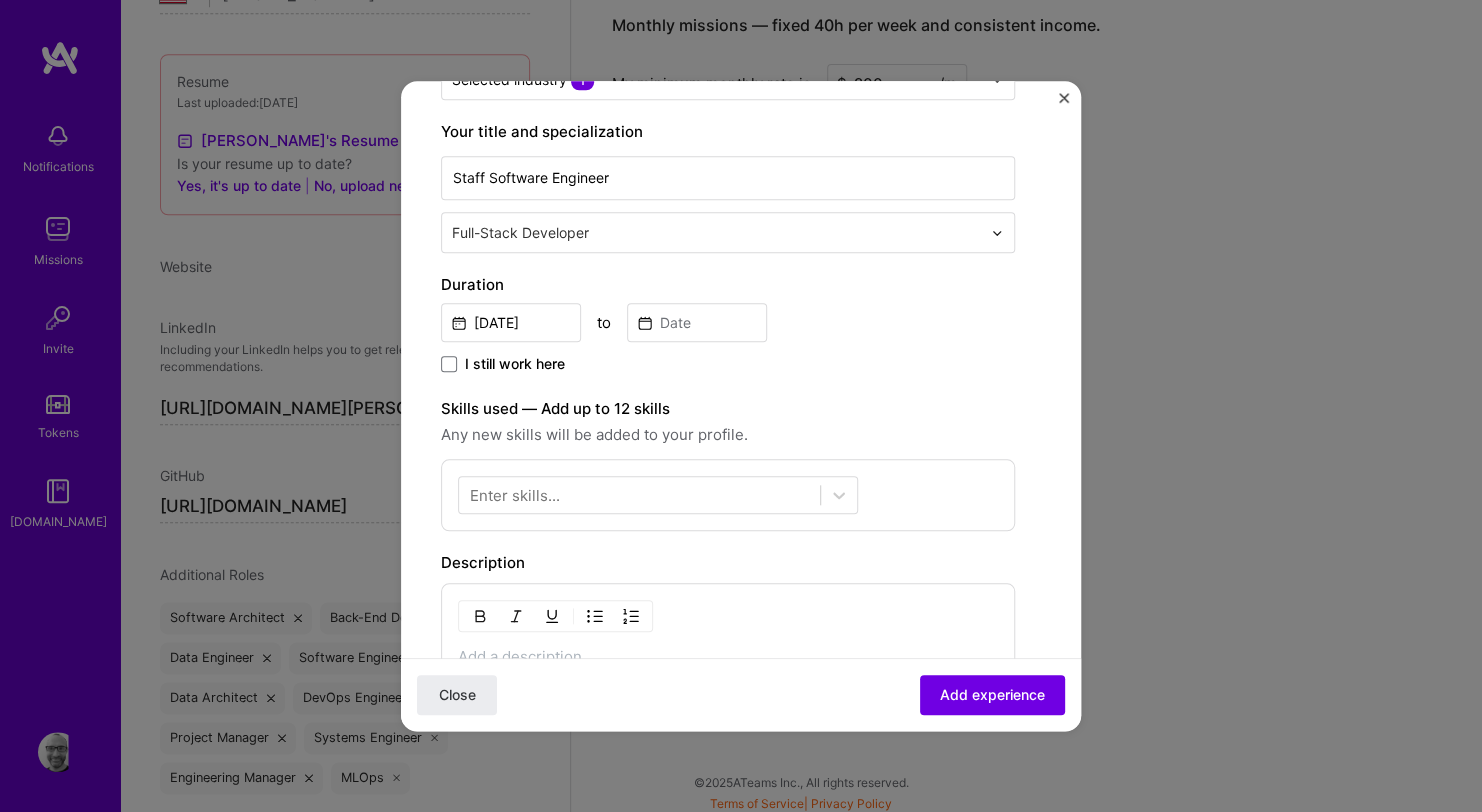 click on "Create a job experience Jobs help companies understand your past experience. Company logo Company name Panther Labs
Industry Add up to 2 industries. Selected industry 1 Your title and specialization Staff Software Engineer Full-Stack Developer Duration [DATE]
to
I still work here Skills used — Add up to 12 skills Any new skills will be added to your profile. Enter skills... Description 100 characters minimum 0 / 2,000  characters Did this role require you to manage team members? (Optional) Yes, I managed 0 team members. Were you involved from inception to launch (0 - >  1)? (Optional) Zero to one is creation and development of a unique product from the ground up. I was involved in zero to one with this project Related projects (Optional) Connect a project you worked on at this position. Select projects" at bounding box center (728, 437) 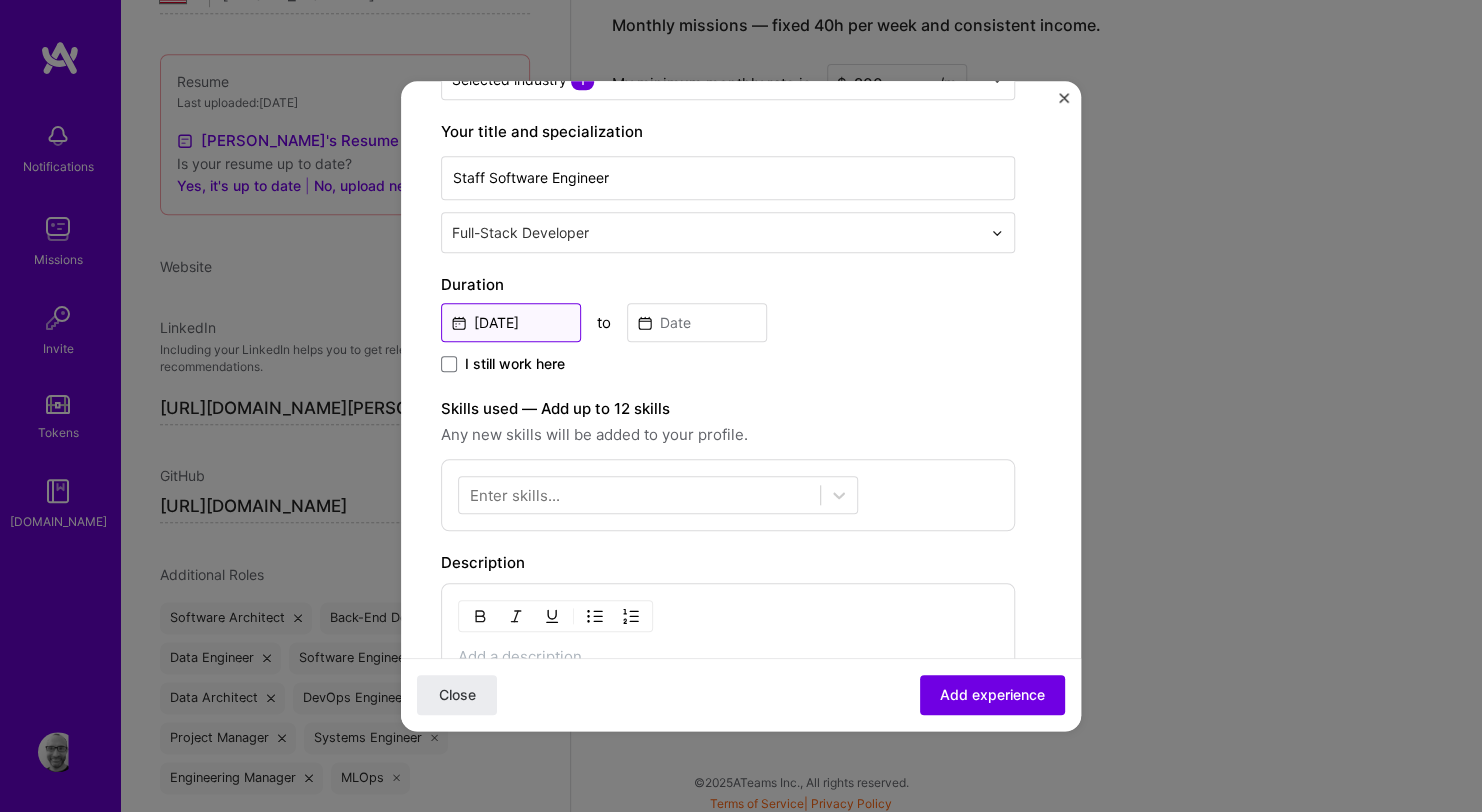 click on "[DATE]" at bounding box center [511, 322] 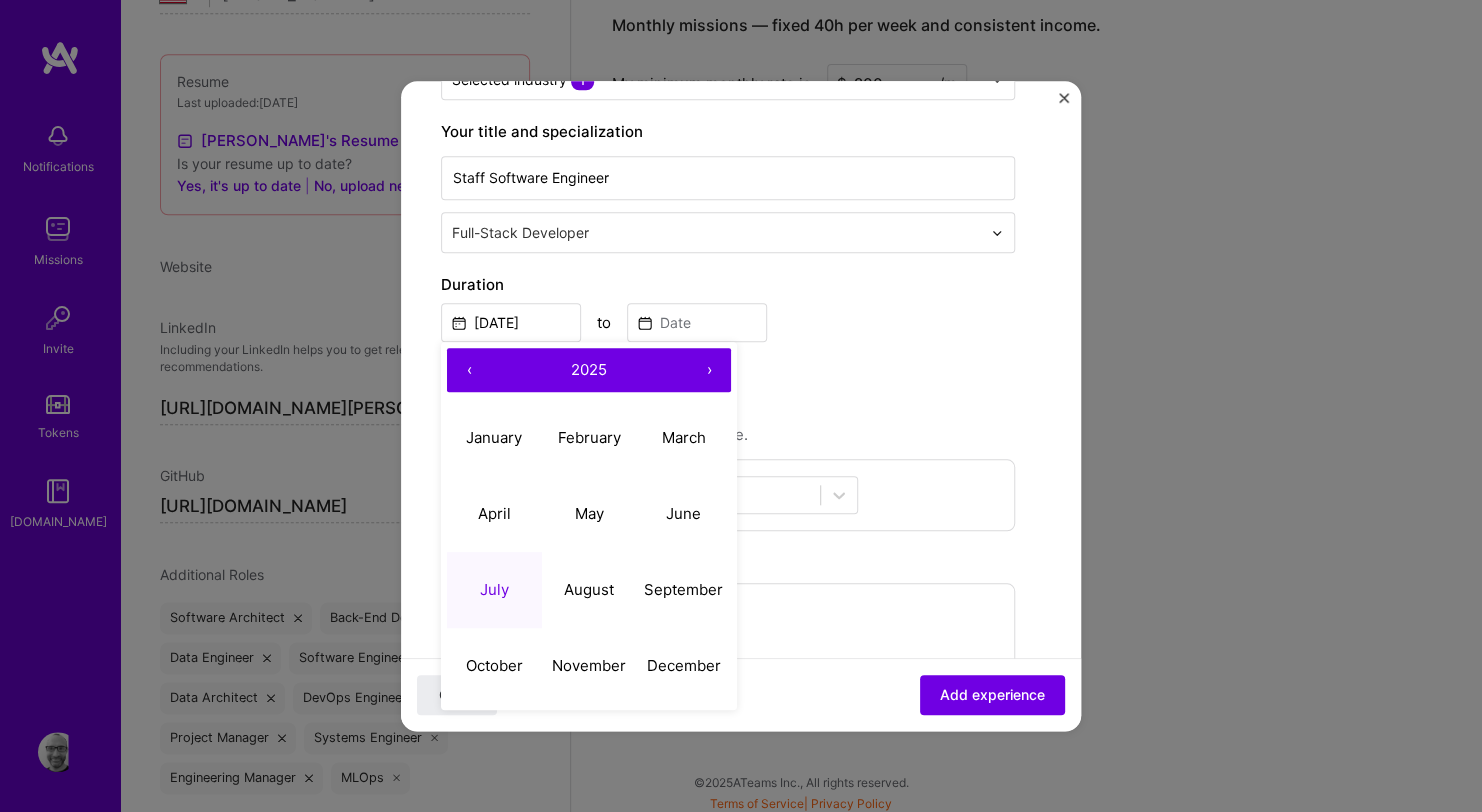 click on "‹" at bounding box center [469, 370] 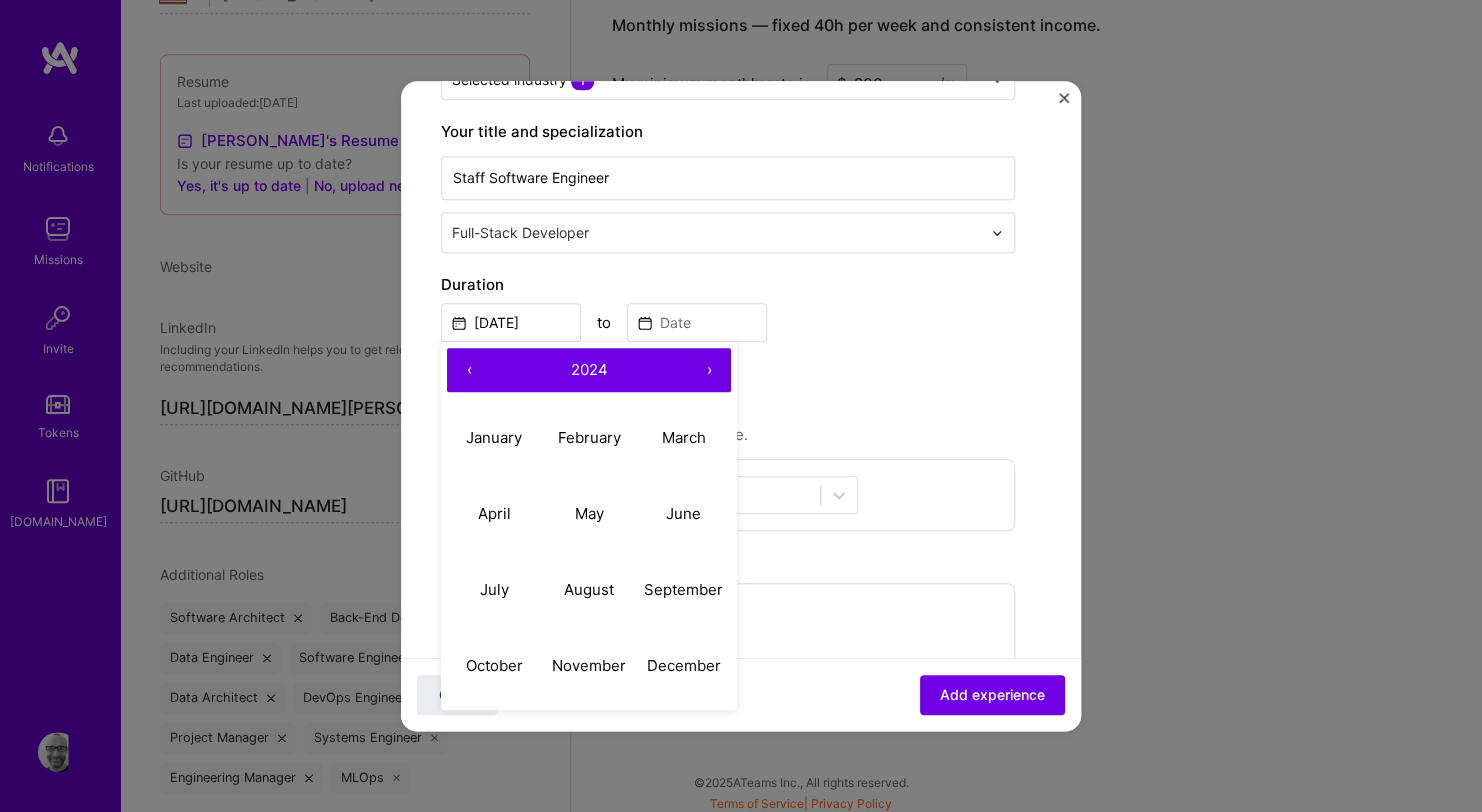 click on "‹" at bounding box center (469, 370) 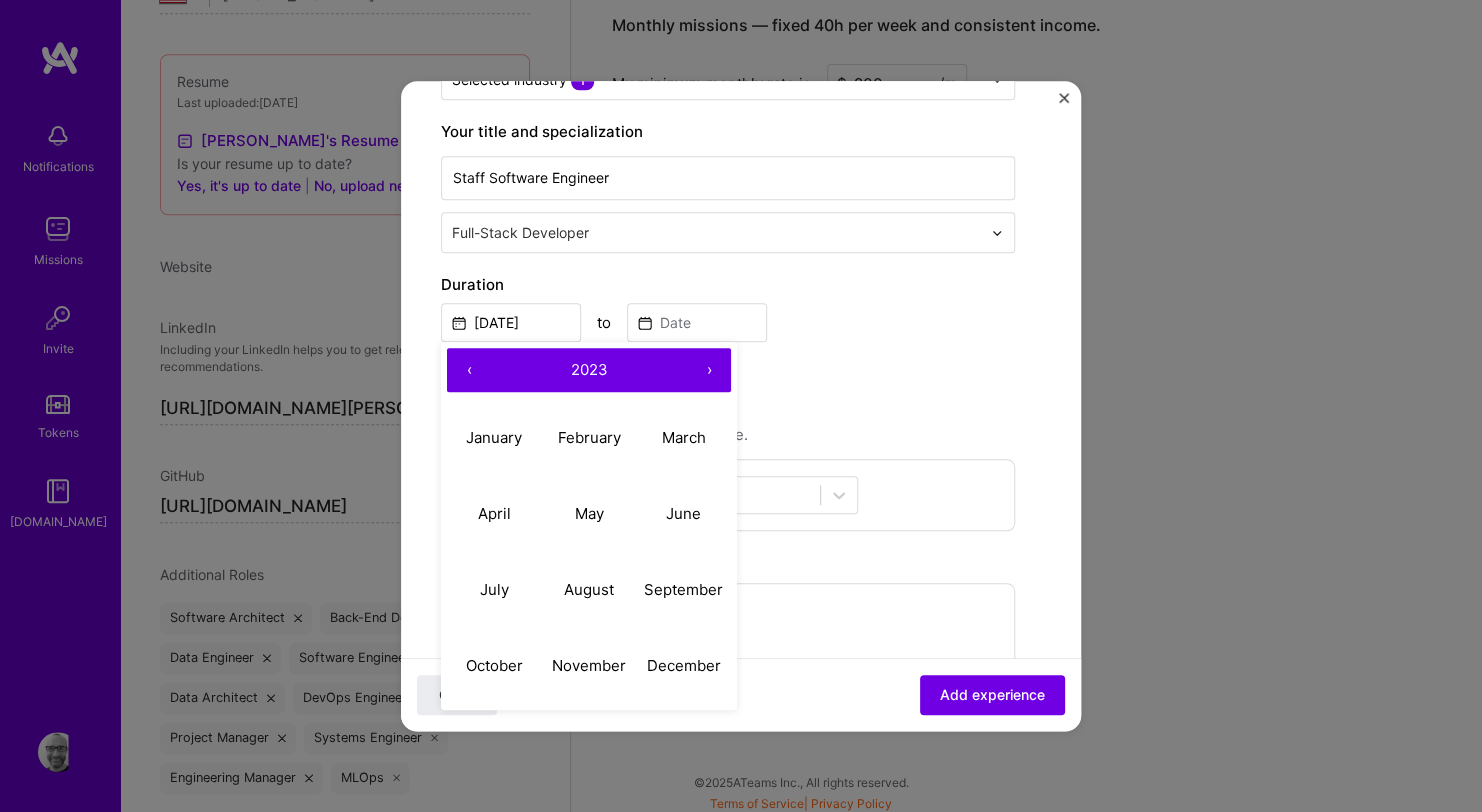 click on "‹" at bounding box center [469, 370] 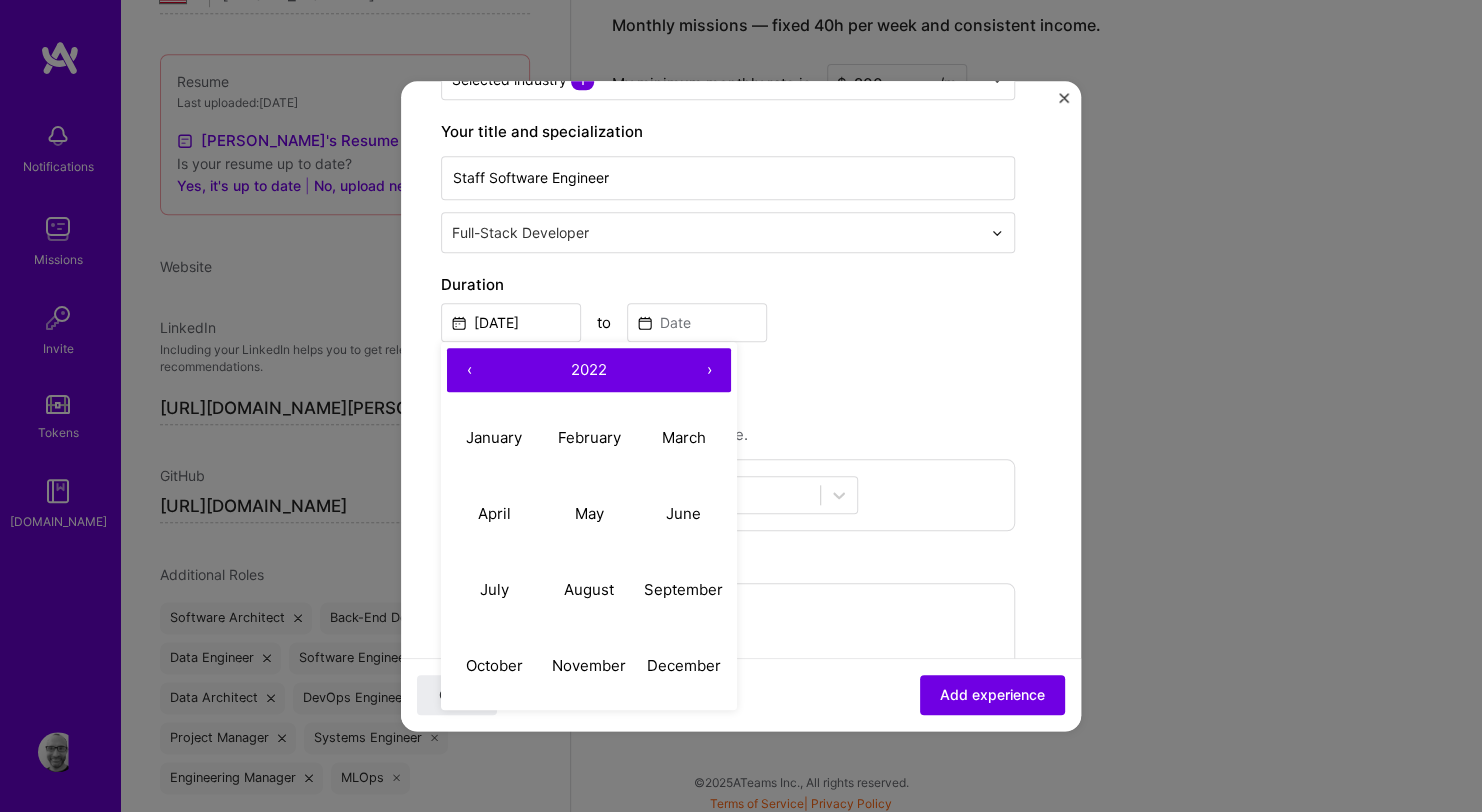 click on "‹" at bounding box center [469, 370] 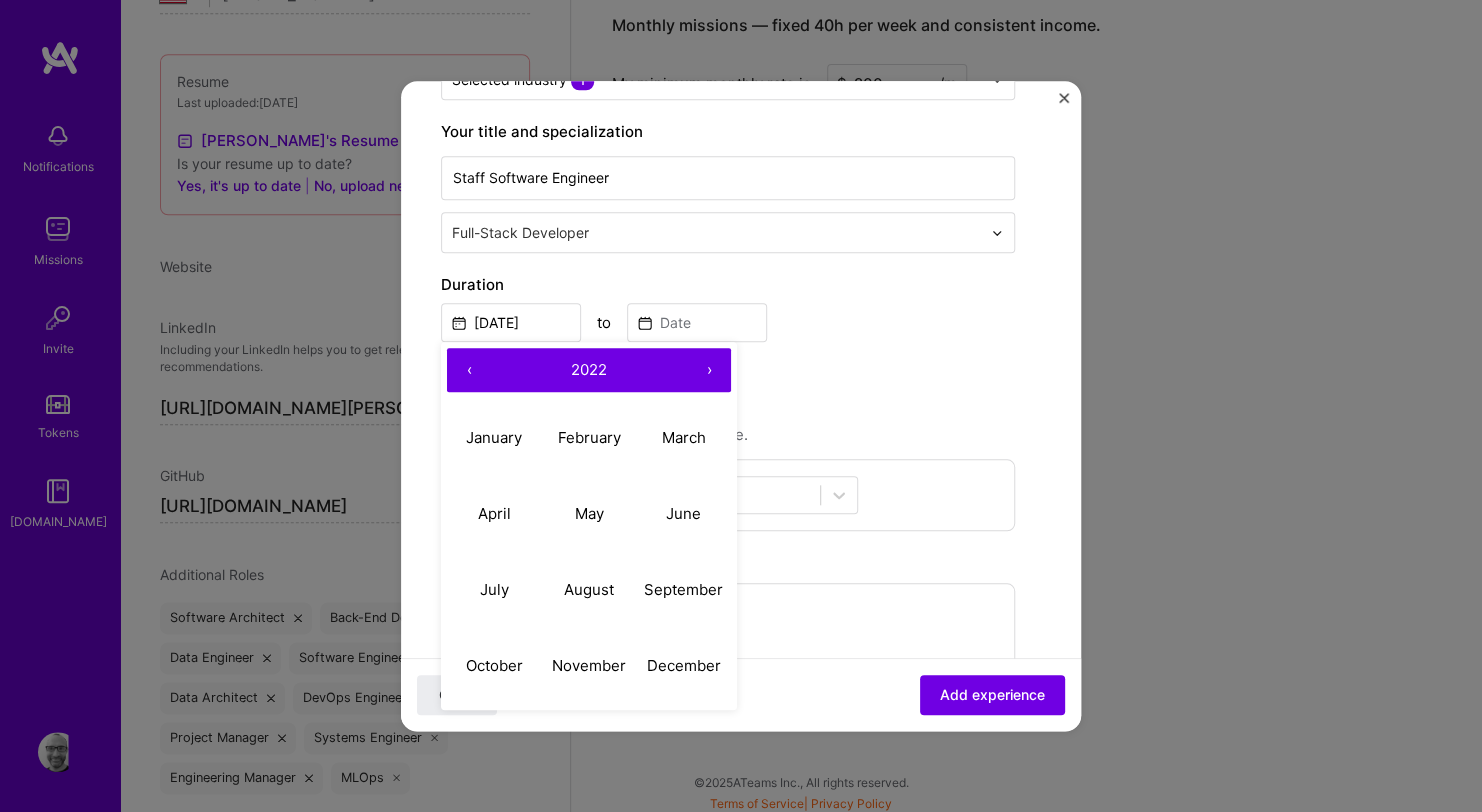 click on "‹" at bounding box center [469, 370] 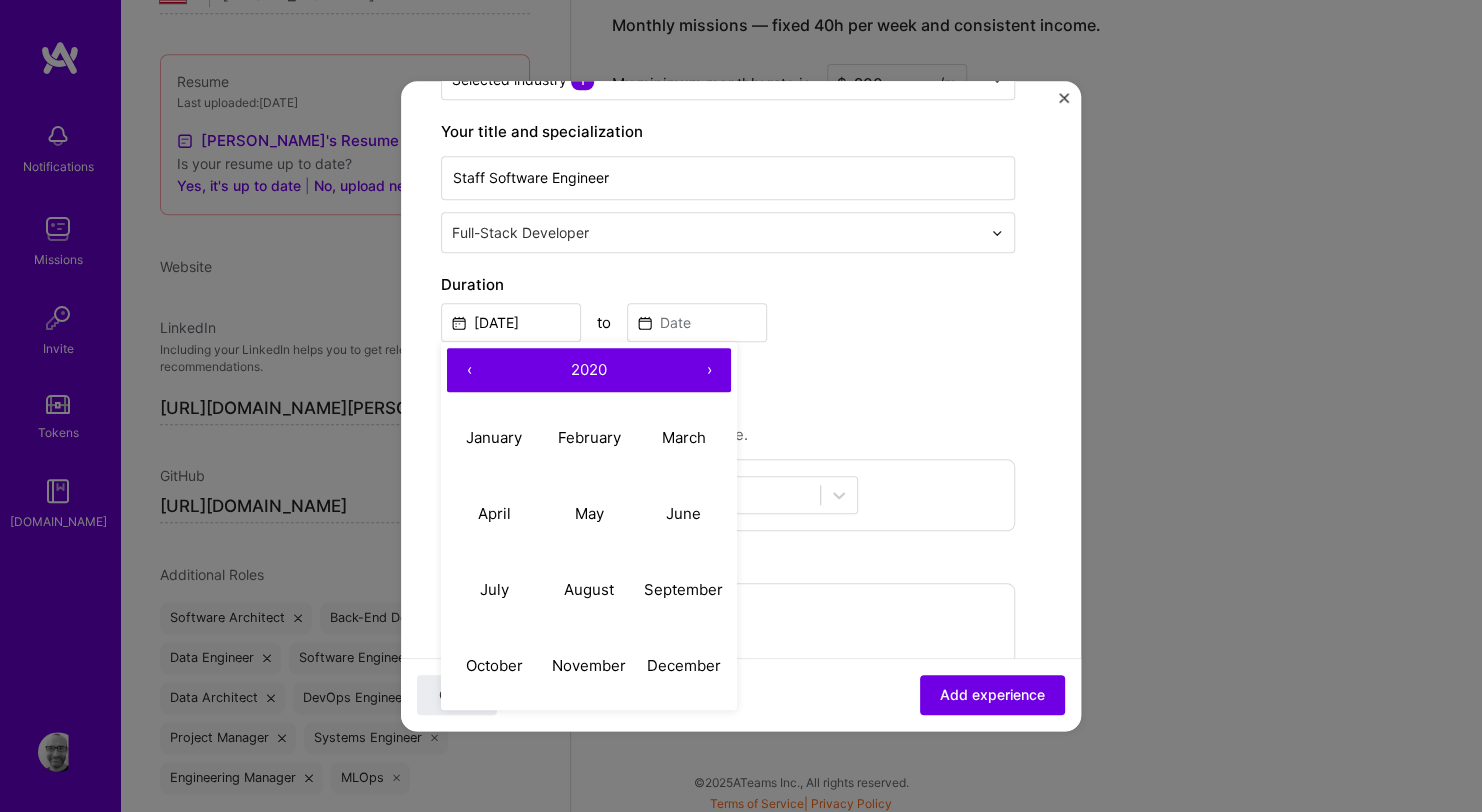 click on "›" at bounding box center (709, 370) 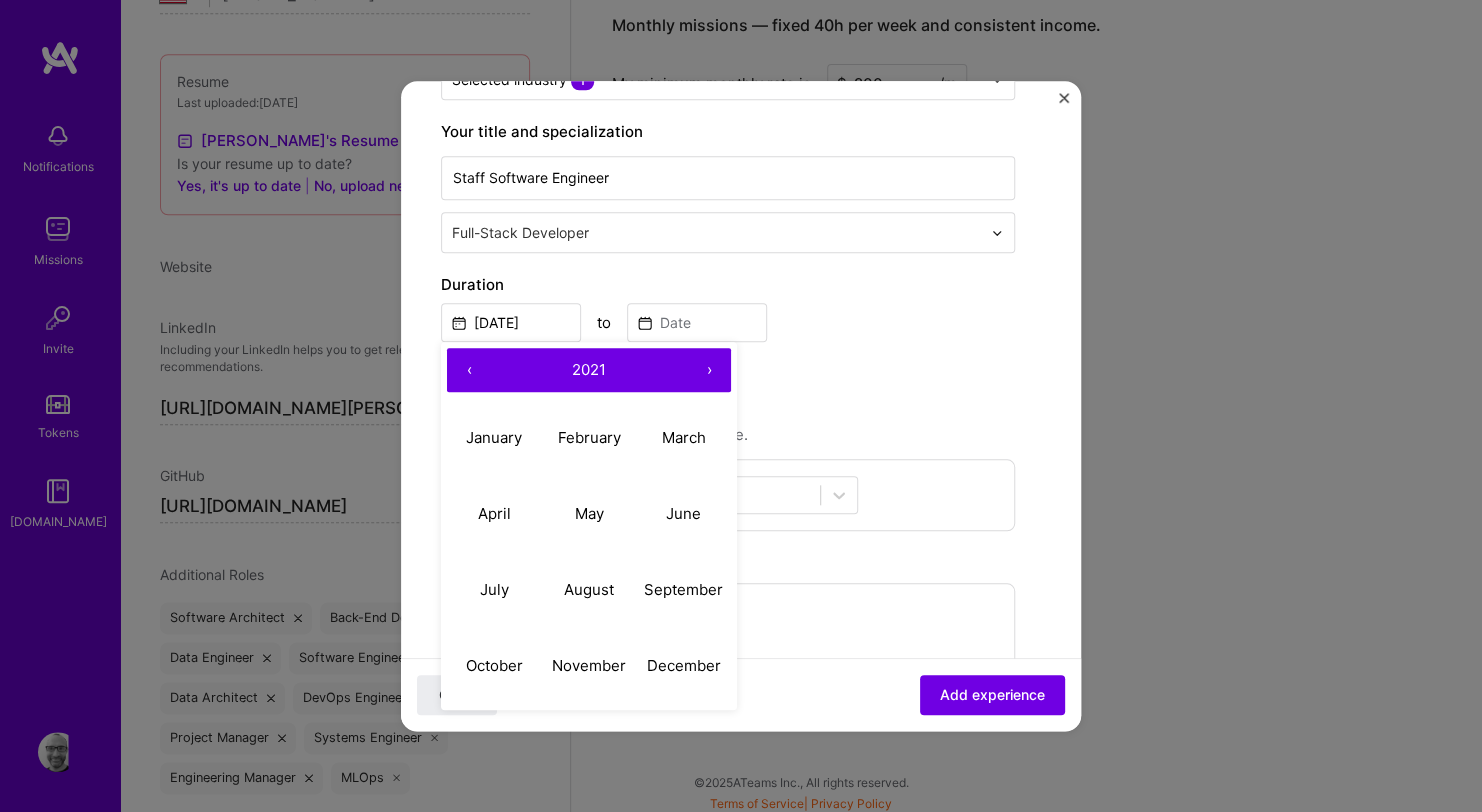 click on "›" at bounding box center [709, 370] 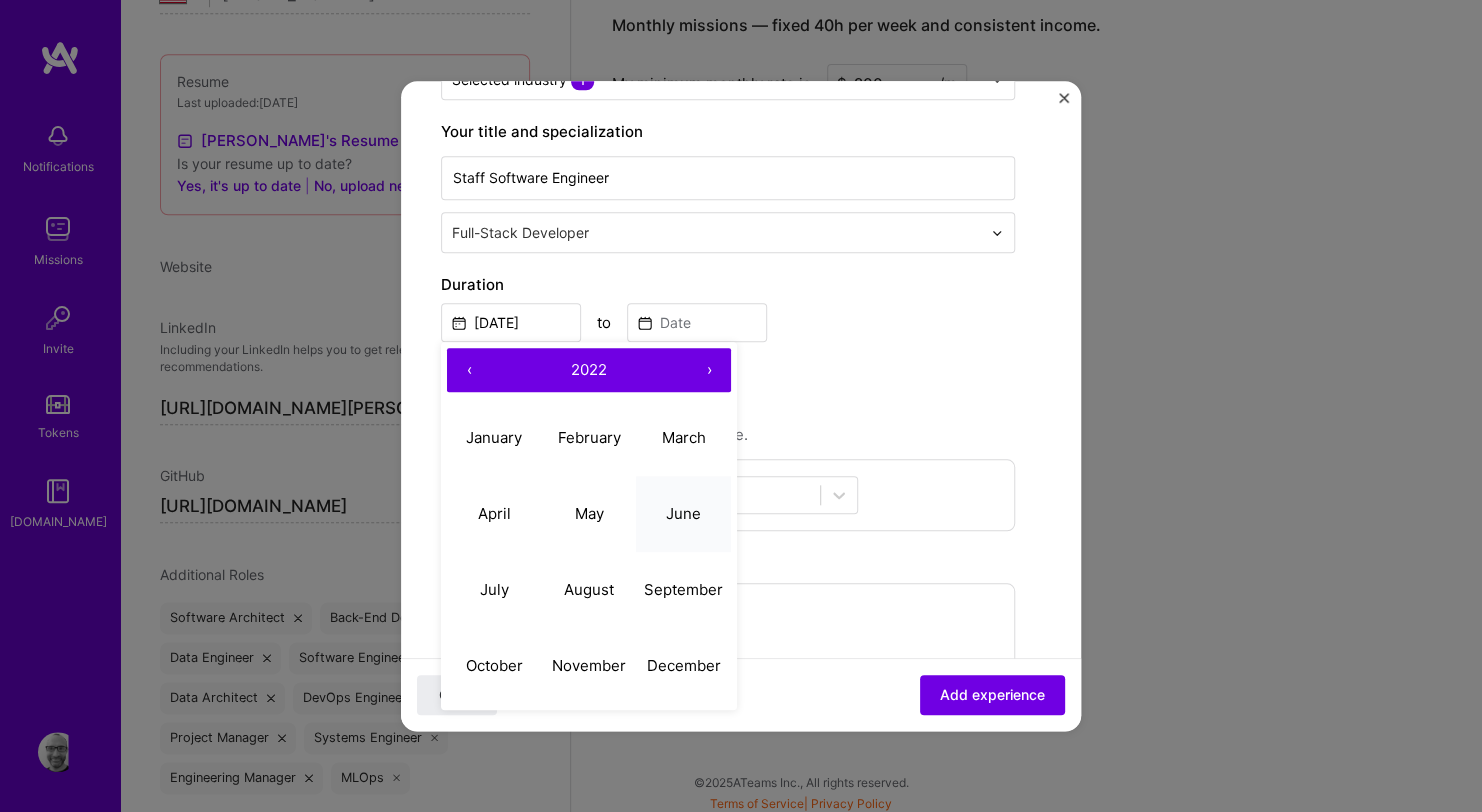 click on "June" at bounding box center (683, 513) 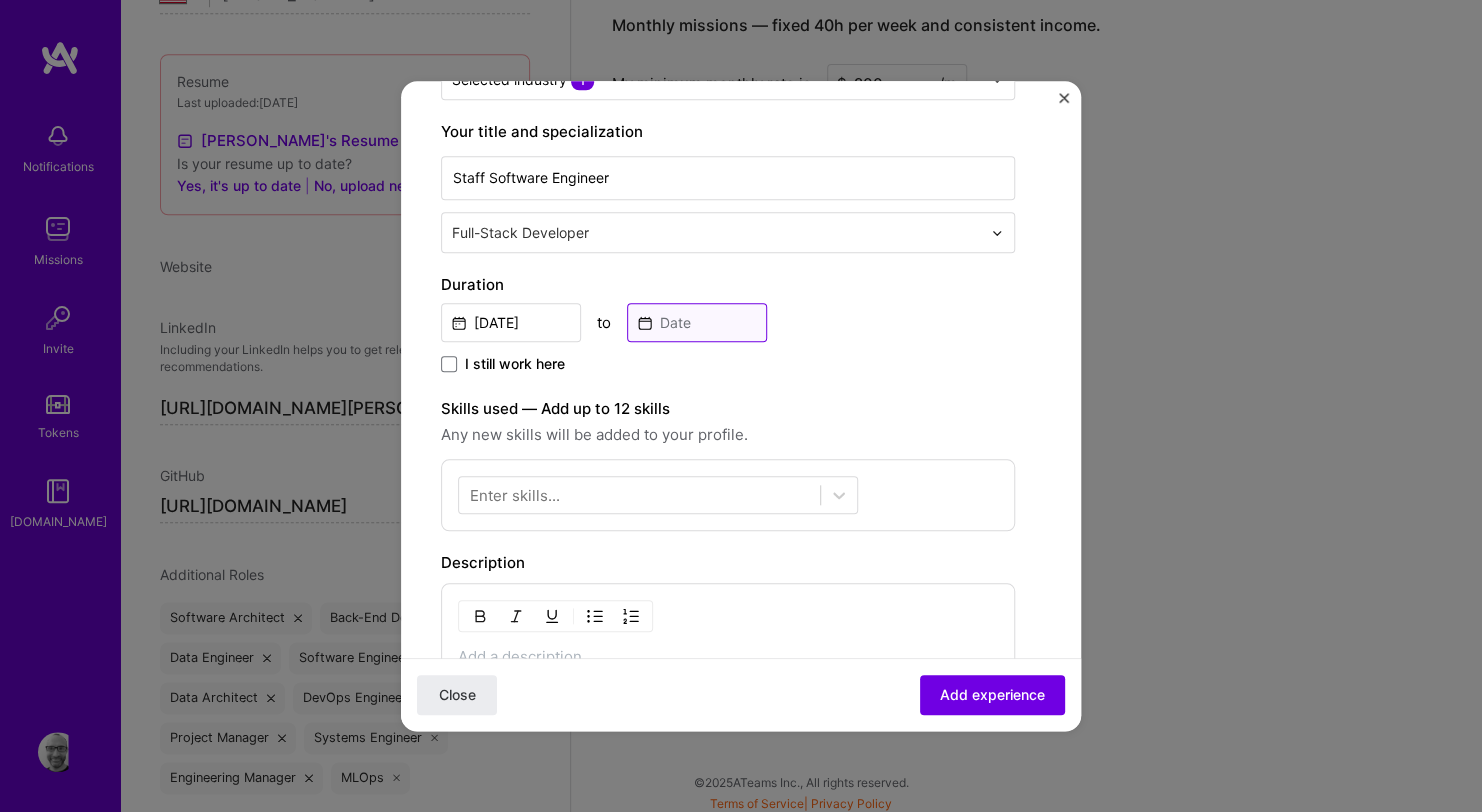 click at bounding box center (697, 322) 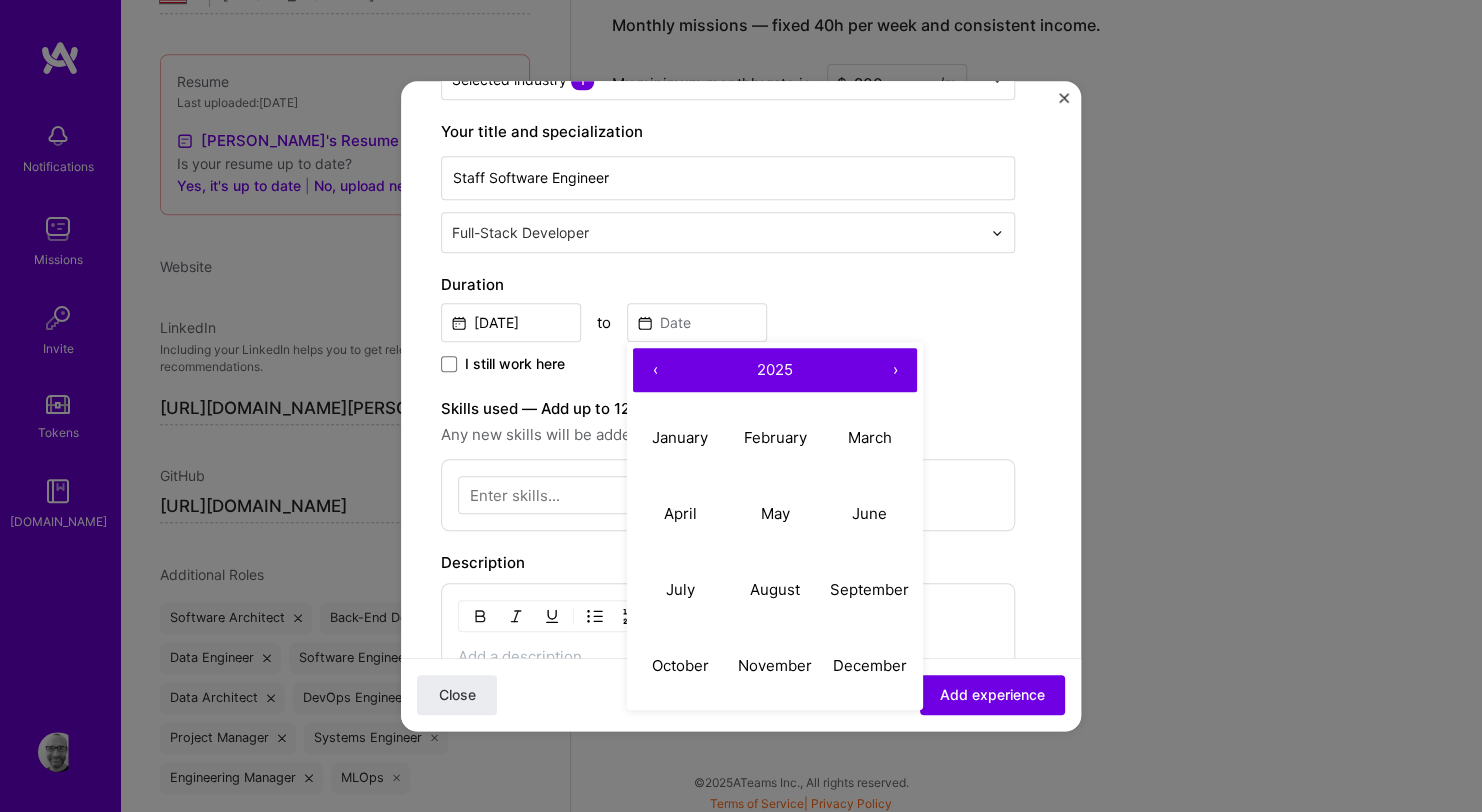 click on "‹" at bounding box center [655, 370] 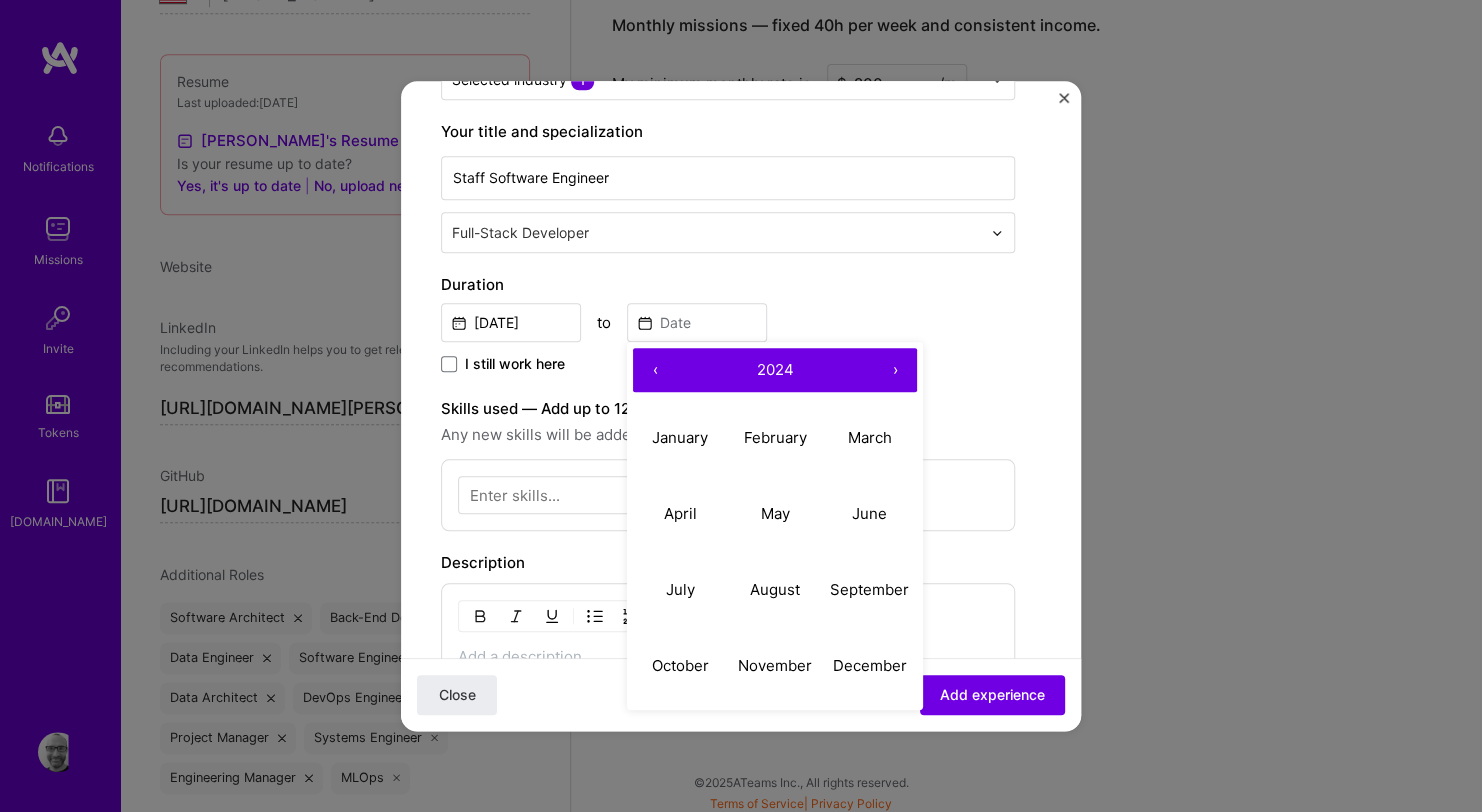 click on "‹" at bounding box center [655, 370] 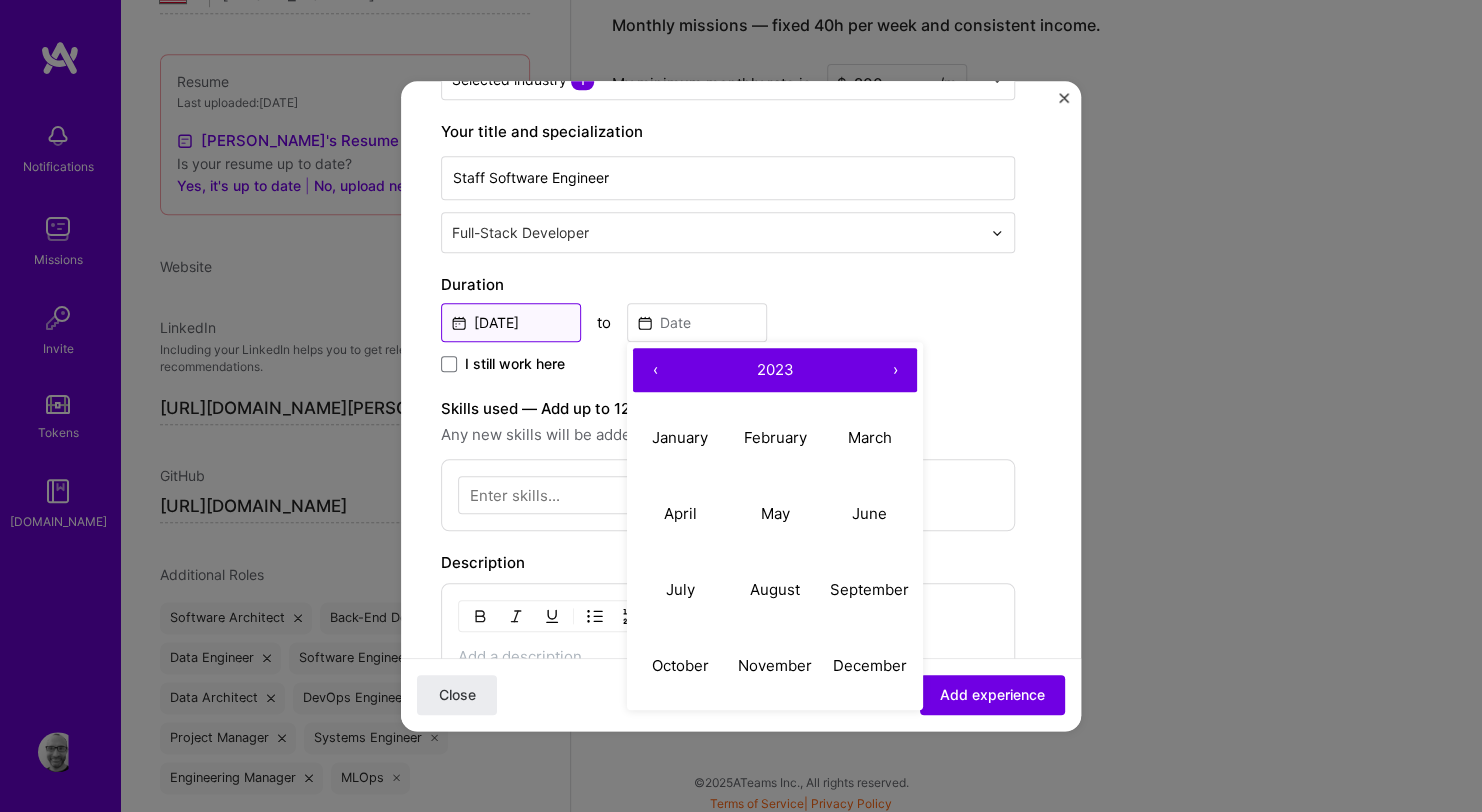 click on "[DATE]" at bounding box center (511, 322) 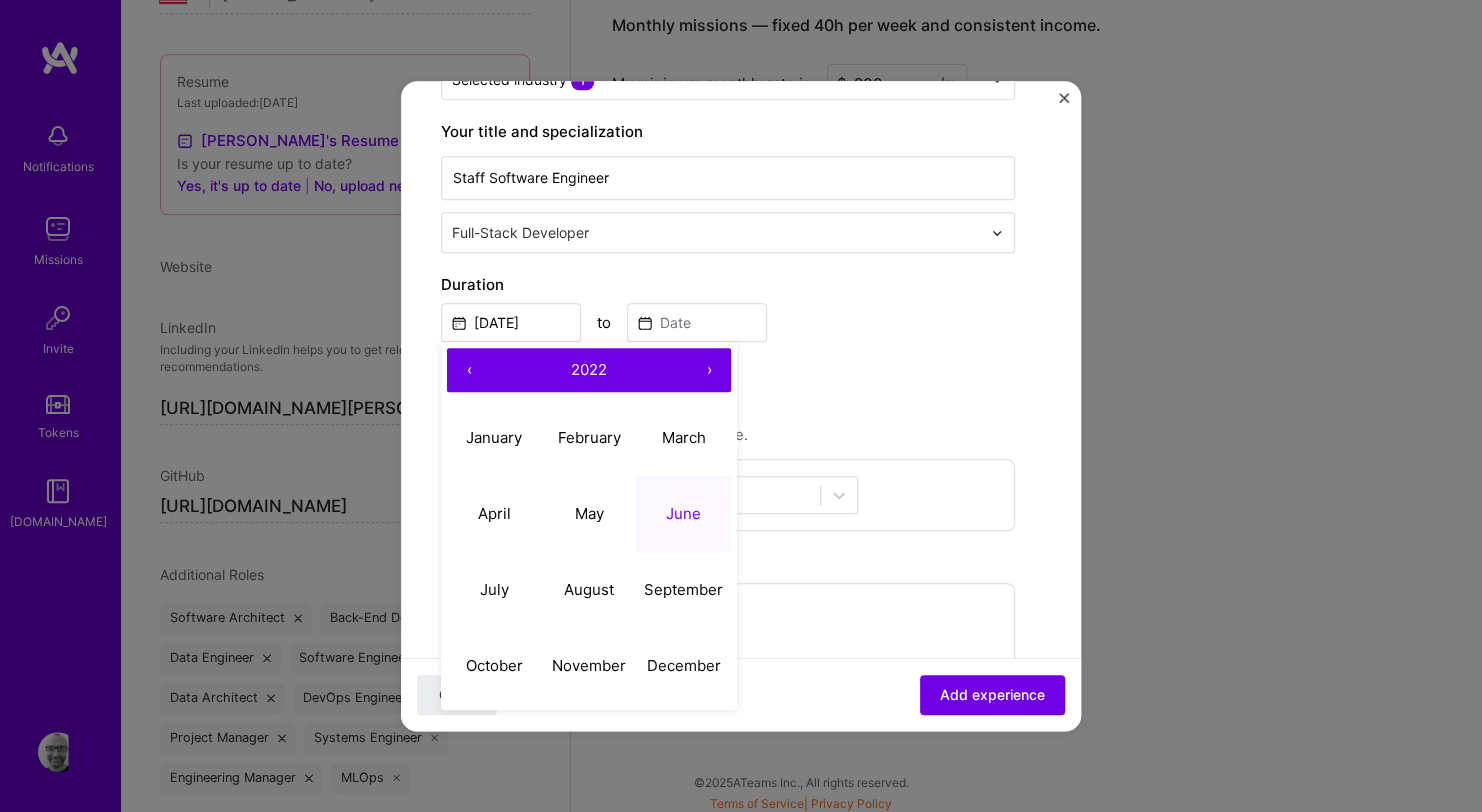 click on "‹" at bounding box center (469, 370) 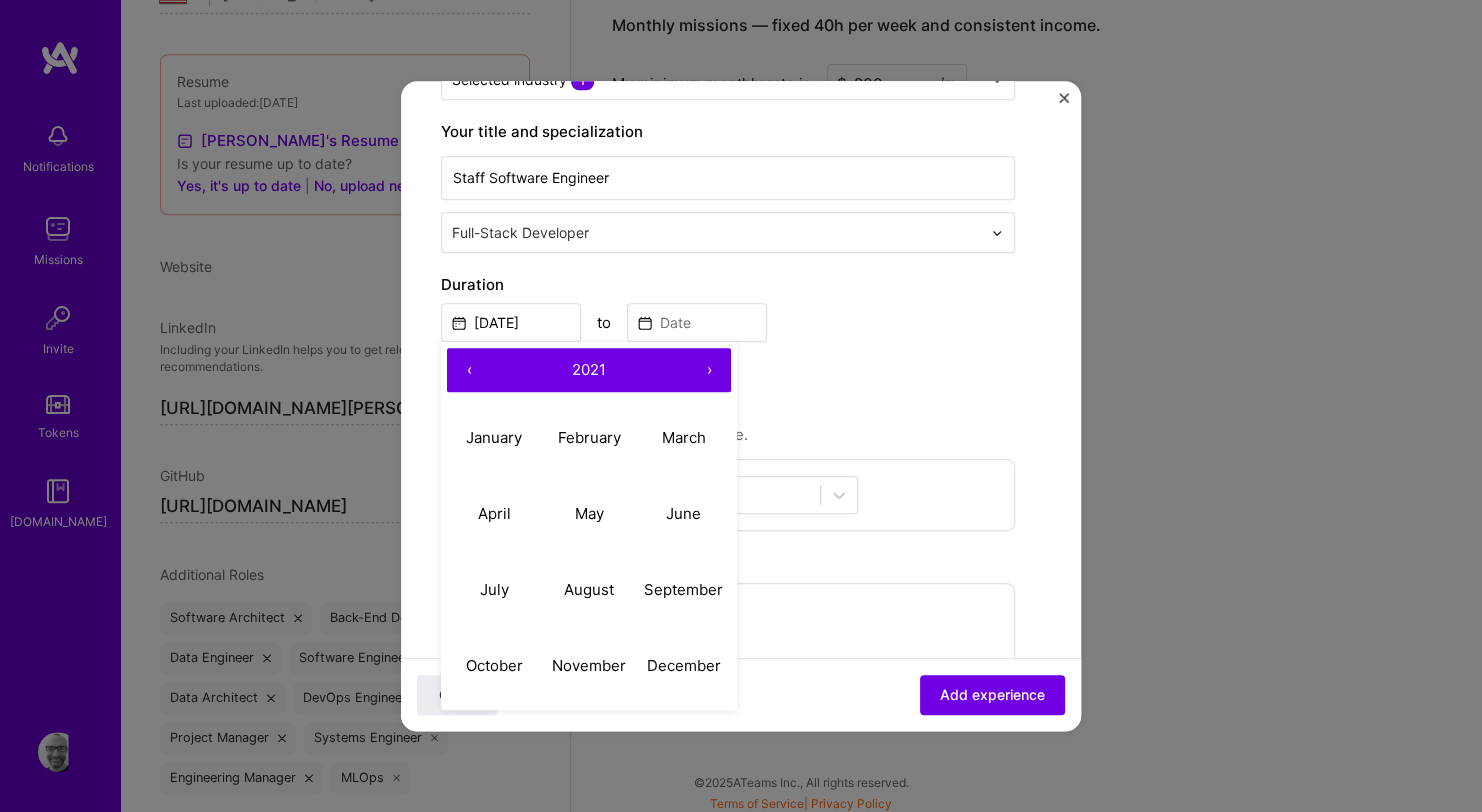 click on "‹" at bounding box center [469, 370] 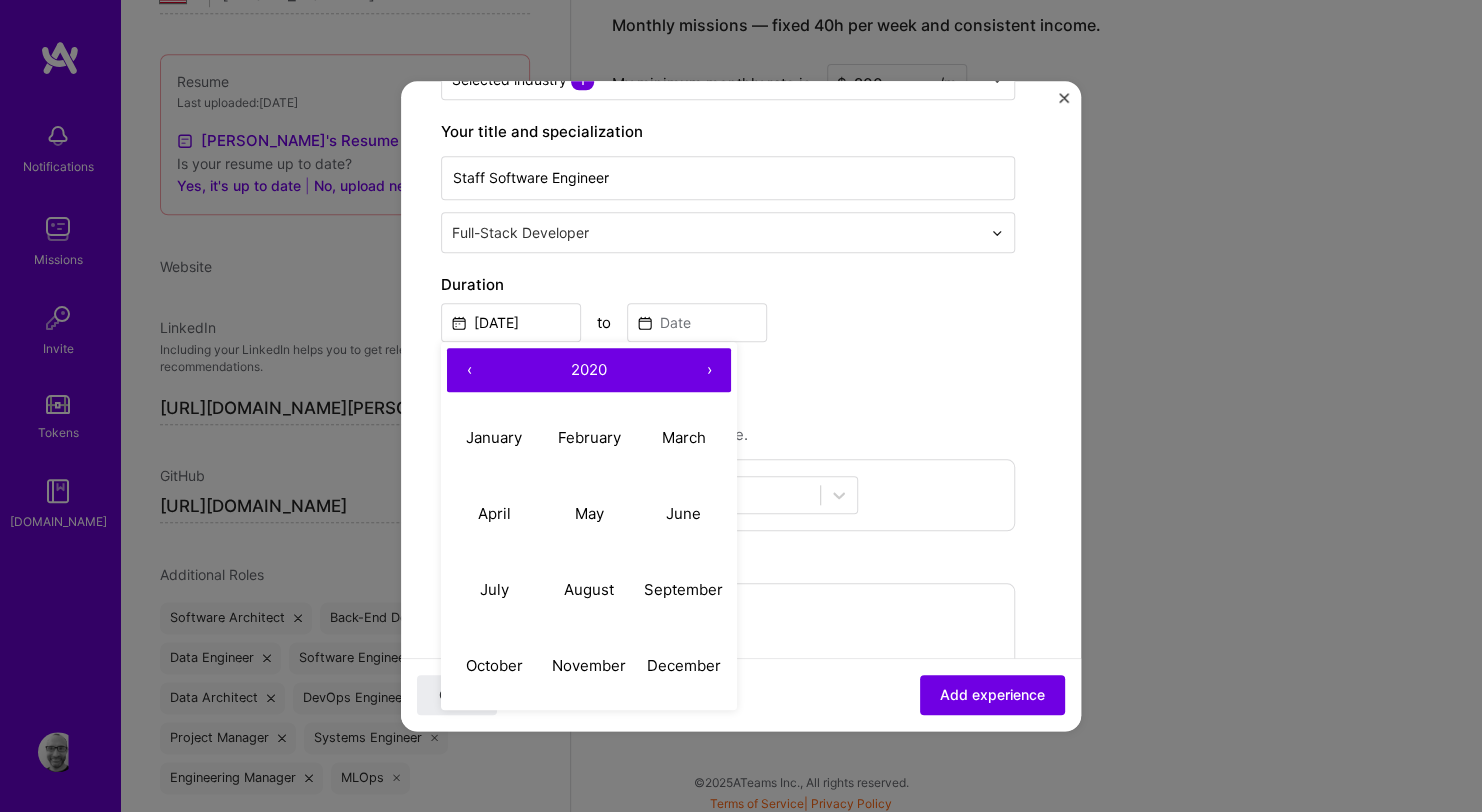 click on "›" at bounding box center (709, 370) 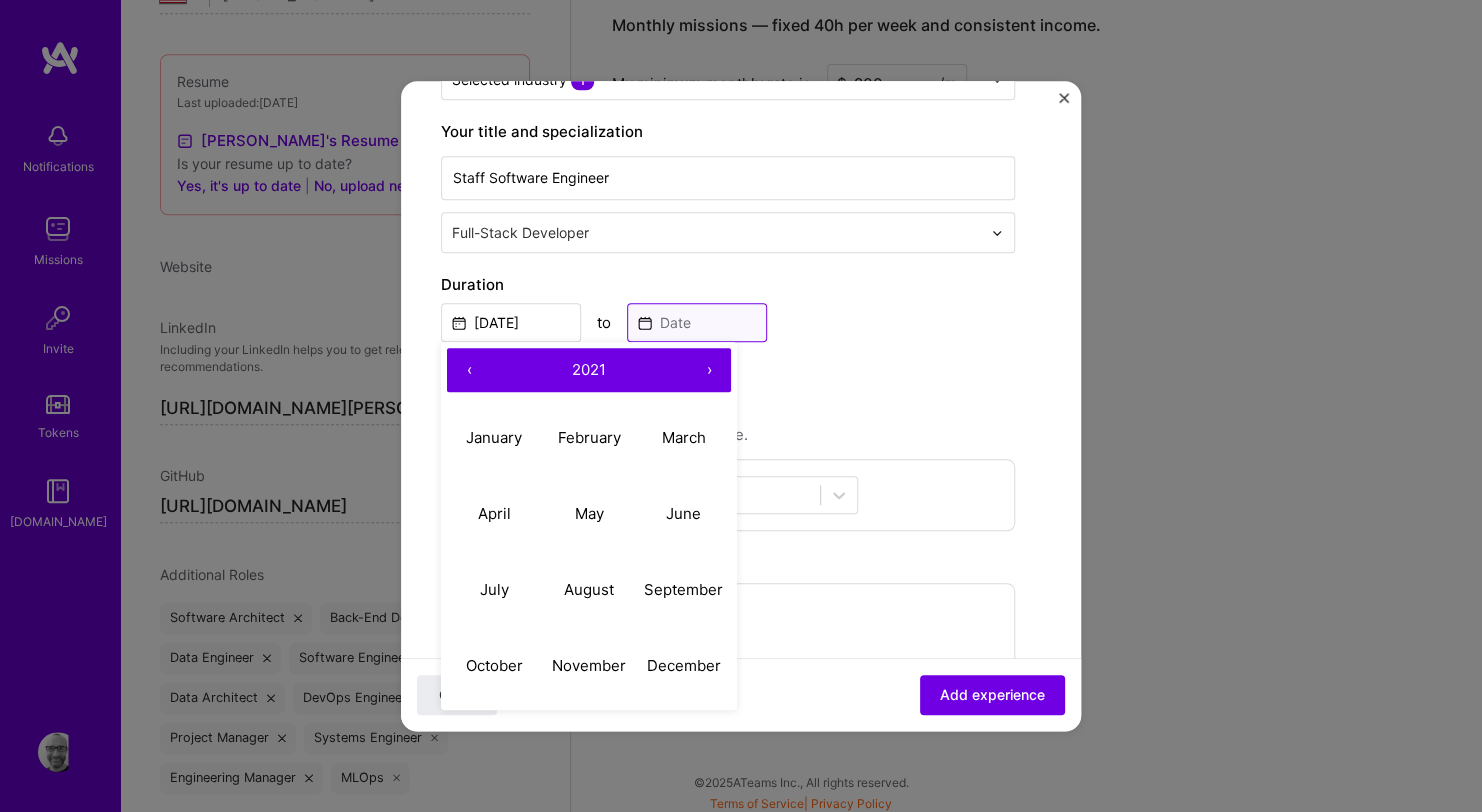 click at bounding box center (697, 322) 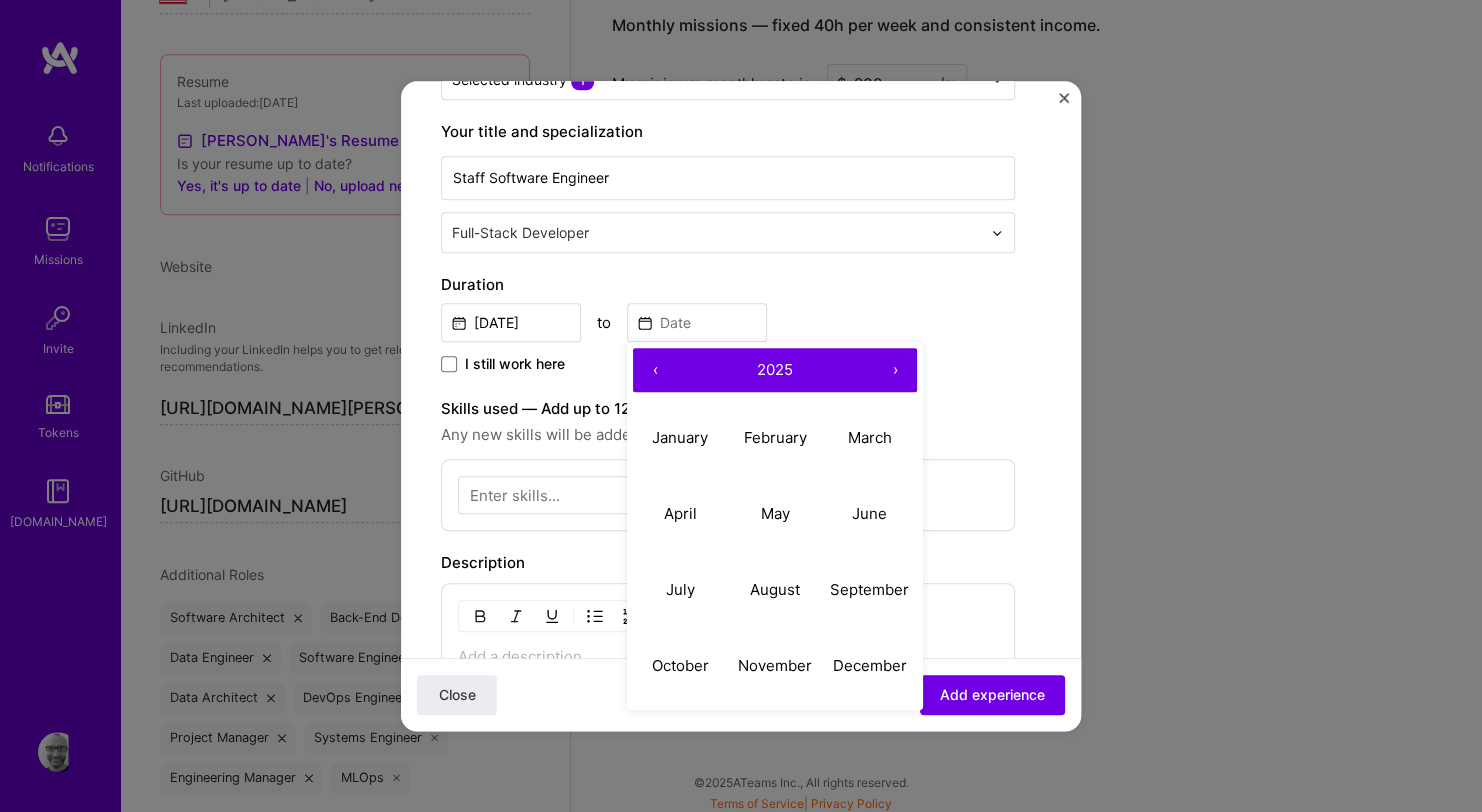 click on "‹" at bounding box center [655, 370] 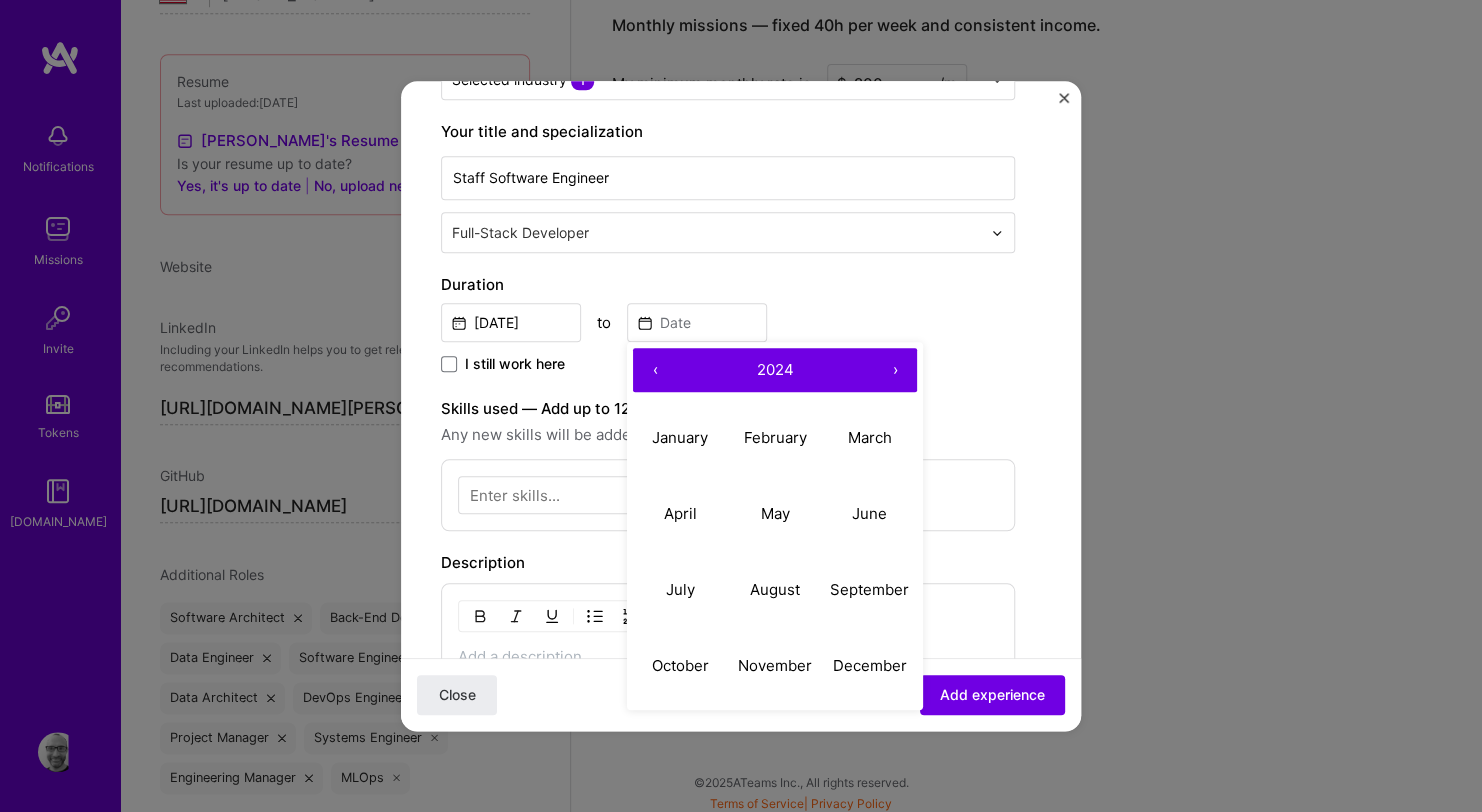 click on "‹" at bounding box center [655, 370] 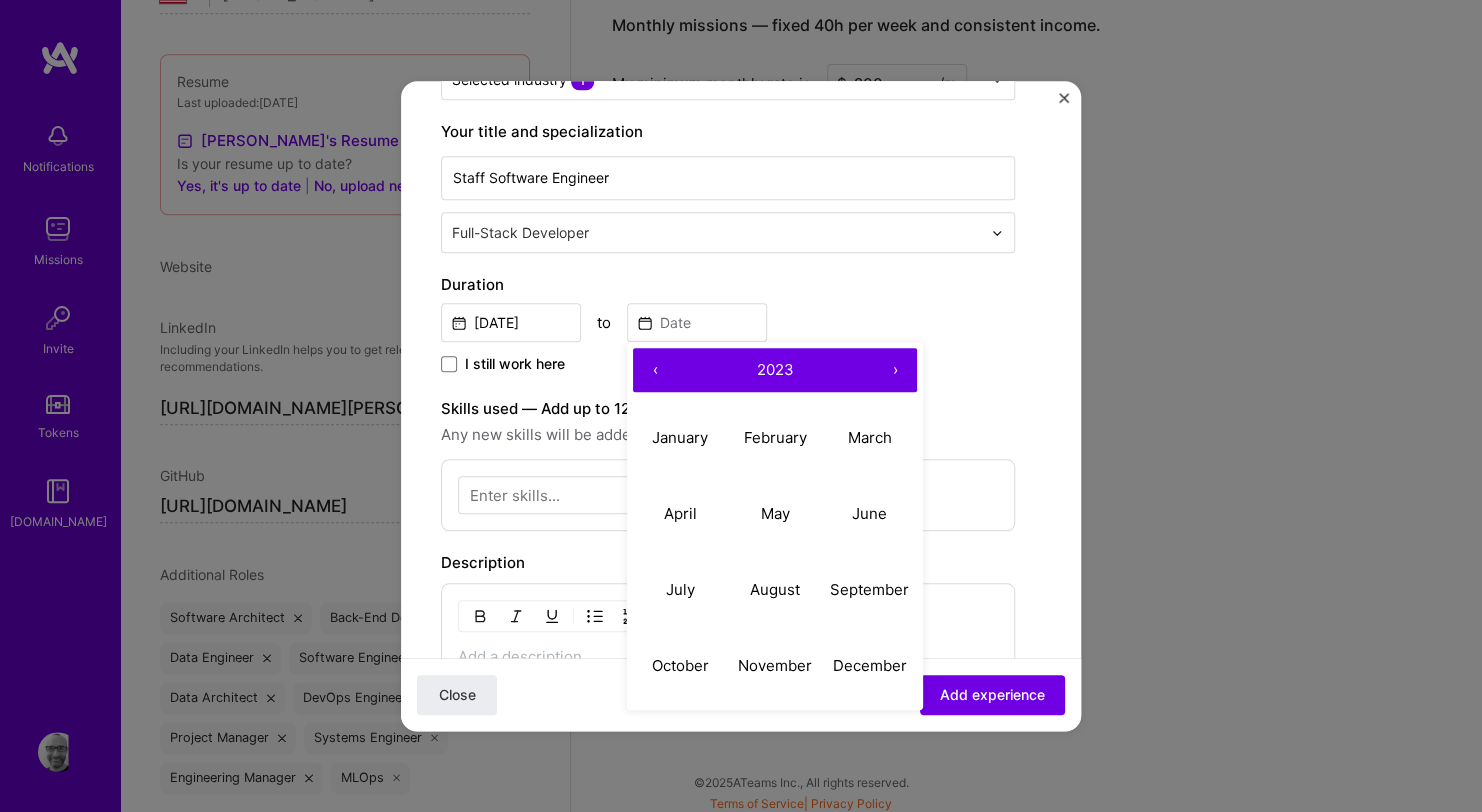 click on "‹" at bounding box center (655, 370) 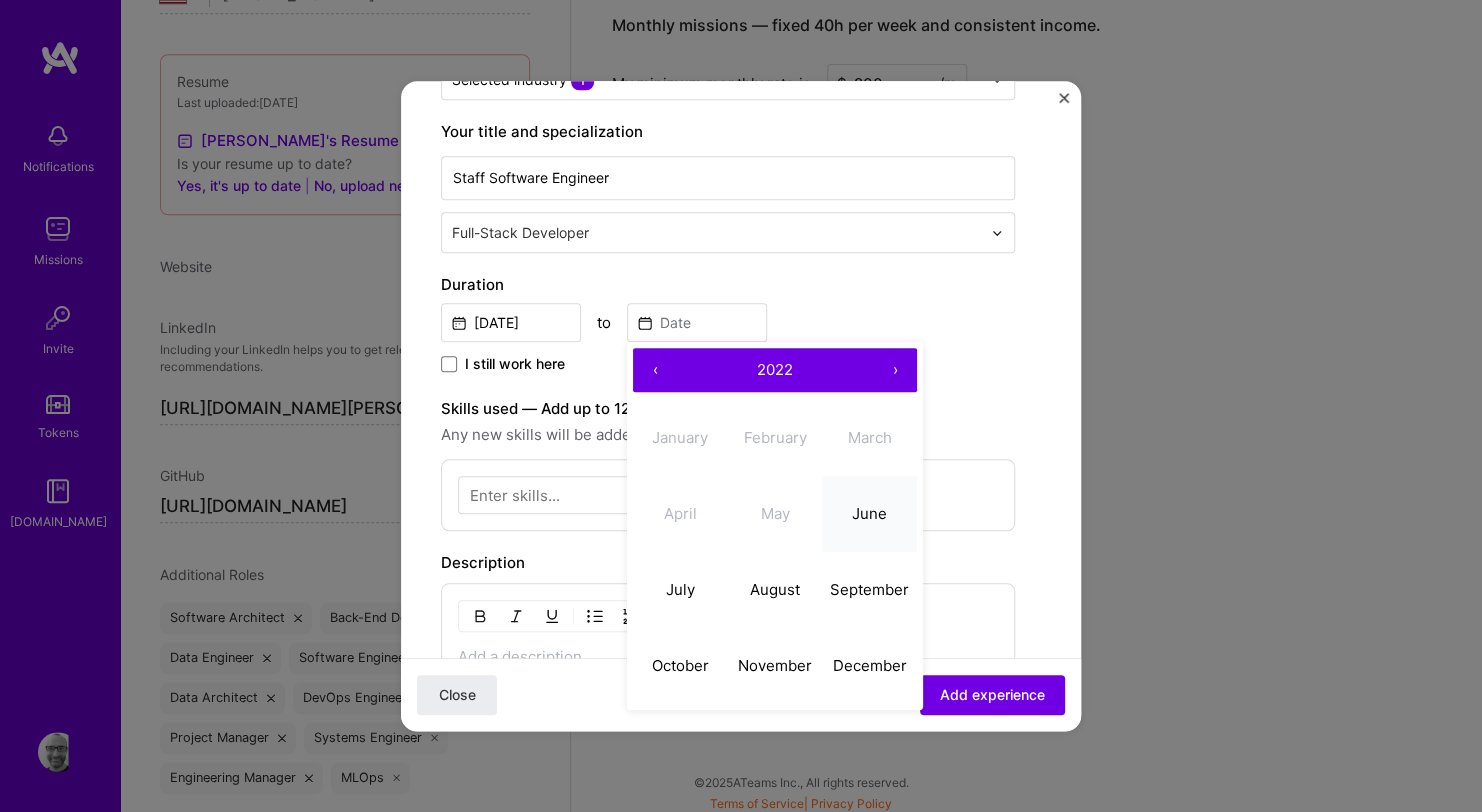 click on "June" at bounding box center (869, 514) 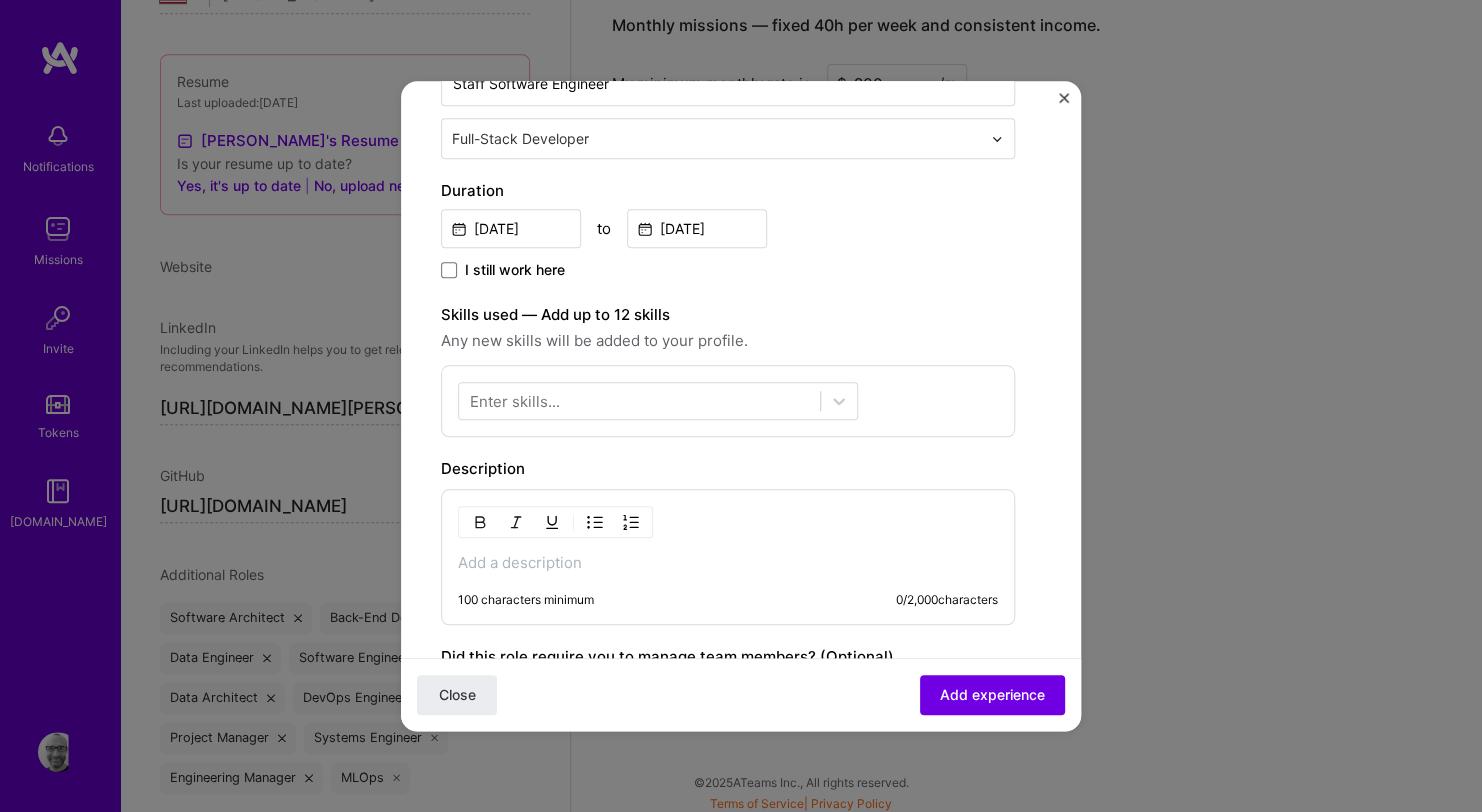 scroll, scrollTop: 432, scrollLeft: 0, axis: vertical 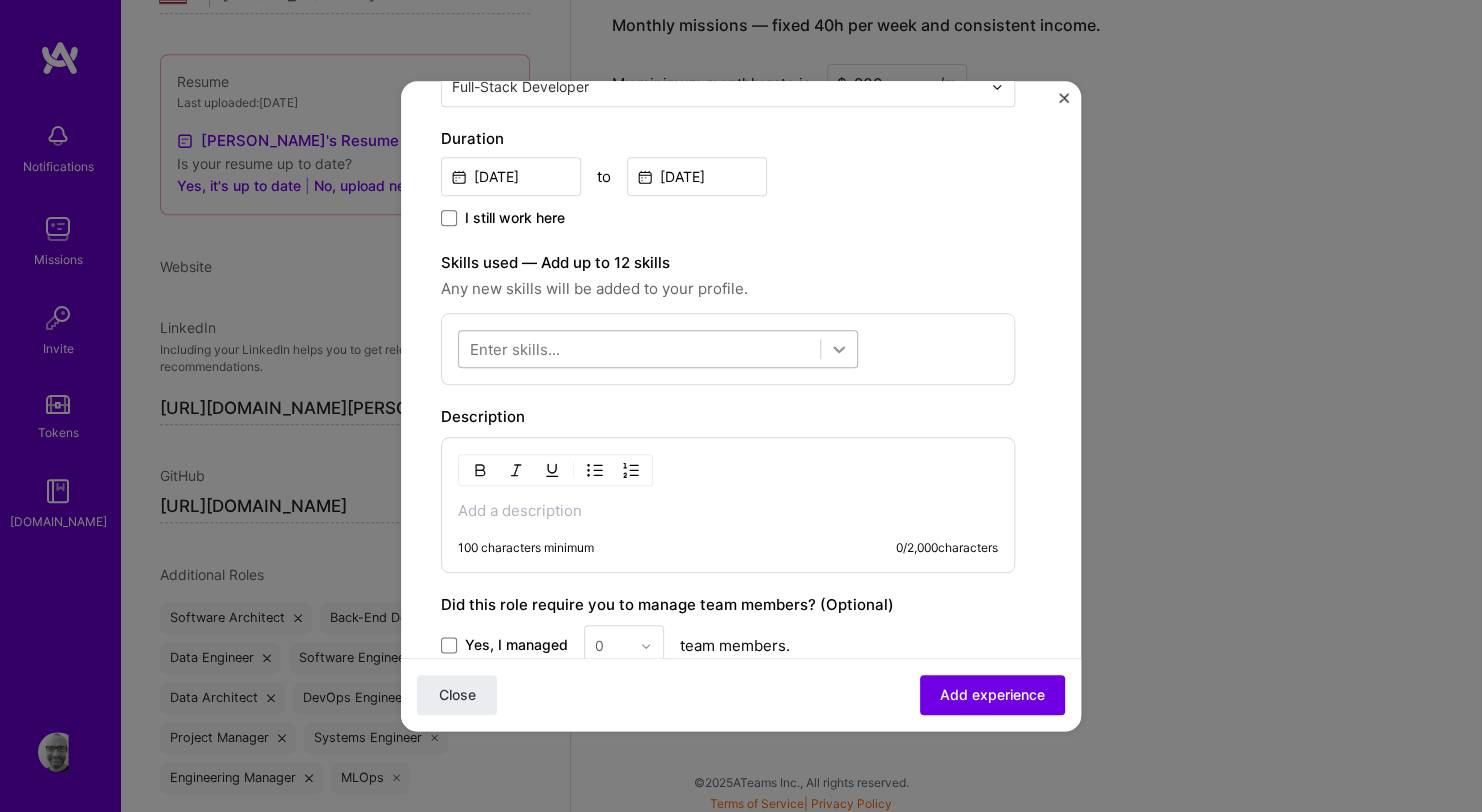 click at bounding box center (839, 349) 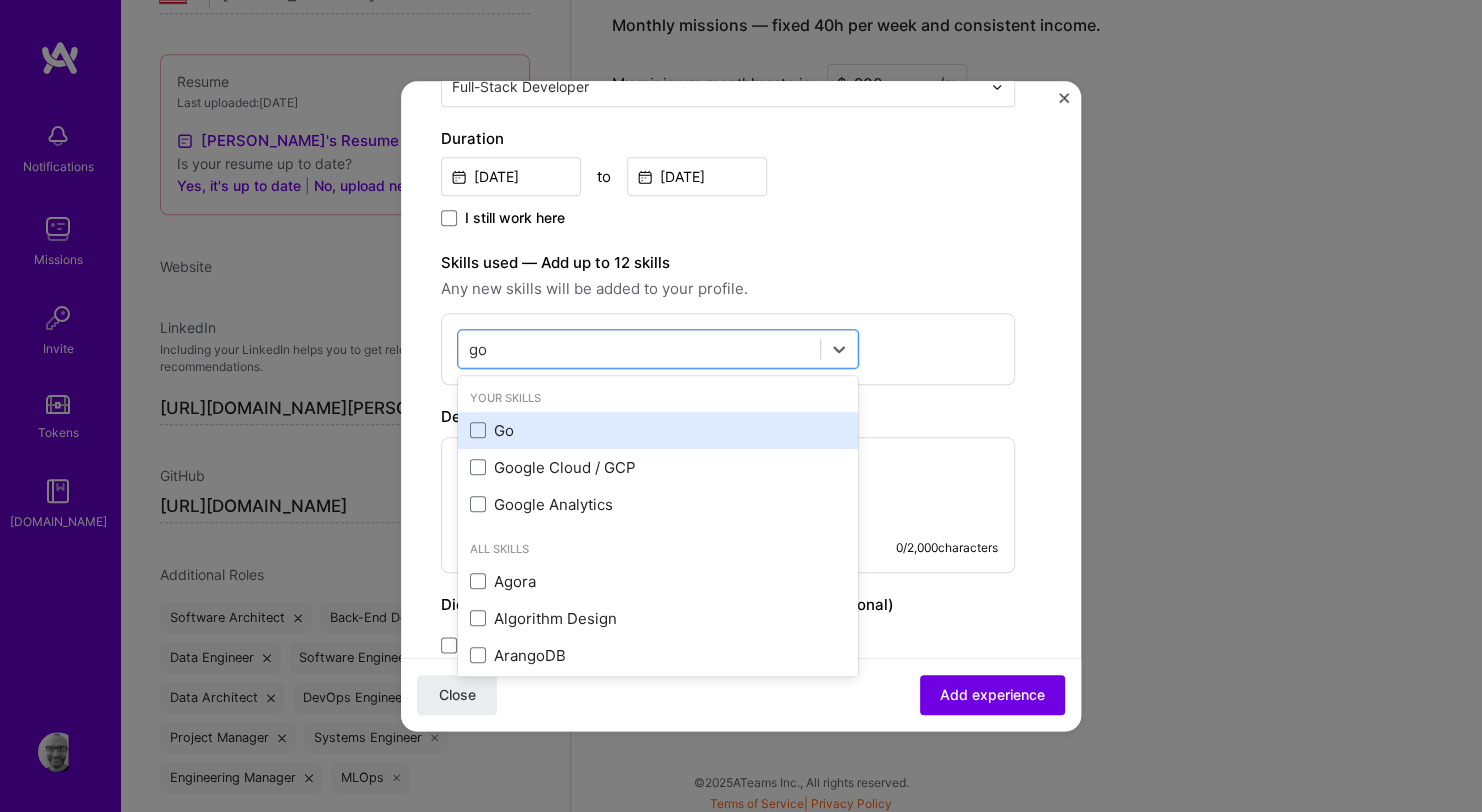 click on "Go" at bounding box center (658, 430) 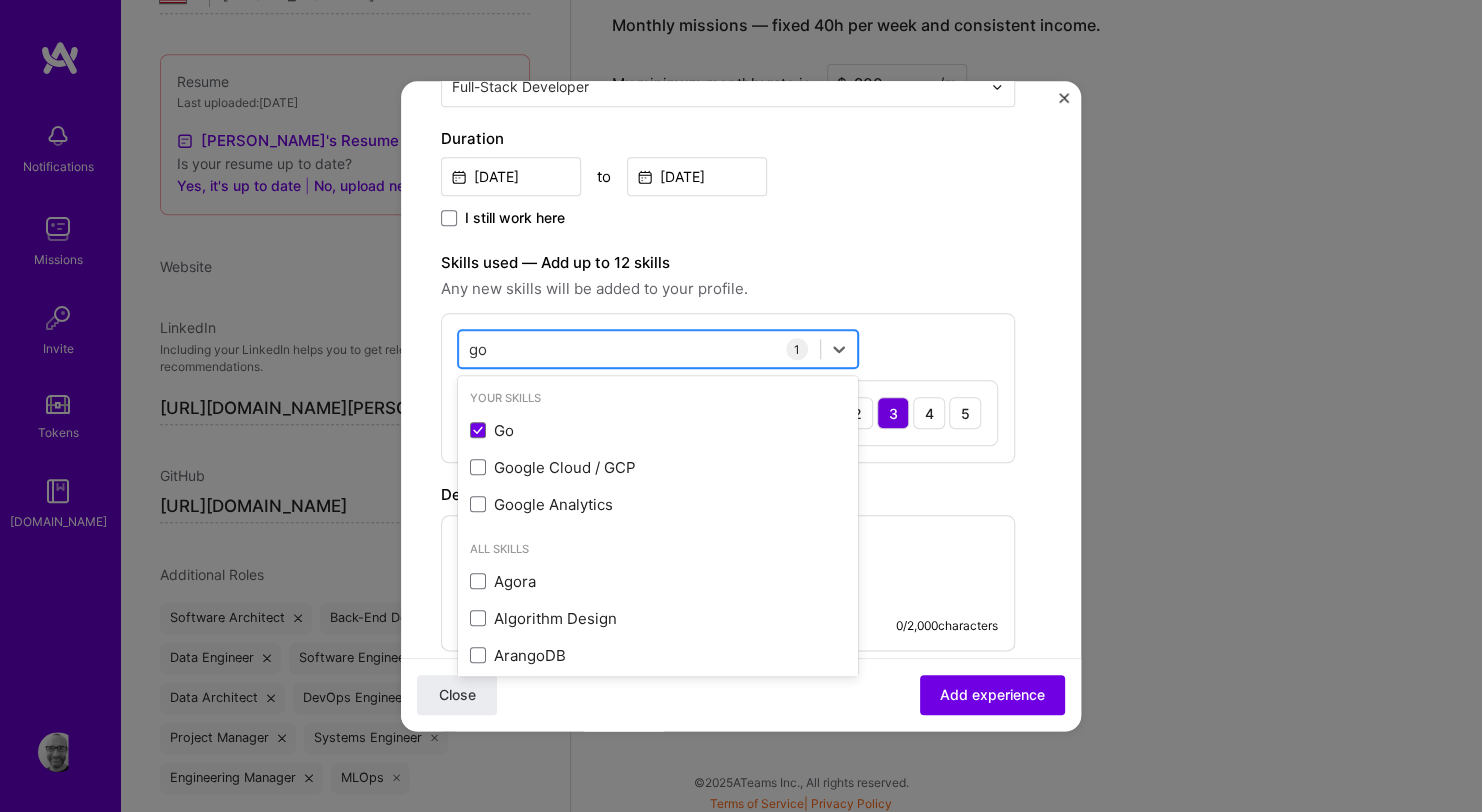 type on "g" 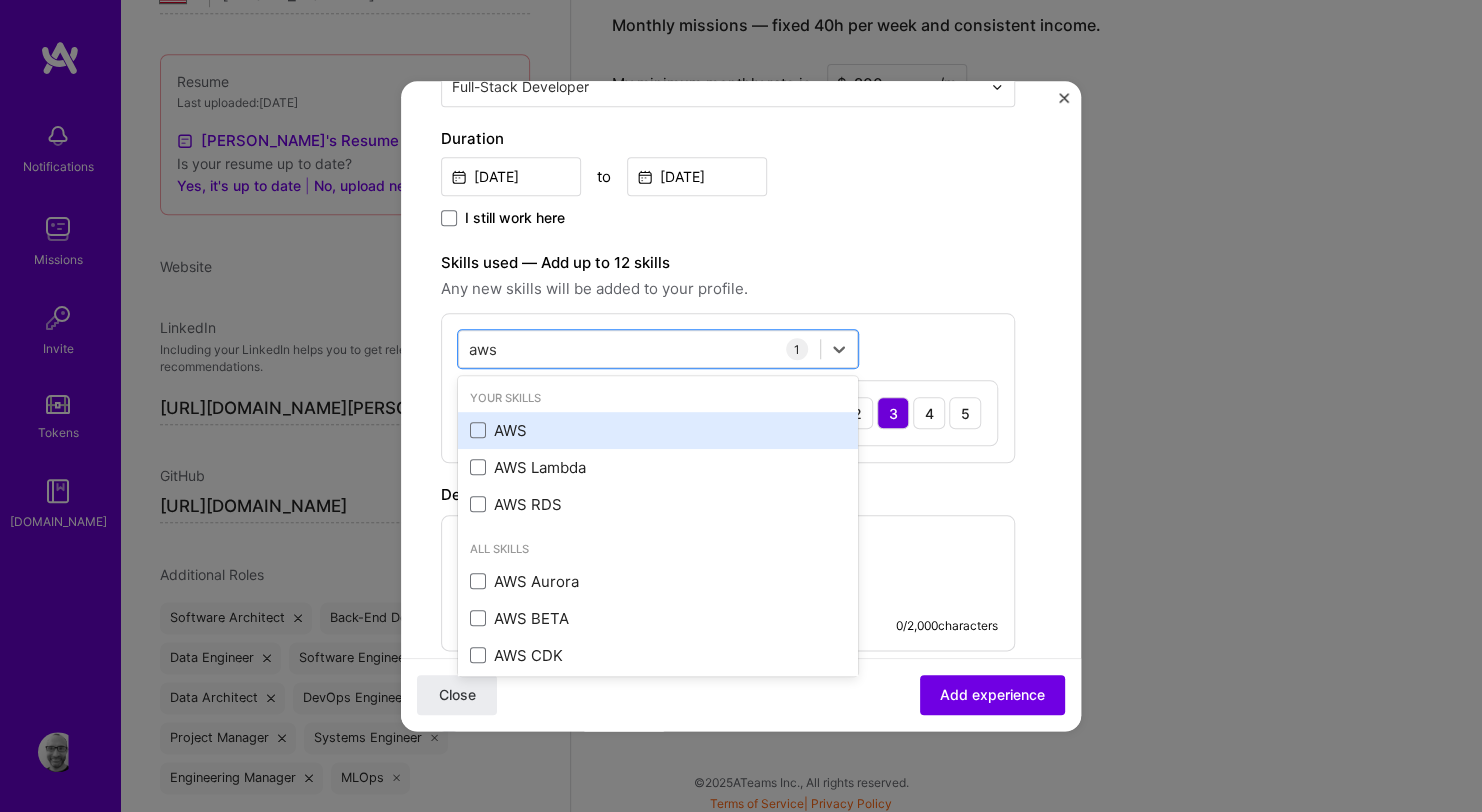 click on "AWS" at bounding box center (658, 430) 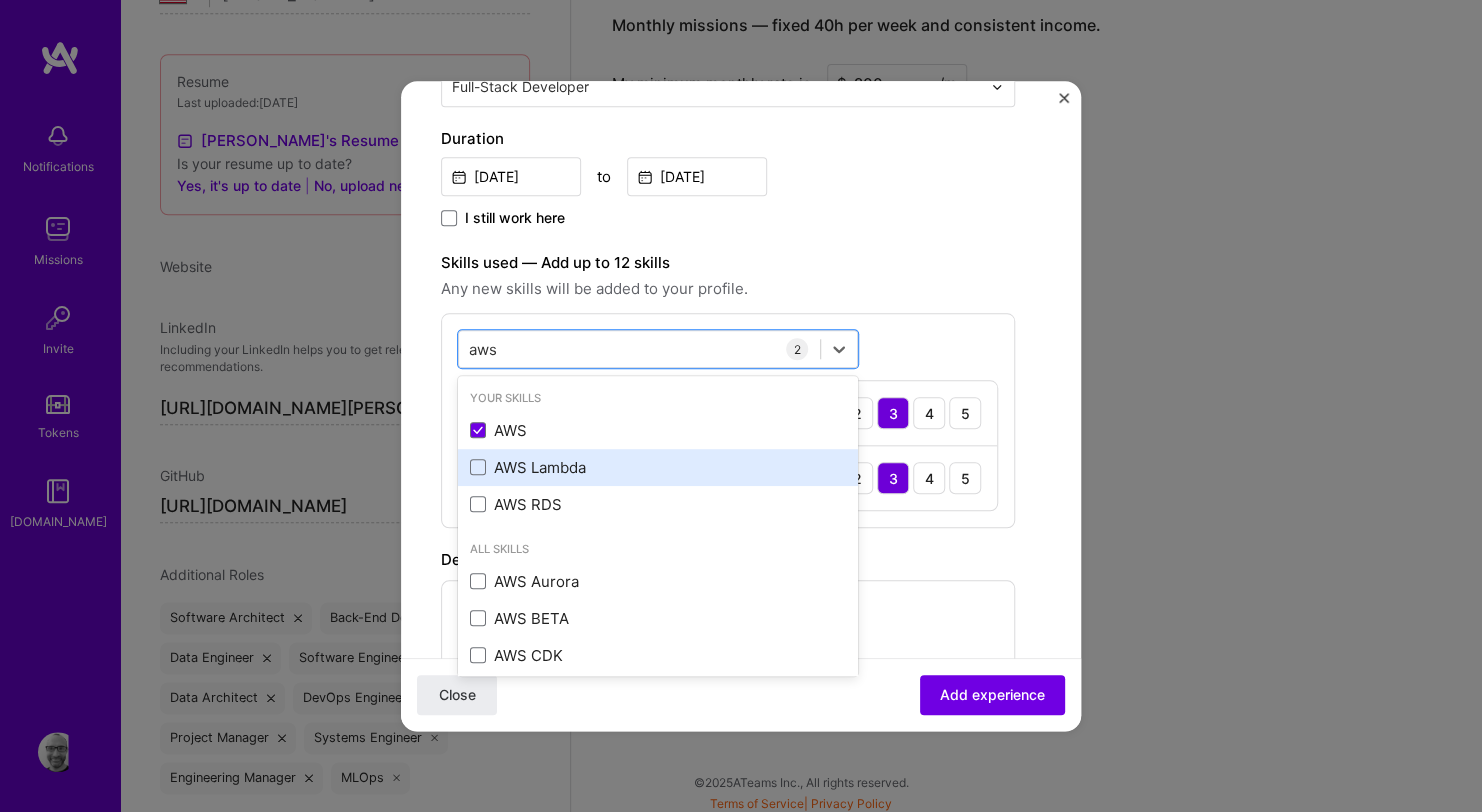 click on "AWS Lambda" at bounding box center [658, 467] 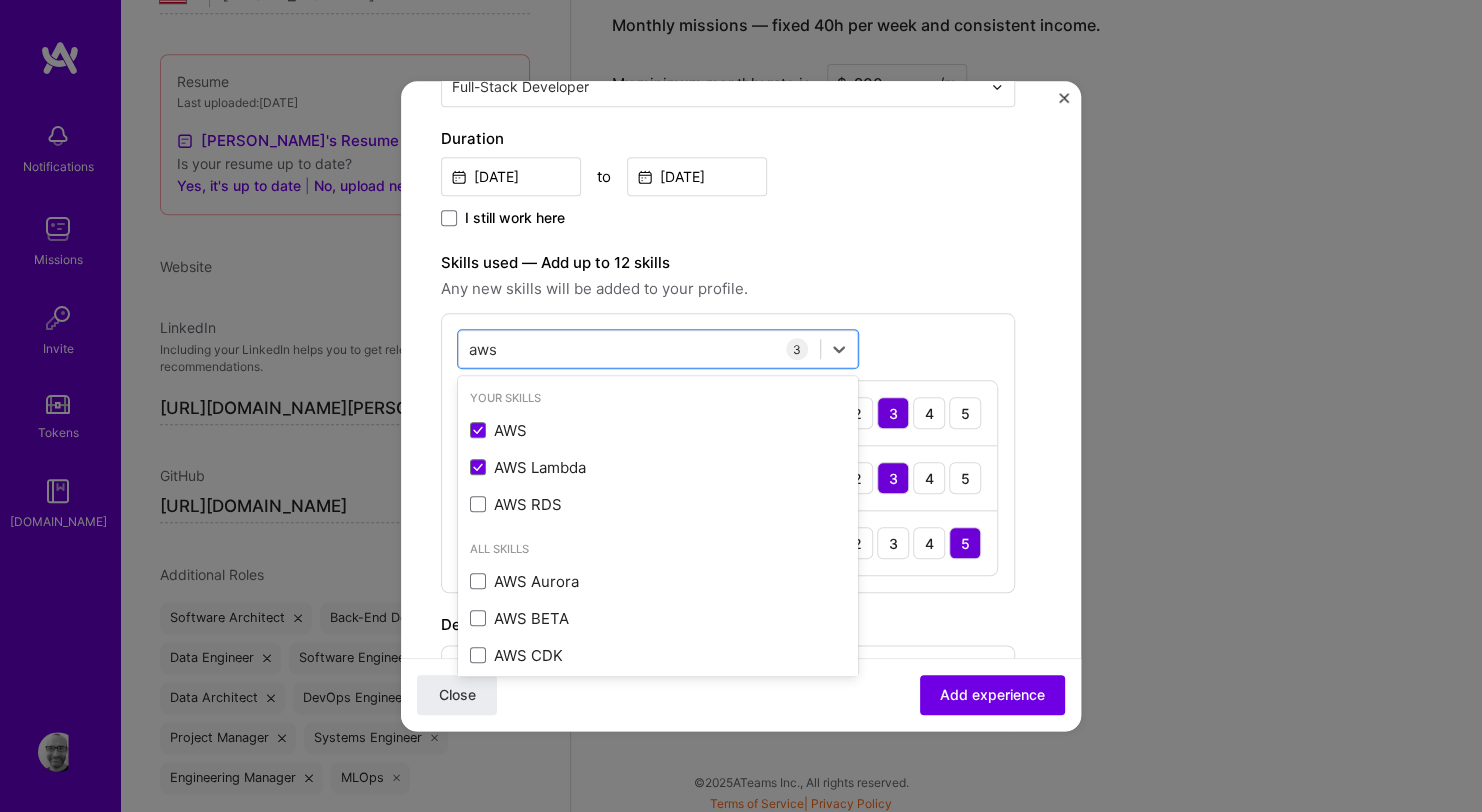 click on "Skills used — Add up to 12 skills" at bounding box center [728, 263] 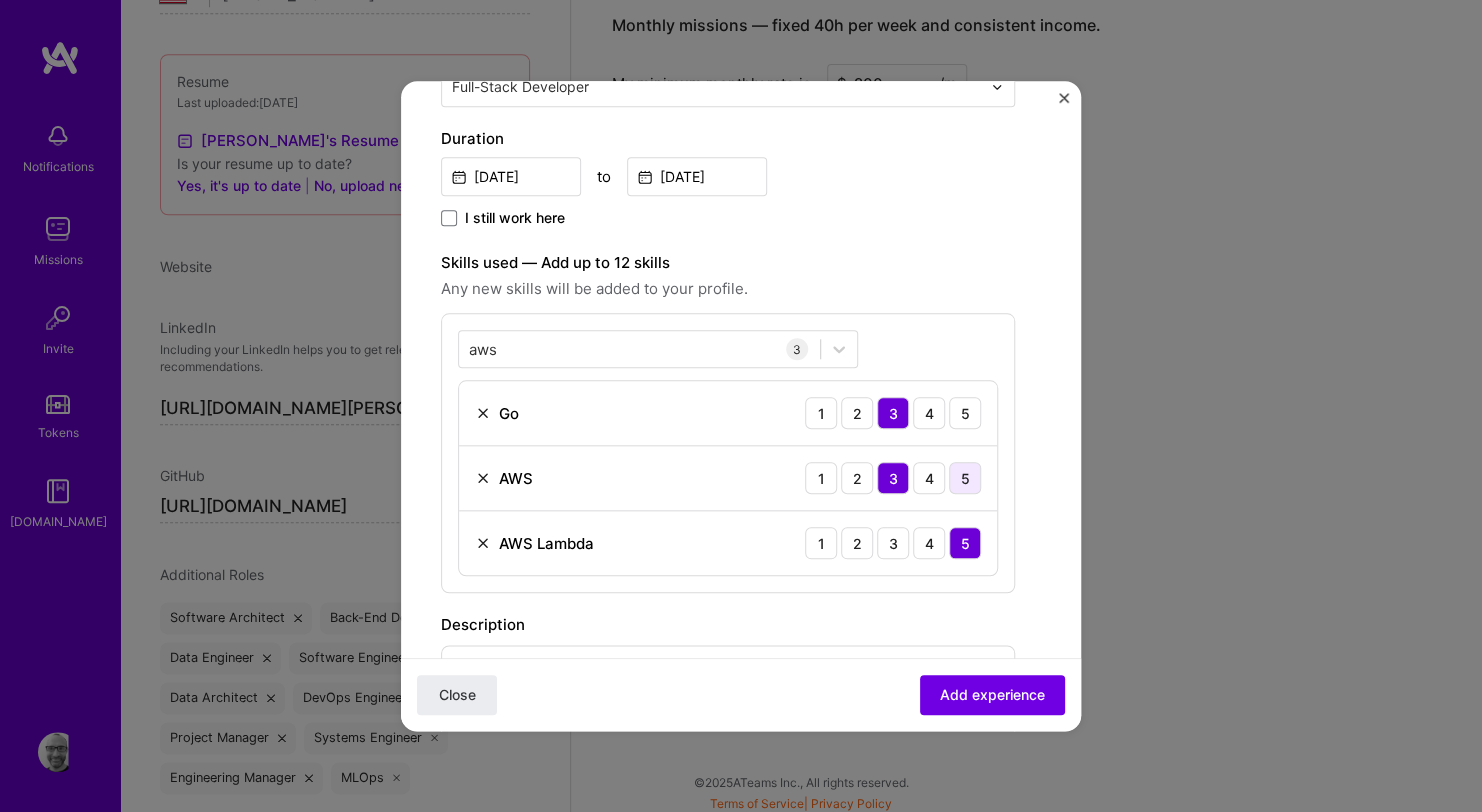 click on "5" at bounding box center [965, 478] 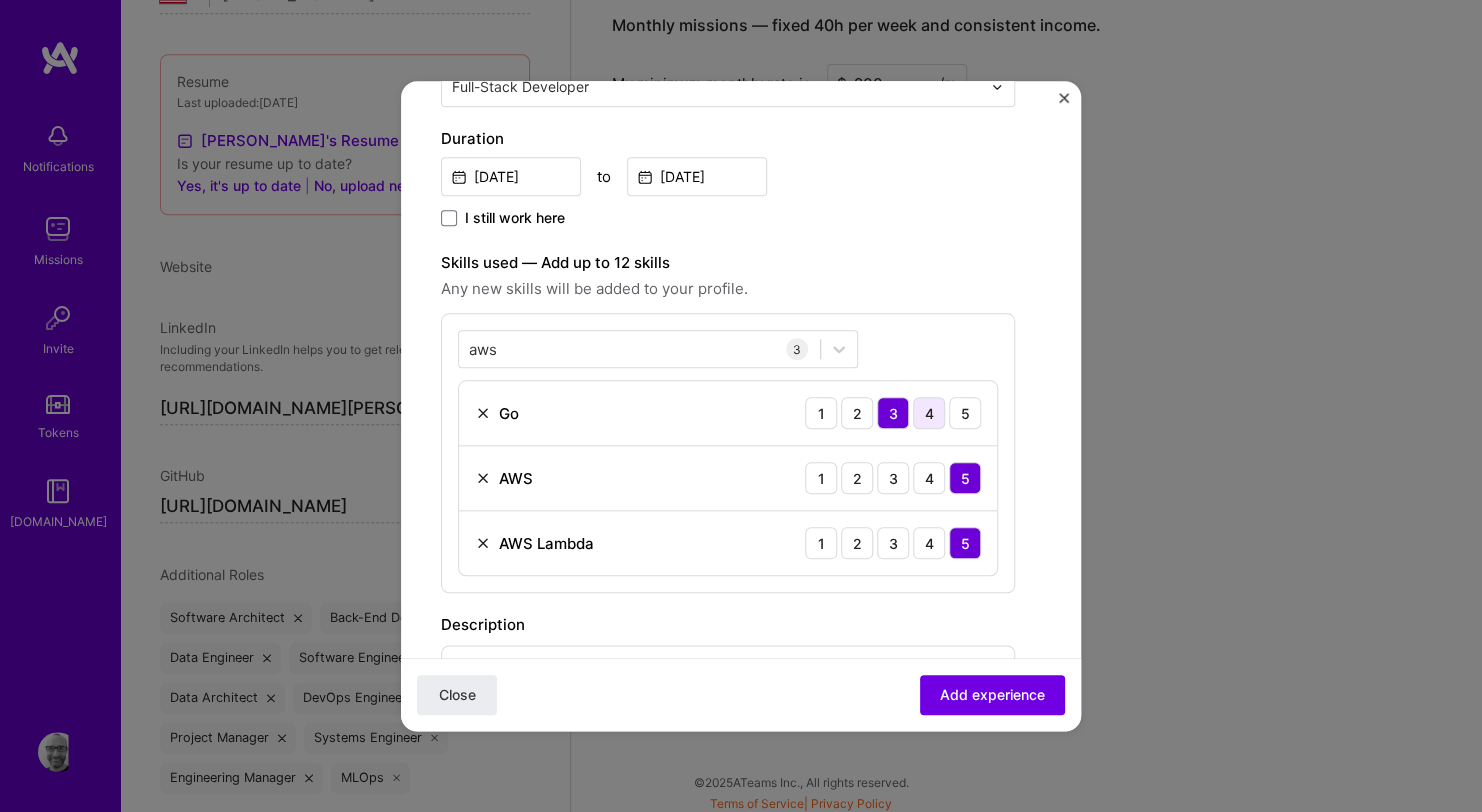 click on "4" at bounding box center (929, 413) 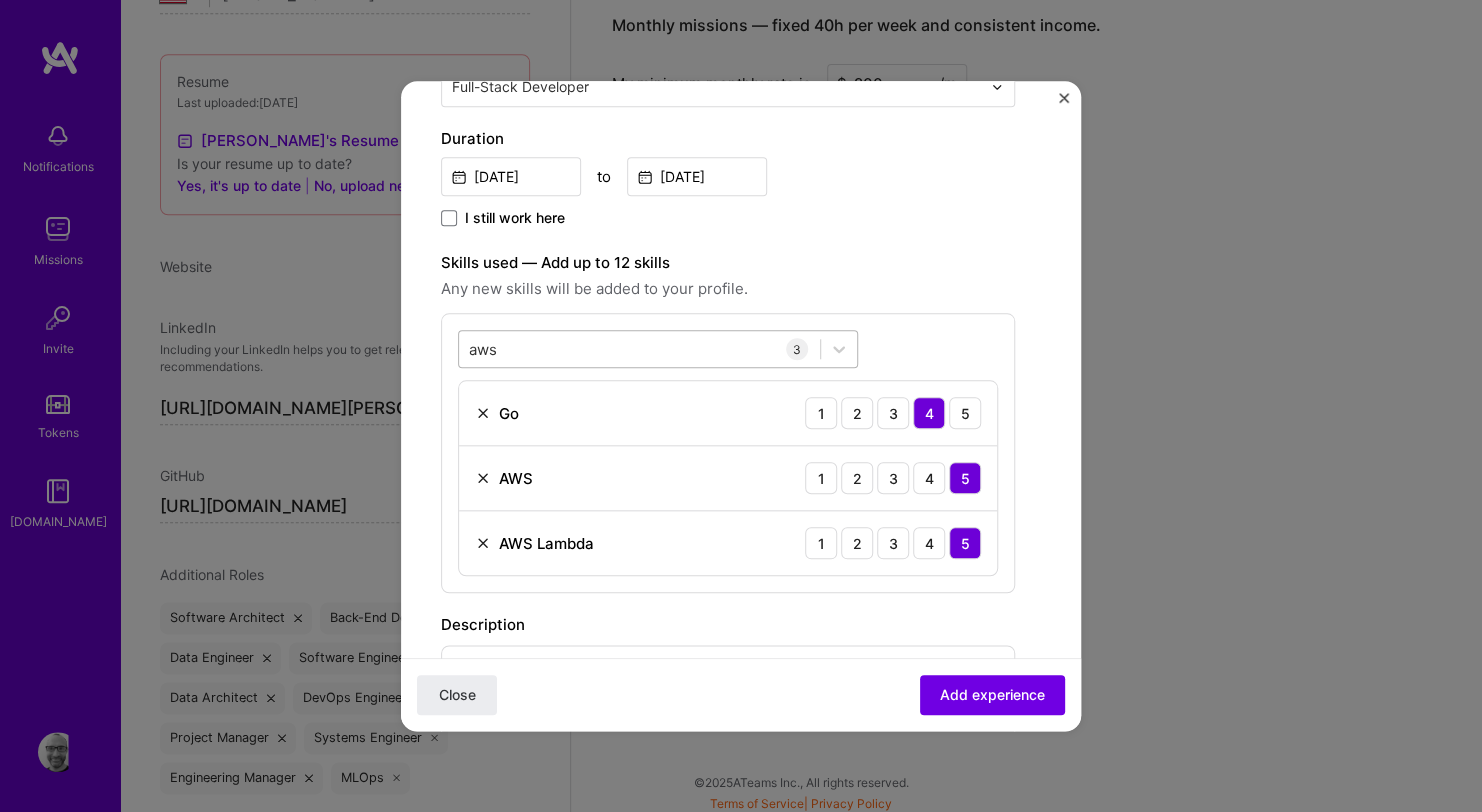 click on "aws aws" at bounding box center (639, 349) 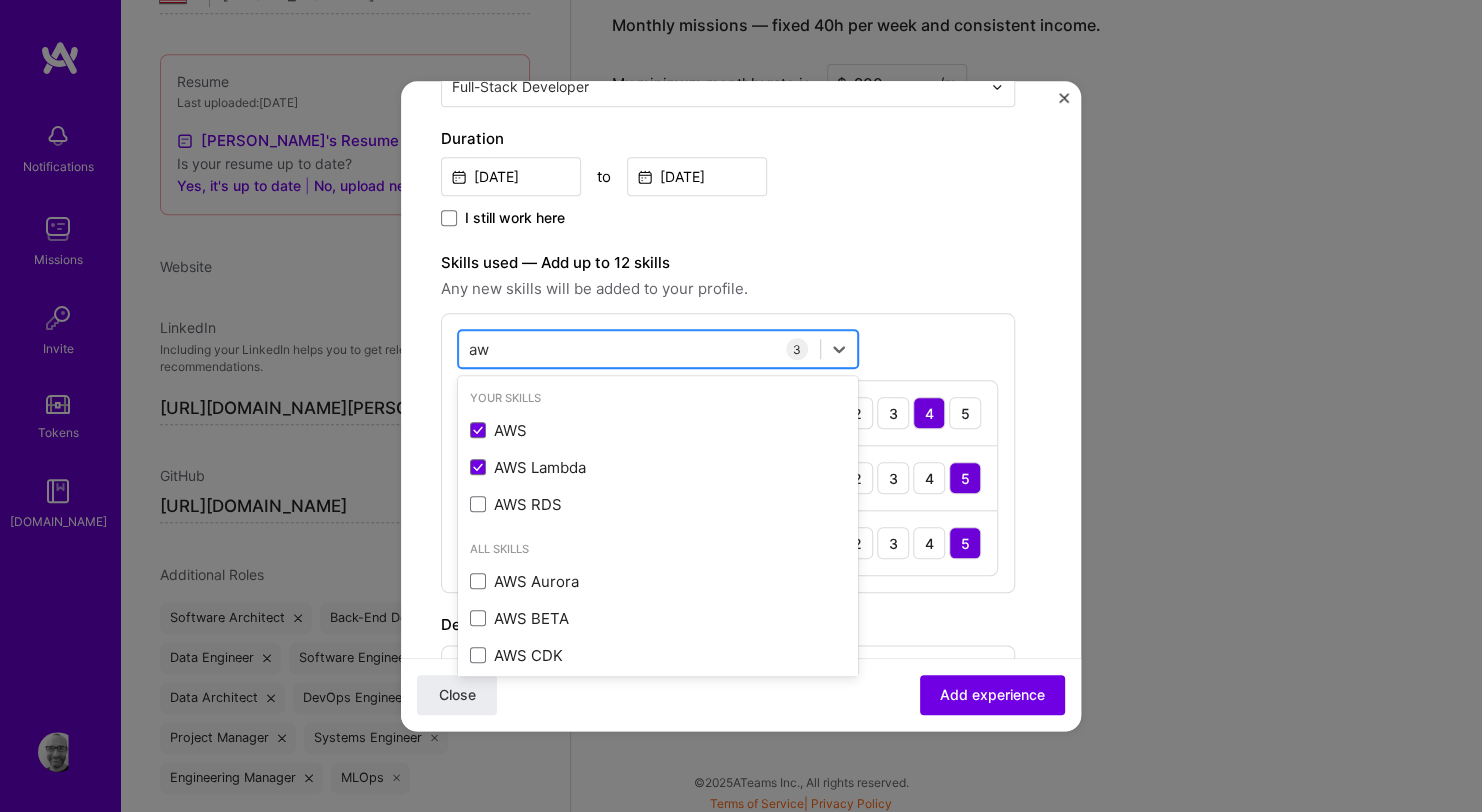 type on "a" 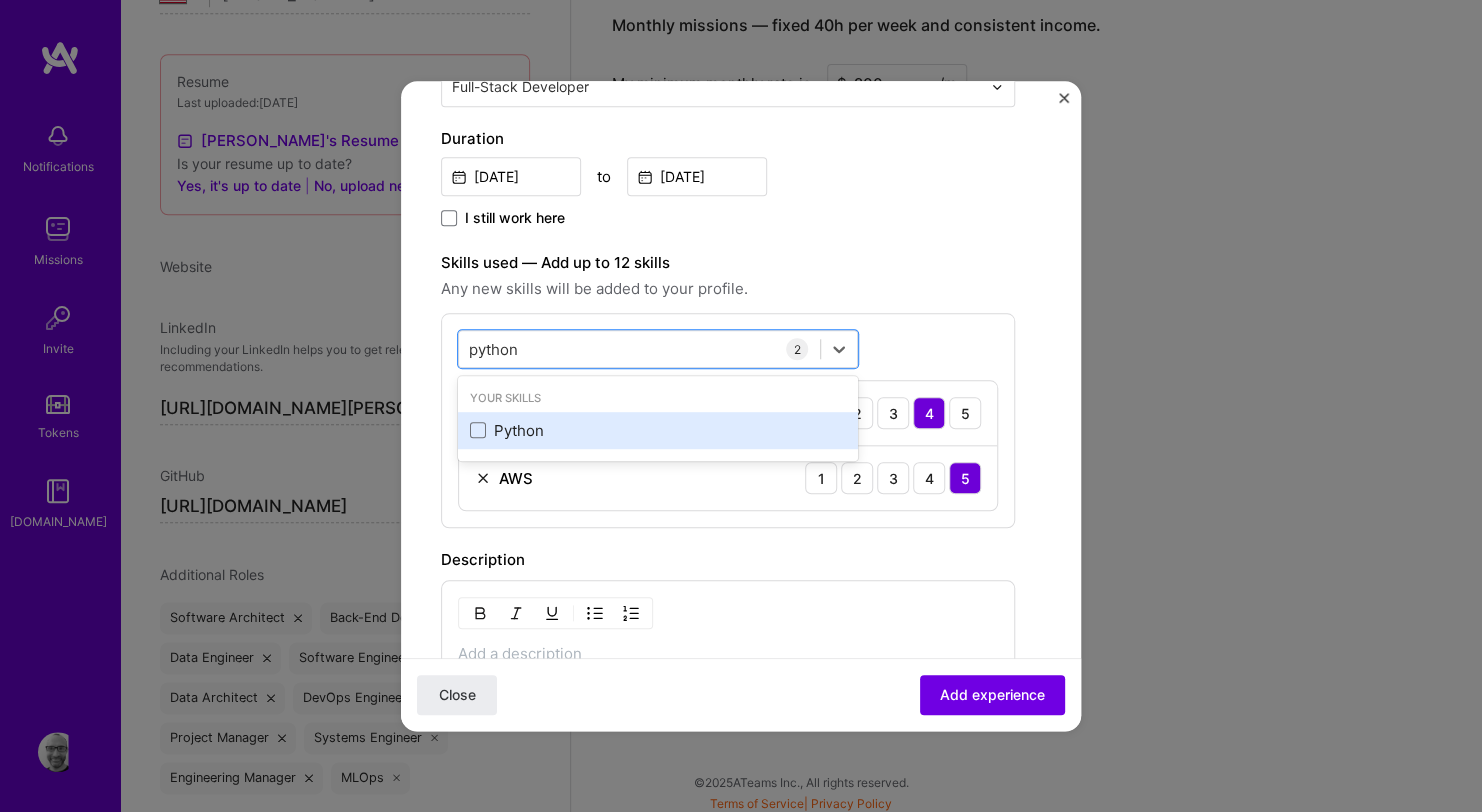 click on "Python" at bounding box center [658, 430] 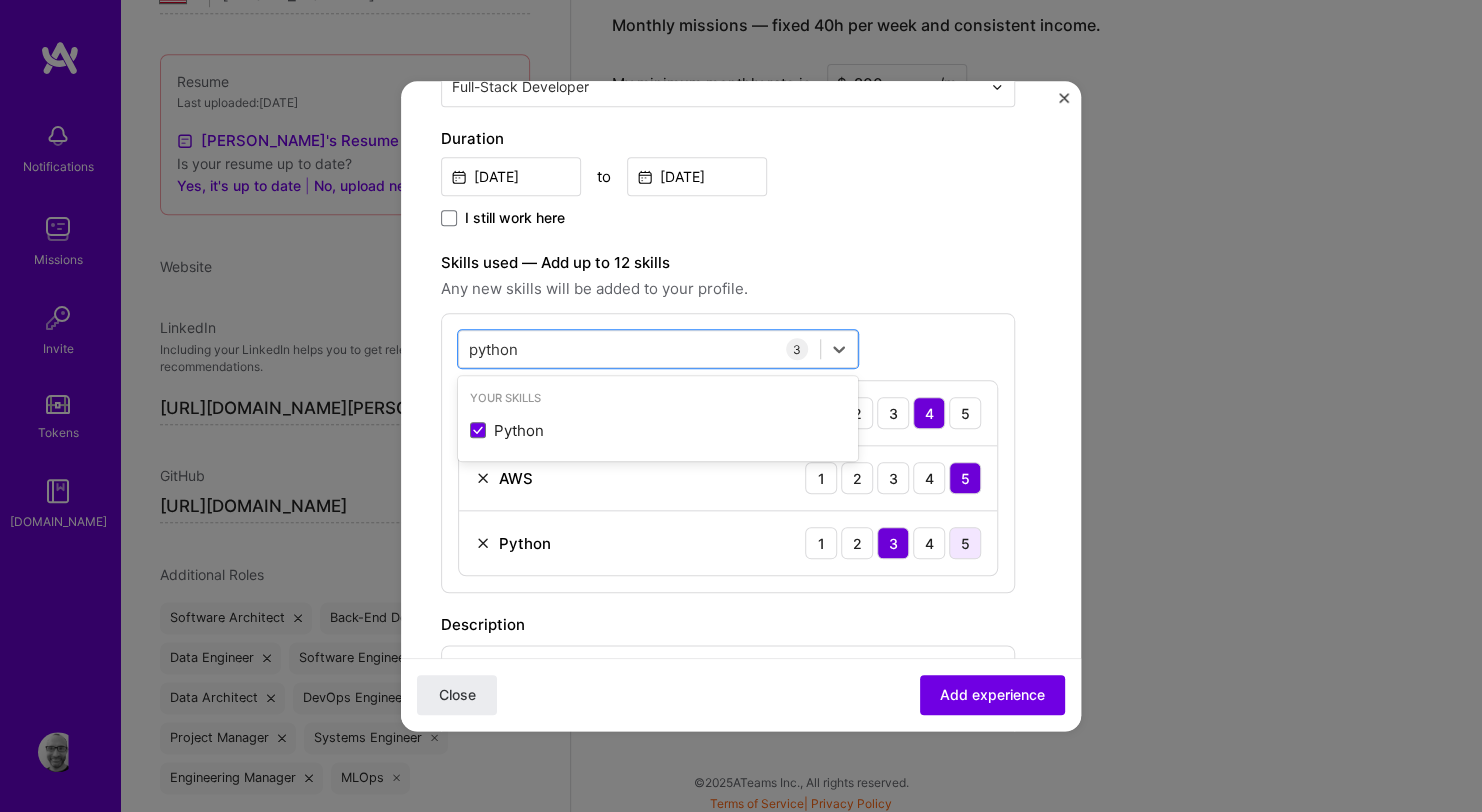 click on "5" at bounding box center (965, 543) 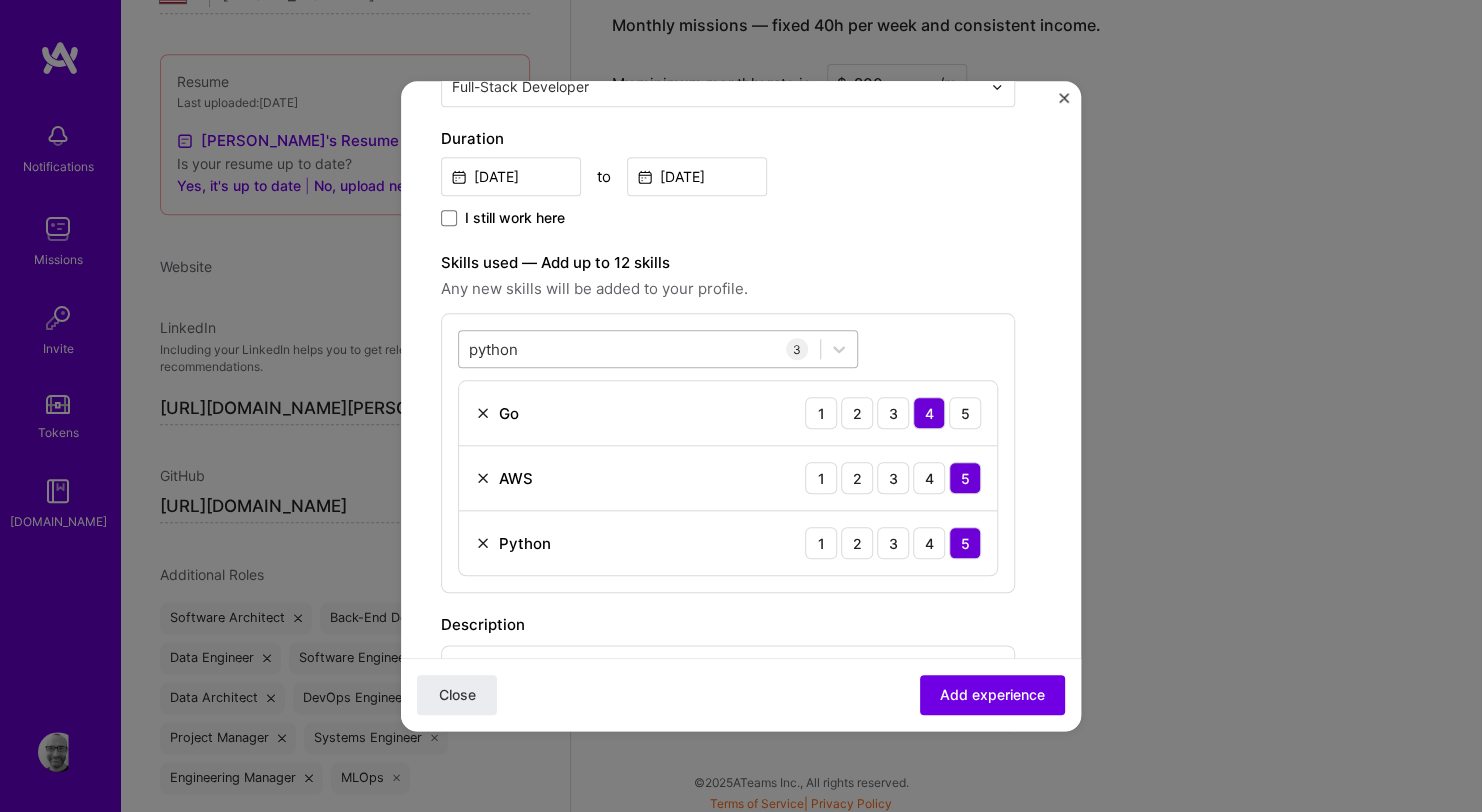 click on "python python" at bounding box center (639, 349) 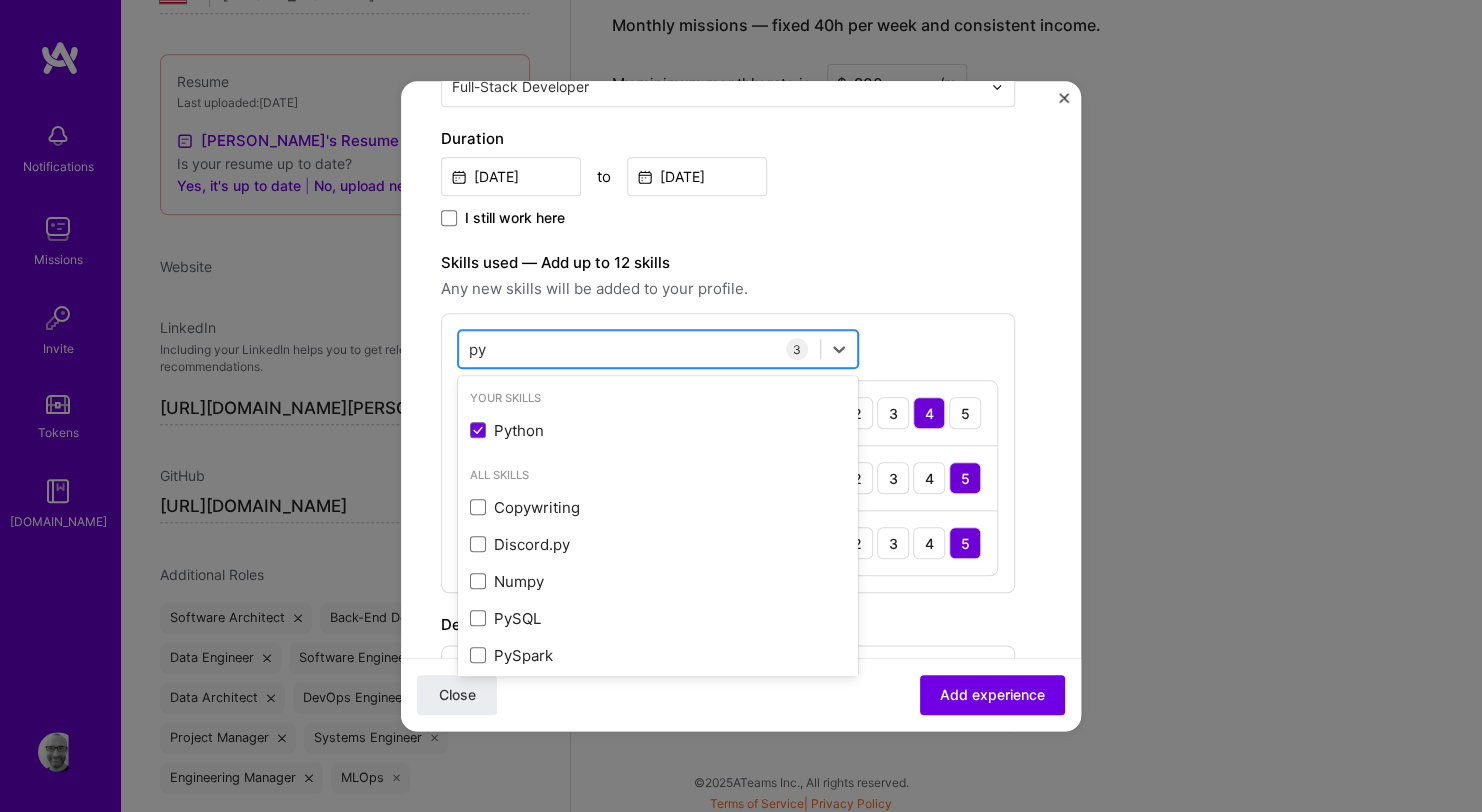 type on "p" 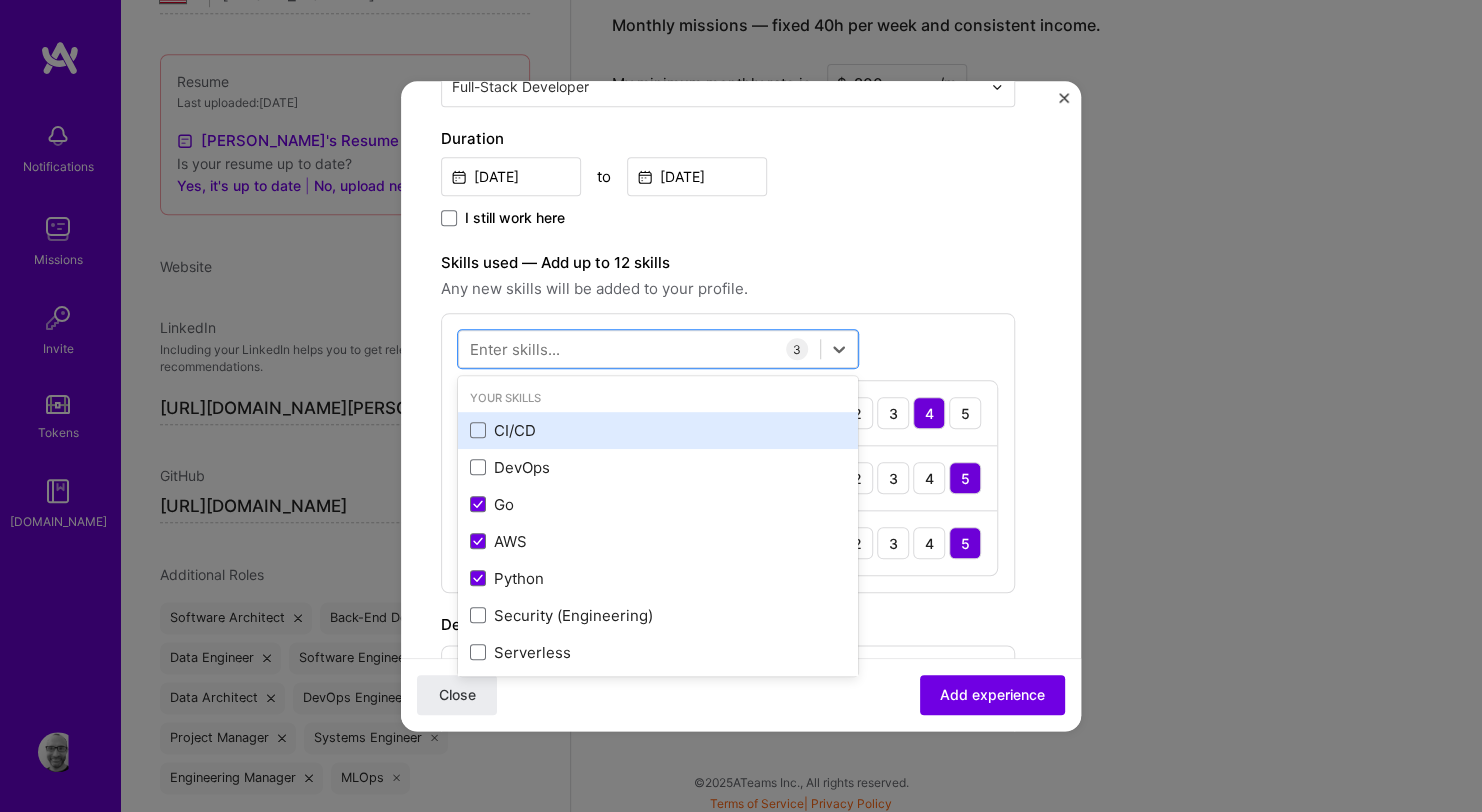 click on "CI/CD" at bounding box center (658, 430) 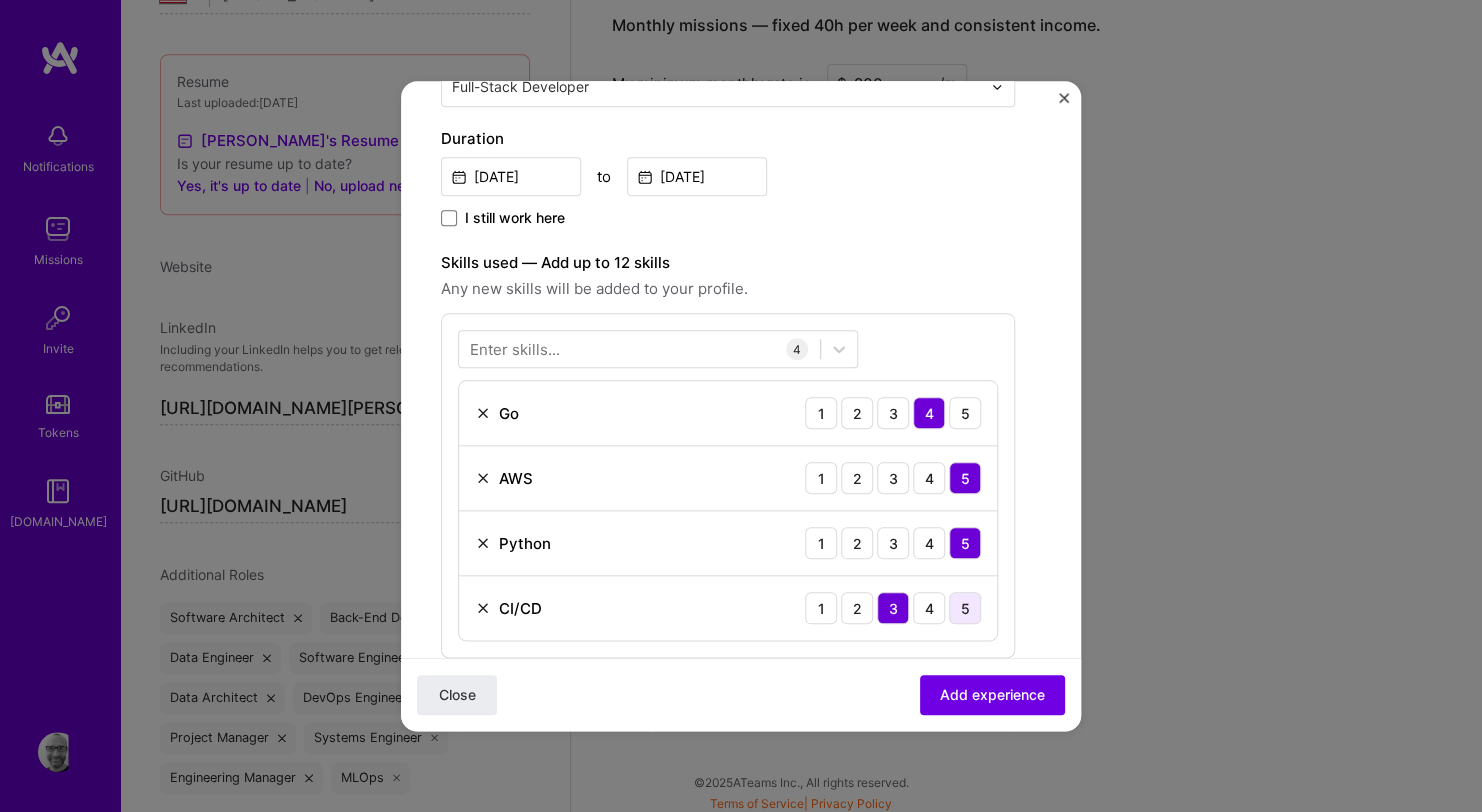 click on "5" at bounding box center [965, 608] 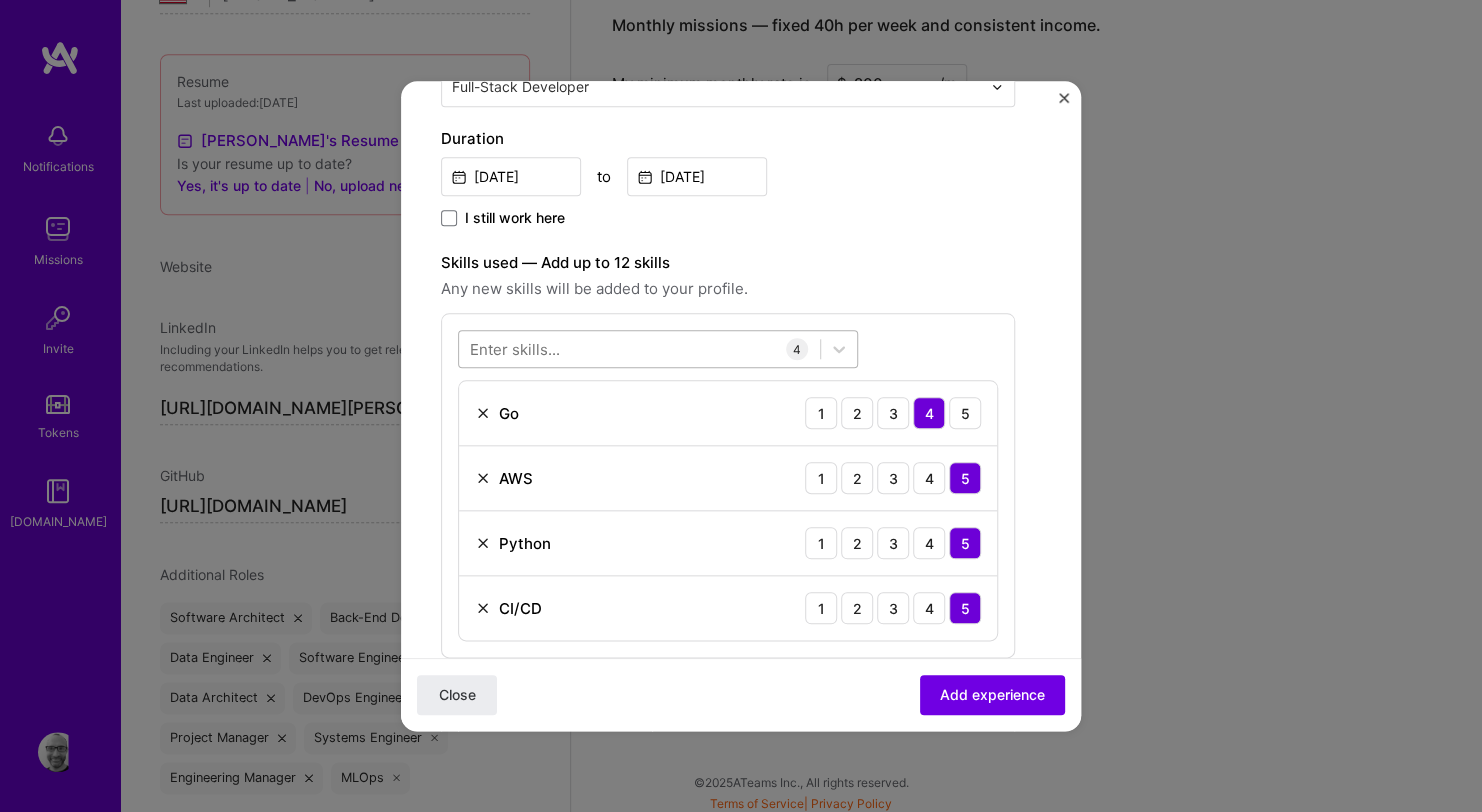 click at bounding box center [639, 349] 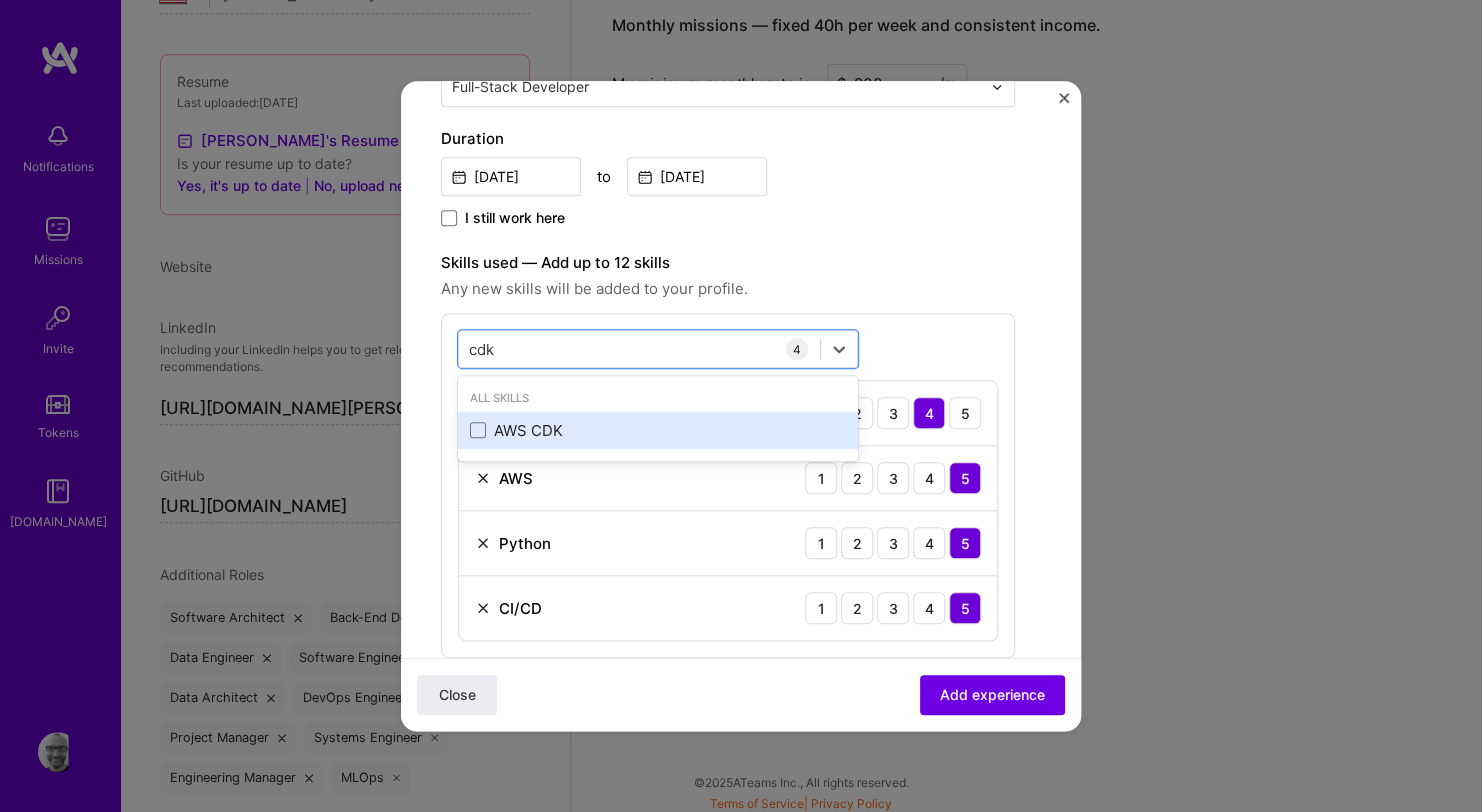 click on "AWS CDK" at bounding box center (658, 430) 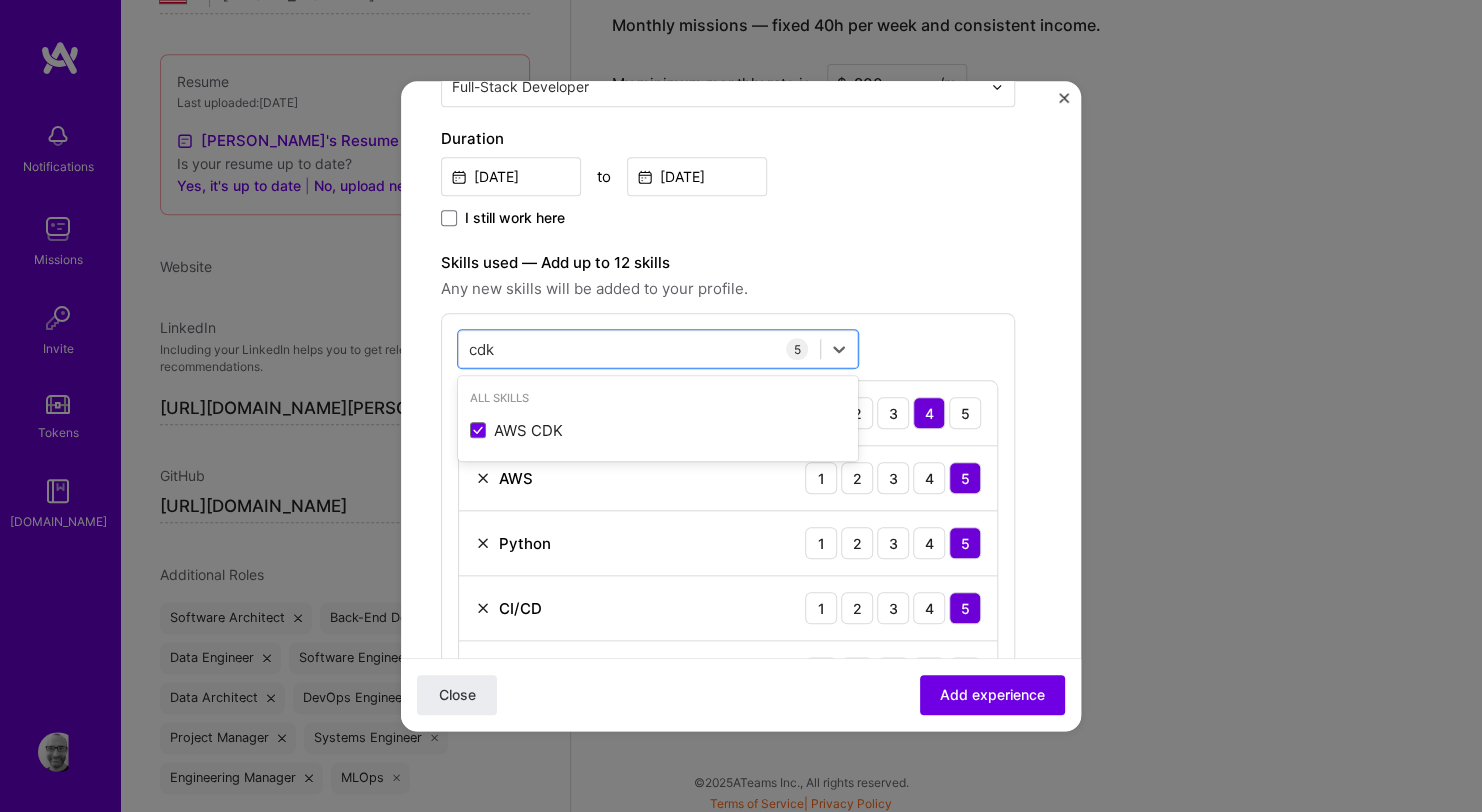 type on "cdk" 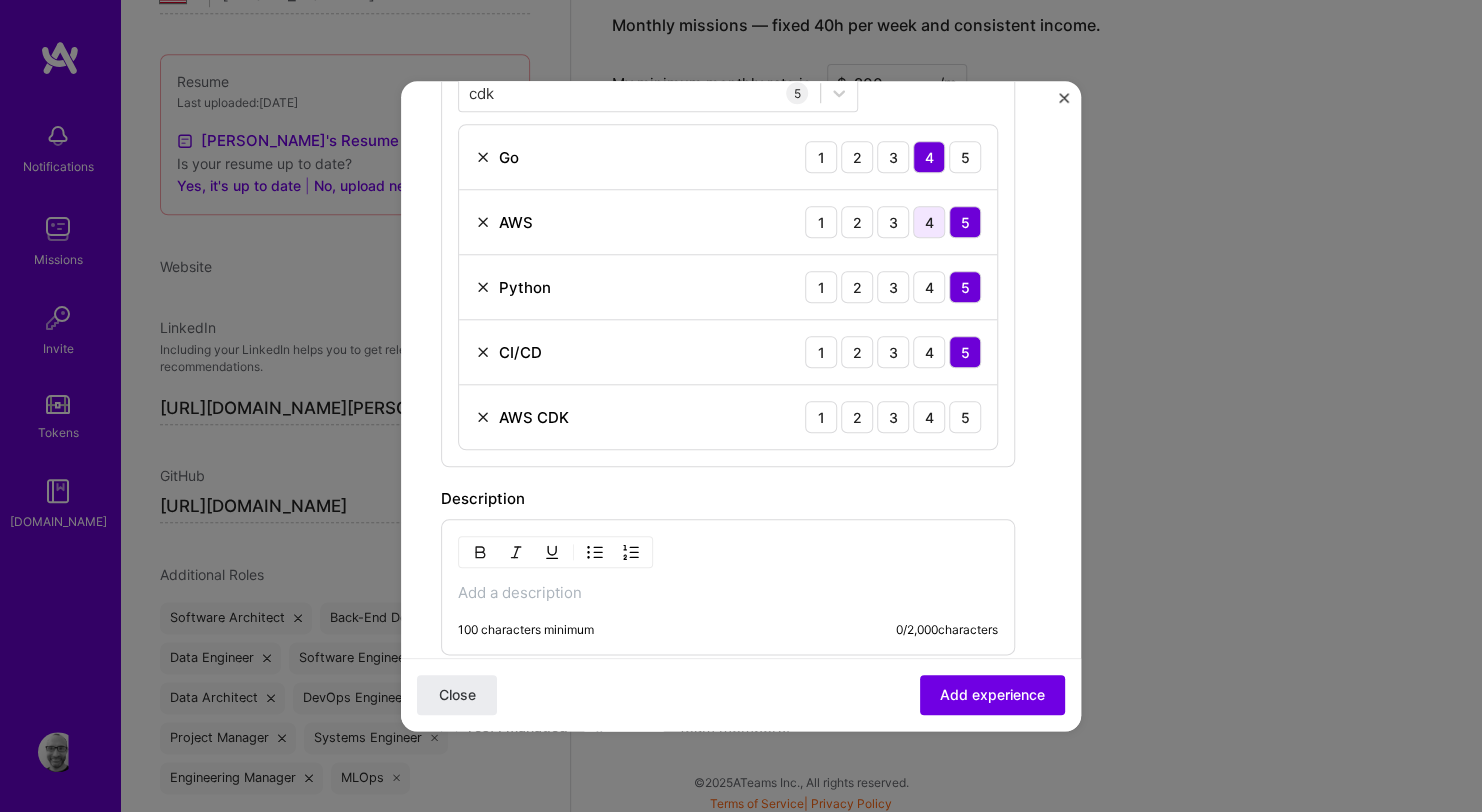 scroll, scrollTop: 687, scrollLeft: 0, axis: vertical 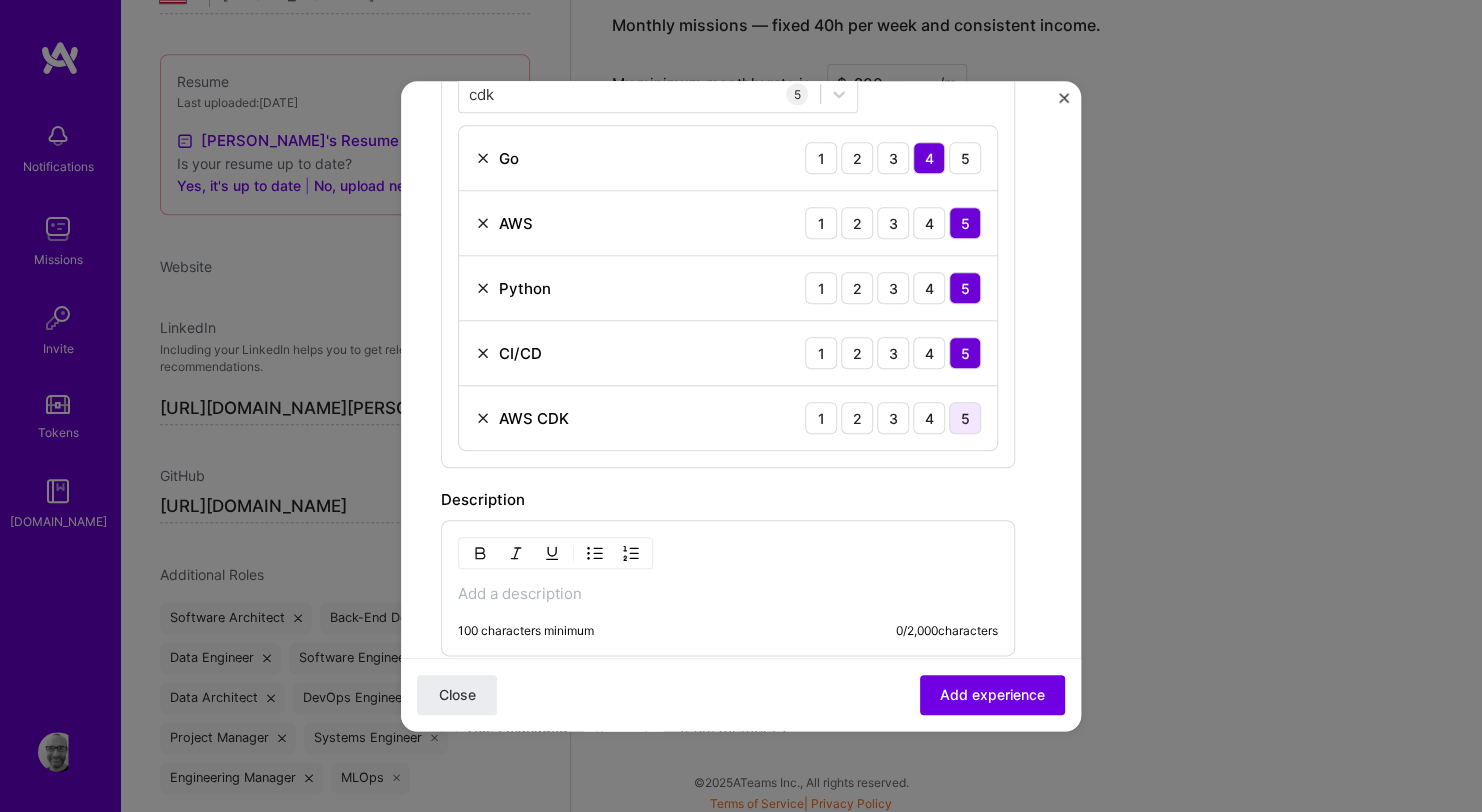 click on "5" at bounding box center (965, 418) 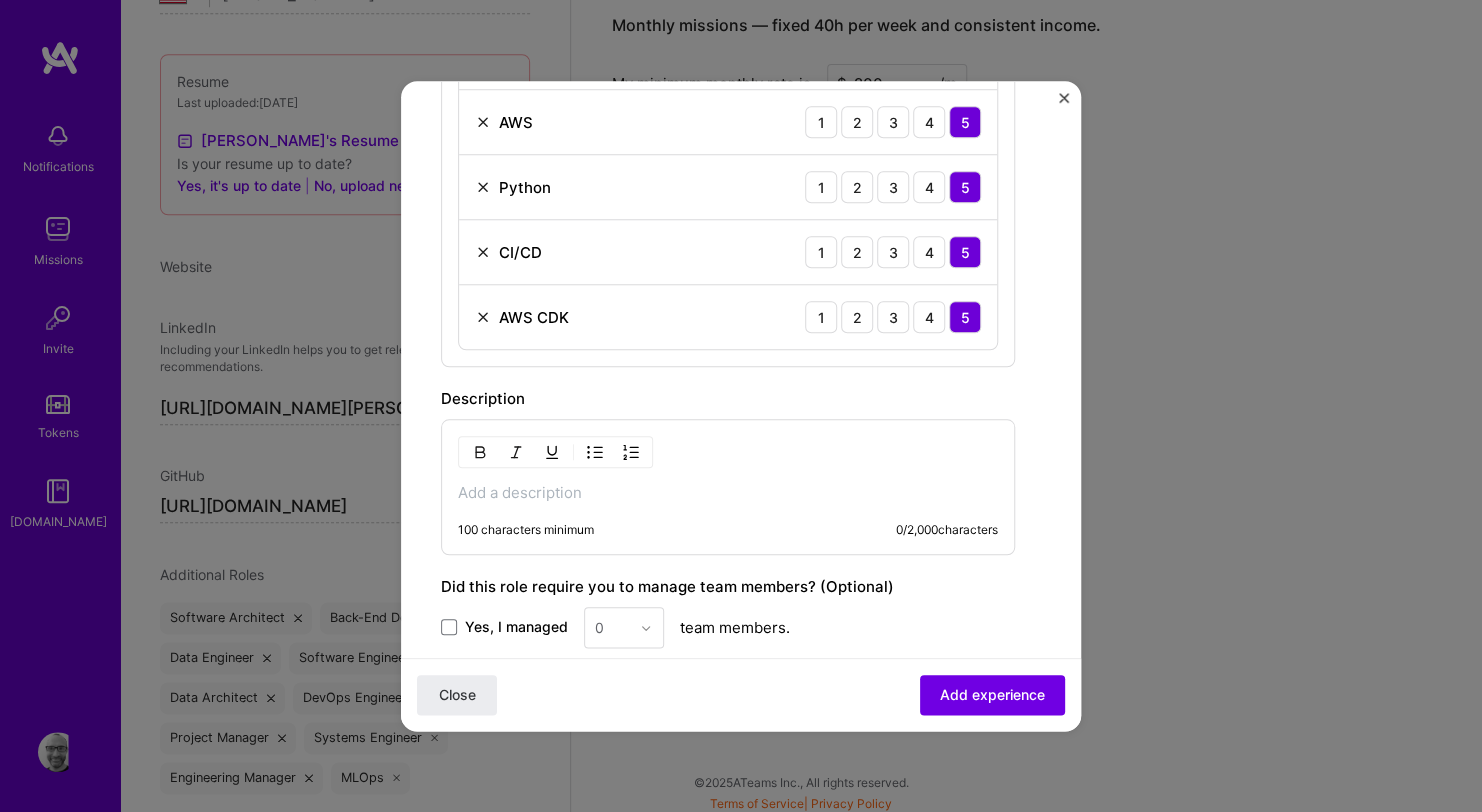 scroll, scrollTop: 800, scrollLeft: 0, axis: vertical 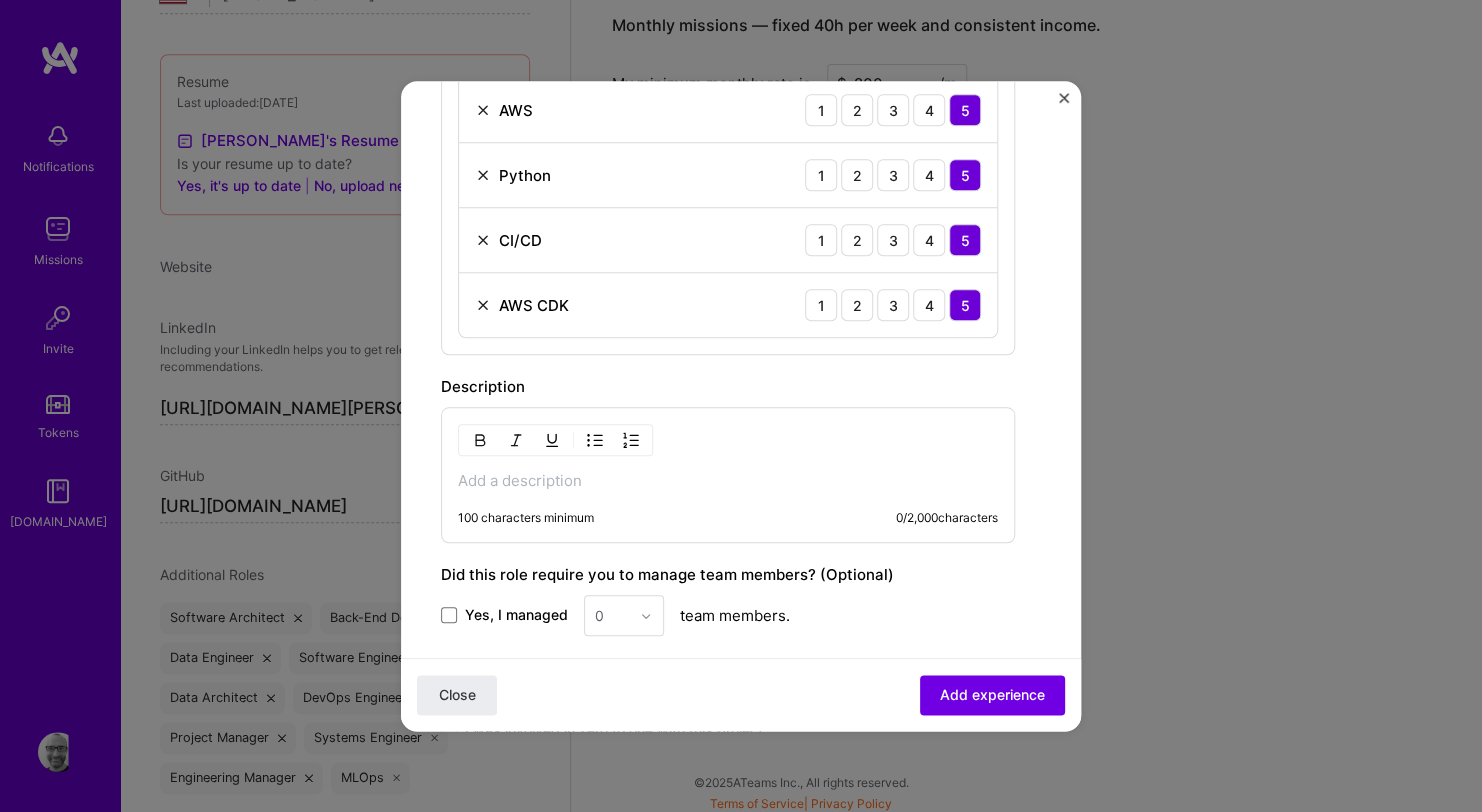 click on "Close Add experience" at bounding box center (741, 694) 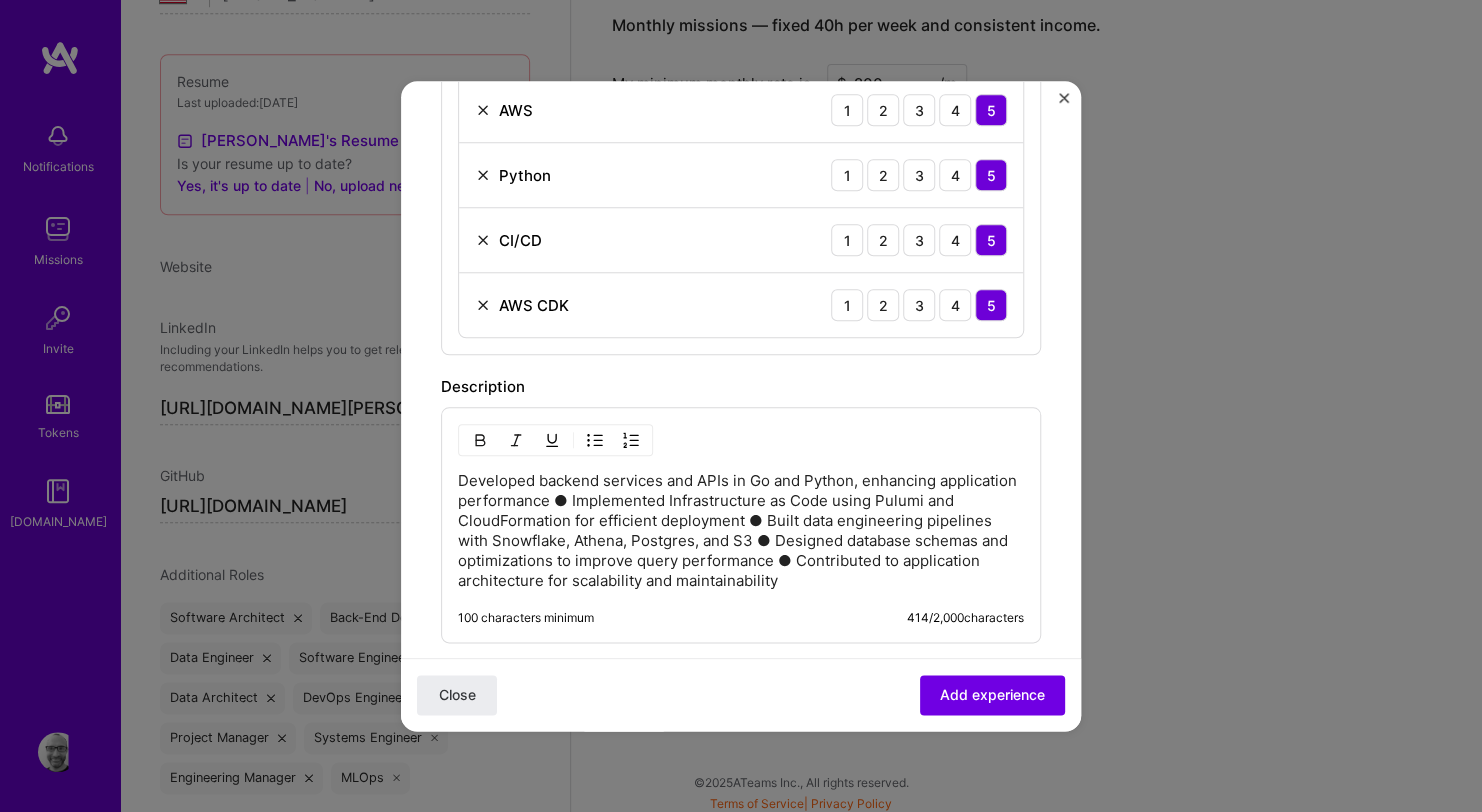 click on "Developed backend services and APIs in Go and Python, enhancing application performance ●​ Implemented Infrastructure as Code using Pulumi and CloudFormation for efficient deployment ●​ Built data engineering pipelines with Snowflake, Athena, Postgres, and S3 ●​ Designed database schemas and optimizations to improve query performance ●​ Contributed to application architecture for scalability and maintainability" at bounding box center [741, 531] 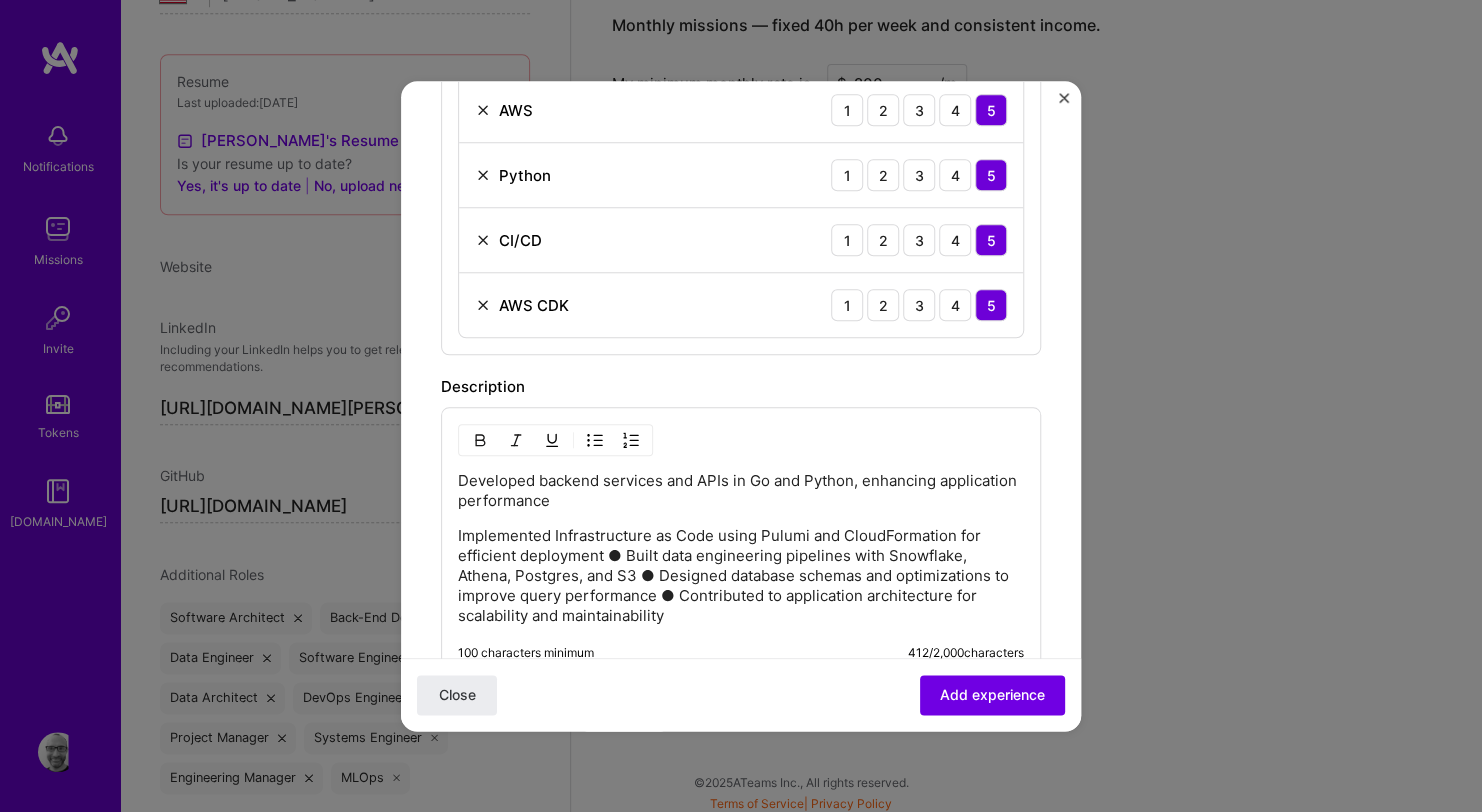 click on "Implemented Infrastructure as Code using Pulumi and CloudFormation for efficient deployment ●​ Built data engineering pipelines with Snowflake, Athena, Postgres, and S3 ●​ Designed database schemas and optimizations to improve query performance ●​ Contributed to application architecture for scalability and maintainability" at bounding box center (741, 576) 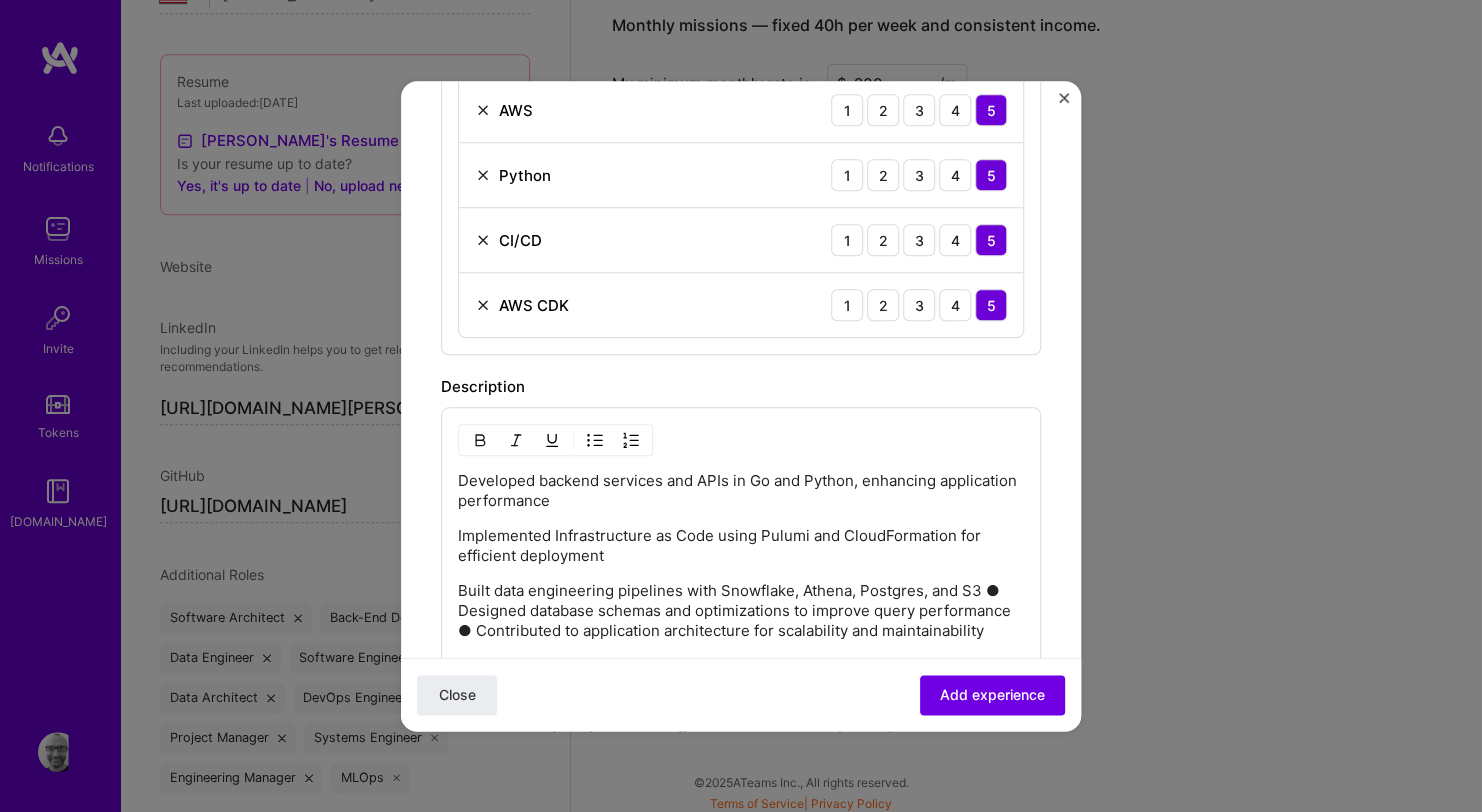 click on "Built data engineering pipelines with Snowflake, Athena, Postgres, and S3 ●​ Designed database schemas and optimizations to improve query performance ●​ Contributed to application architecture for scalability and maintainability" at bounding box center [741, 611] 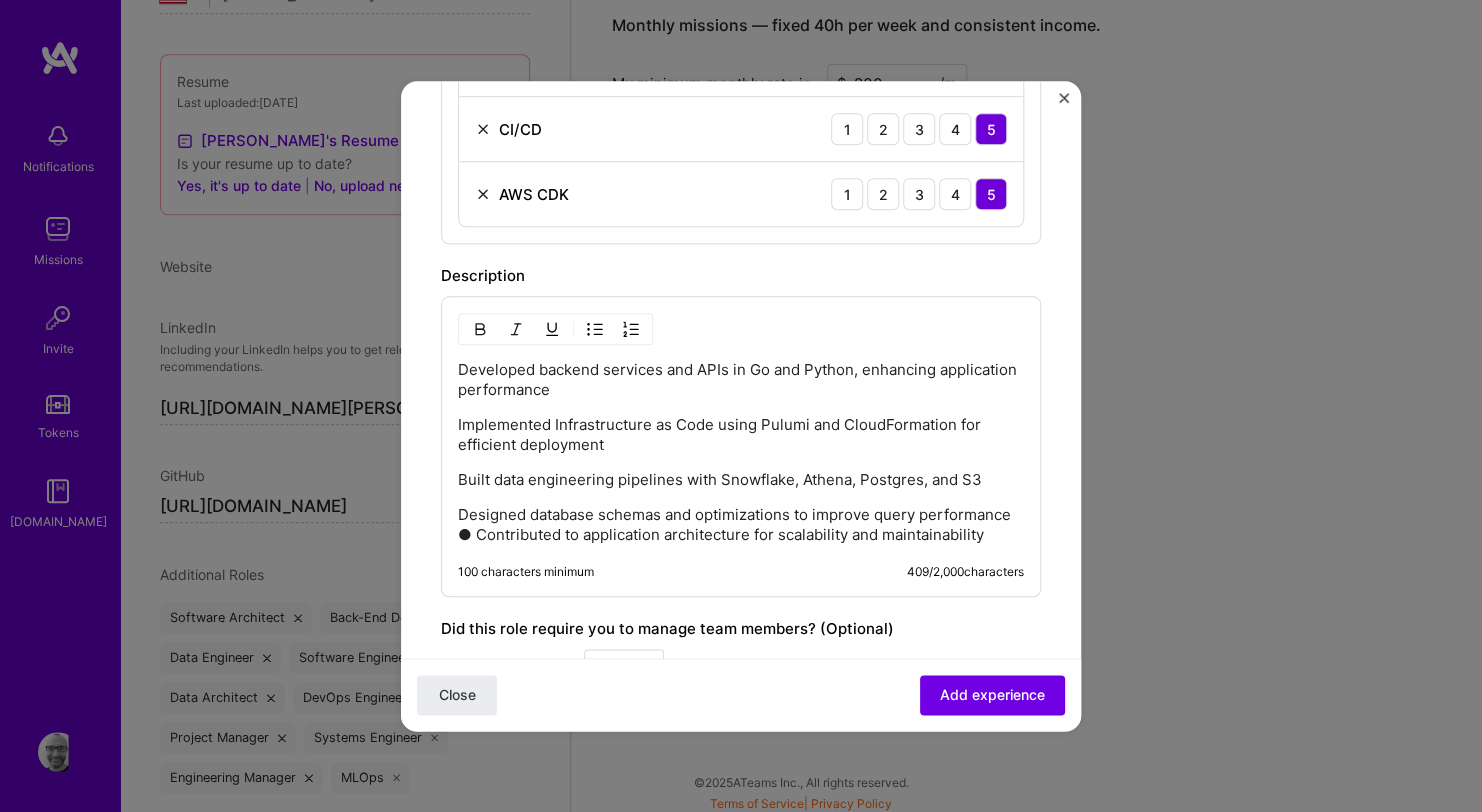 scroll, scrollTop: 915, scrollLeft: 0, axis: vertical 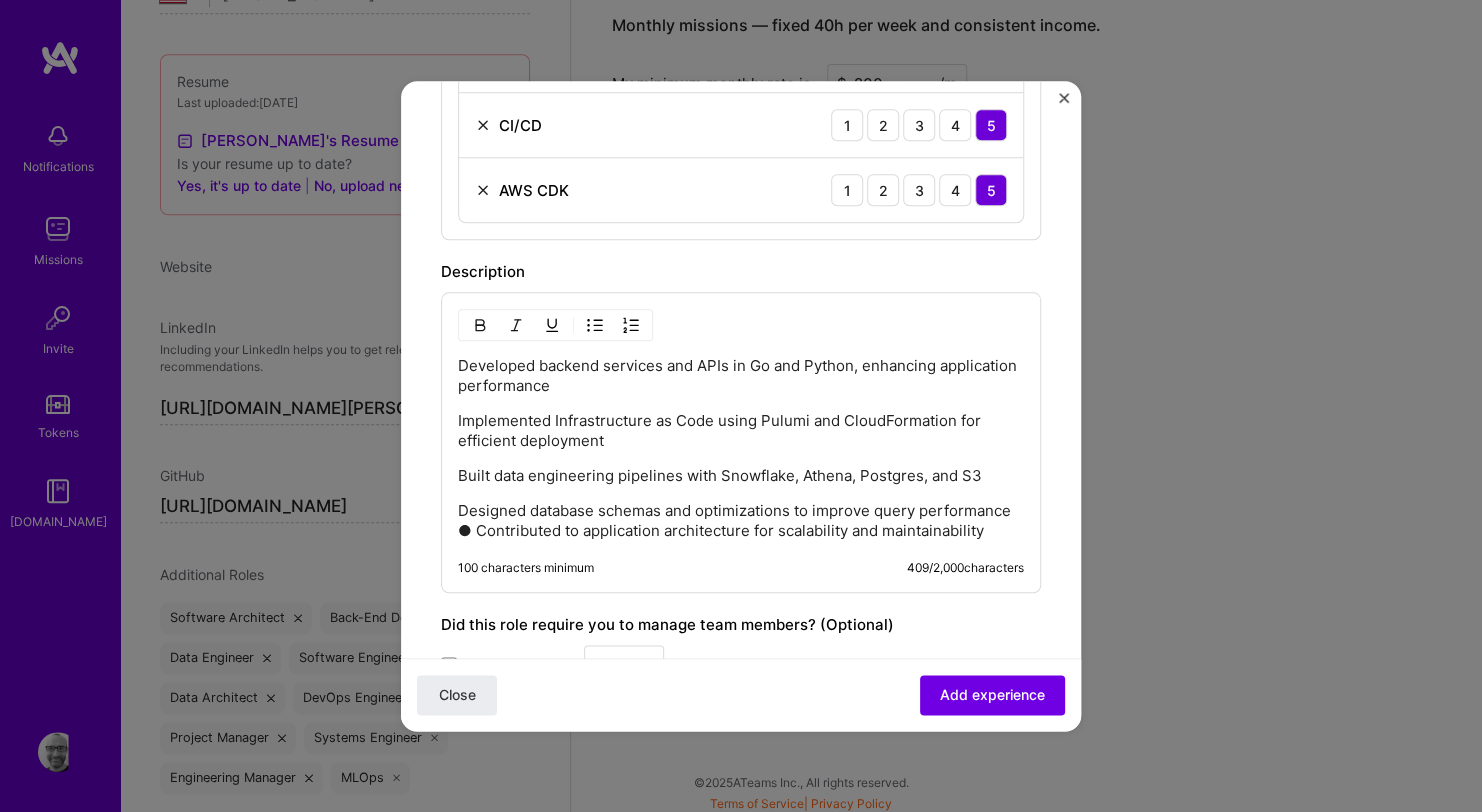 click on "Designed database schemas and optimizations to improve query performance ●​ Contributed to application architecture for scalability and maintainability" at bounding box center (741, 521) 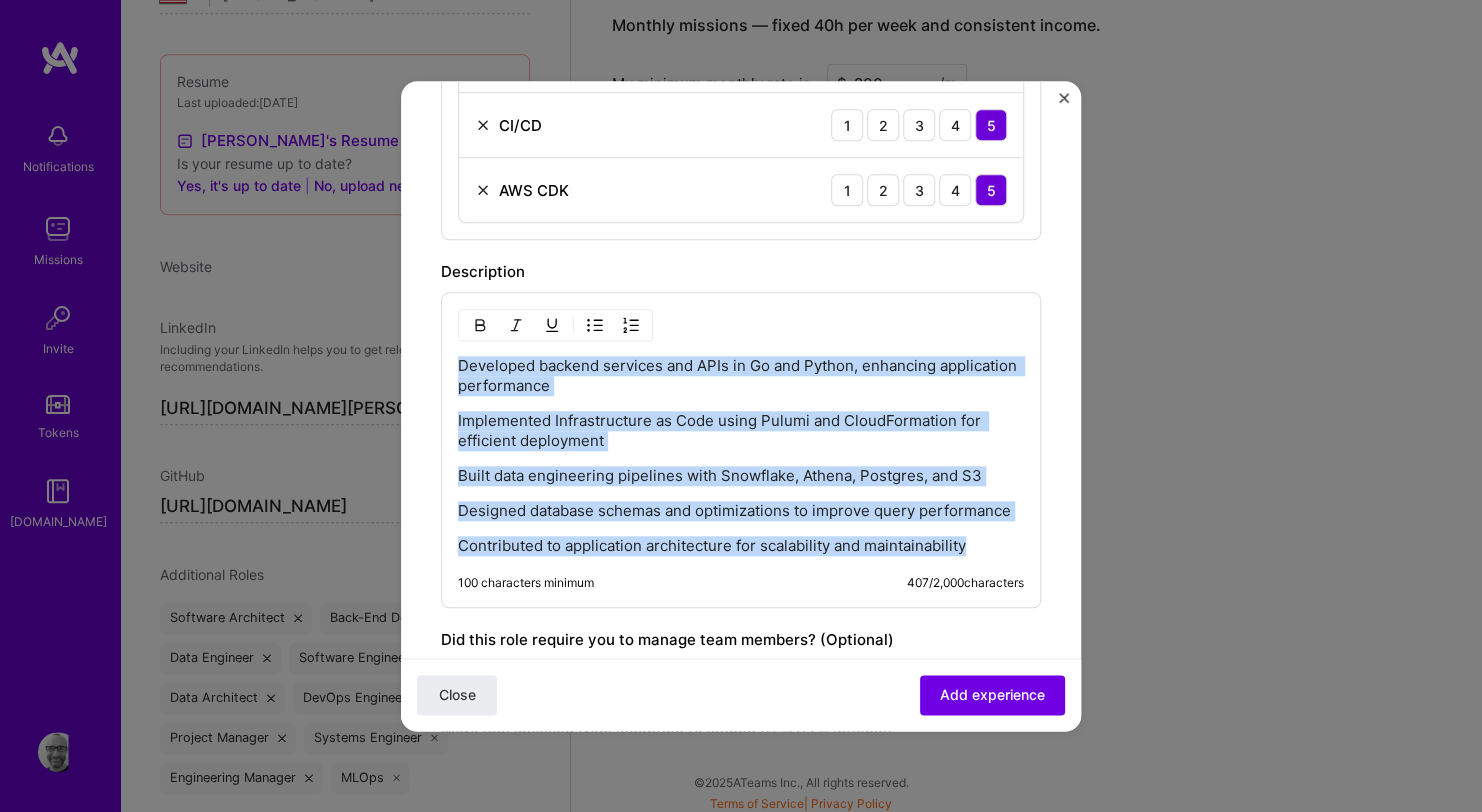 drag, startPoint x: 984, startPoint y: 543, endPoint x: 464, endPoint y: 305, distance: 571.8776 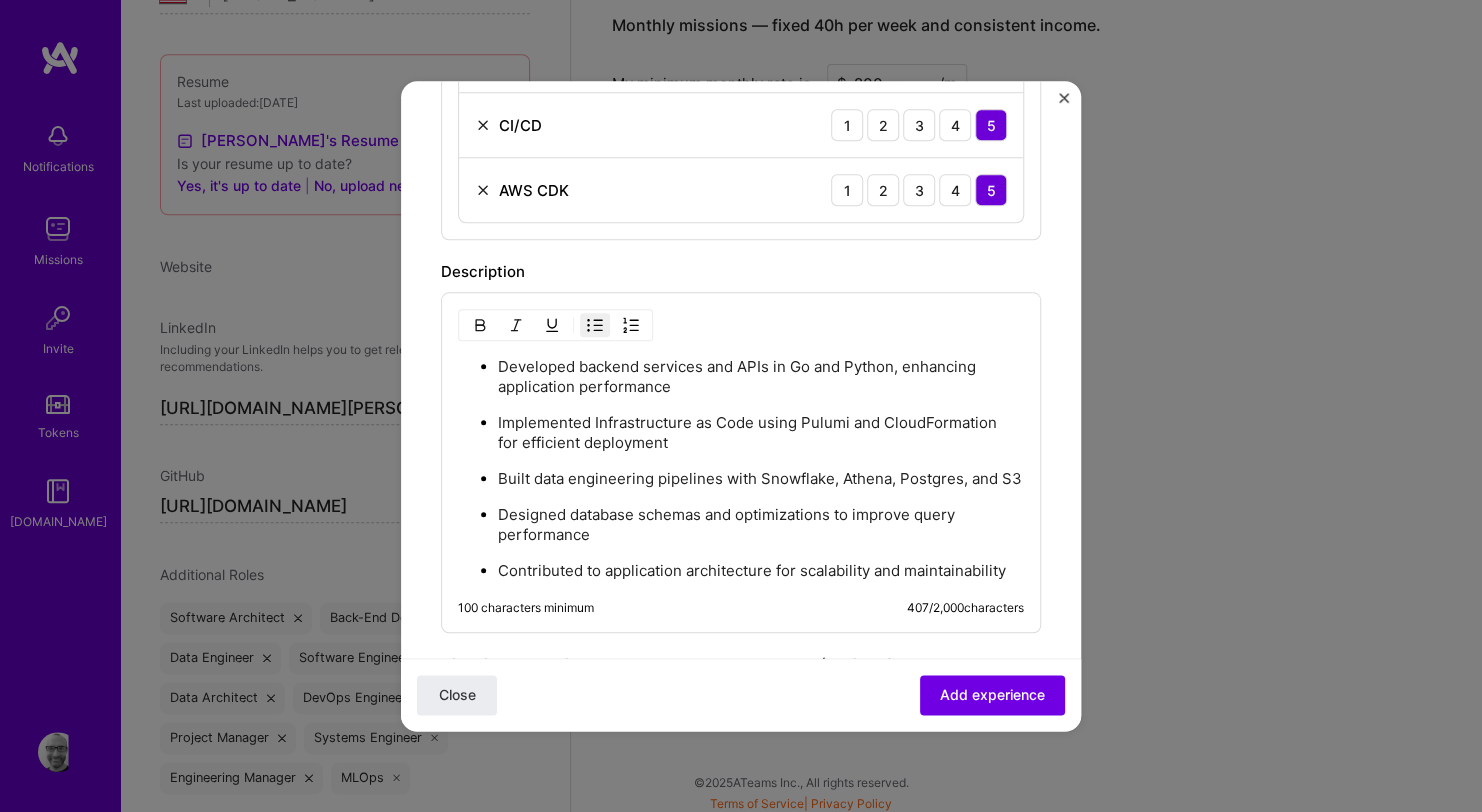 click on "Developed backend services and APIs in Go and Python, enhancing application performance Implemented Infrastructure as Code using Pulumi and CloudFormation for efficient deployment Built data engineering pipelines with Snowflake, Athena, Postgres, and S3  Designed database schemas and optimizations to improve query performance Contributed to application architecture for scalability and maintainability" at bounding box center [741, 468] 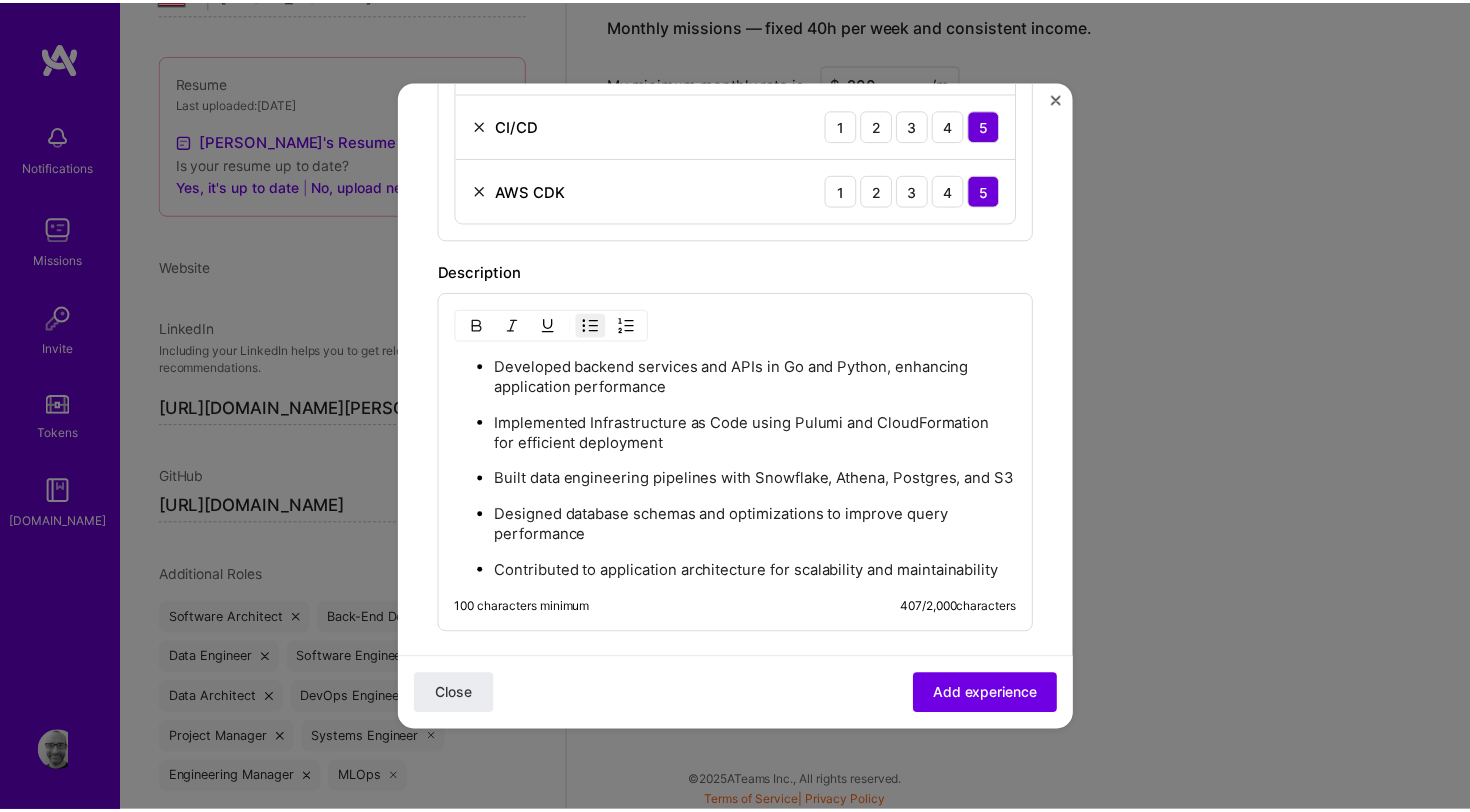 scroll, scrollTop: 1260, scrollLeft: 0, axis: vertical 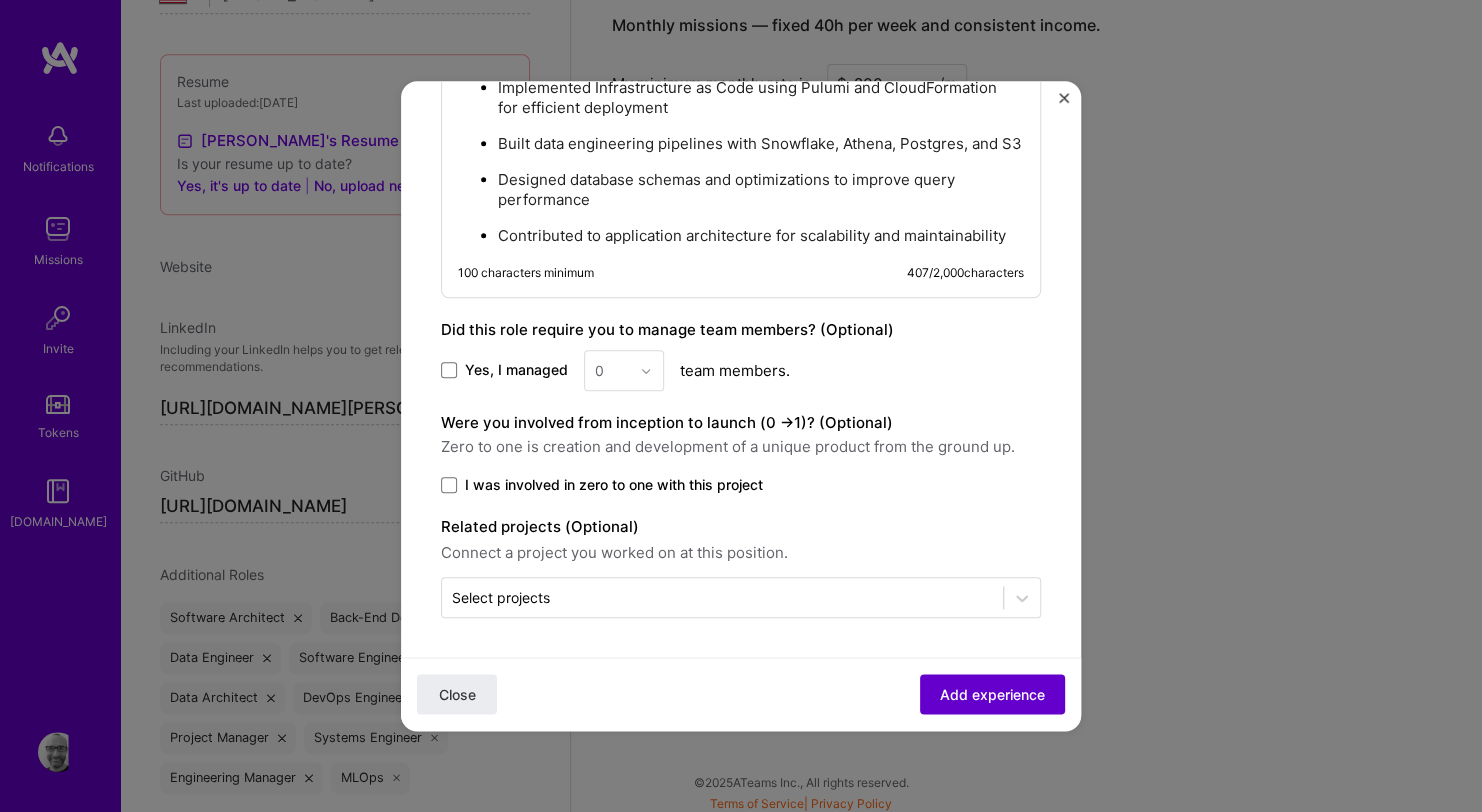 click on "Add experience" at bounding box center [992, 695] 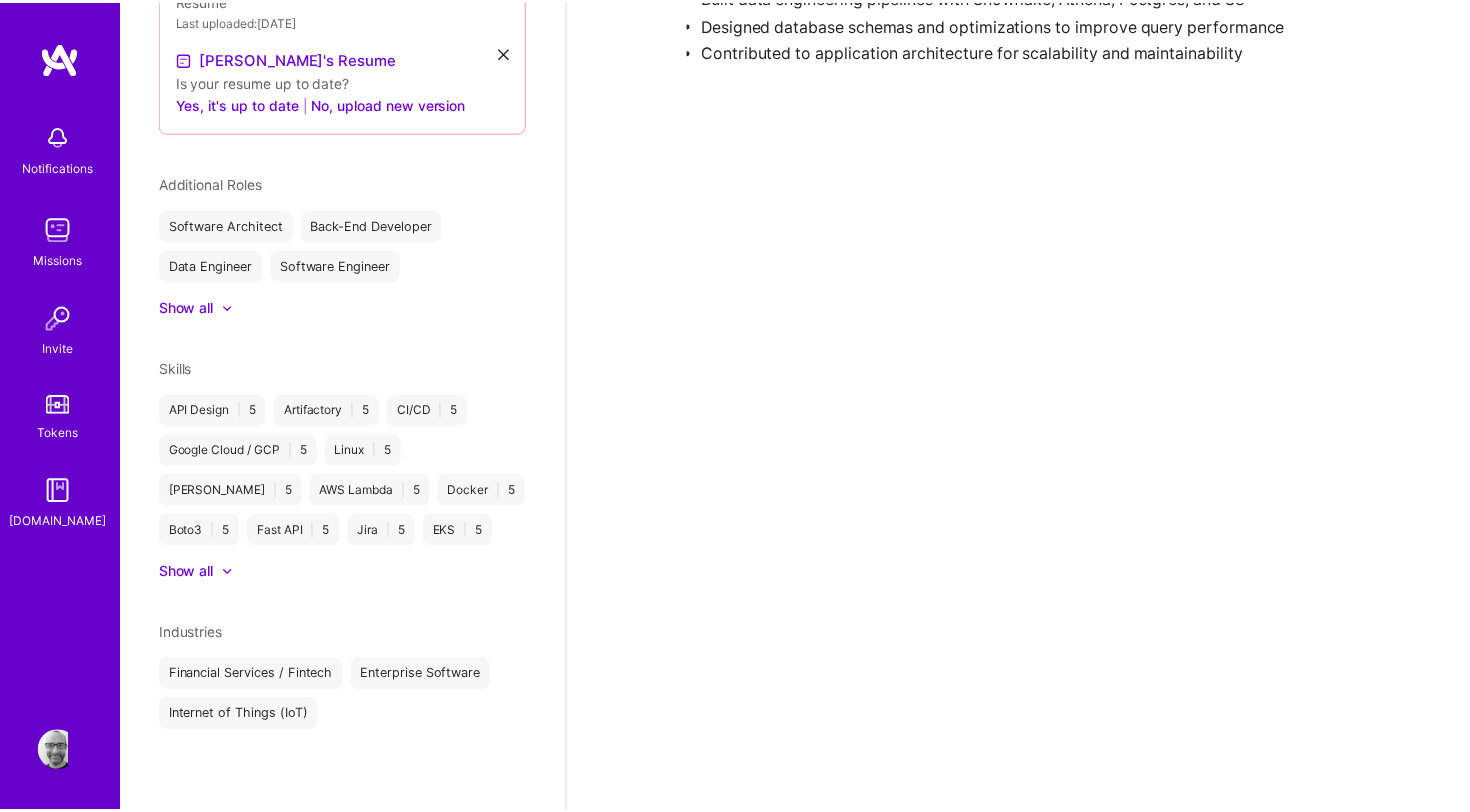 scroll, scrollTop: 612, scrollLeft: 0, axis: vertical 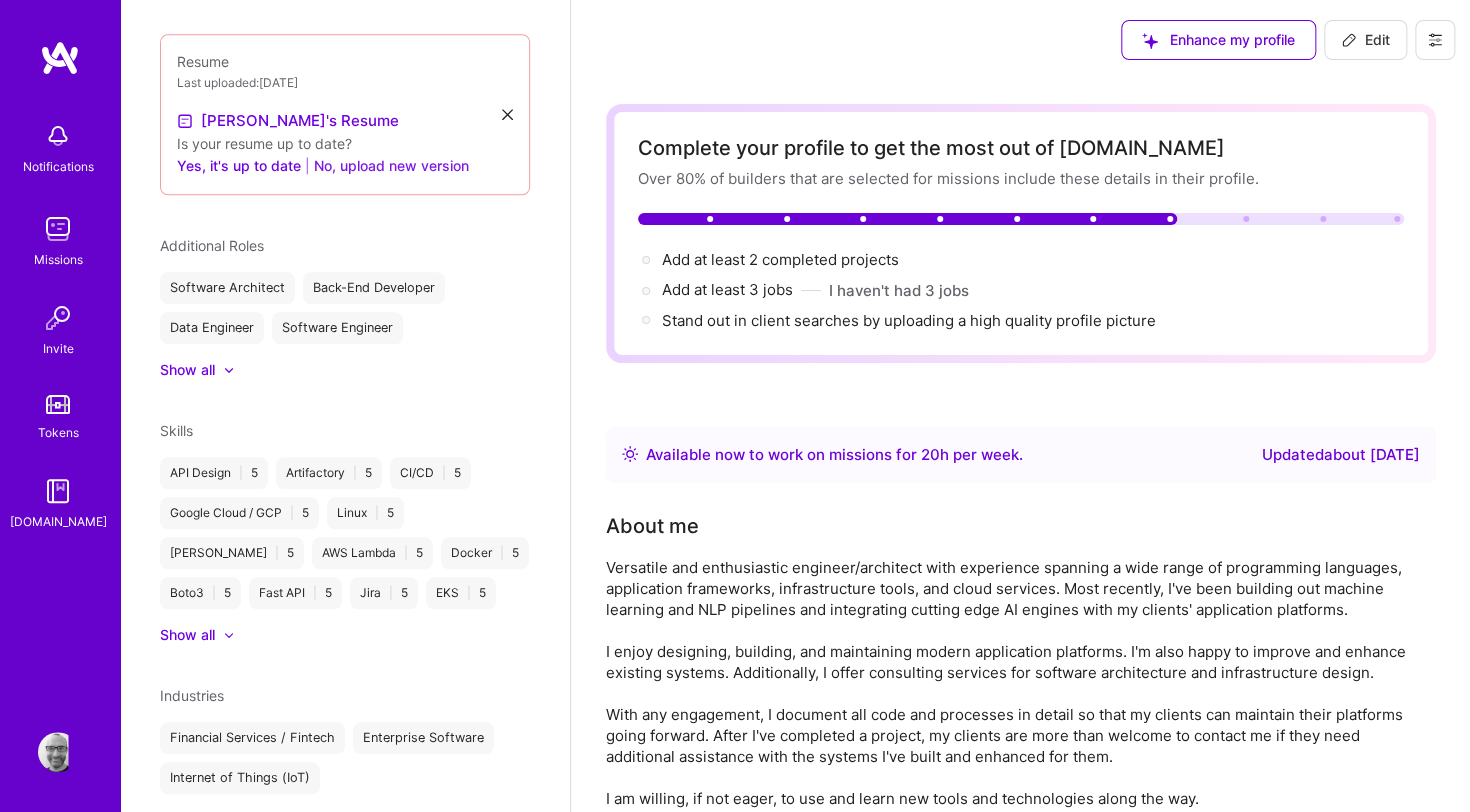 click on "No, upload new version" at bounding box center (391, 166) 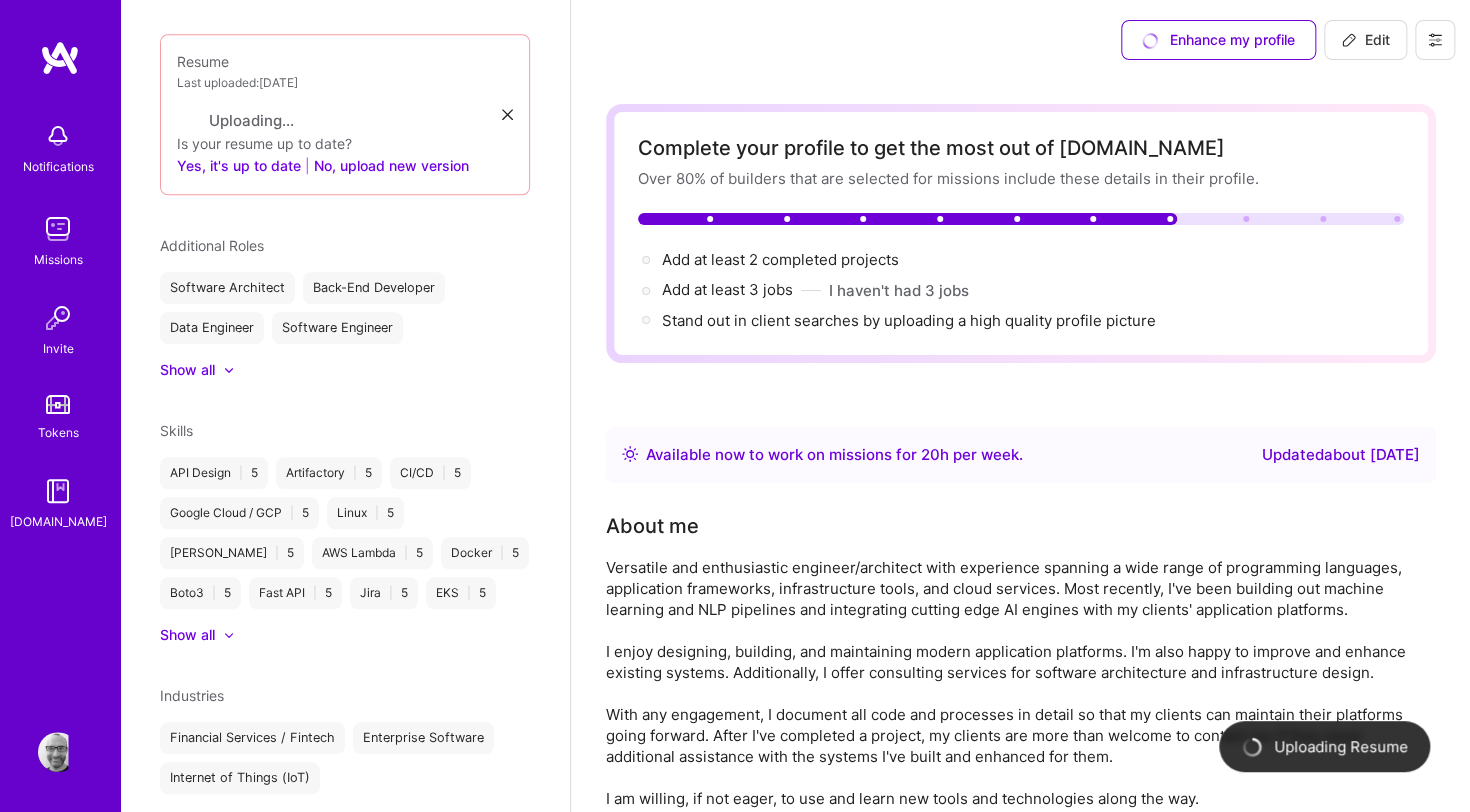 scroll, scrollTop: 595, scrollLeft: 0, axis: vertical 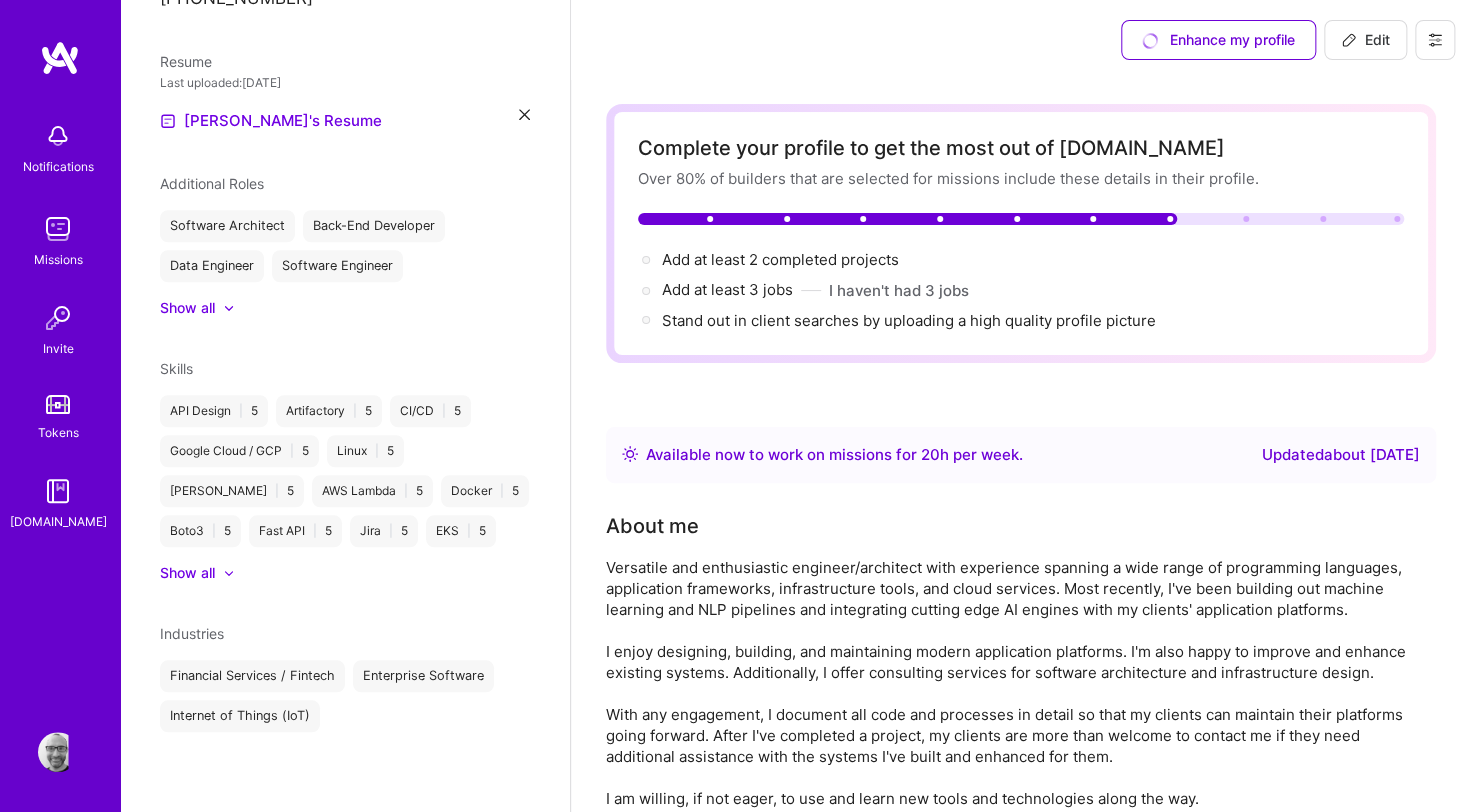 click 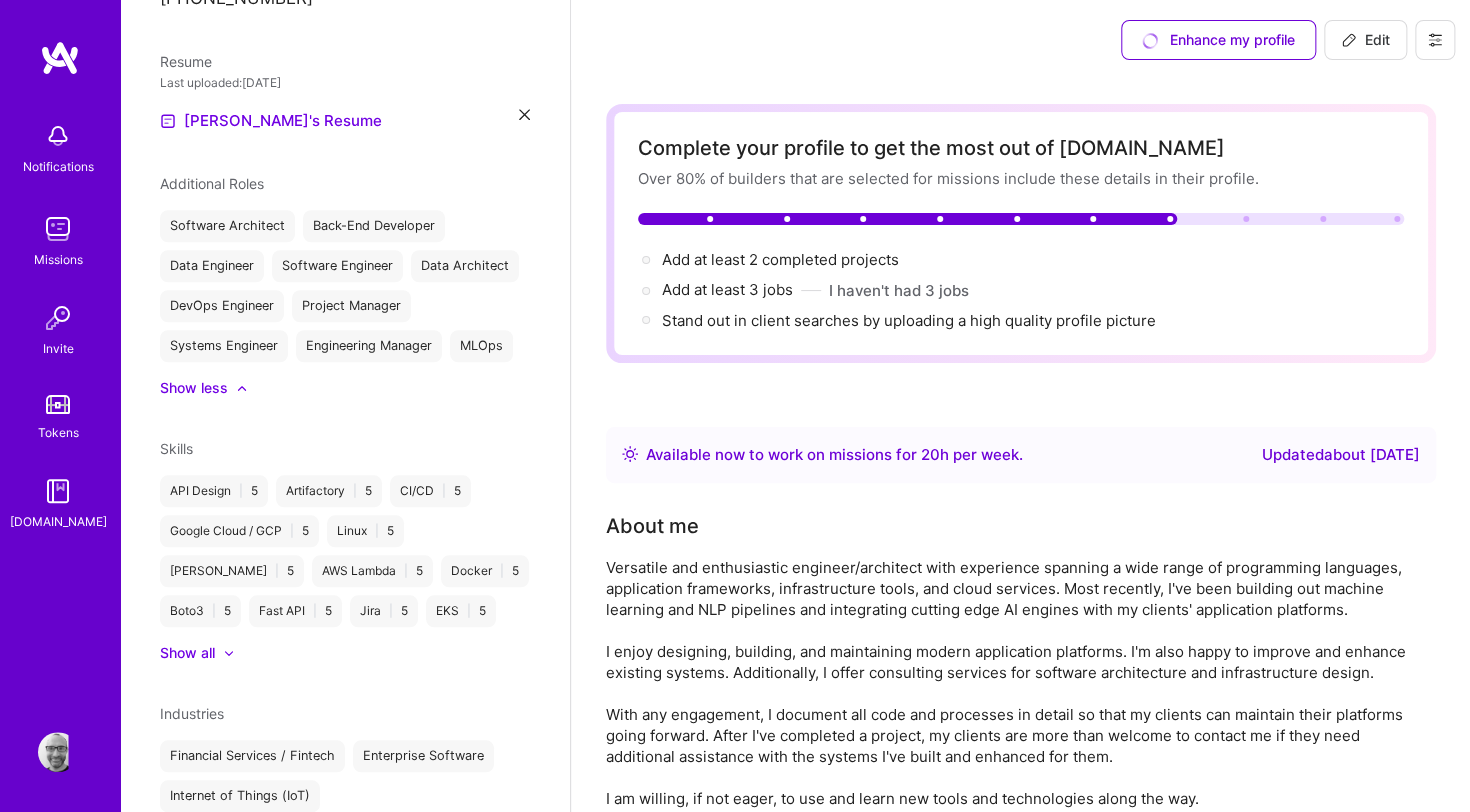 scroll, scrollTop: 612, scrollLeft: 0, axis: vertical 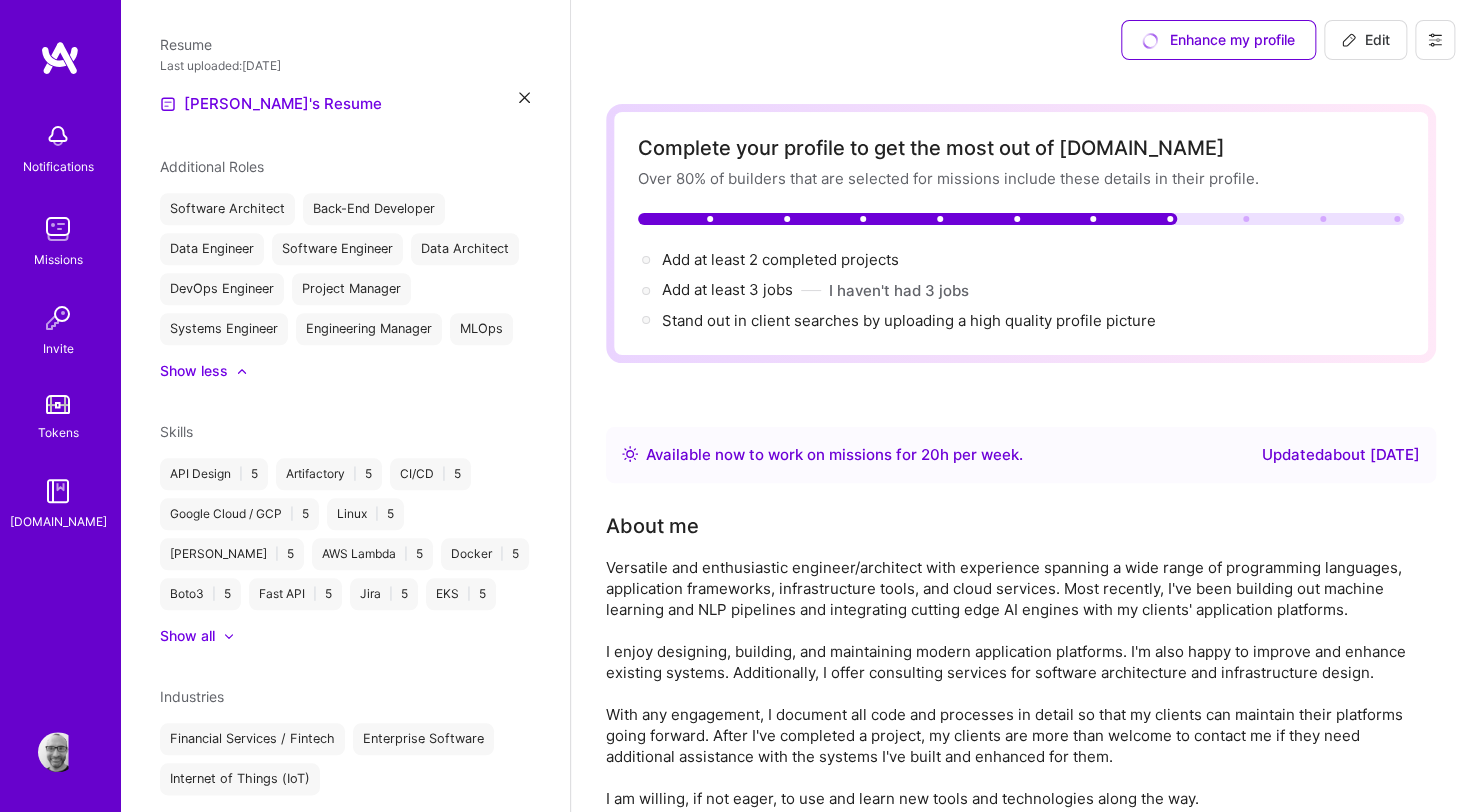 click on "Additional Roles" at bounding box center [345, 166] 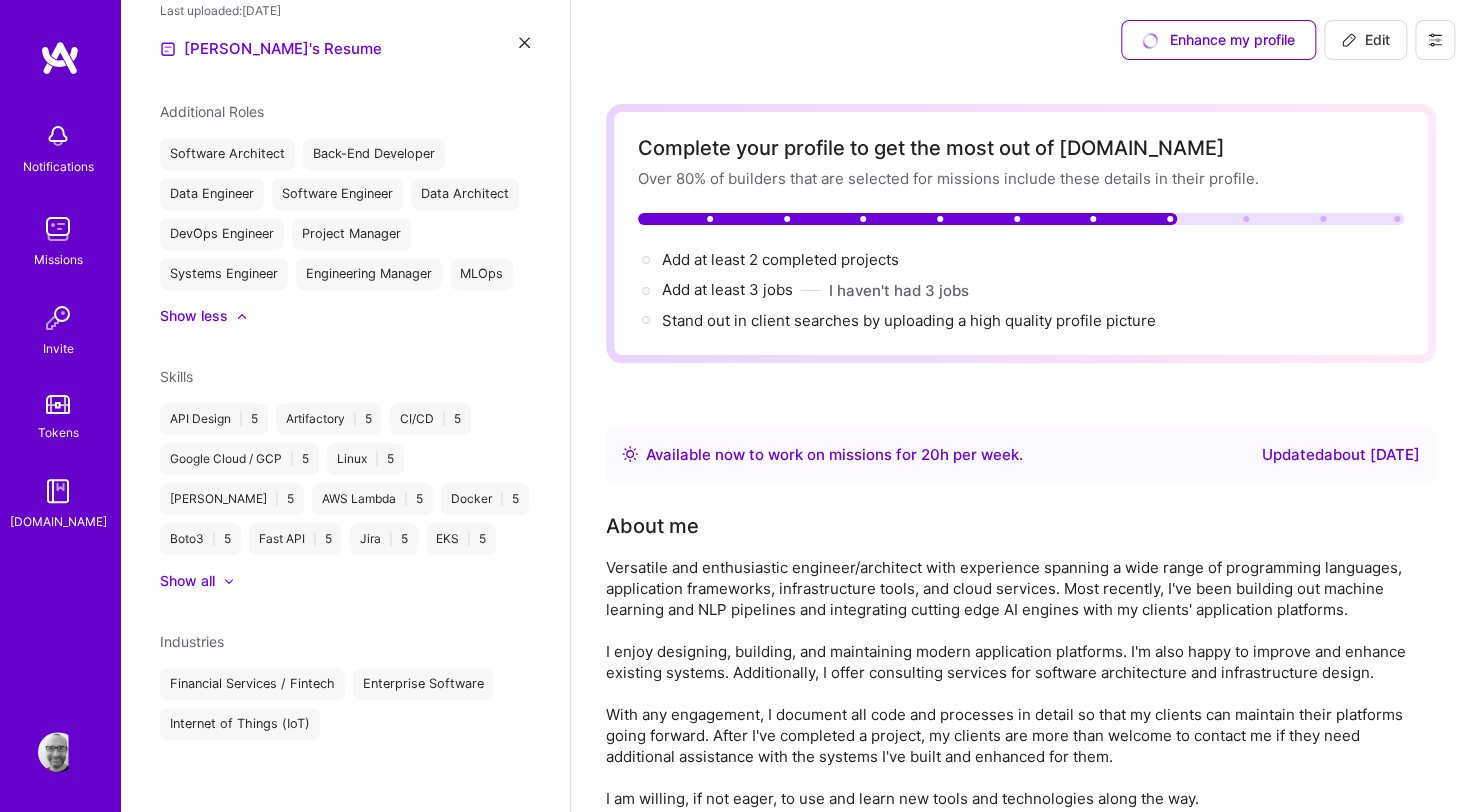 scroll, scrollTop: 715, scrollLeft: 0, axis: vertical 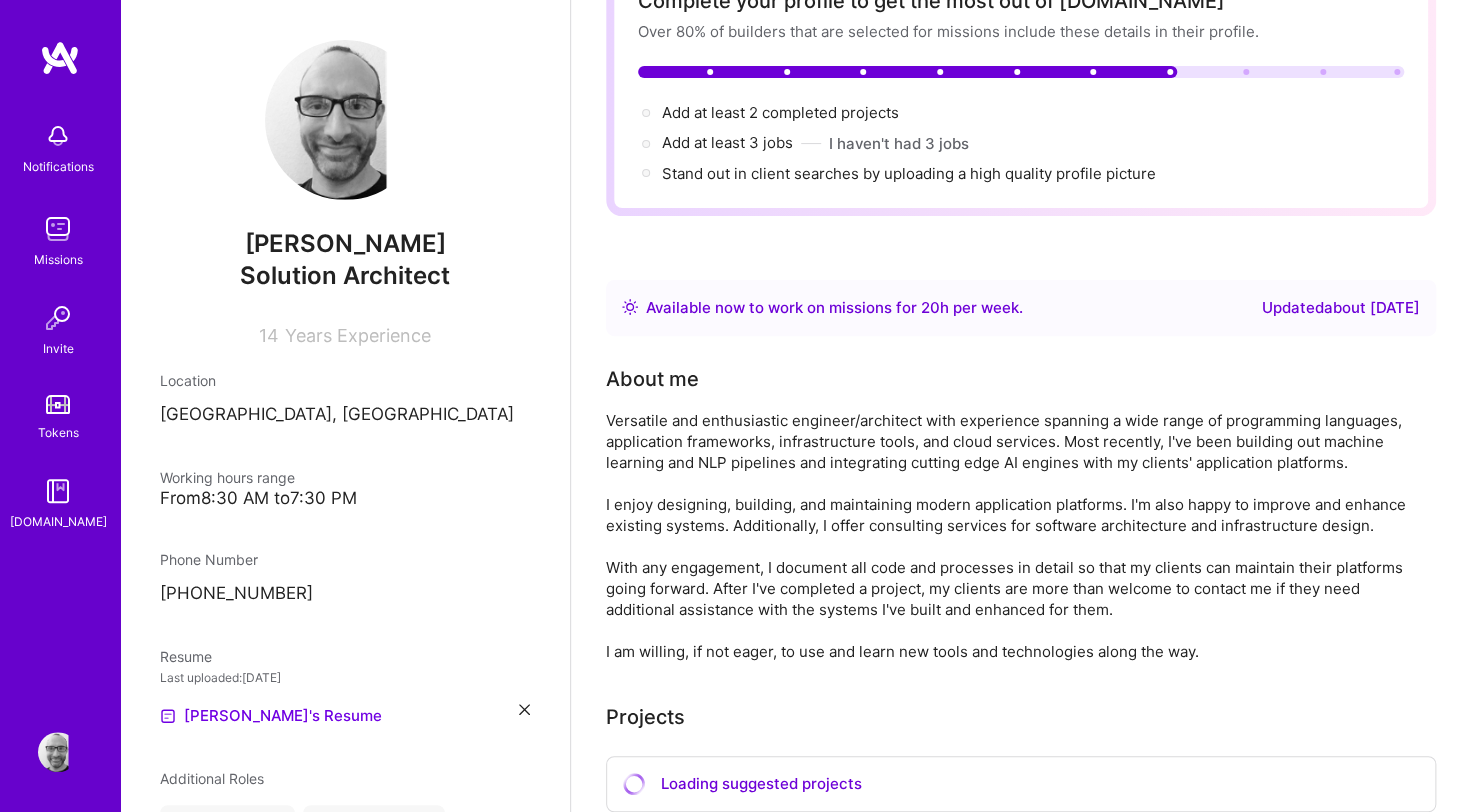 click at bounding box center [345, 120] 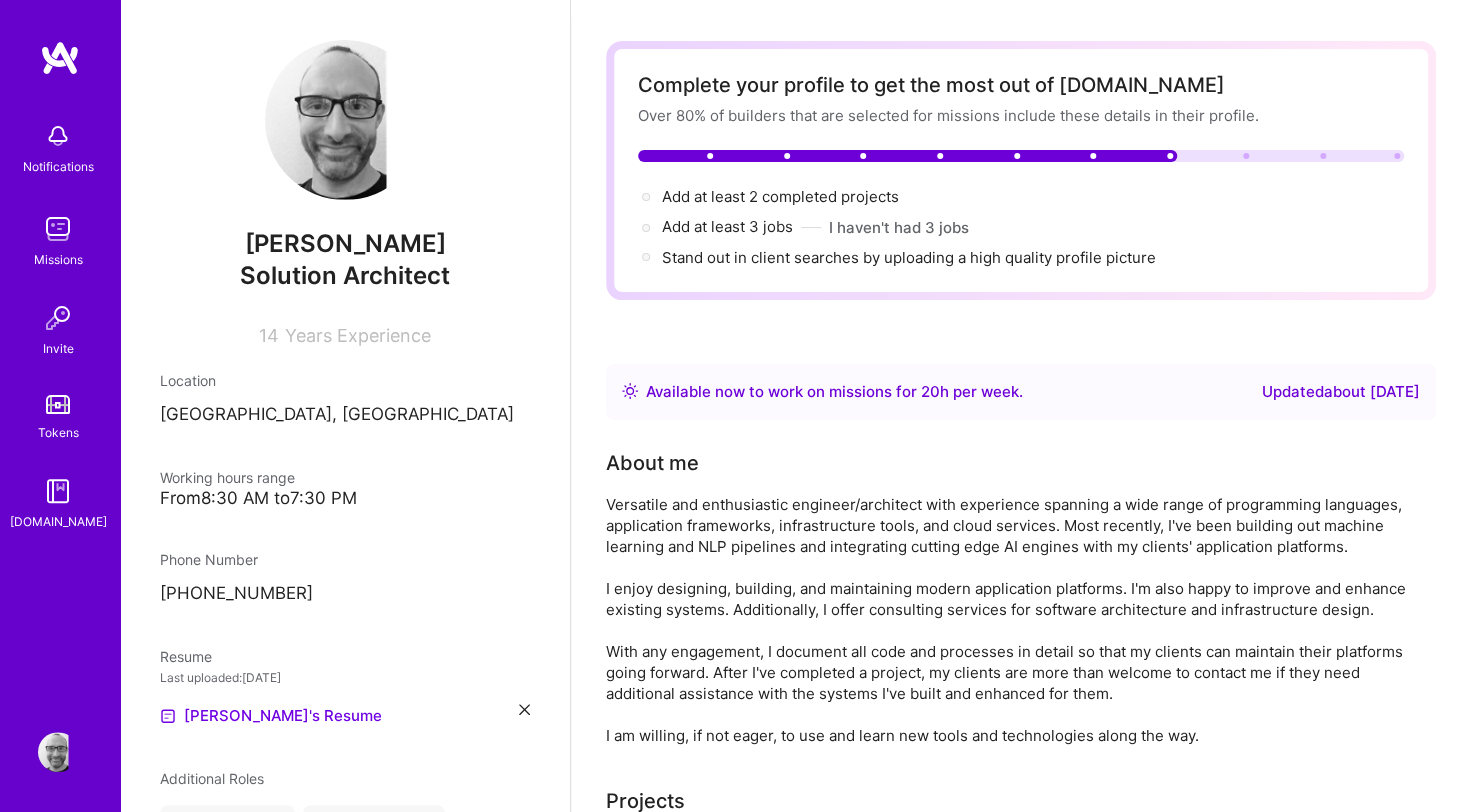 scroll, scrollTop: 0, scrollLeft: 0, axis: both 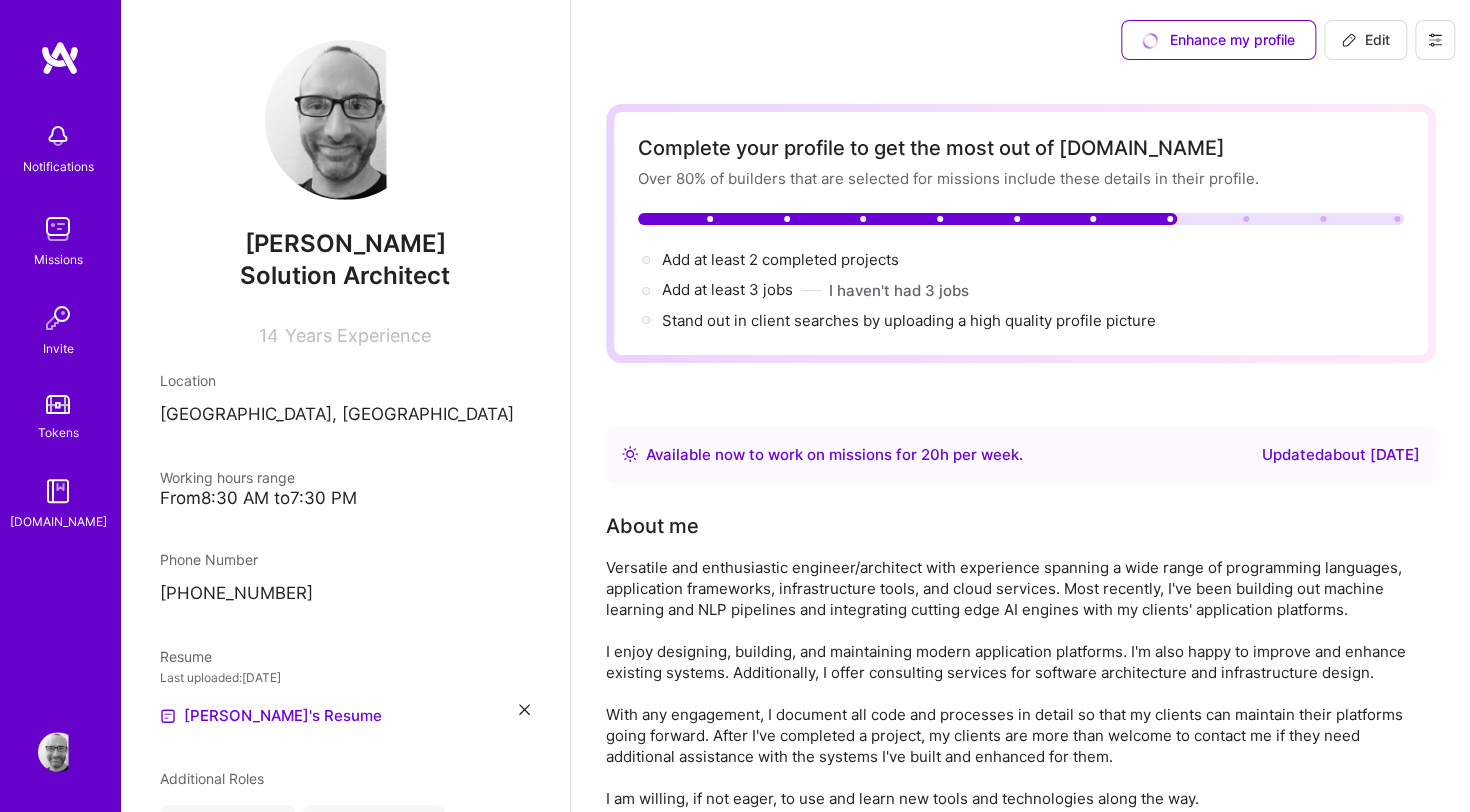 click on "Edit" at bounding box center [1365, 40] 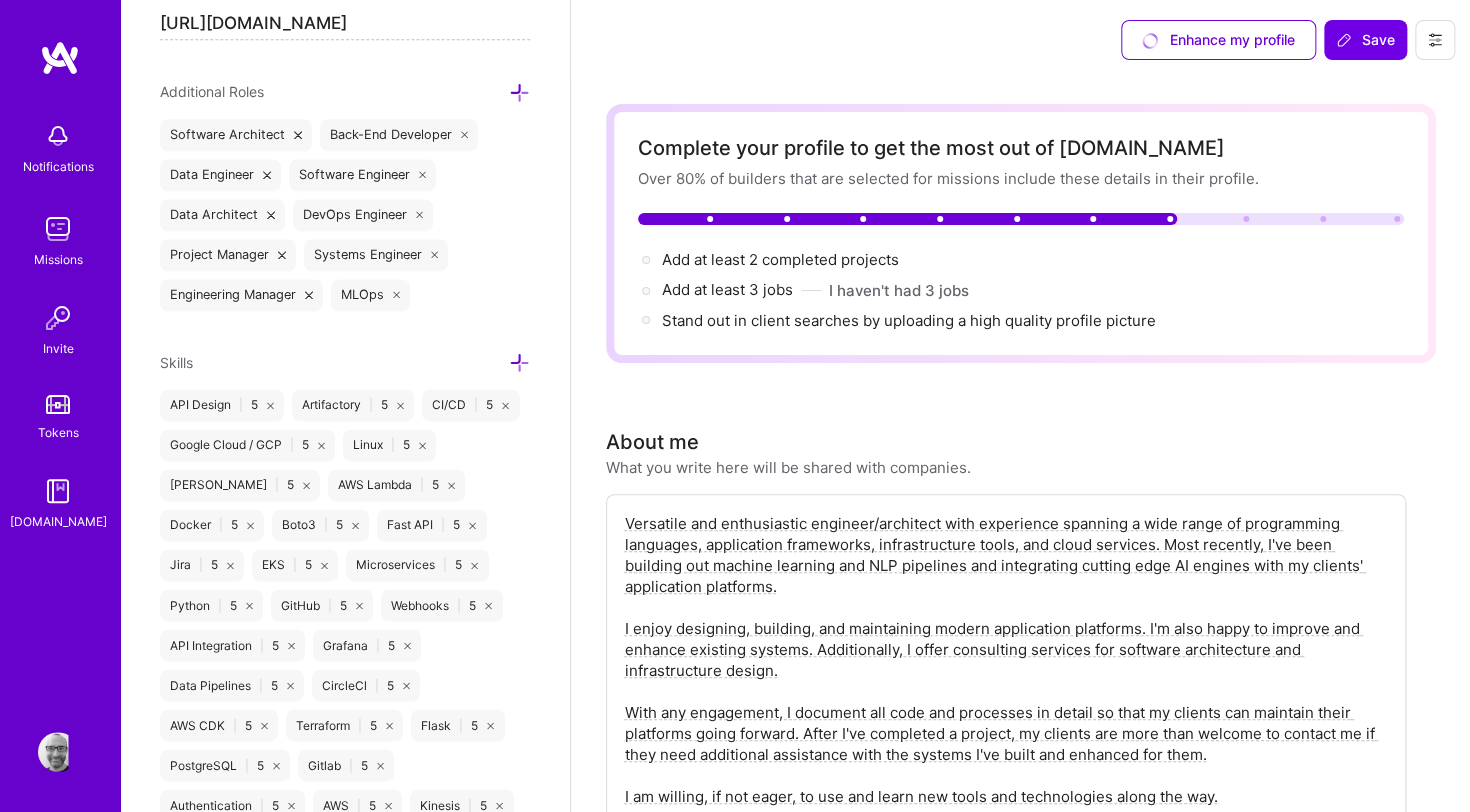 scroll, scrollTop: 1246, scrollLeft: 0, axis: vertical 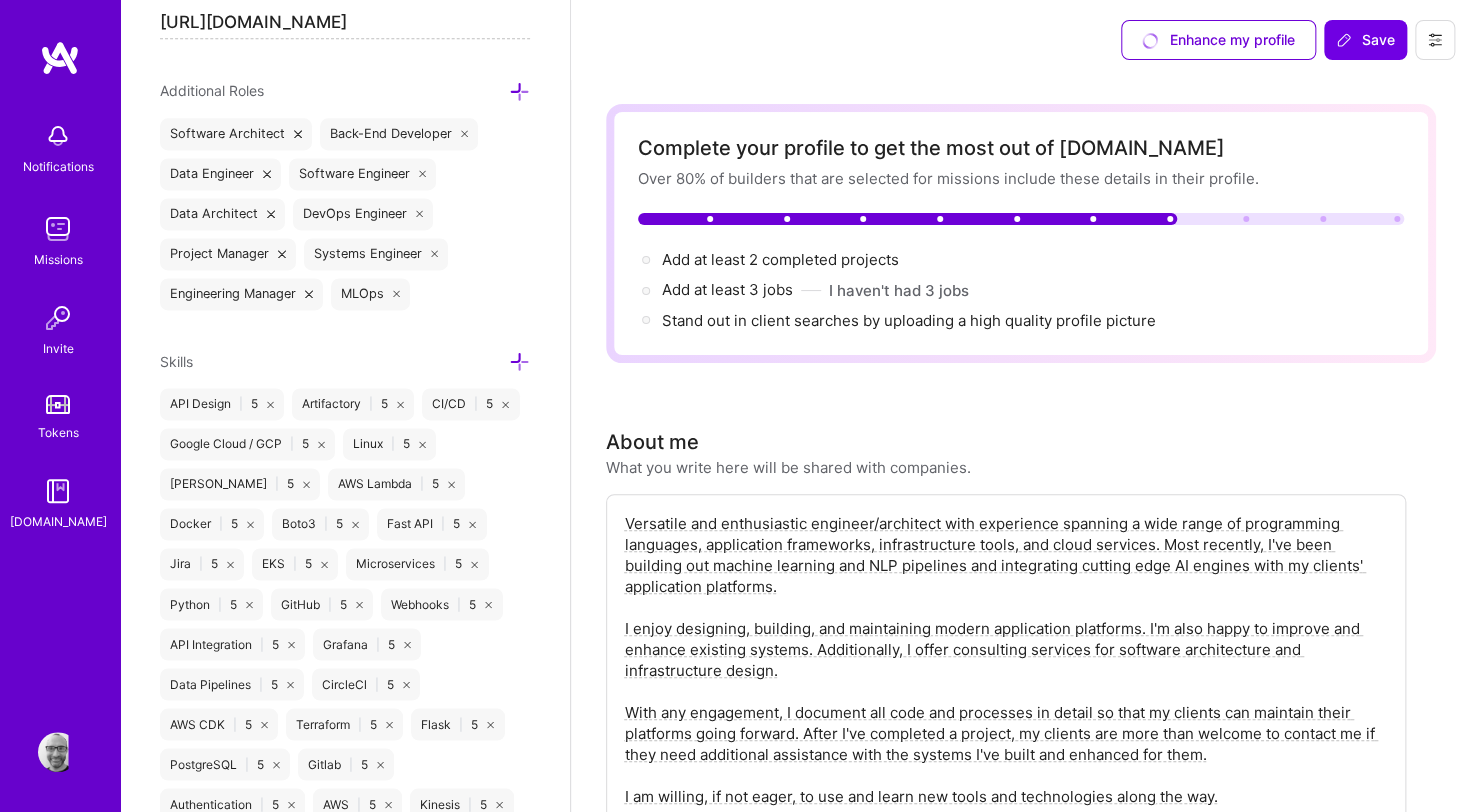 click at bounding box center (282, 254) 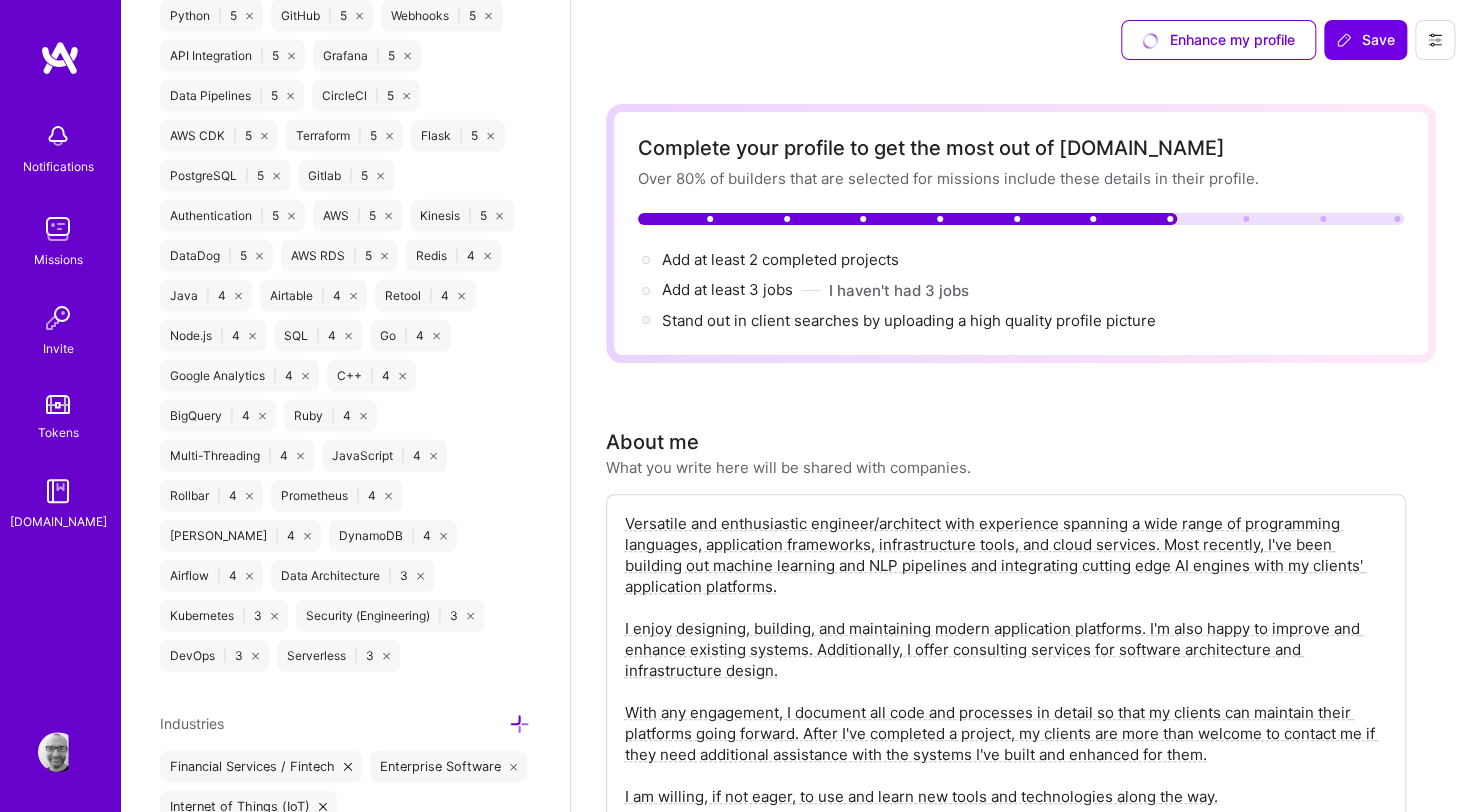 scroll, scrollTop: 1920, scrollLeft: 0, axis: vertical 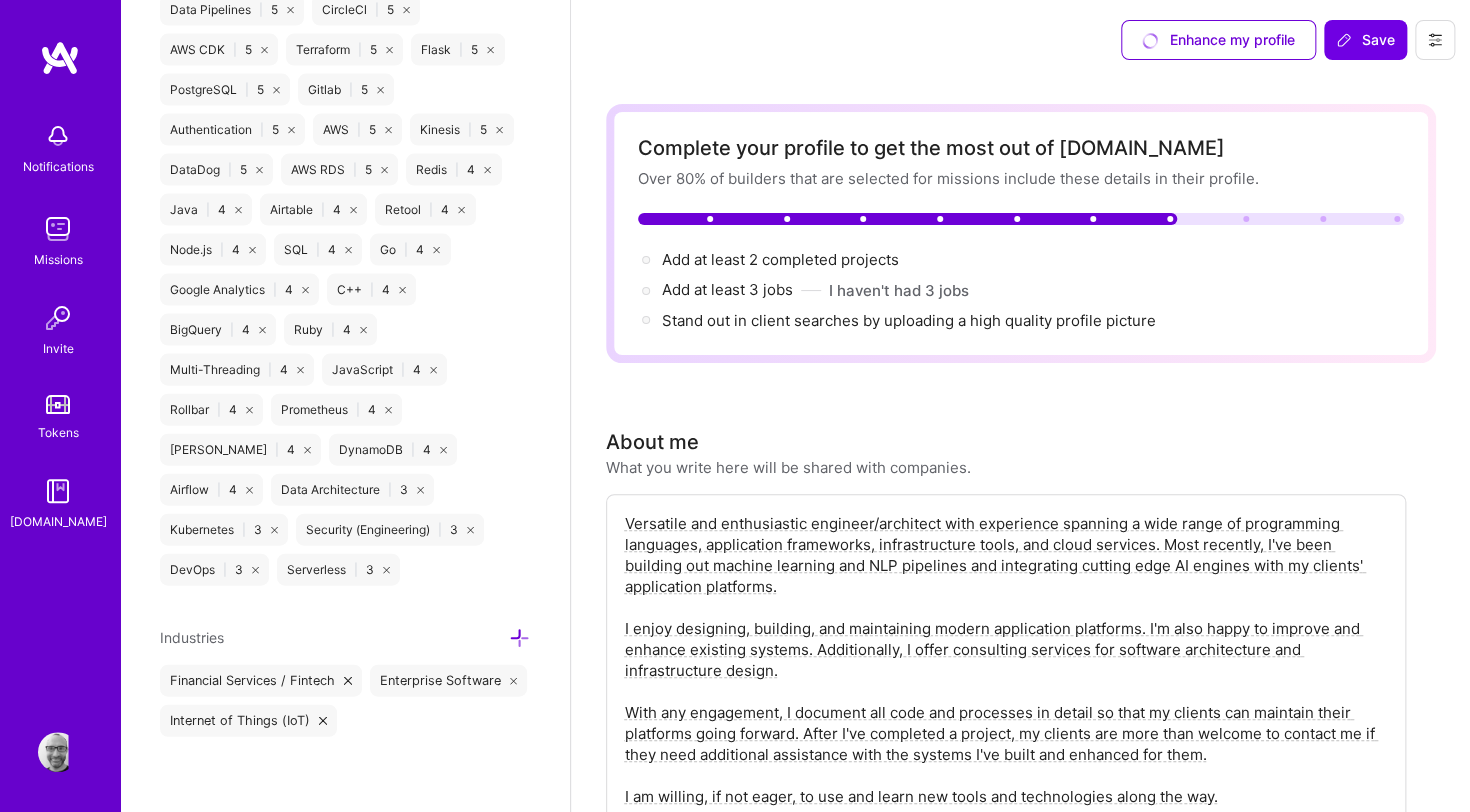 click at bounding box center (519, 638) 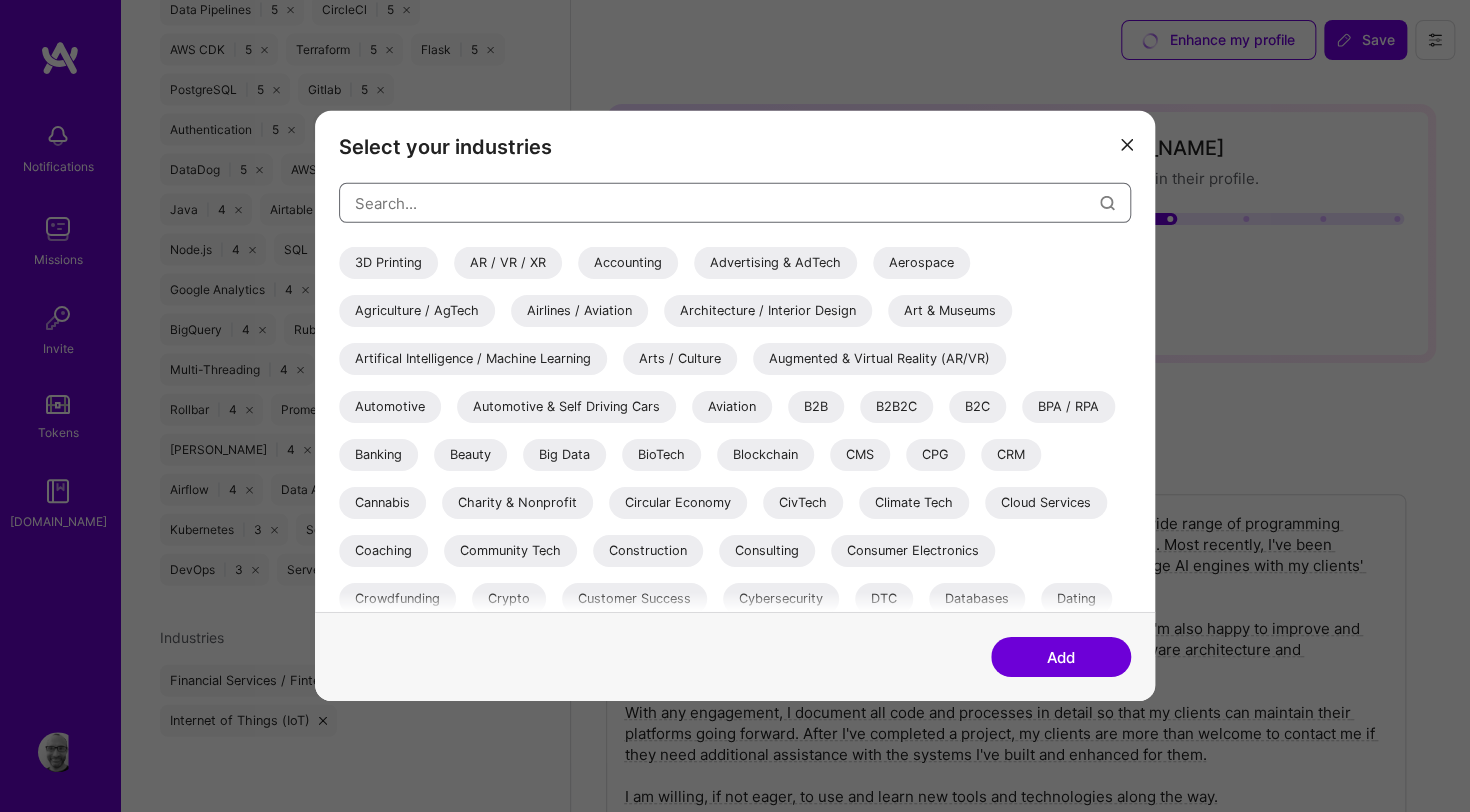 click at bounding box center (727, 202) 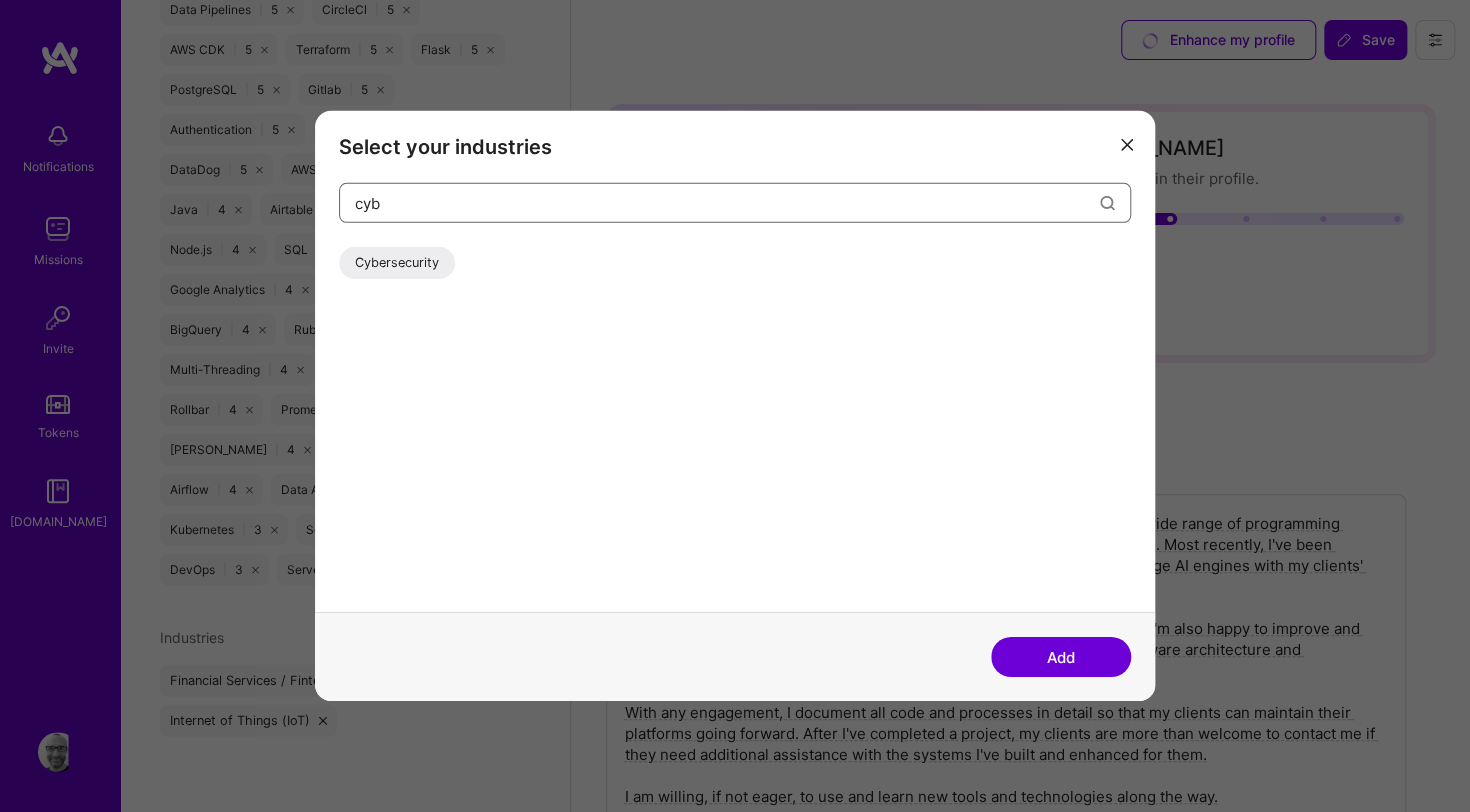type on "cyb" 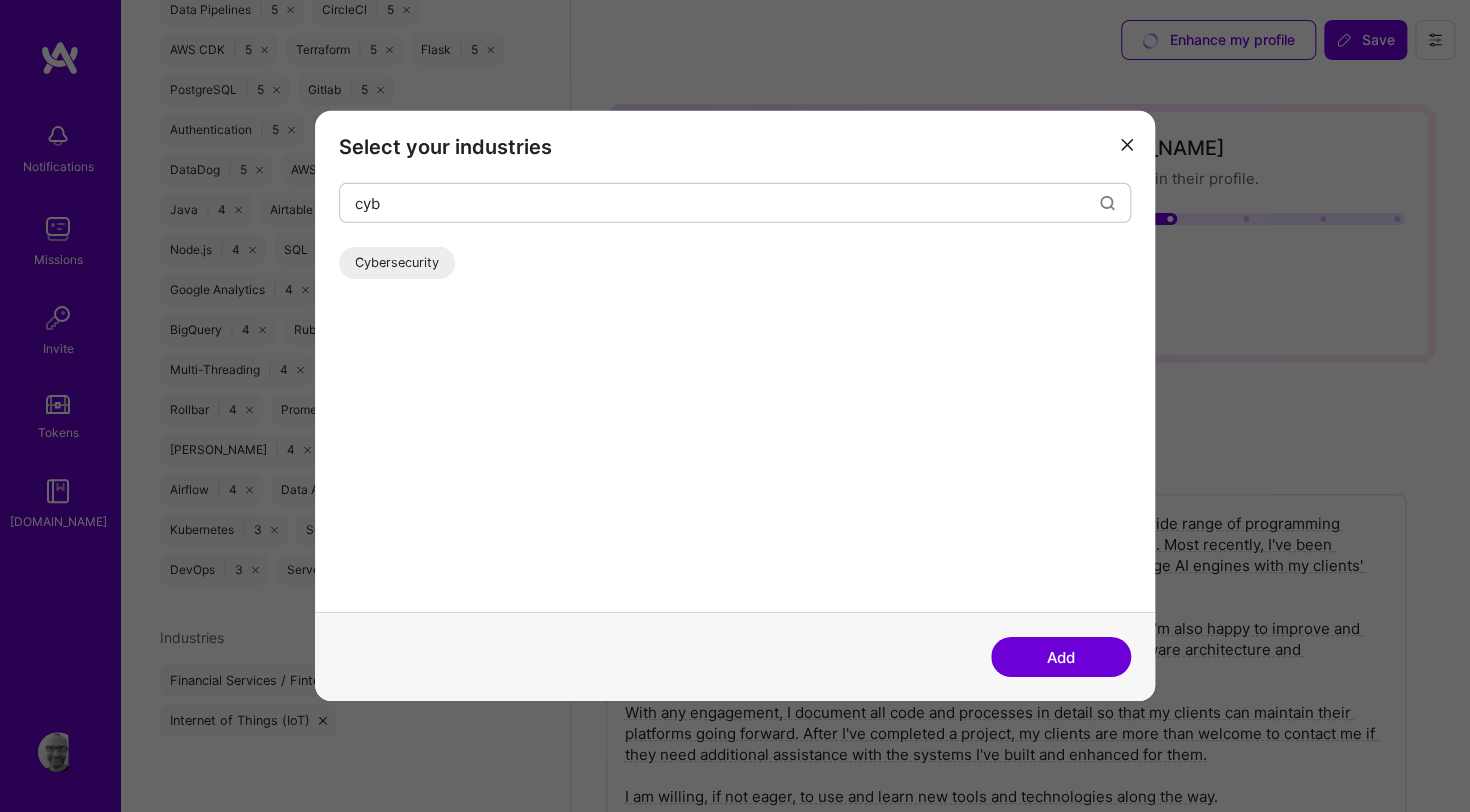 click on "Cybersecurity" at bounding box center [397, 263] 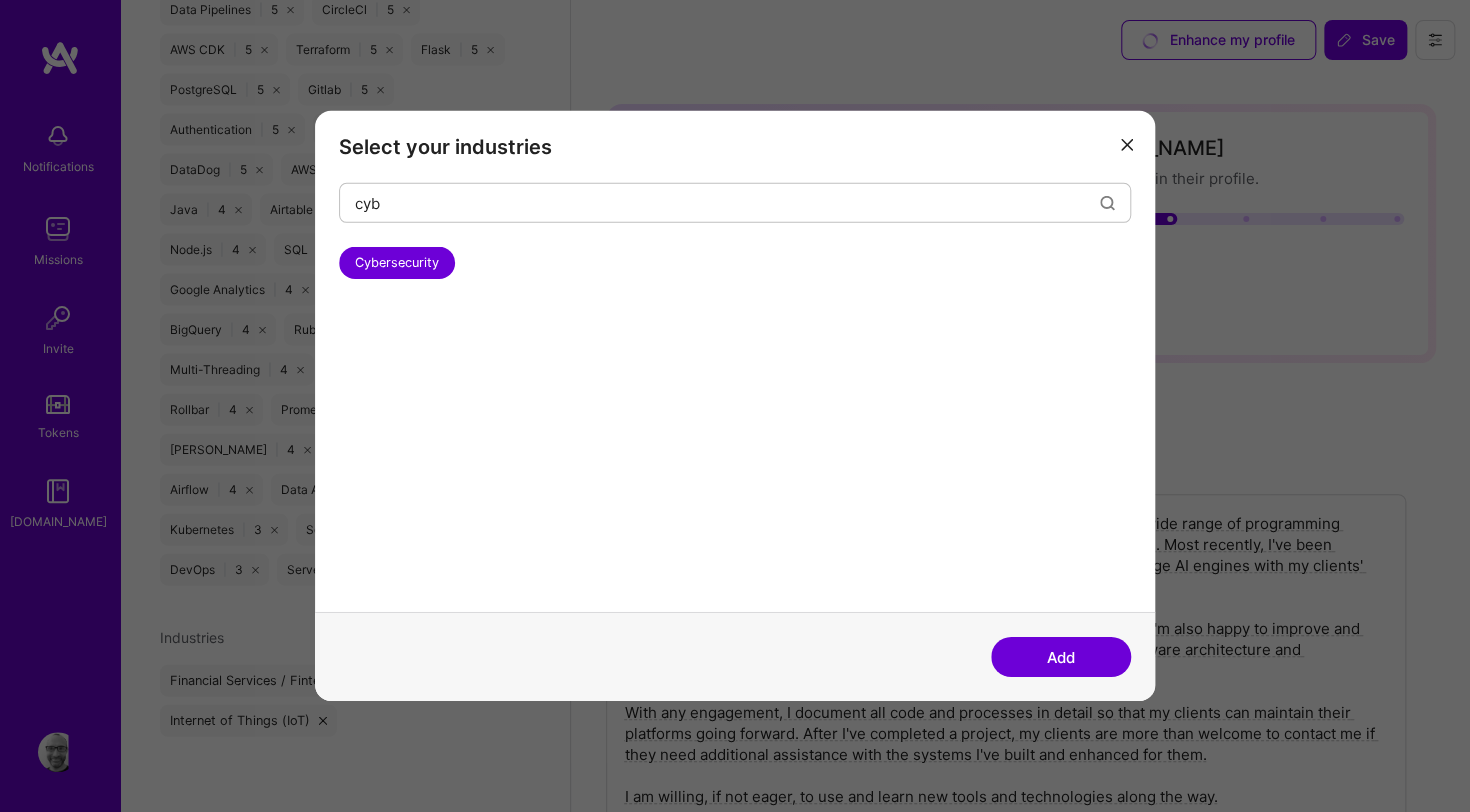 click on "Add" at bounding box center (1061, 657) 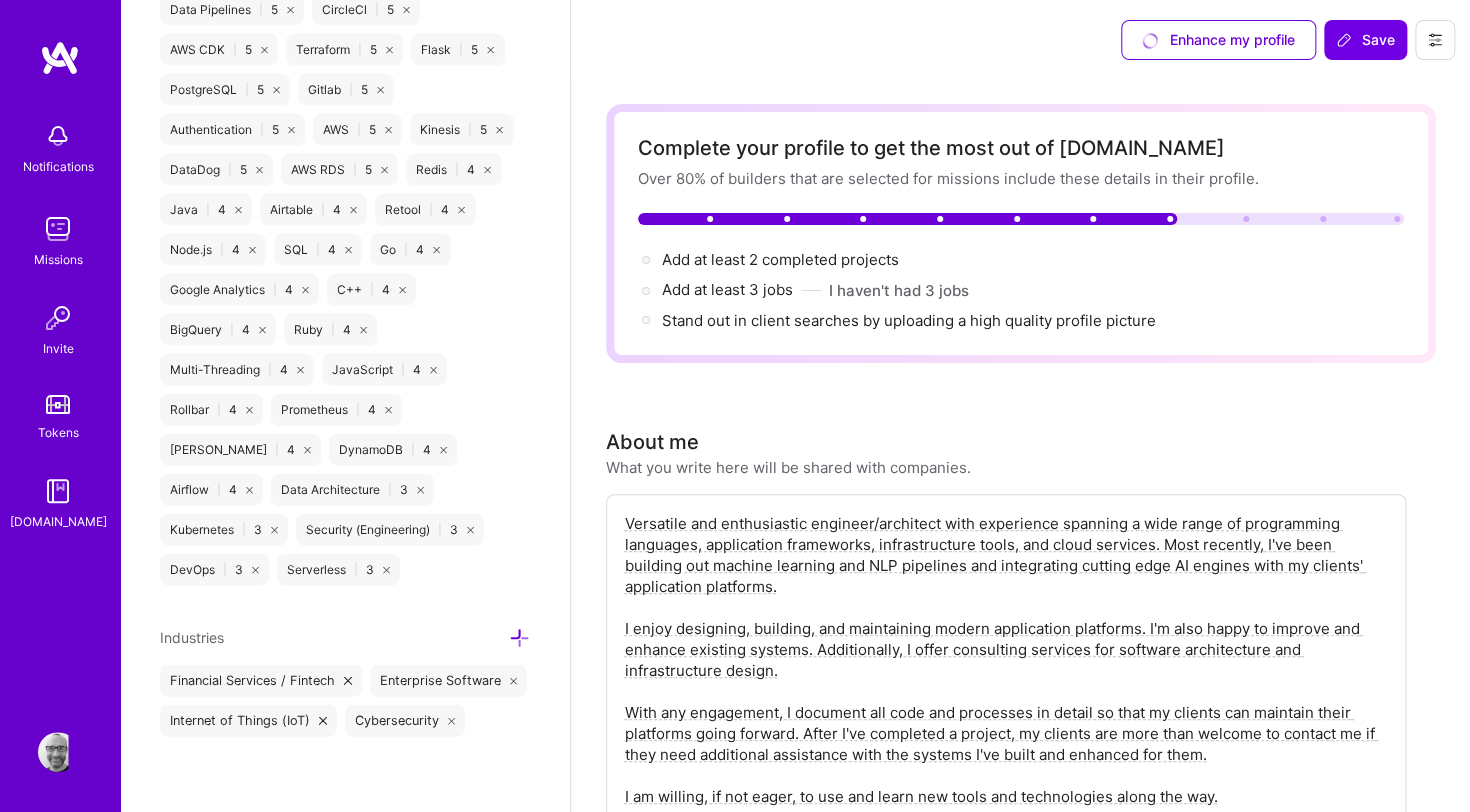 click at bounding box center (323, 721) 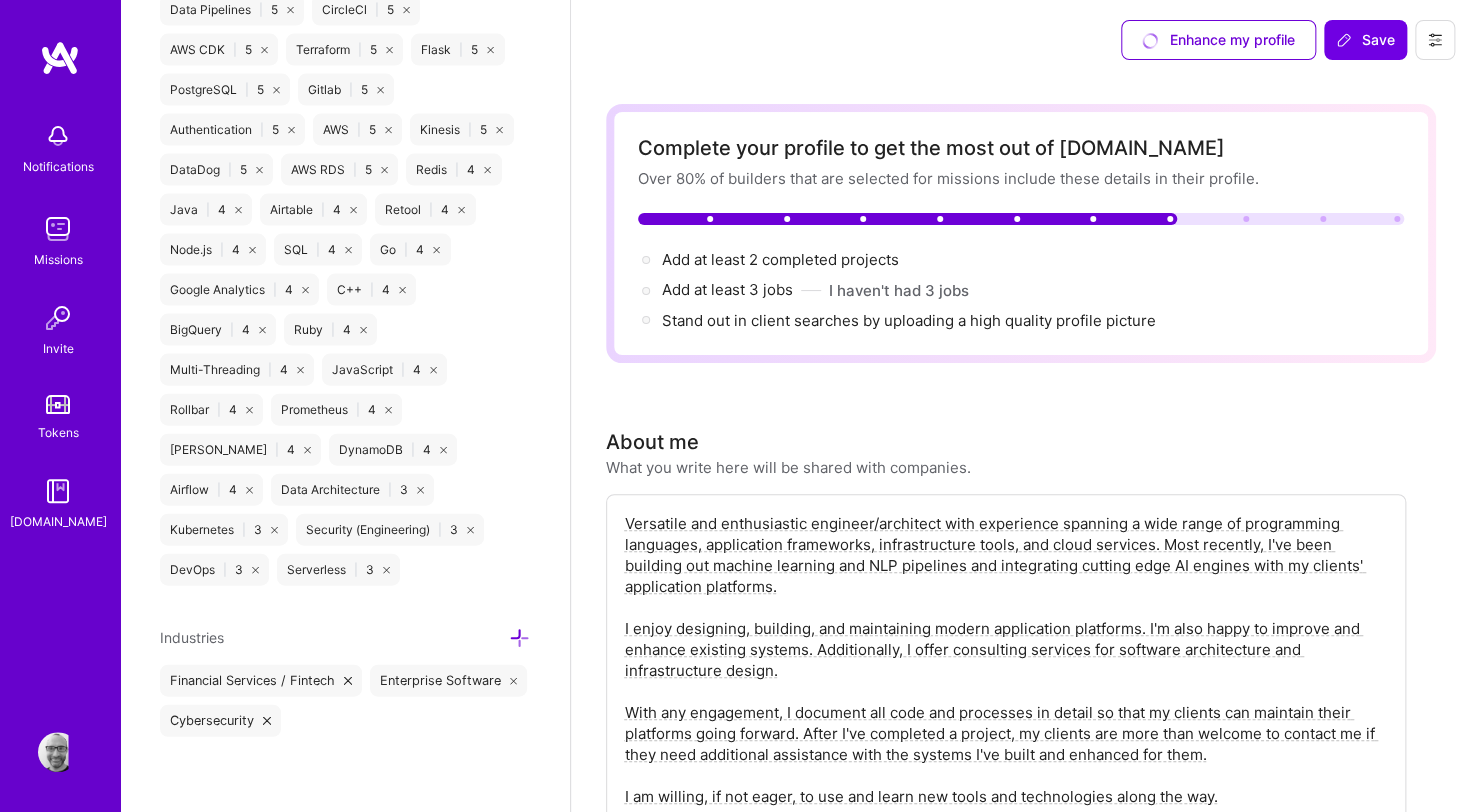 click at bounding box center (519, 638) 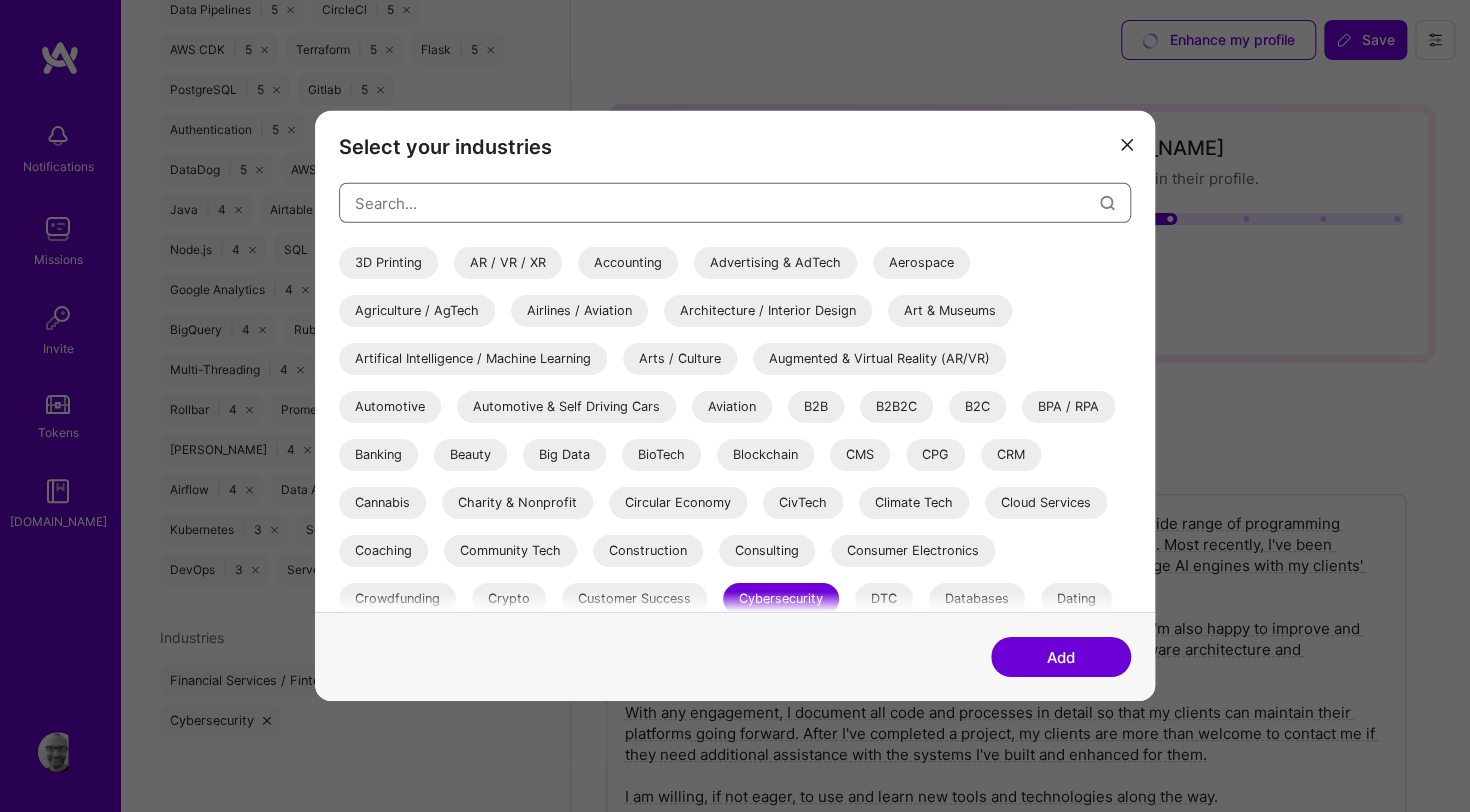 click at bounding box center (727, 202) 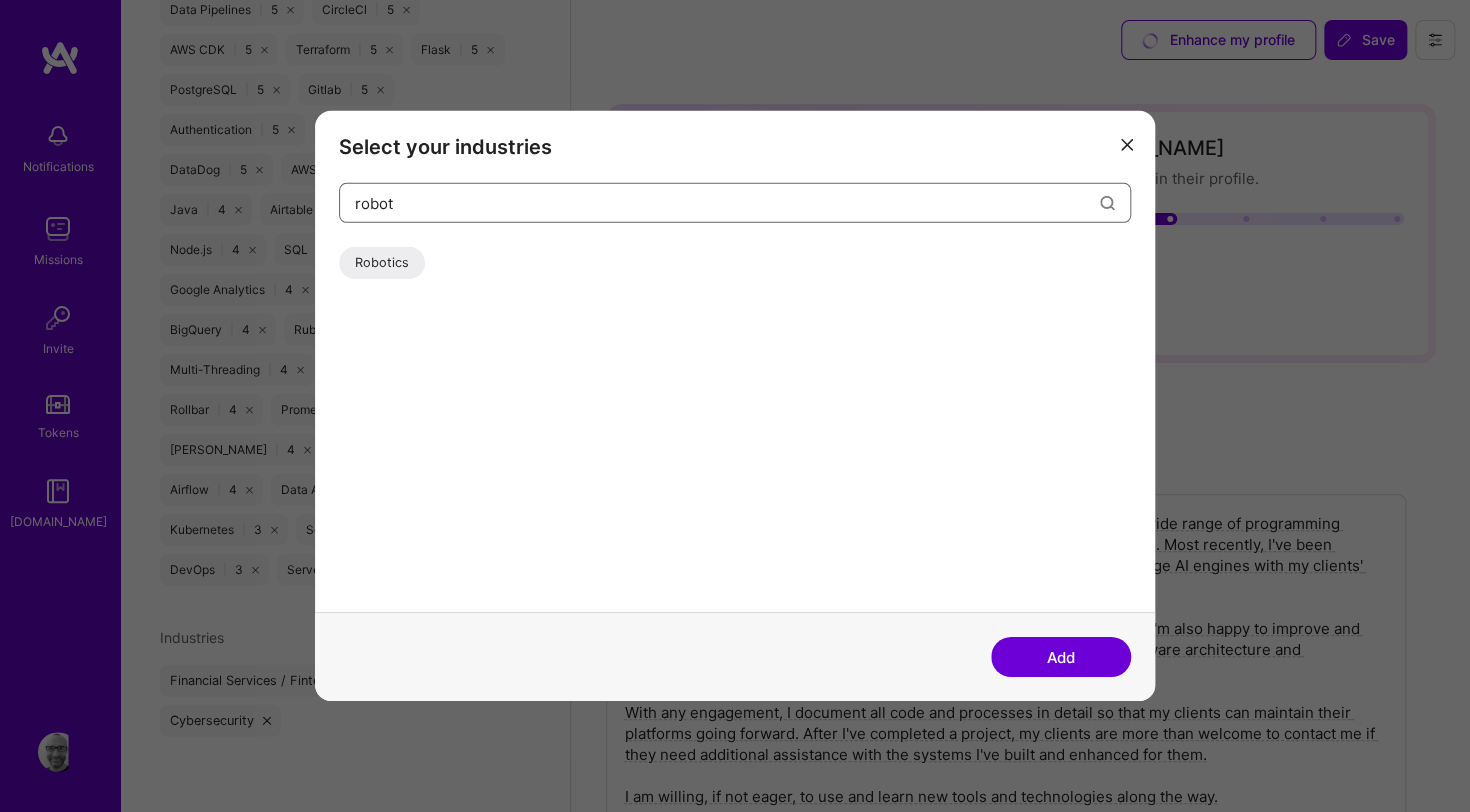 type on "robot" 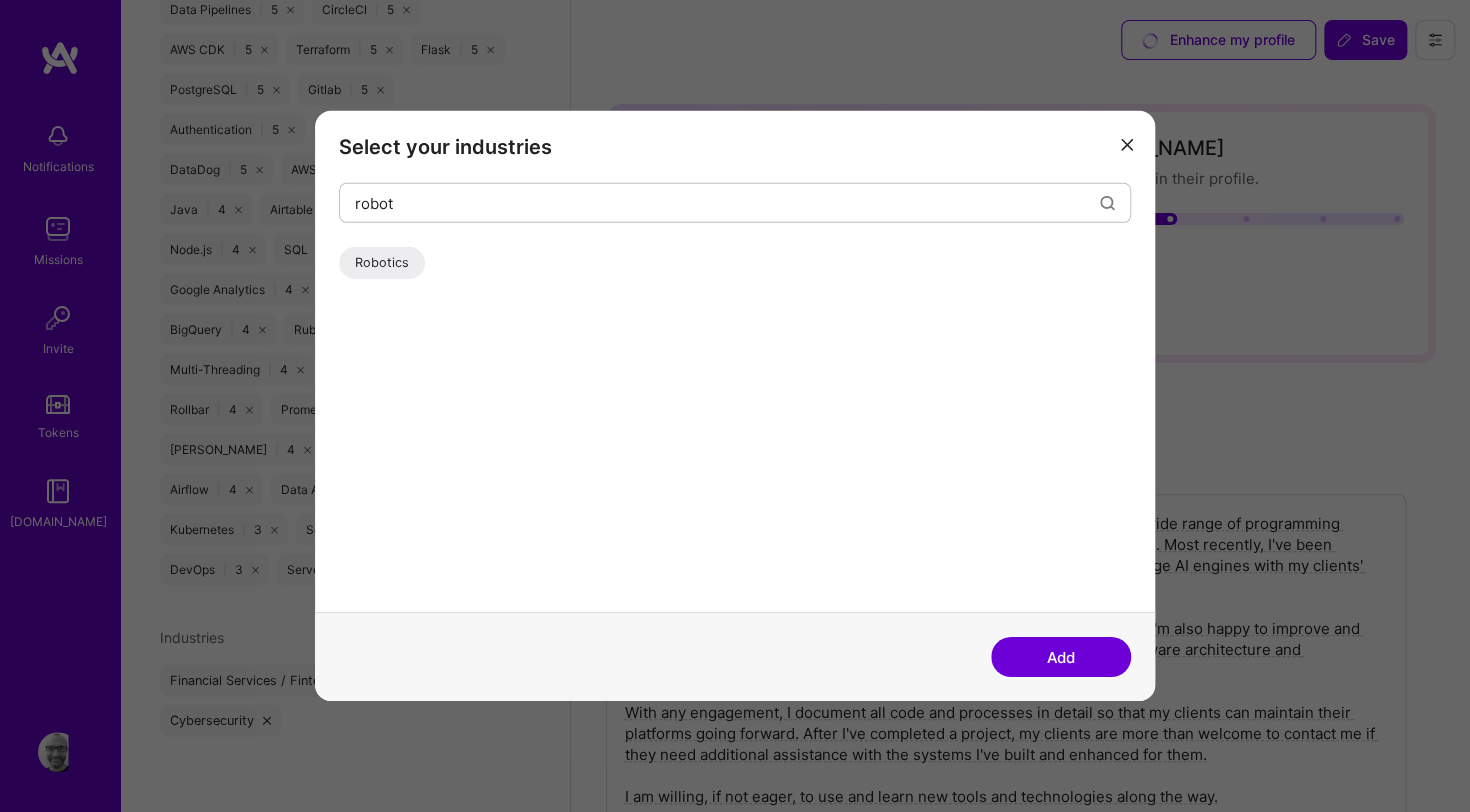 click on "Robotics" at bounding box center [382, 263] 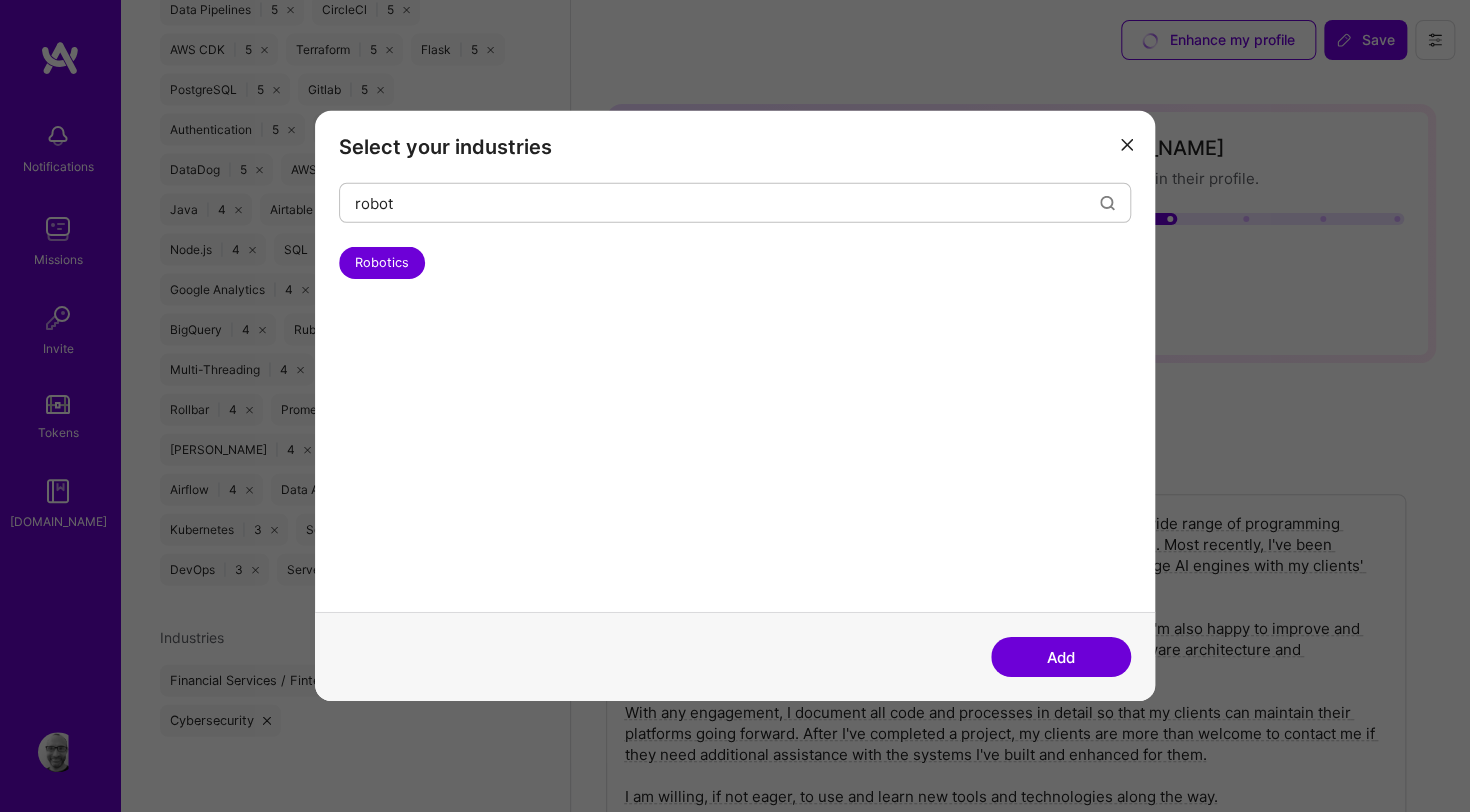 click on "Add" at bounding box center [1061, 657] 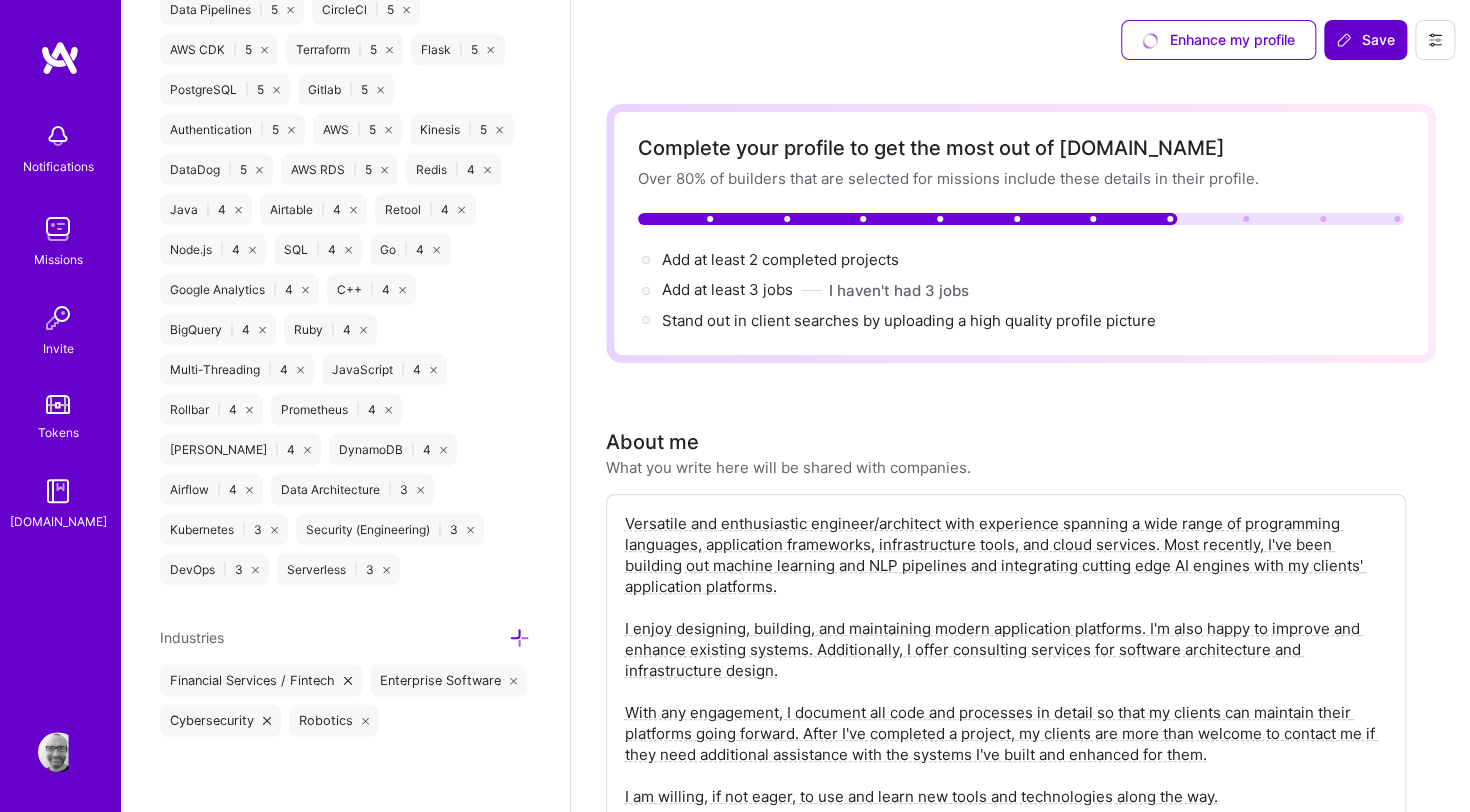 click on "Save" at bounding box center (1365, 40) 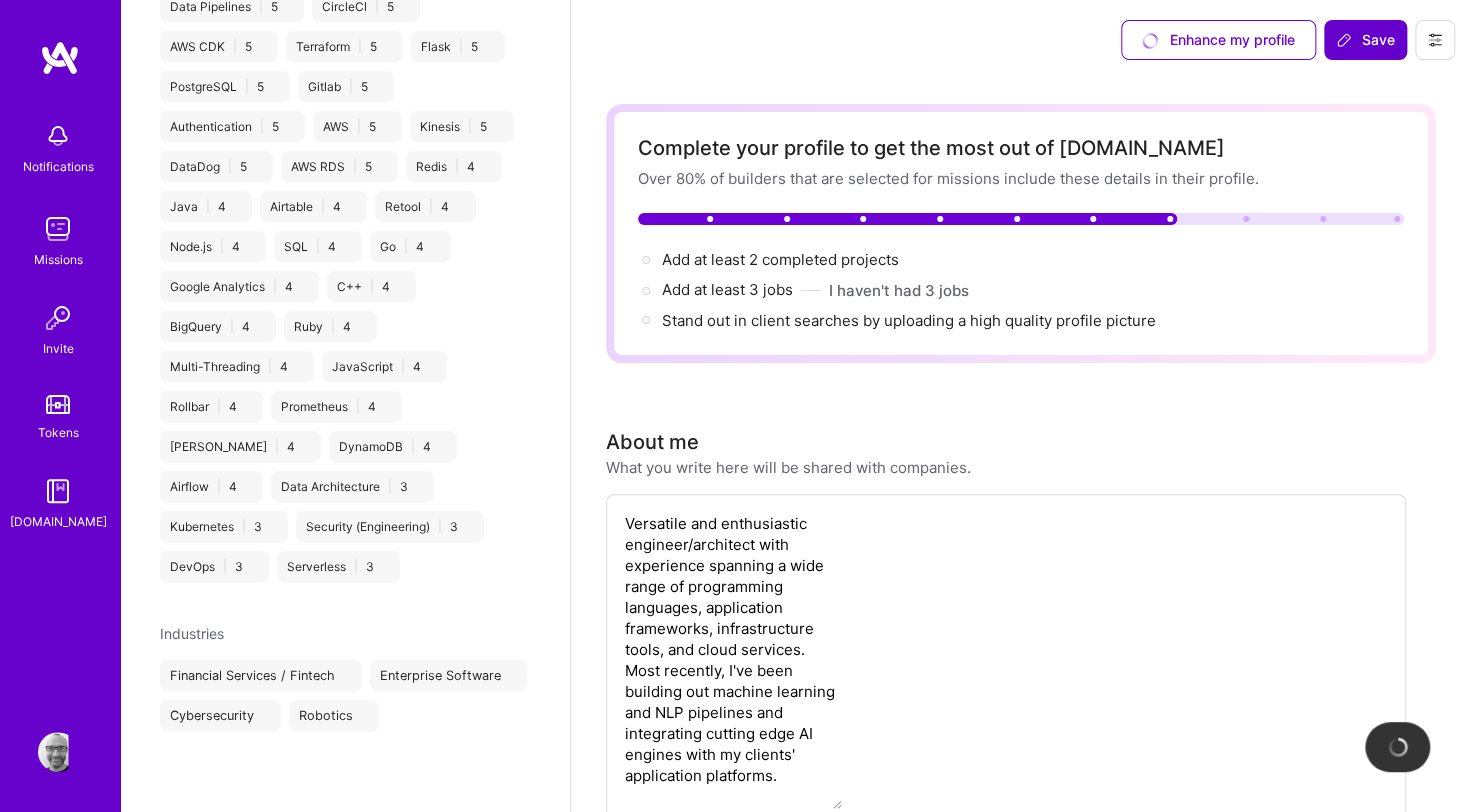 scroll, scrollTop: 675, scrollLeft: 0, axis: vertical 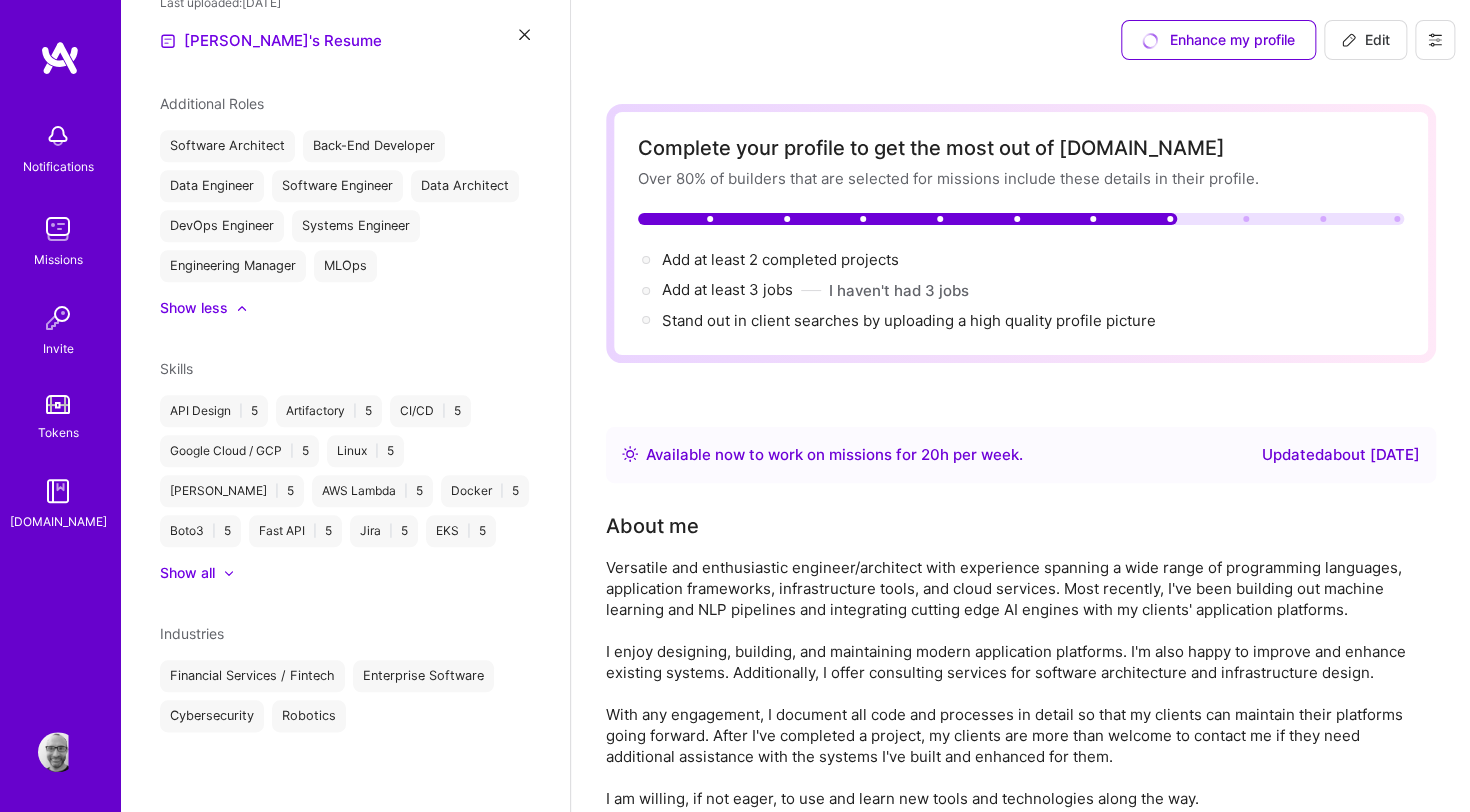 click at bounding box center (58, 229) 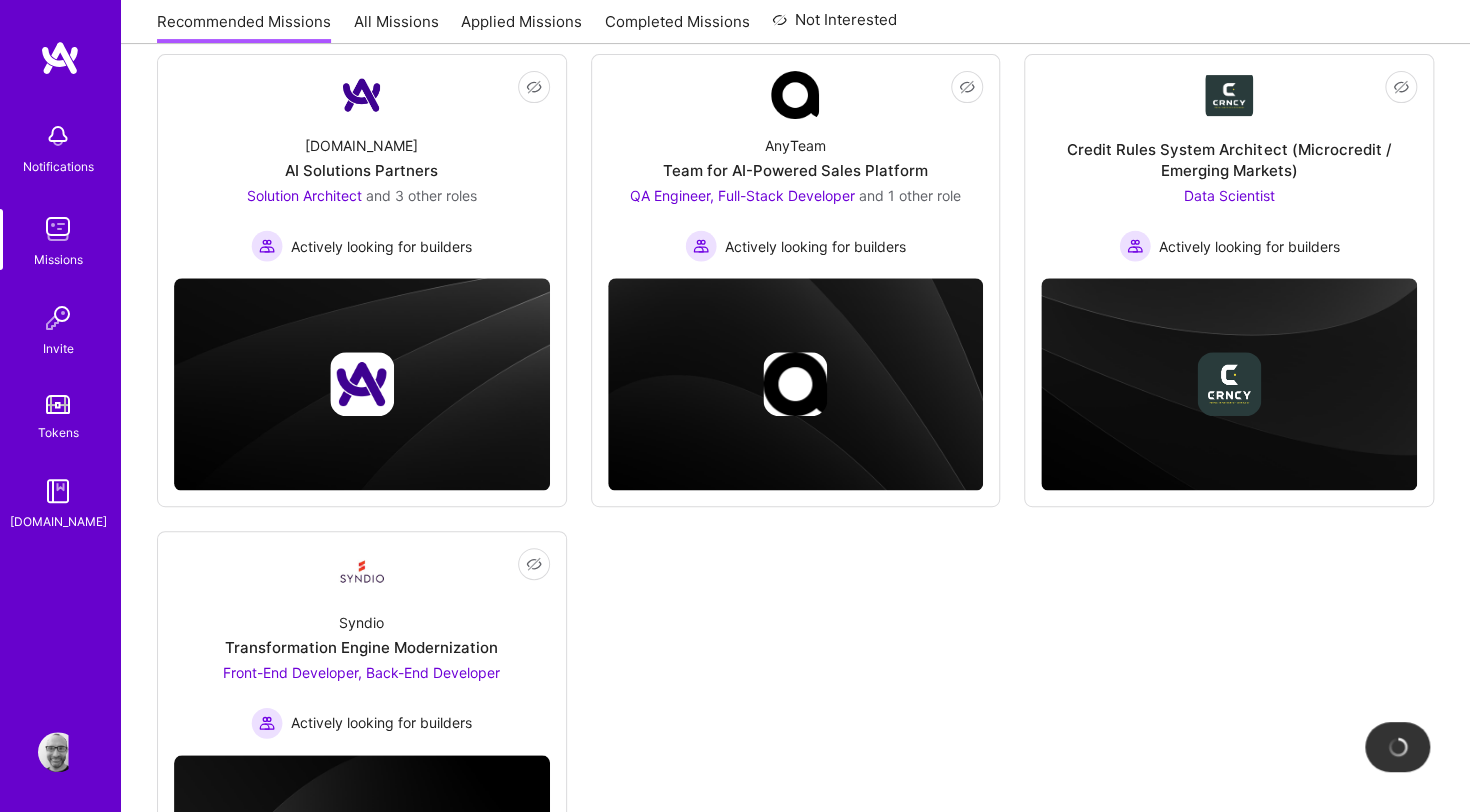 scroll, scrollTop: 281, scrollLeft: 0, axis: vertical 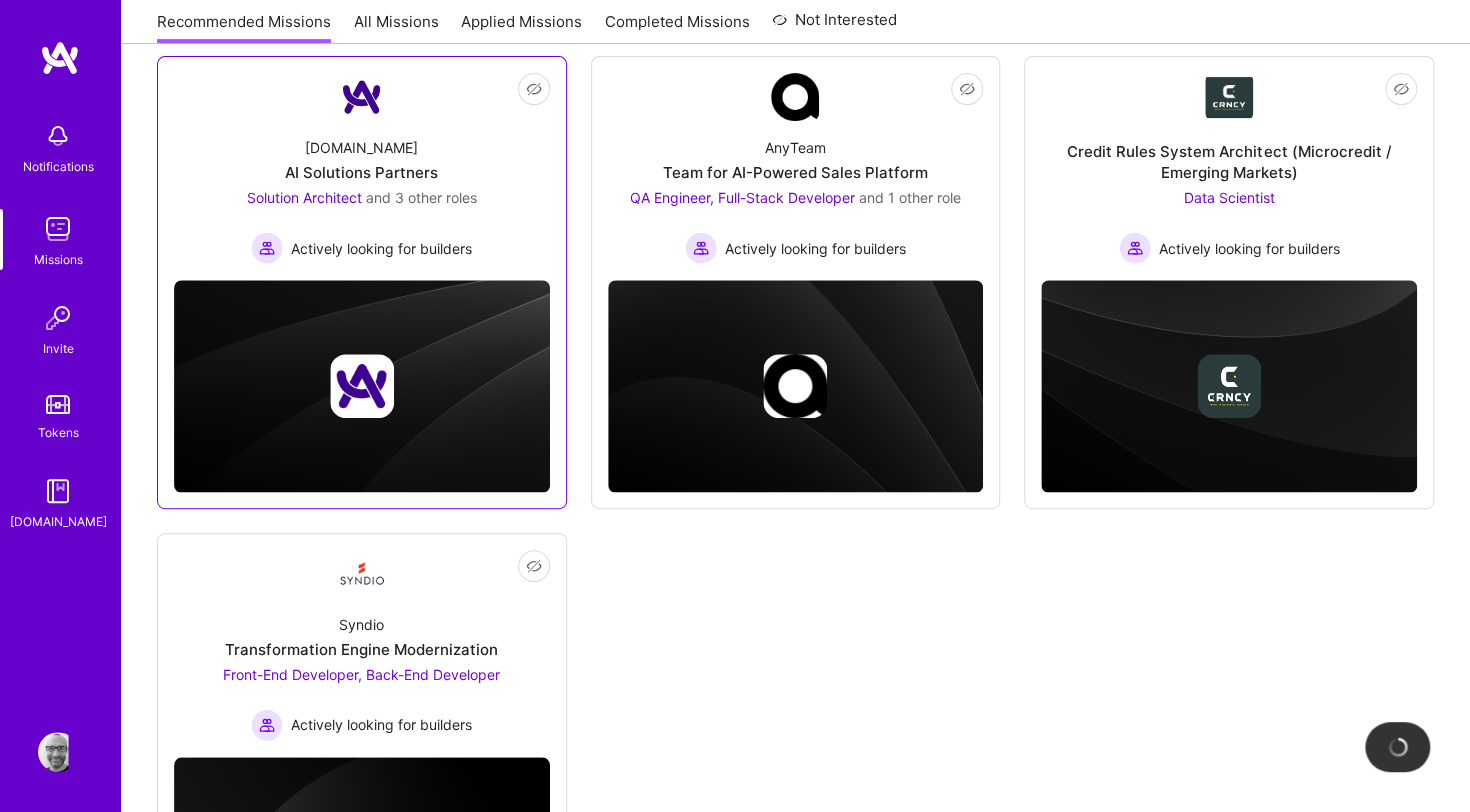 click at bounding box center [362, 386] 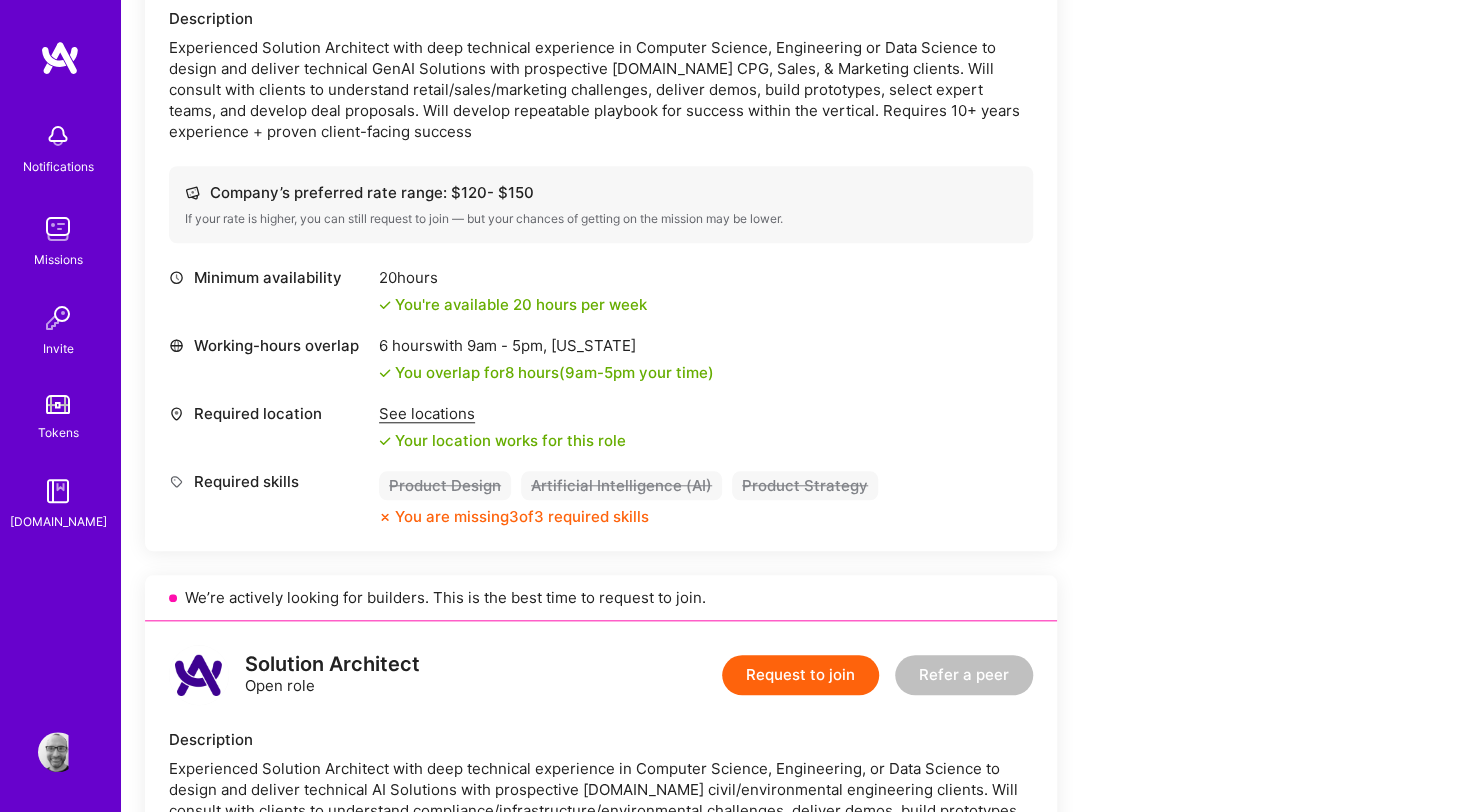 scroll, scrollTop: 625, scrollLeft: 0, axis: vertical 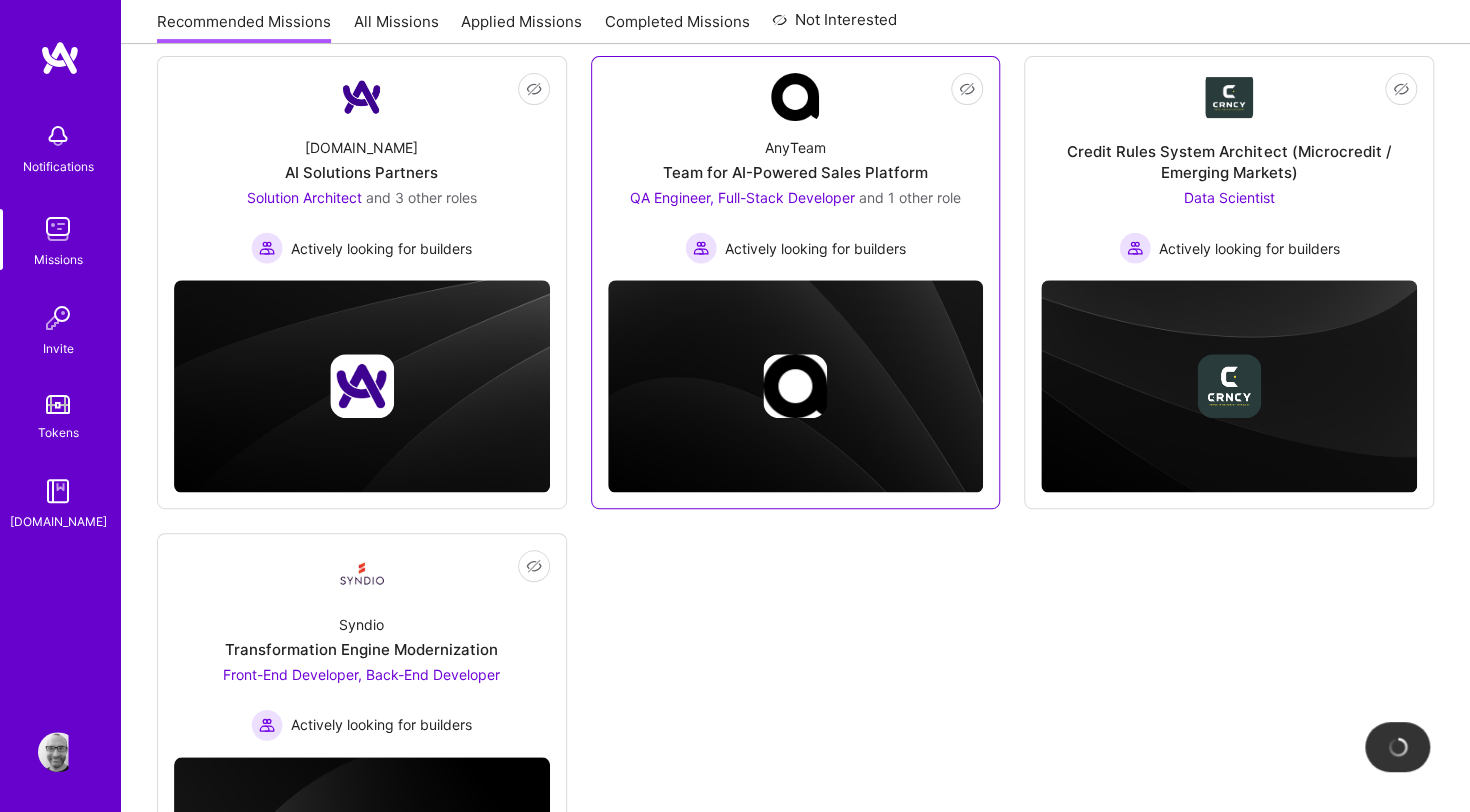 click on "Actively looking for builders" at bounding box center (795, 248) 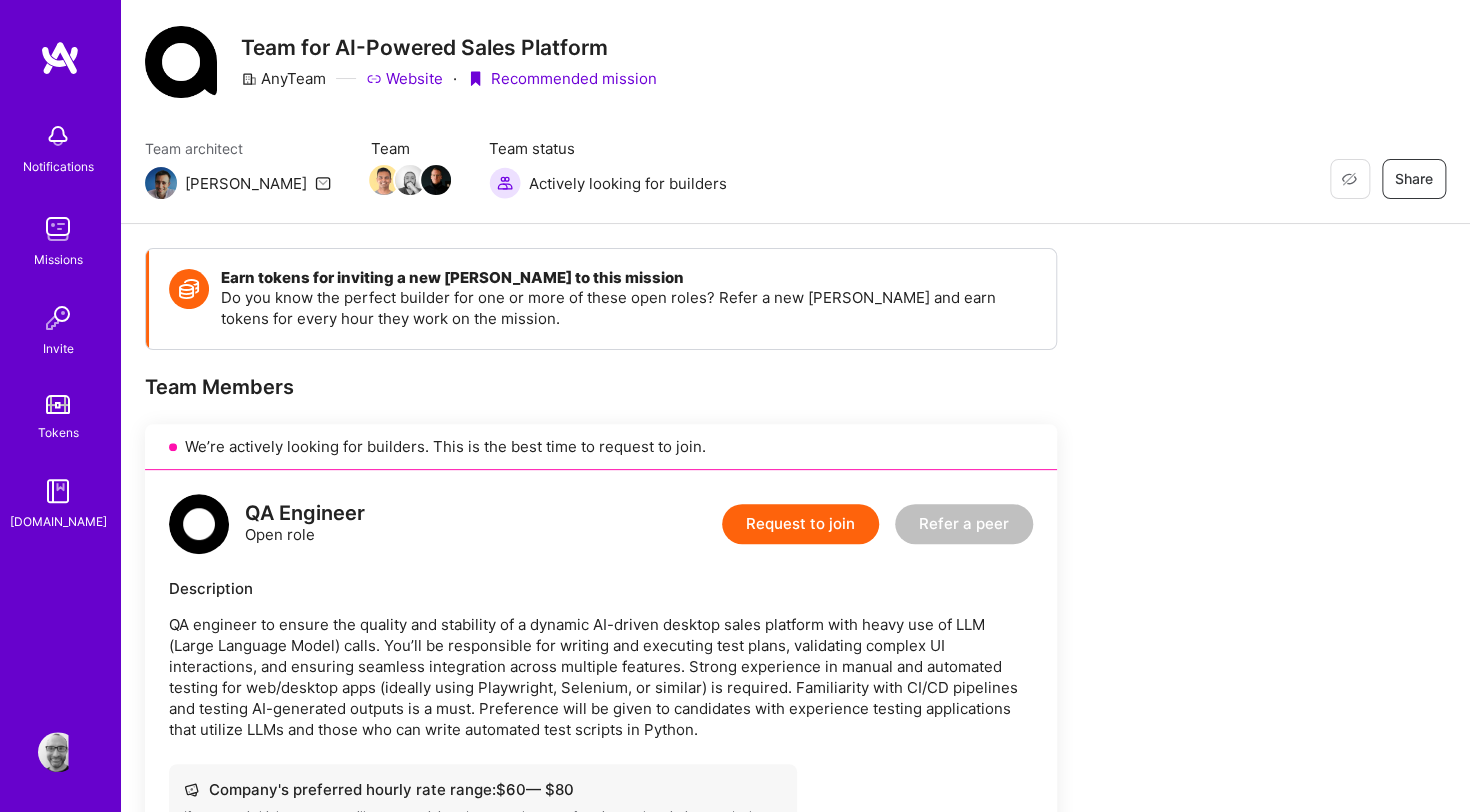 scroll, scrollTop: 0, scrollLeft: 0, axis: both 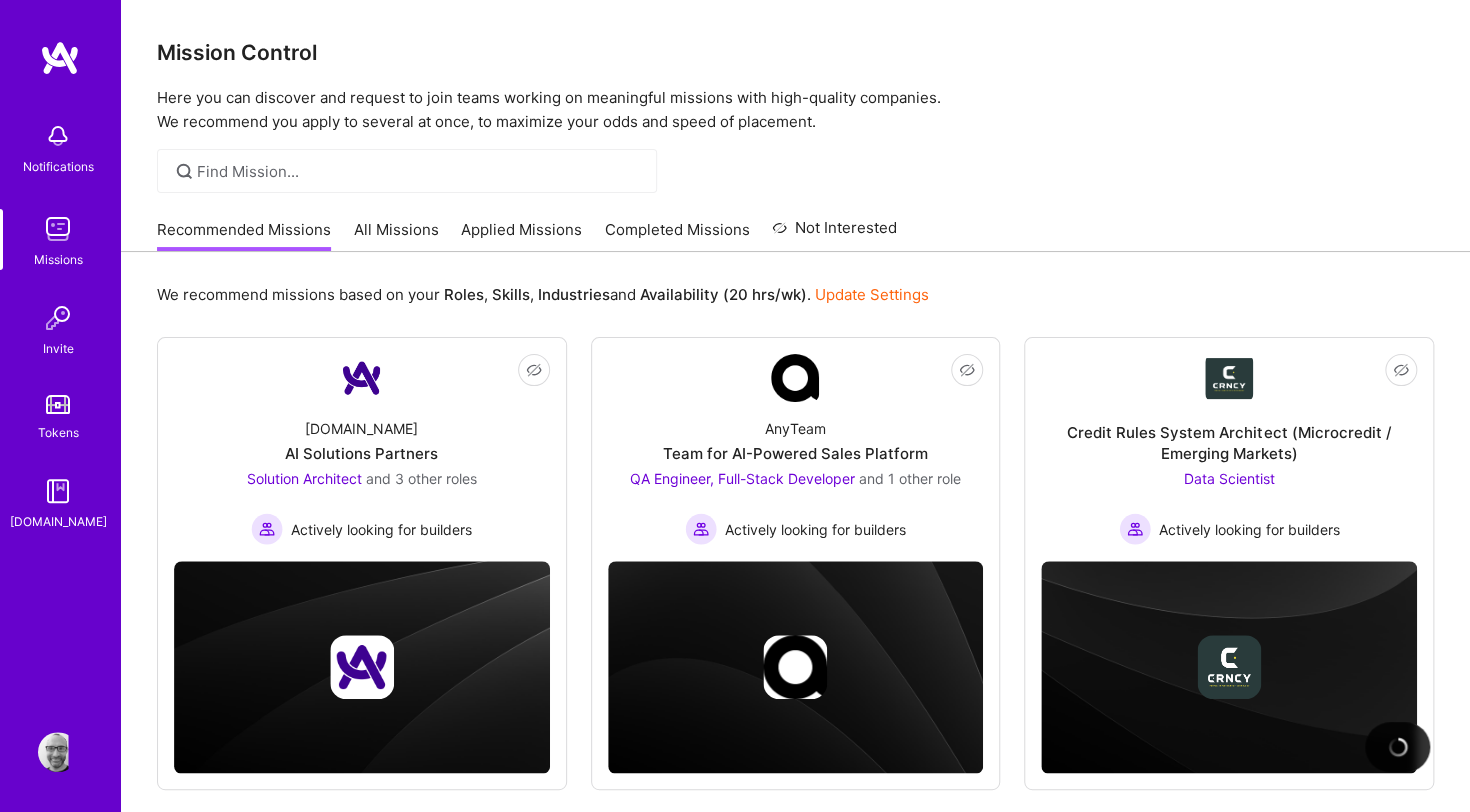 click at bounding box center [60, 58] 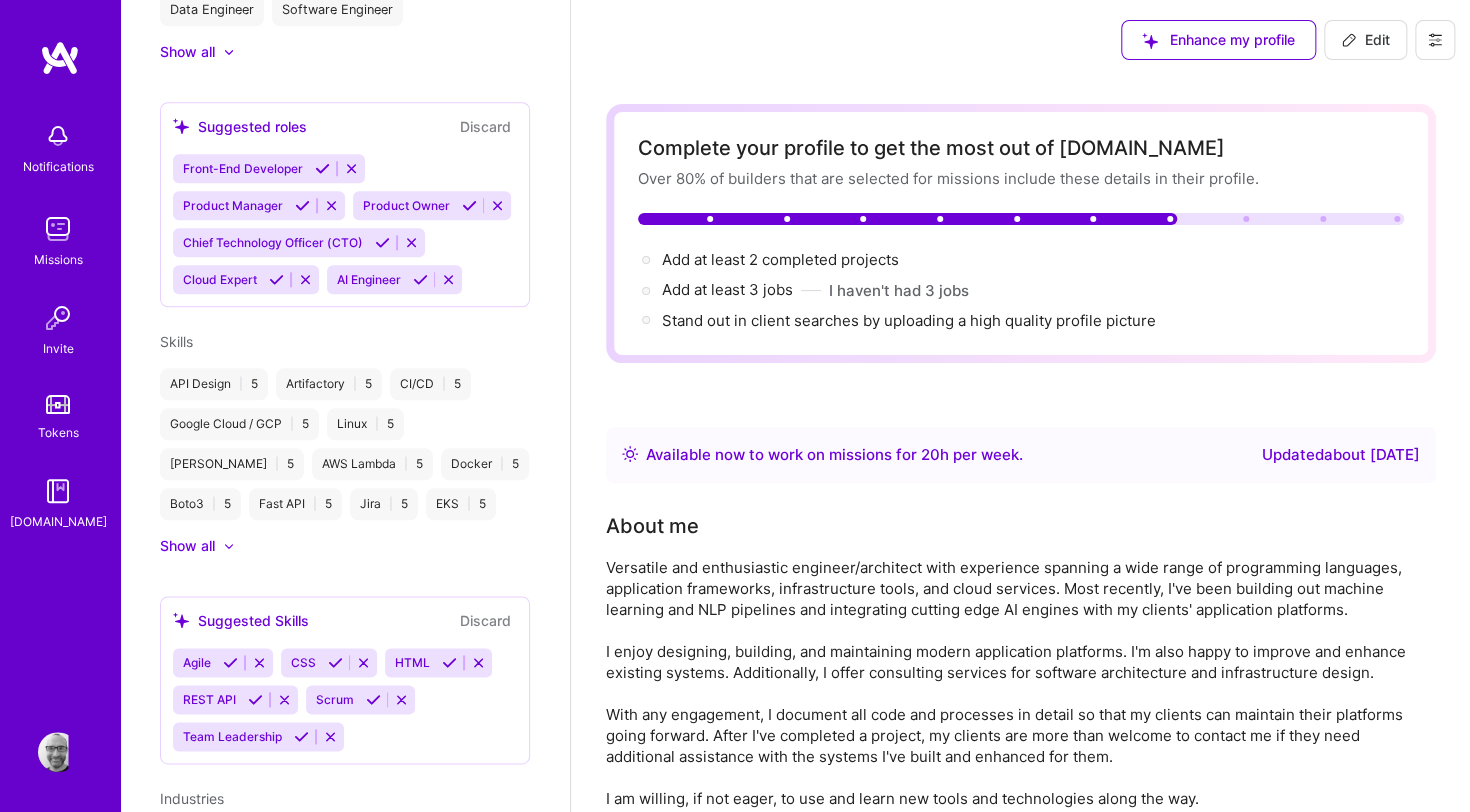 scroll, scrollTop: 892, scrollLeft: 0, axis: vertical 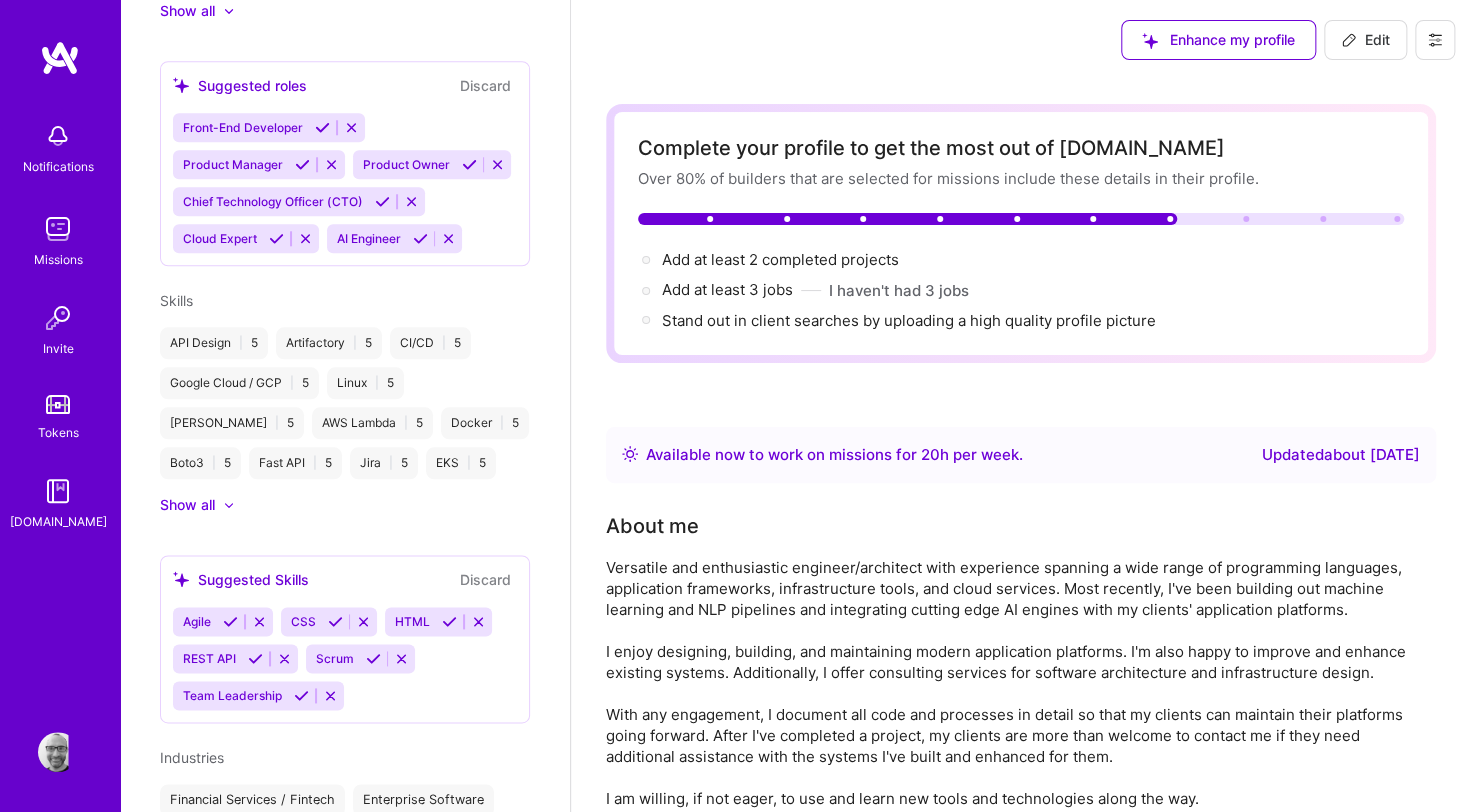 click at bounding box center [229, 505] 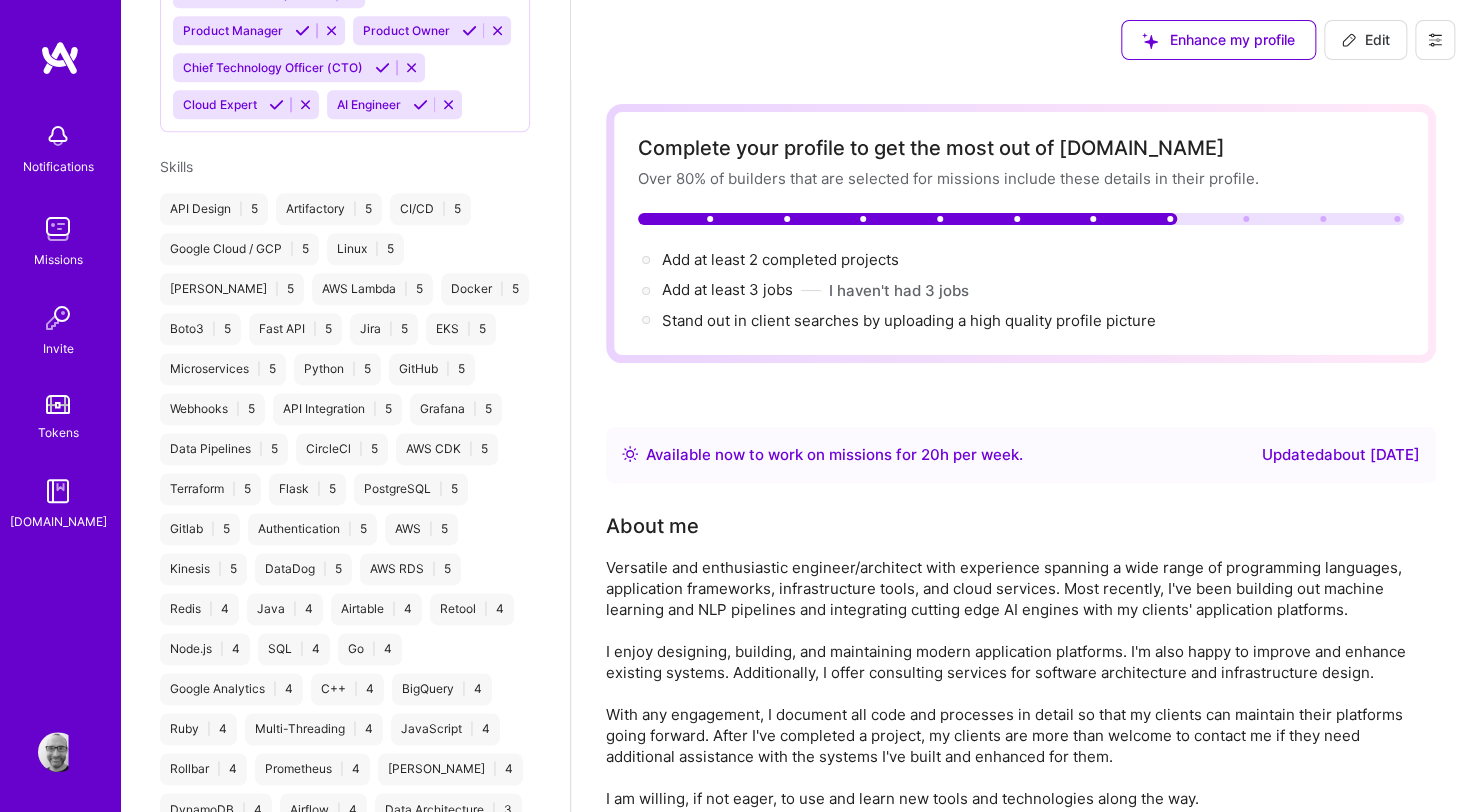 scroll, scrollTop: 1000, scrollLeft: 0, axis: vertical 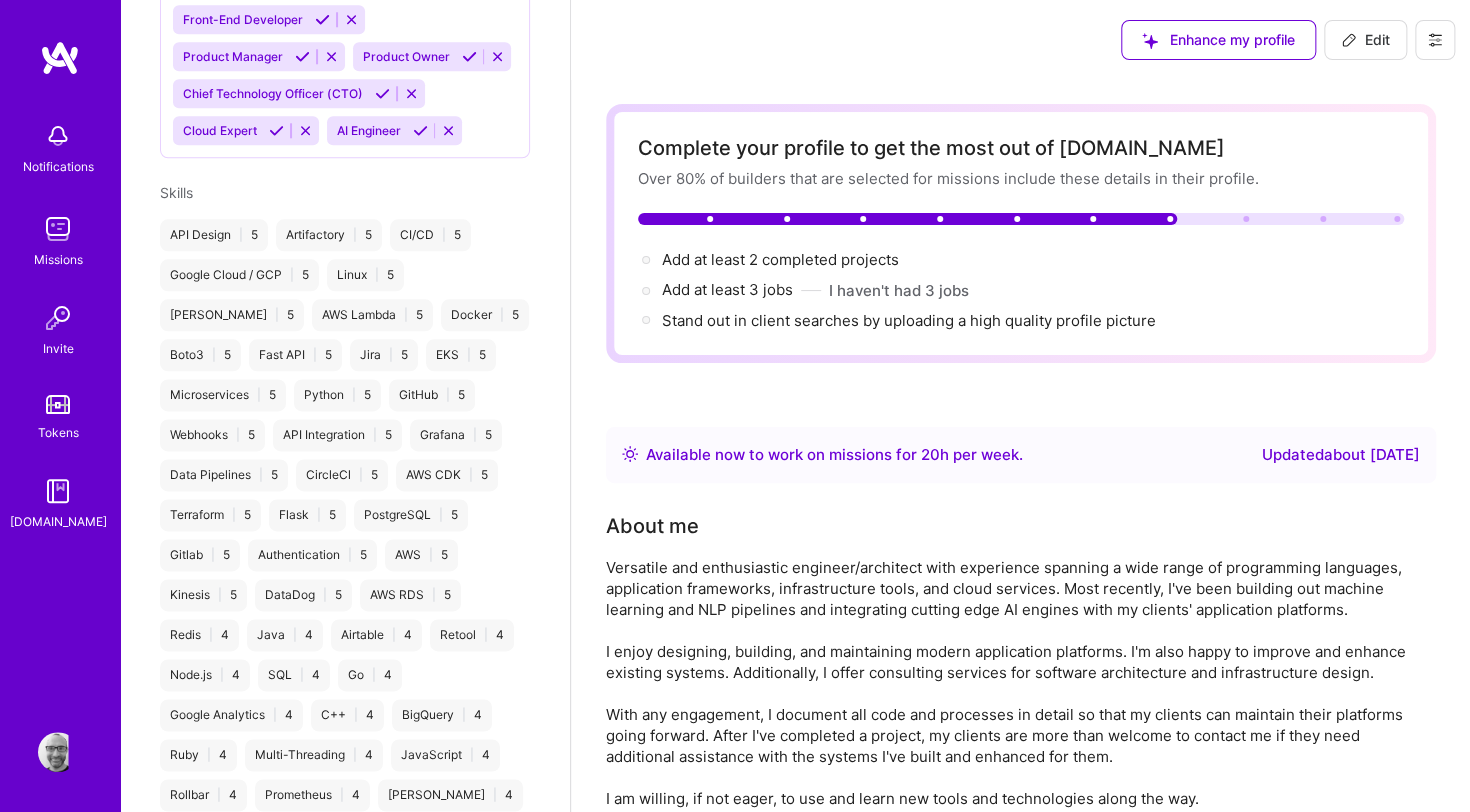 click on "Skills API Design | 5 Artifactory | 5 CI/CD | 5 Google Cloud / GCP | 5 Linux | 5 [PERSON_NAME] | 5 AWS Lambda | 5 Docker | 5 Boto3 | 5 Fast API | 5 Jira | 5 EKS | 5 Microservices | 5 Python | 5 GitHub | 5 Webhooks | 5 API Integration | 5 Grafana | 5 Data Pipelines | 5 CircleCl | 5 AWS CDK | 5 Terraform | 5 Flask | 5 PostgreSQL | 5 Gitlab | 5 Authentication | 5 AWS | 5 Kinesis | 5 DataDog | 5 AWS RDS | 5 Redis | 4 Java | 4 Airtable | 4 Retool | 4 Node.js | 4 SQL | 4 Go | 4 Google Analytics | 4 C++ | 4 BigQuery | 4 Ruby | 4 Multi-Threading | 4 JavaScript | 4 Rollbar | 4 Prometheus | 4 [PERSON_NAME] | 4 DynamoDB | 4 Airflow | 4 Data Architecture | 3 Kubernetes | 3 Security (Engineering) | 3 DevOps | 3 Serverless | 3 Show less" at bounding box center [345, 574] 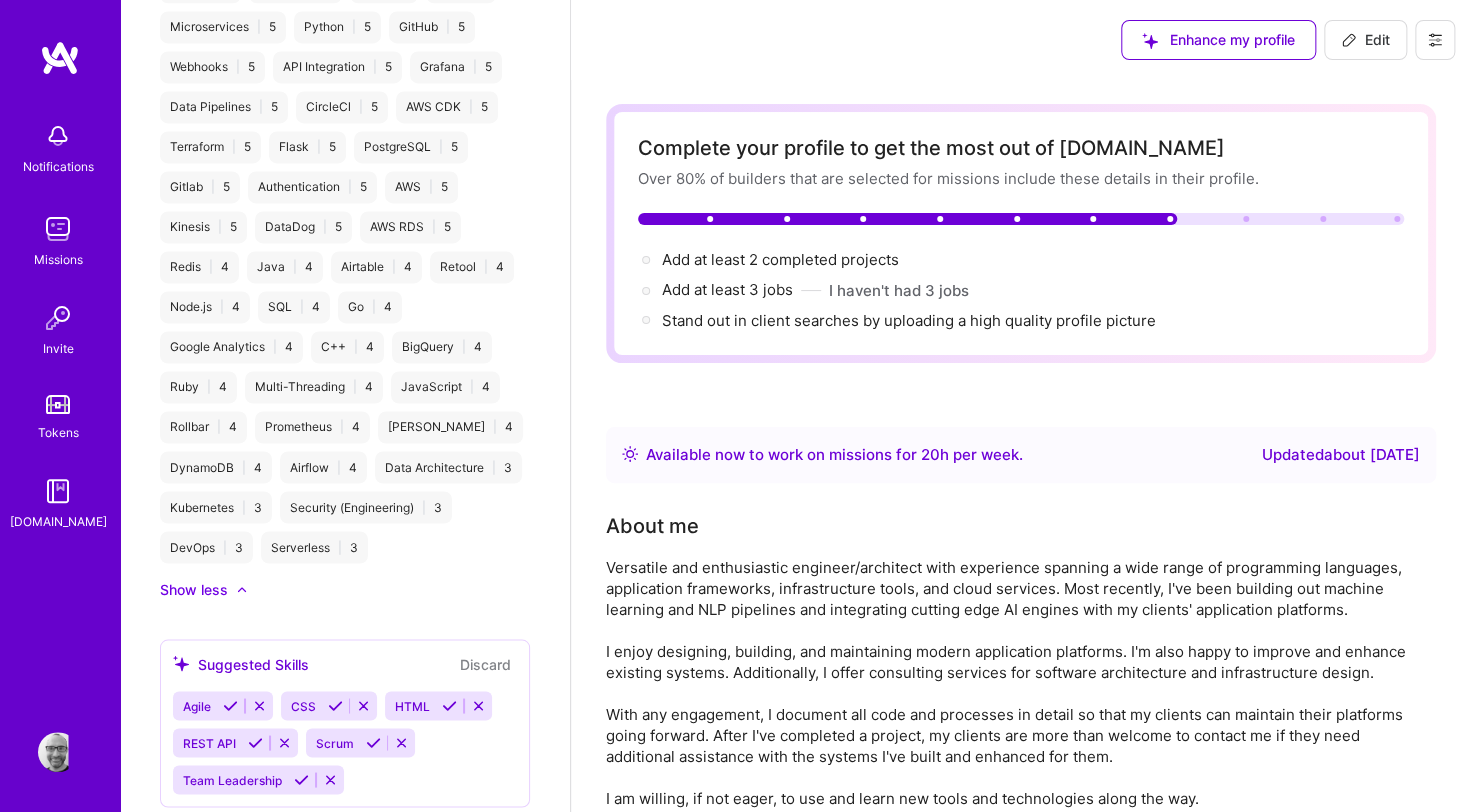 scroll, scrollTop: 1376, scrollLeft: 0, axis: vertical 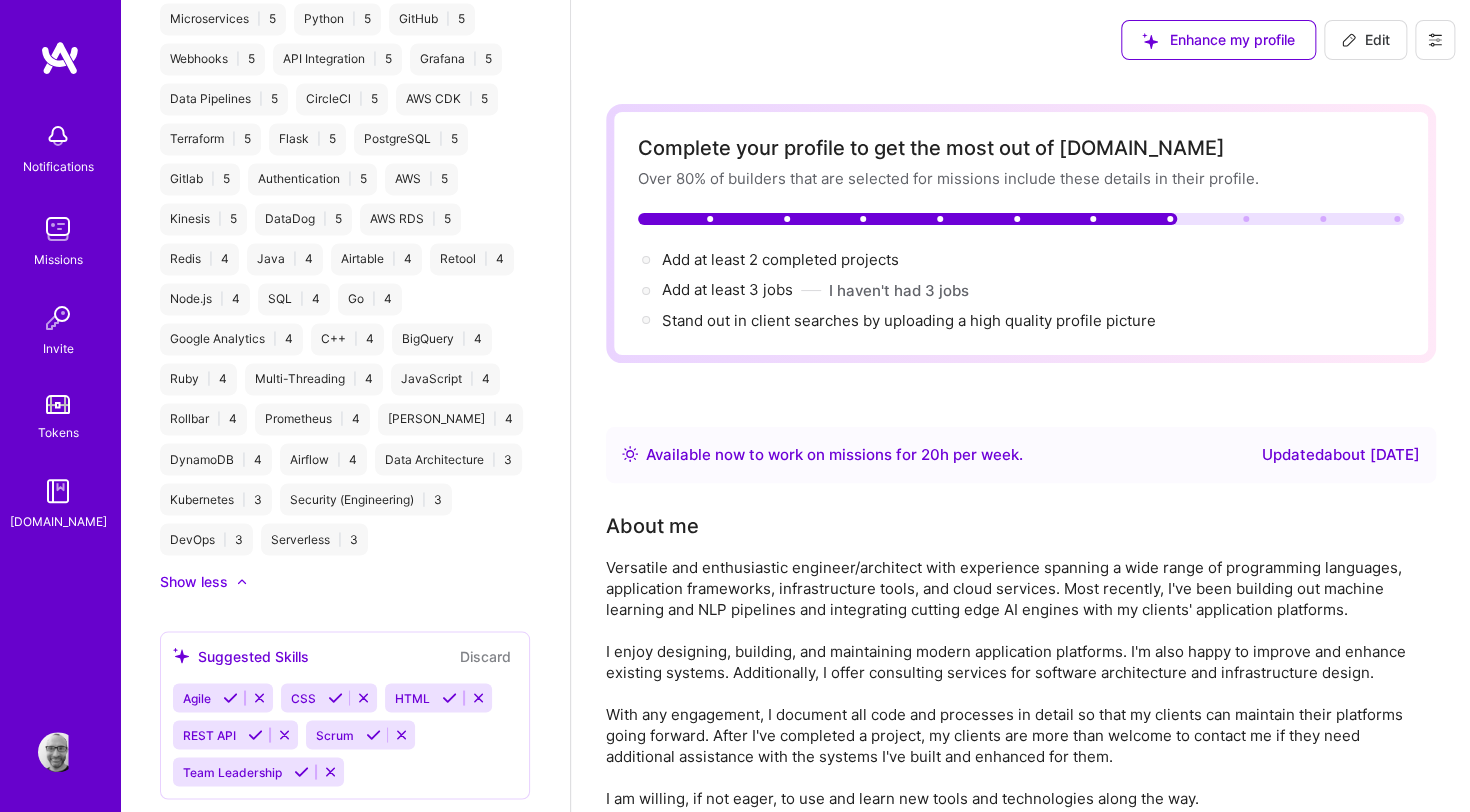 click on "API Design | 5 Artifactory | 5 CI/CD | 5 Google Cloud / GCP | 5 Linux | 5 [PERSON_NAME] | 5 AWS Lambda | 5 Docker | 5 Boto3 | 5 Fast API | 5 Jira | 5 EKS | 5 Microservices | 5 Python | 5 GitHub | 5 Webhooks | 5 API Integration | 5 Grafana | 5 Data Pipelines | 5 CircleCl | 5 AWS CDK | 5 Terraform | 5 Flask | 5 PostgreSQL | 5 Gitlab | 5 Authentication | 5 AWS | 5 Kinesis | 5 DataDog | 5 AWS RDS | 5 Redis | 4 Java | 4 Airtable | 4 Retool | 4 Node.js | 4 SQL | 4 Go | 4 Google Analytics | 4 C++ | 4 BigQuery | 4 Ruby | 4 Multi-Threading | 4 JavaScript | 4 Rollbar | 4 Prometheus | 4 [PERSON_NAME] | 4 DynamoDB | 4 Airflow | 4 Data Architecture | 3 Kubernetes | 3 Security (Engineering) | 3 DevOps | 3 Serverless | 3" at bounding box center [345, 199] 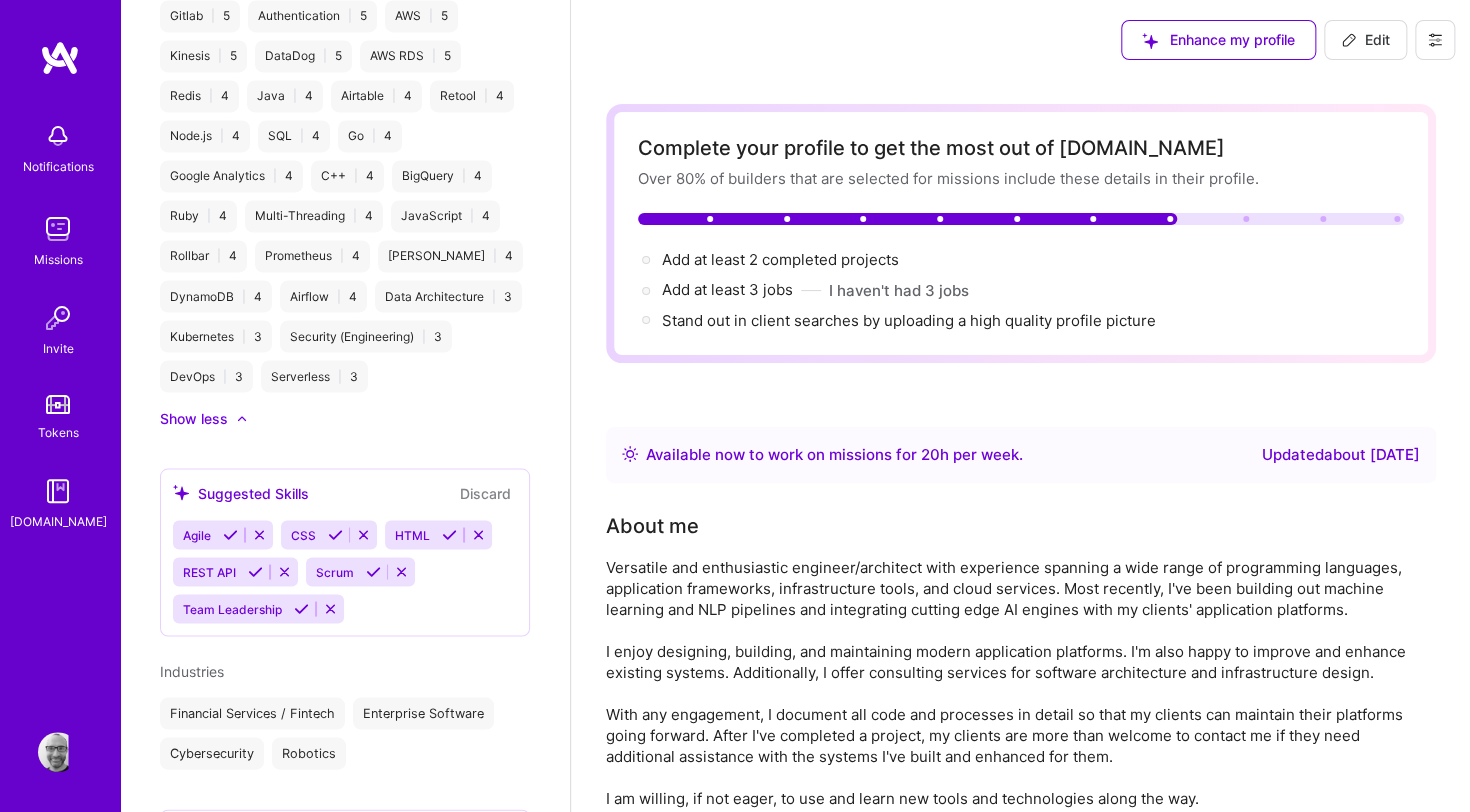 scroll, scrollTop: 1597, scrollLeft: 0, axis: vertical 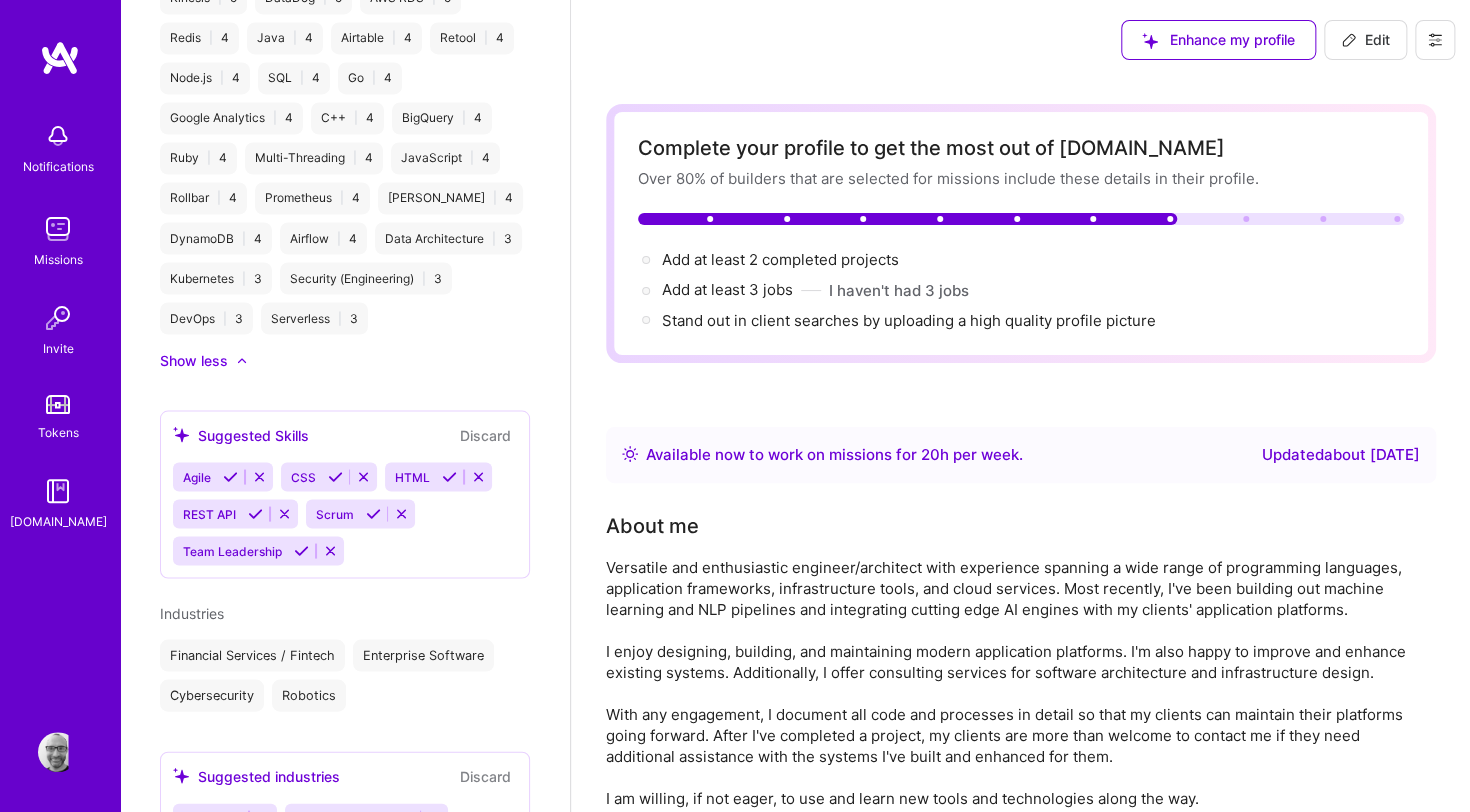 click at bounding box center (401, 513) 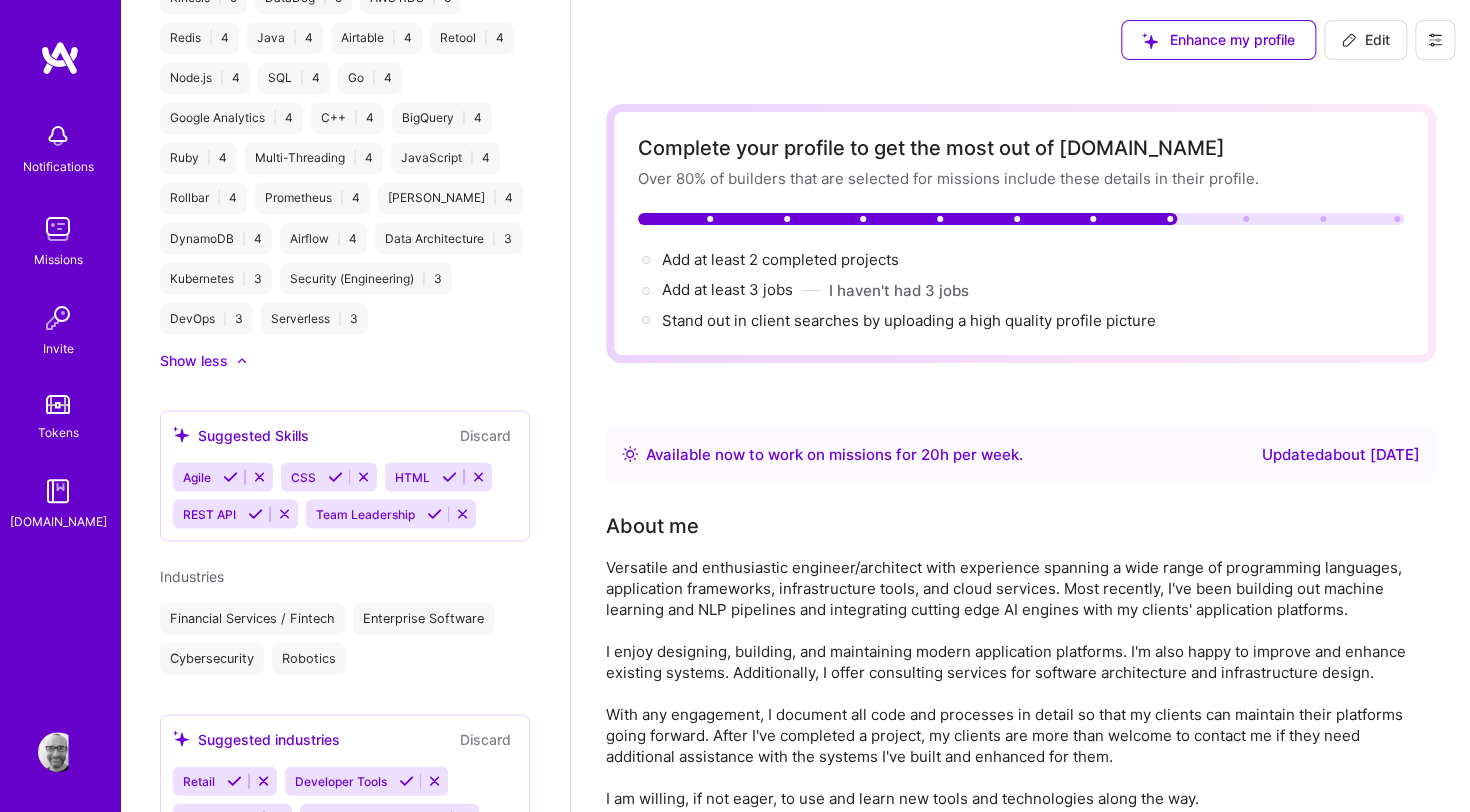 click on "Agile CSS HTML REST API Team Leadership" at bounding box center [345, 495] 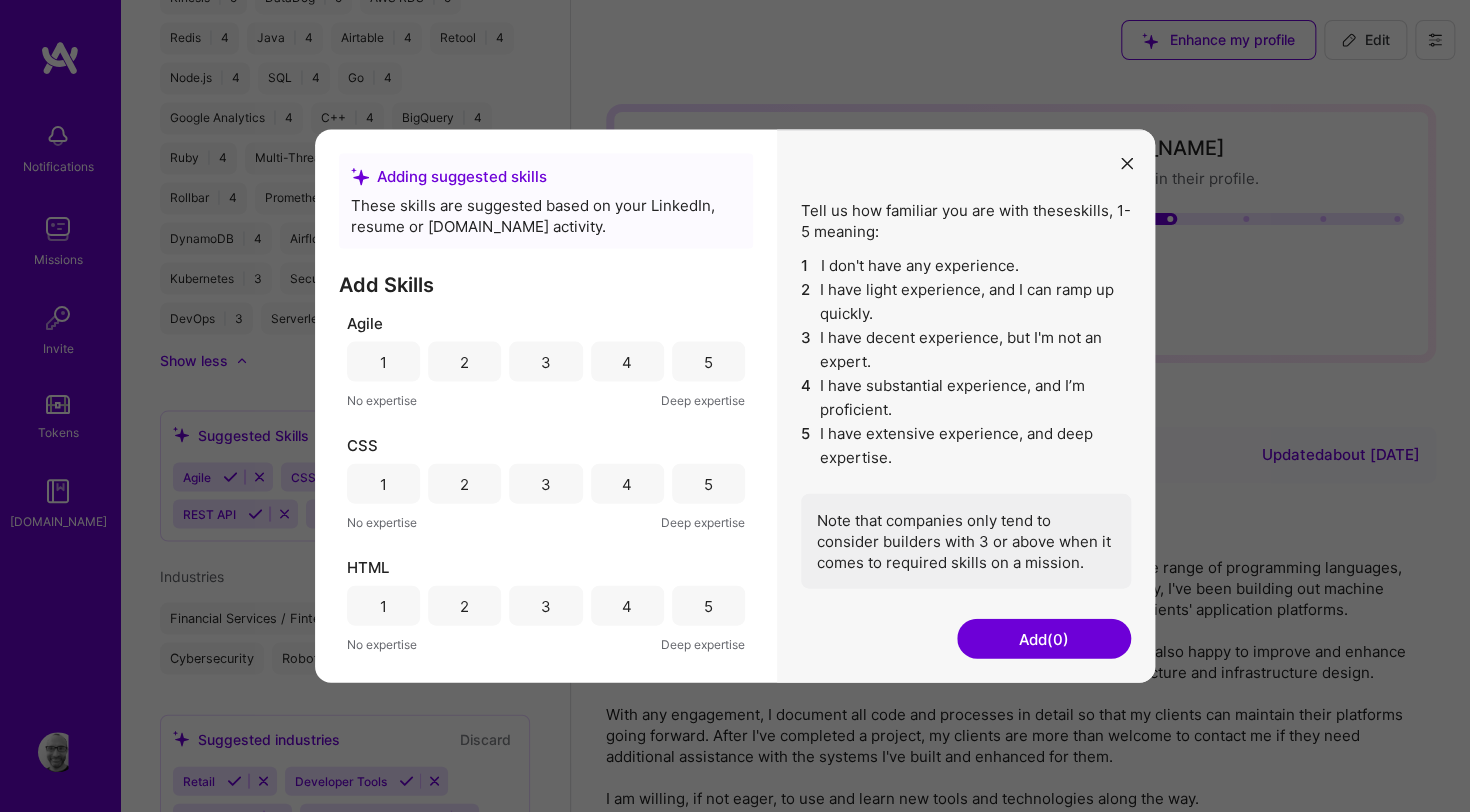 click at bounding box center (1127, 162) 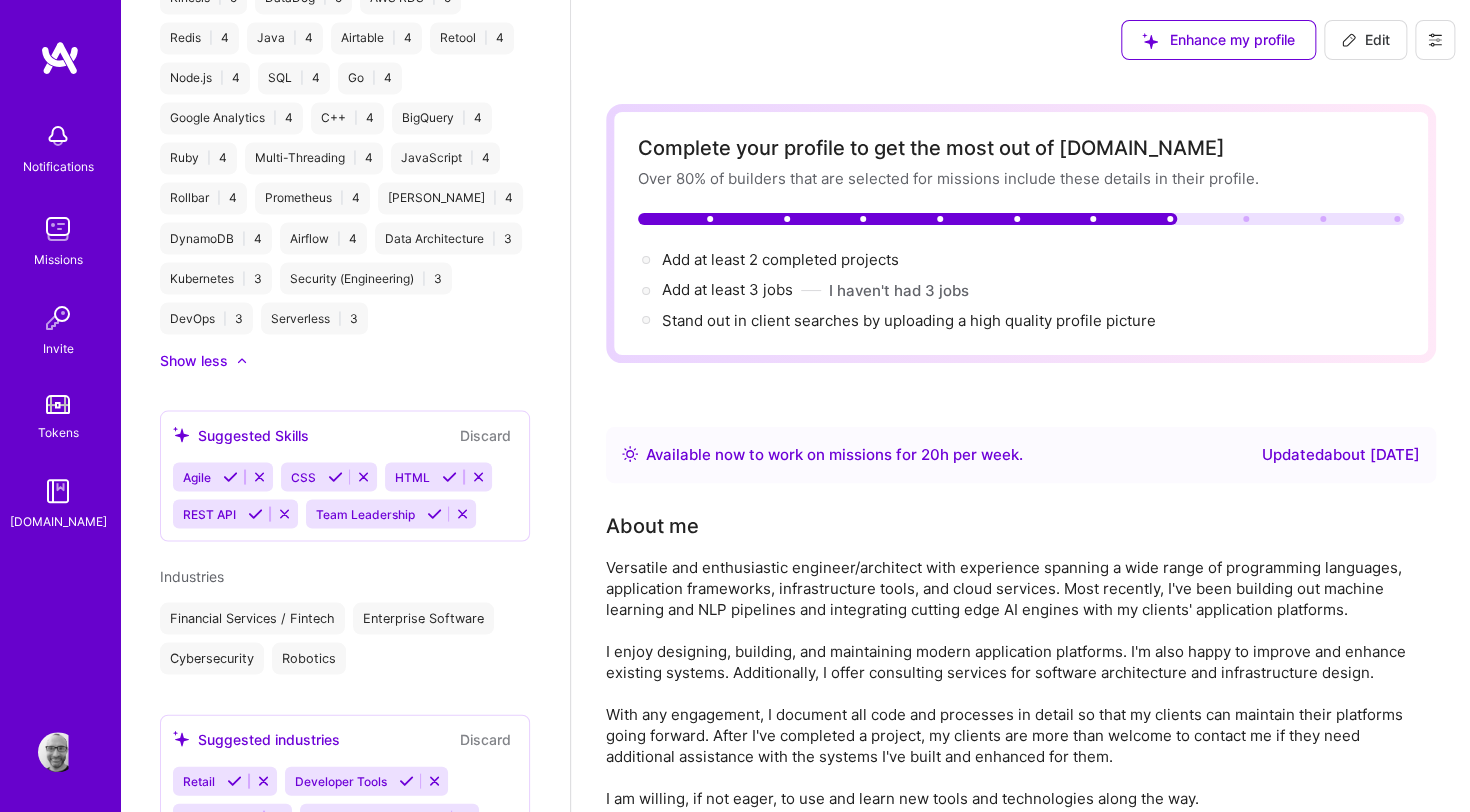 click on "Agile CSS HTML REST API Team Leadership" at bounding box center [345, 495] 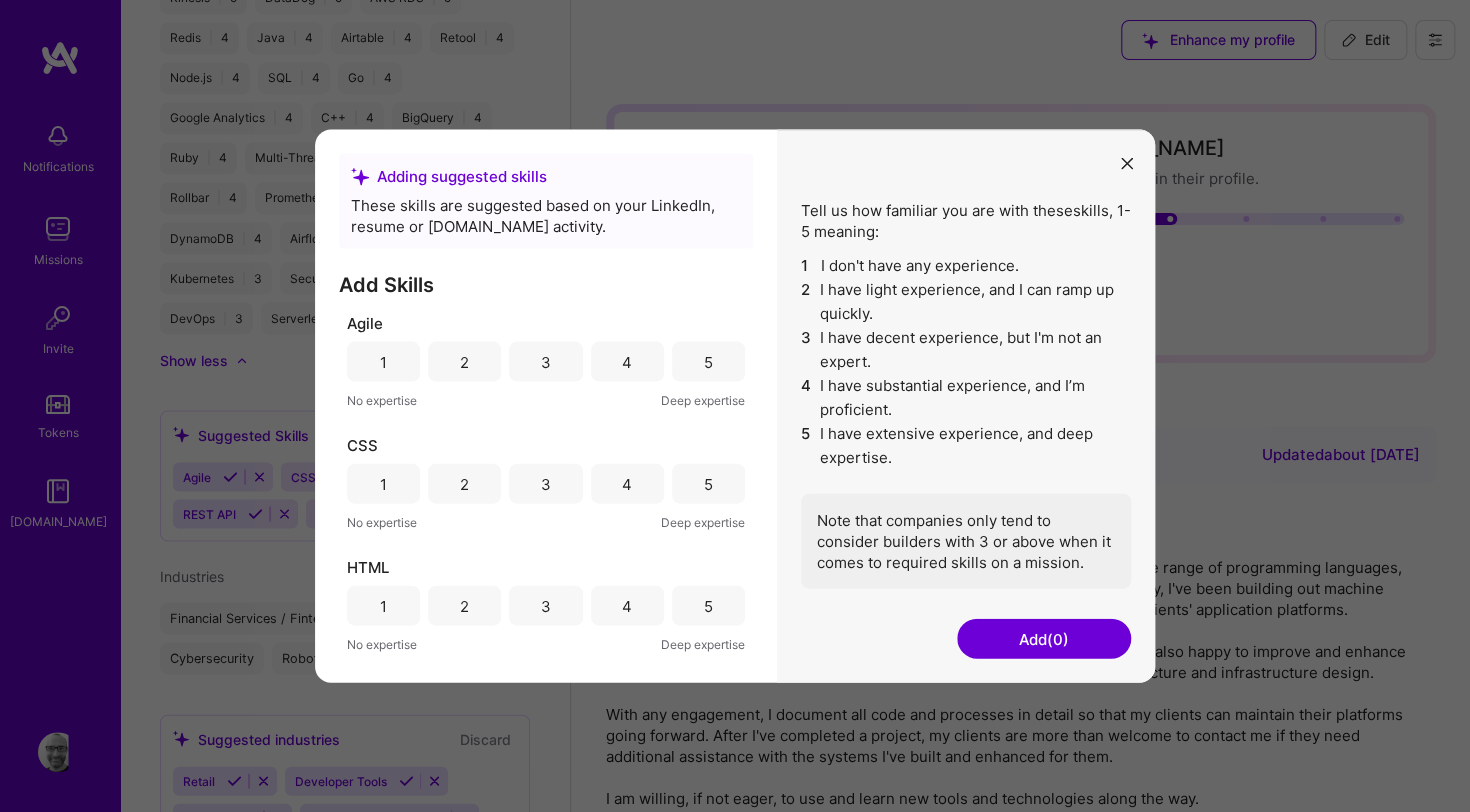 click on "5" at bounding box center [708, 361] 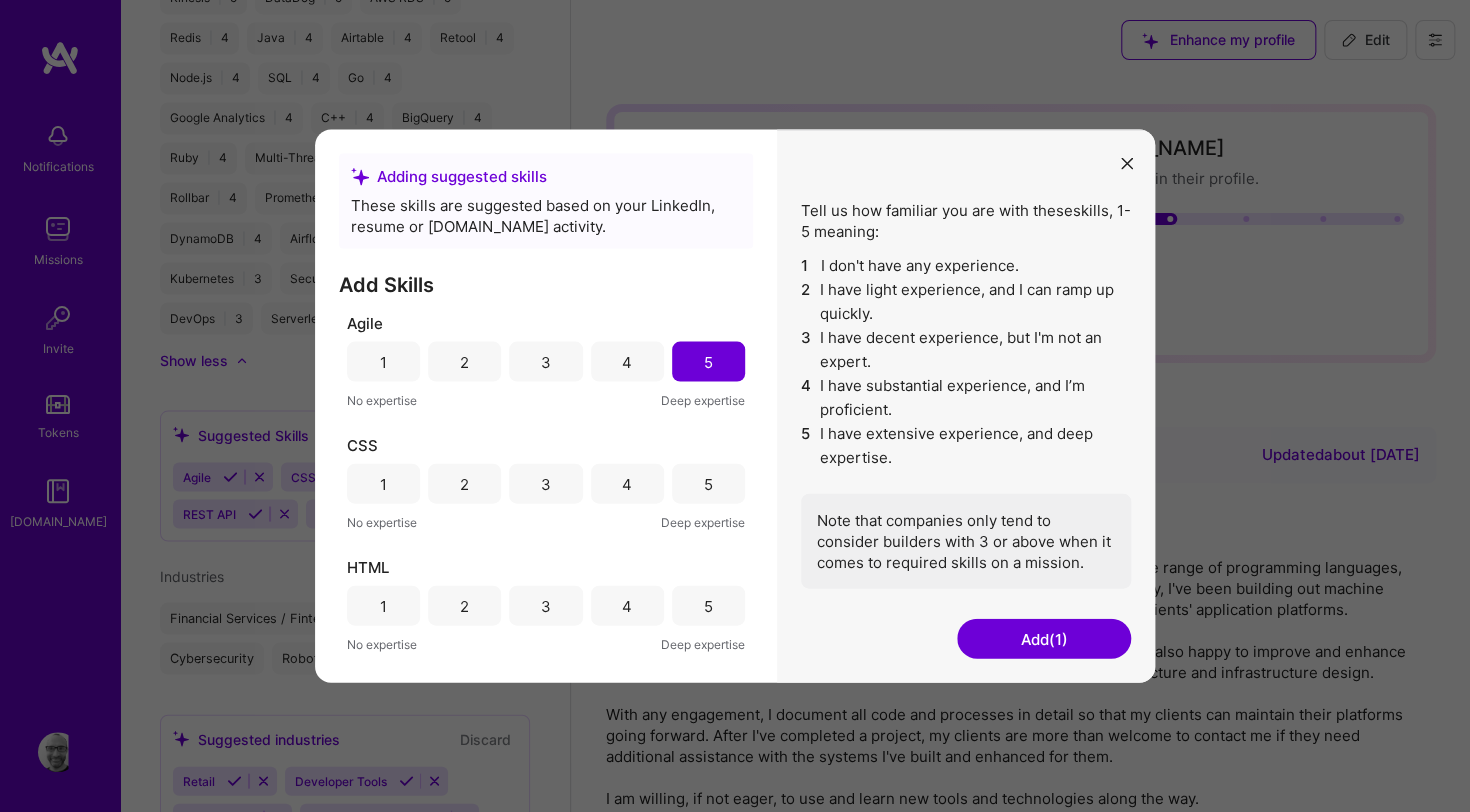 click at bounding box center [1127, 162] 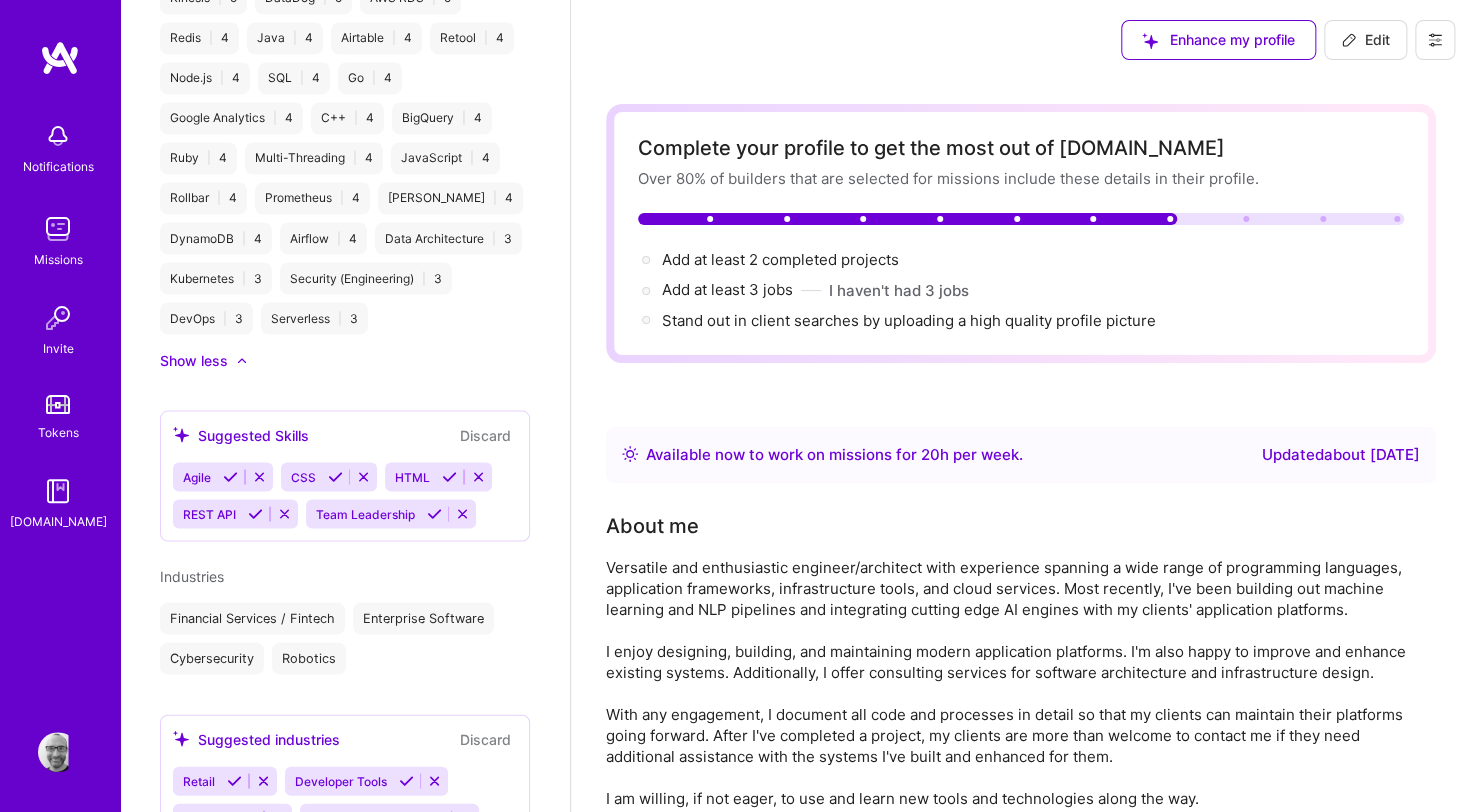 click at bounding box center (363, 476) 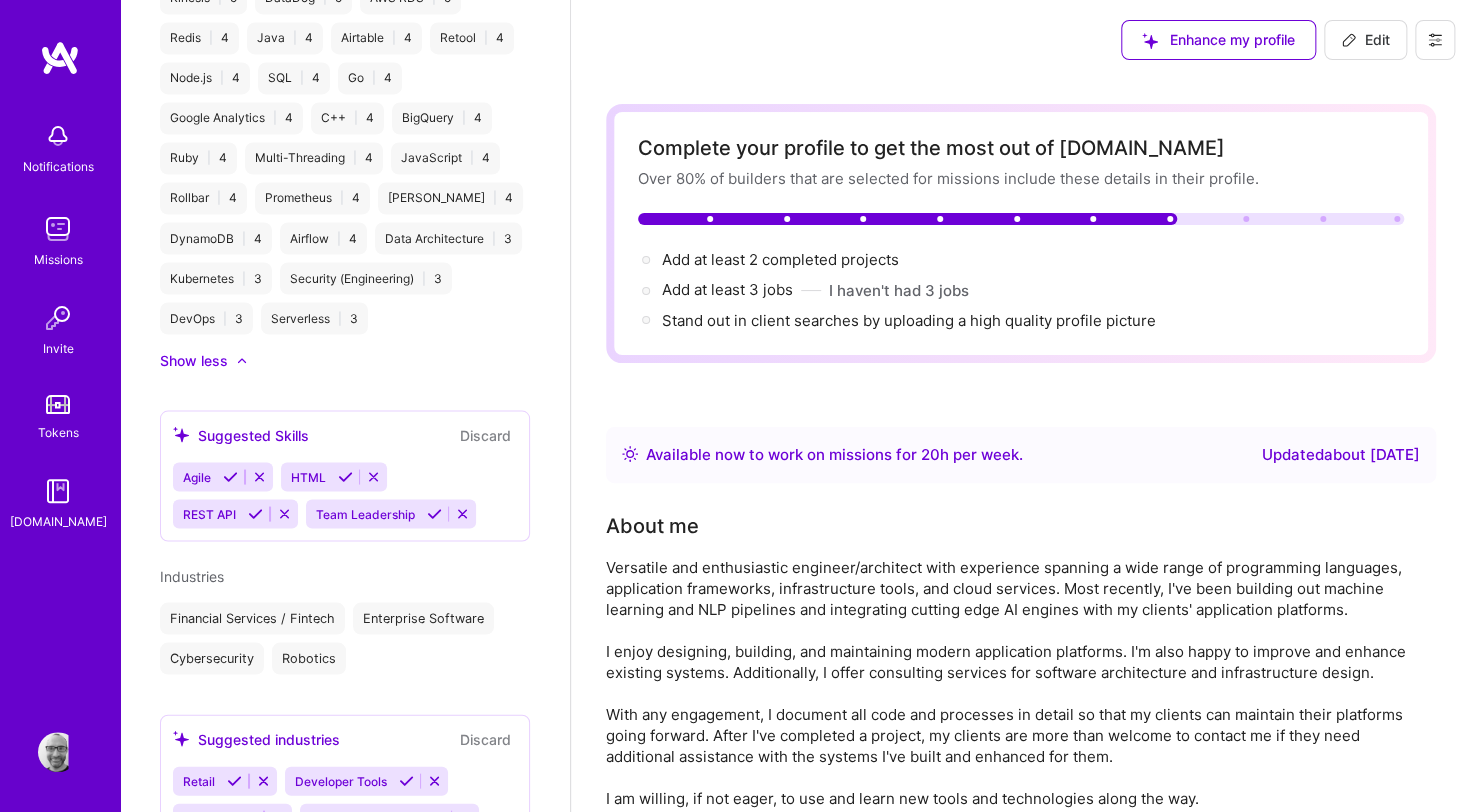 click at bounding box center [259, 476] 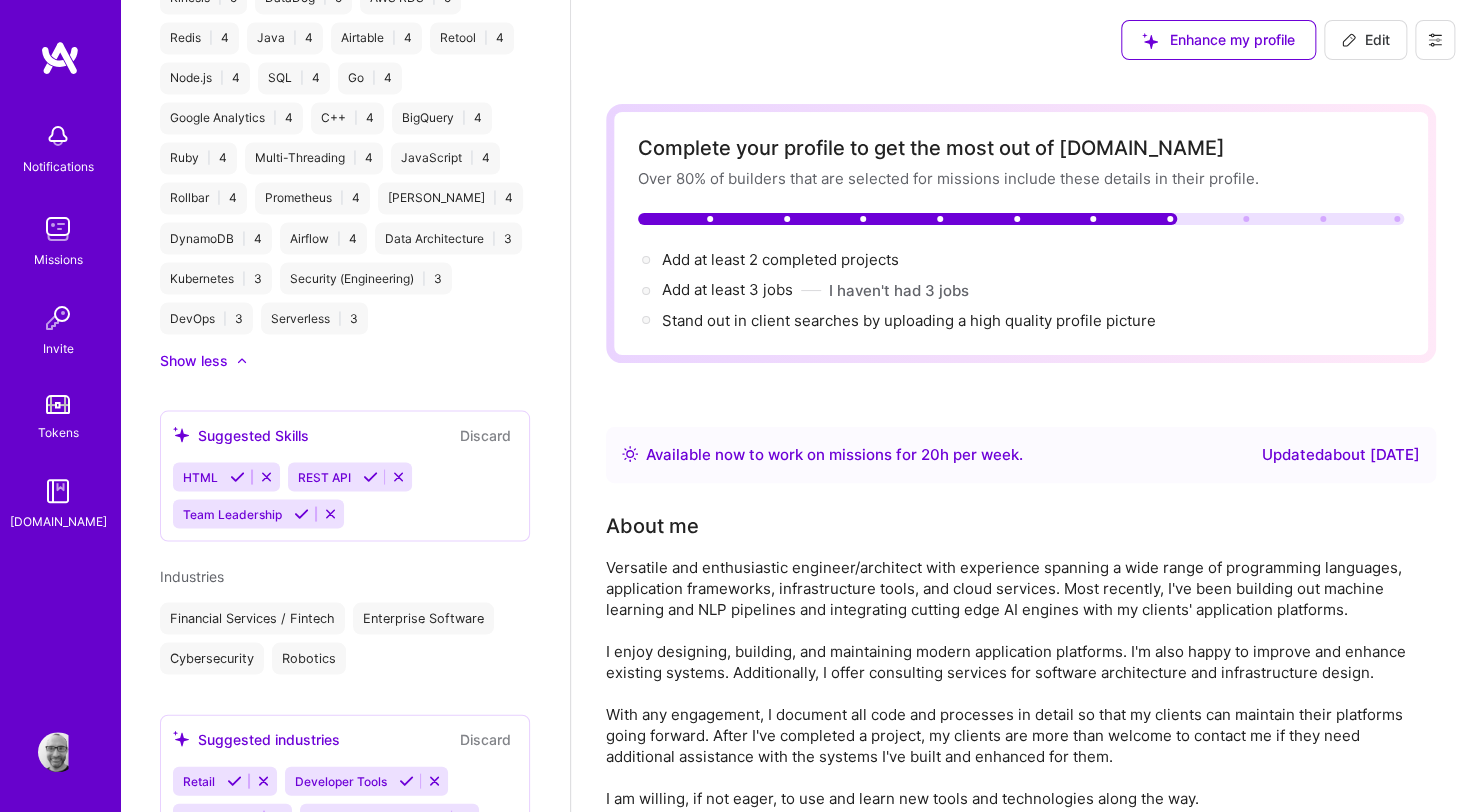 click at bounding box center [266, 476] 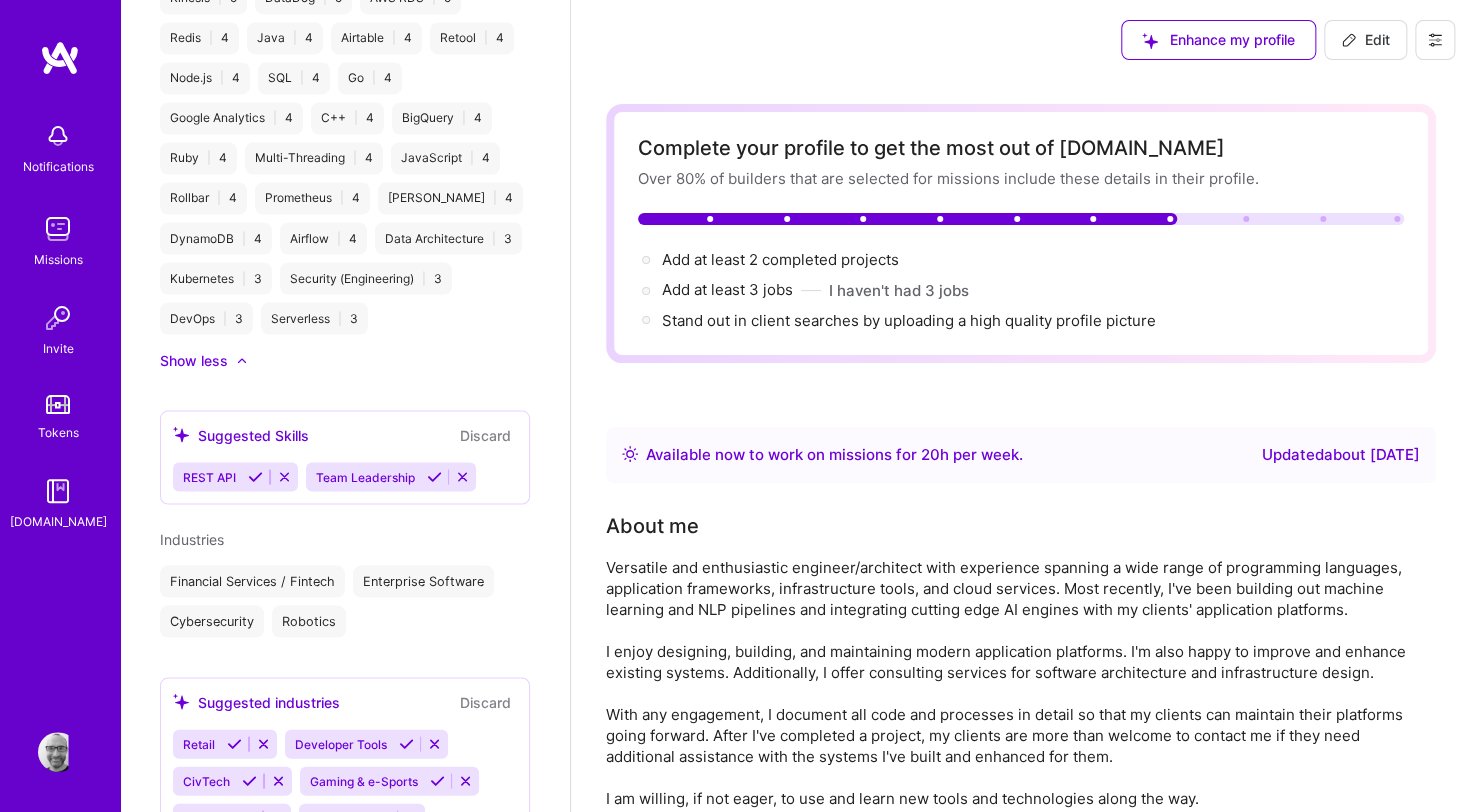 click on "Suggested Skills" at bounding box center (241, 434) 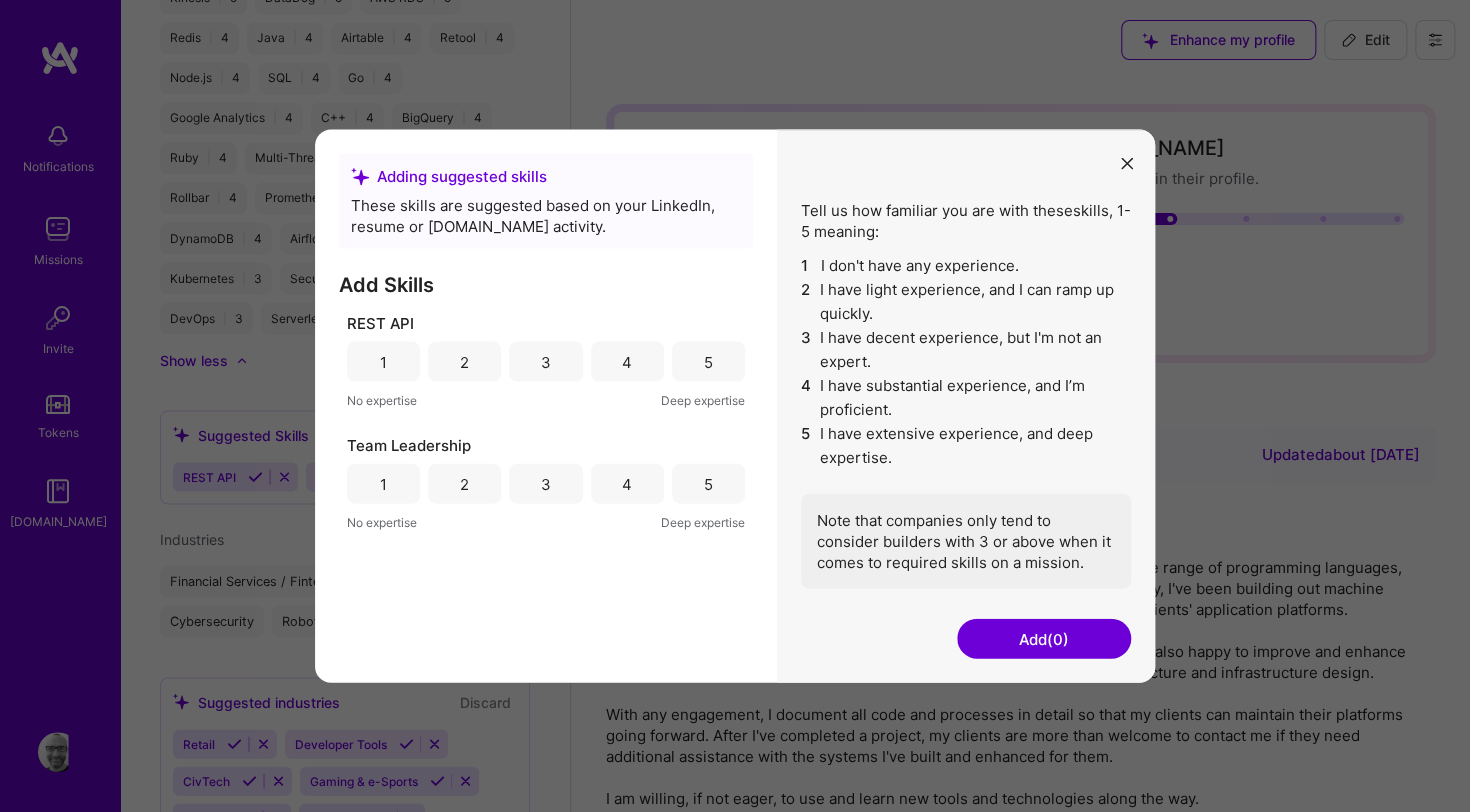 click on "5" at bounding box center [708, 362] 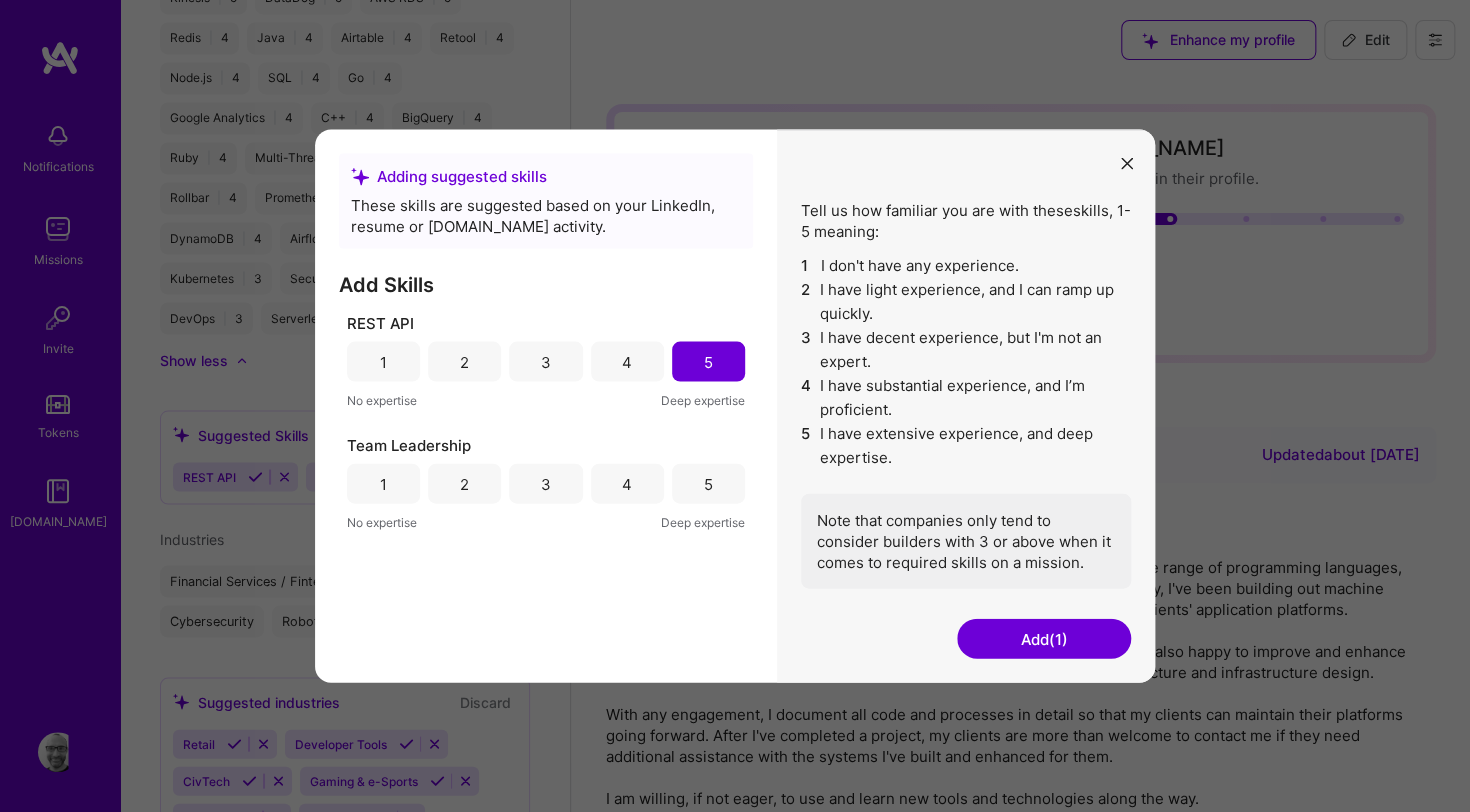 click on "5" at bounding box center (708, 483) 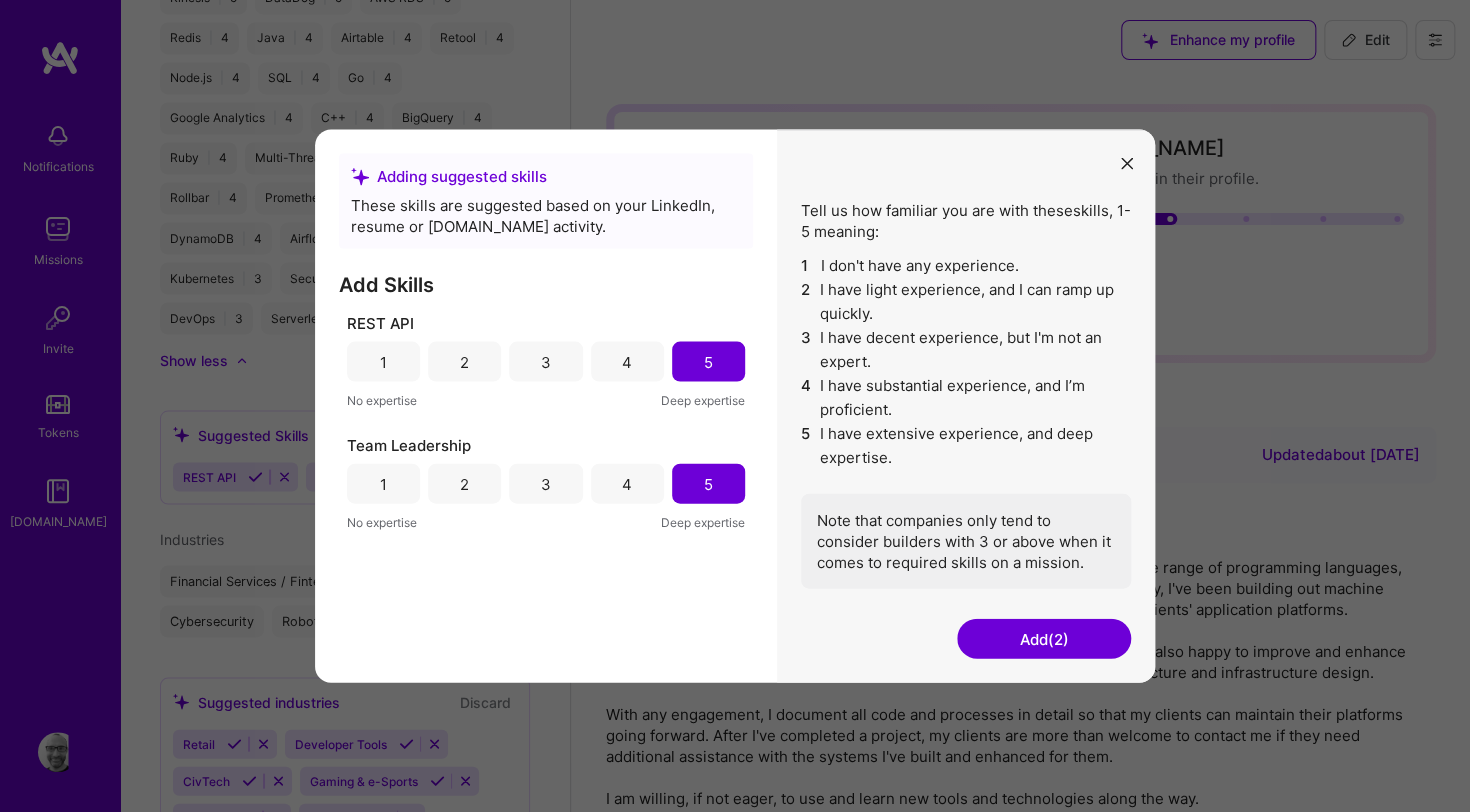 click on "Add  (2)" at bounding box center (1044, 639) 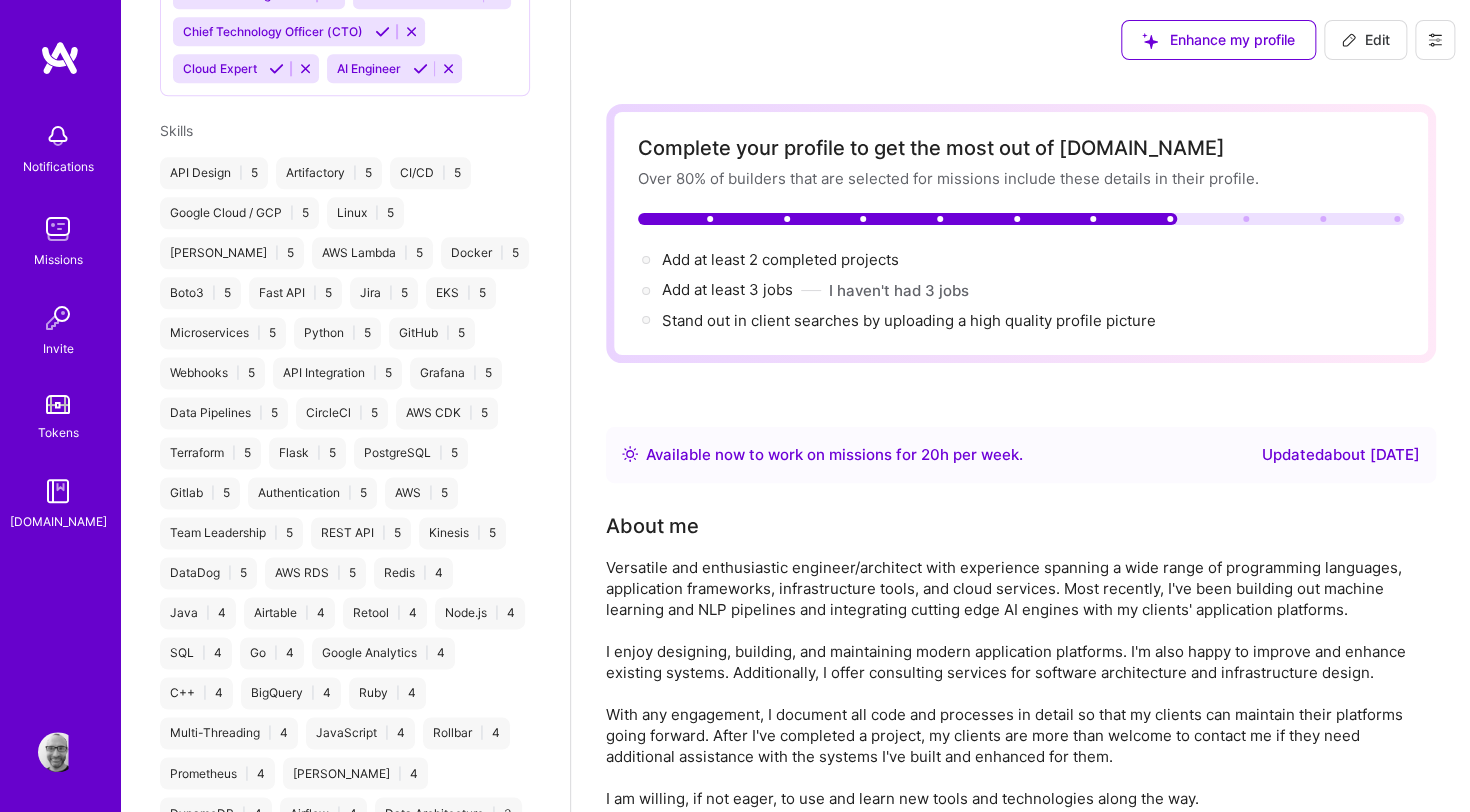 scroll, scrollTop: 1048, scrollLeft: 0, axis: vertical 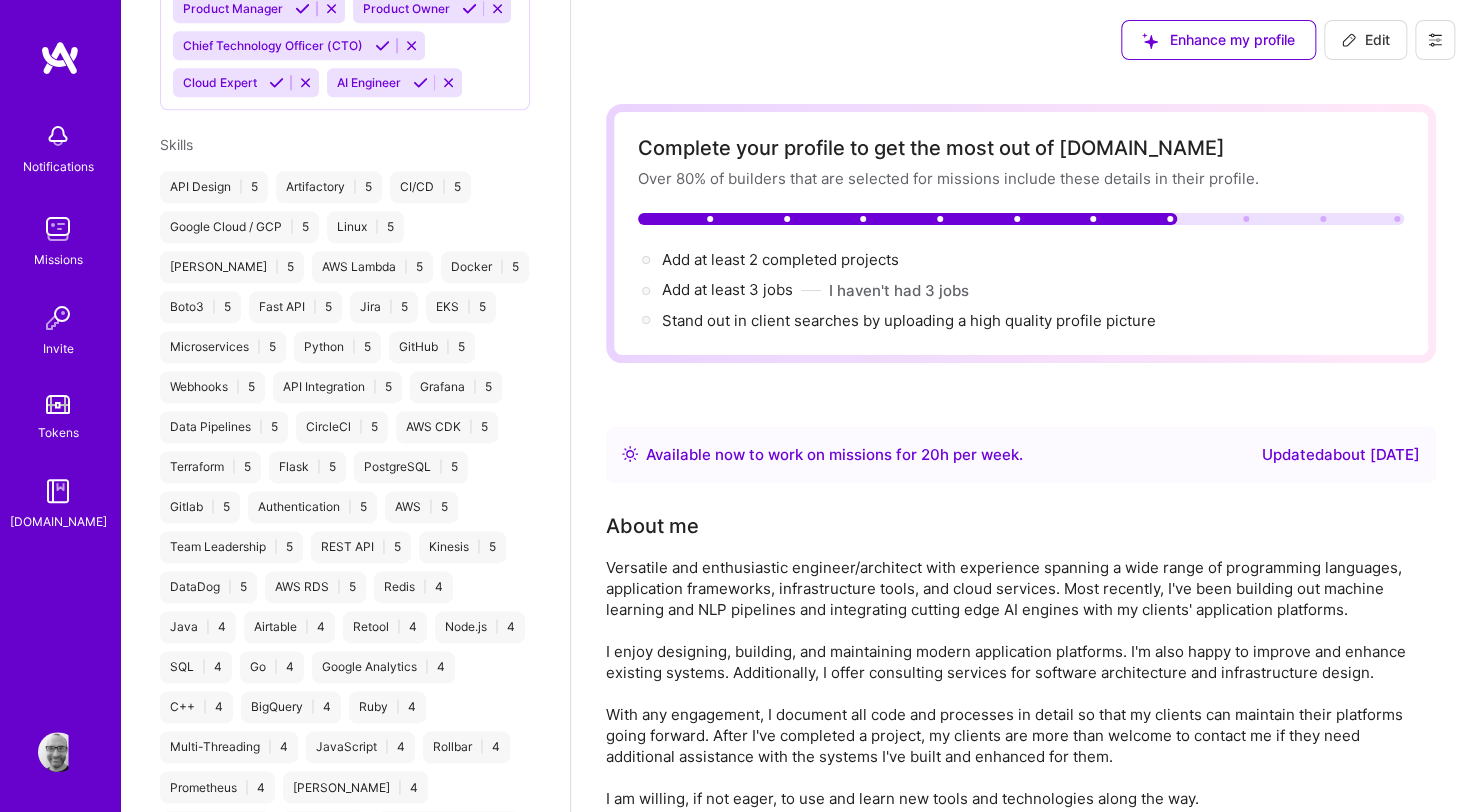click on "Edit" at bounding box center [1365, 40] 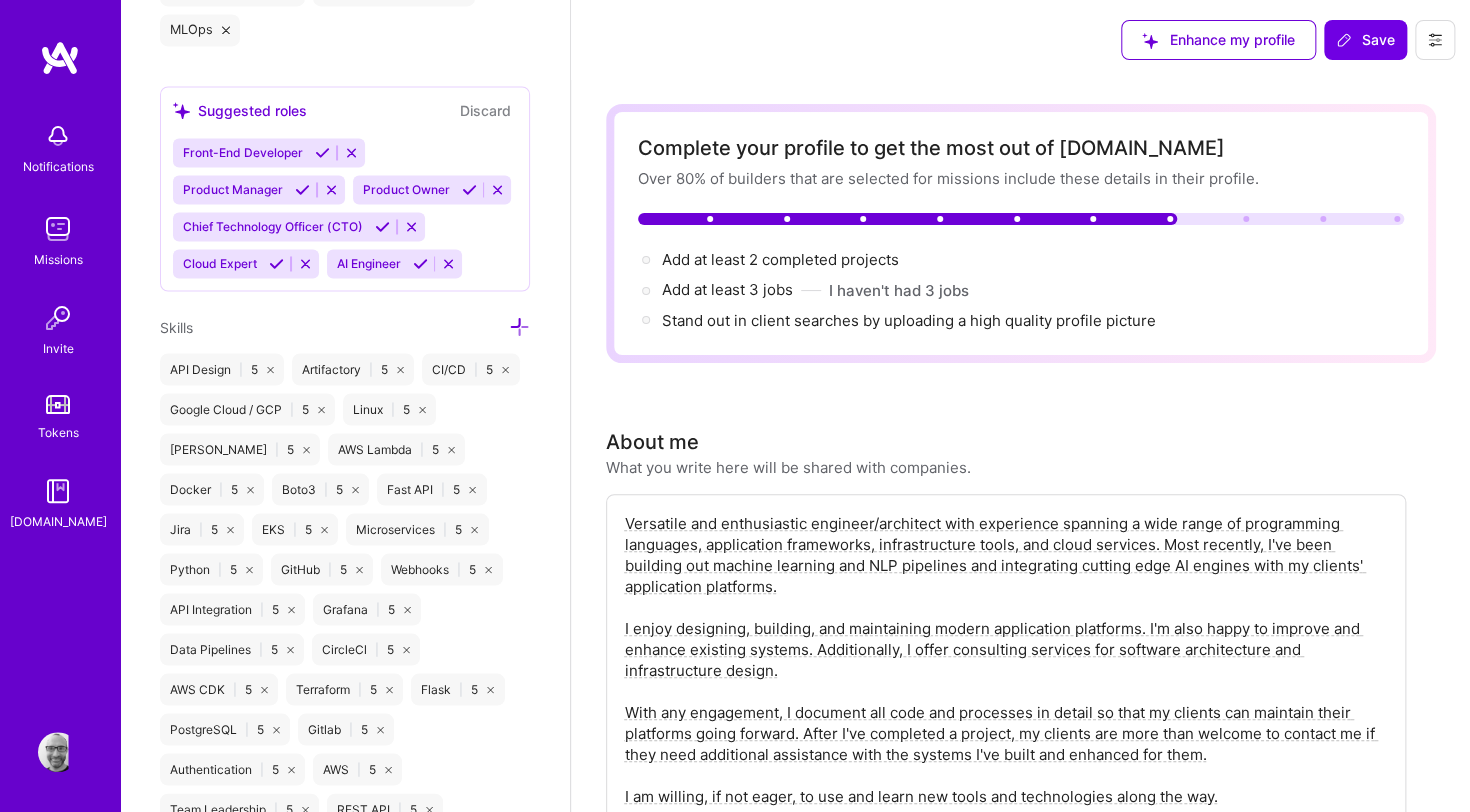 scroll, scrollTop: 1611, scrollLeft: 0, axis: vertical 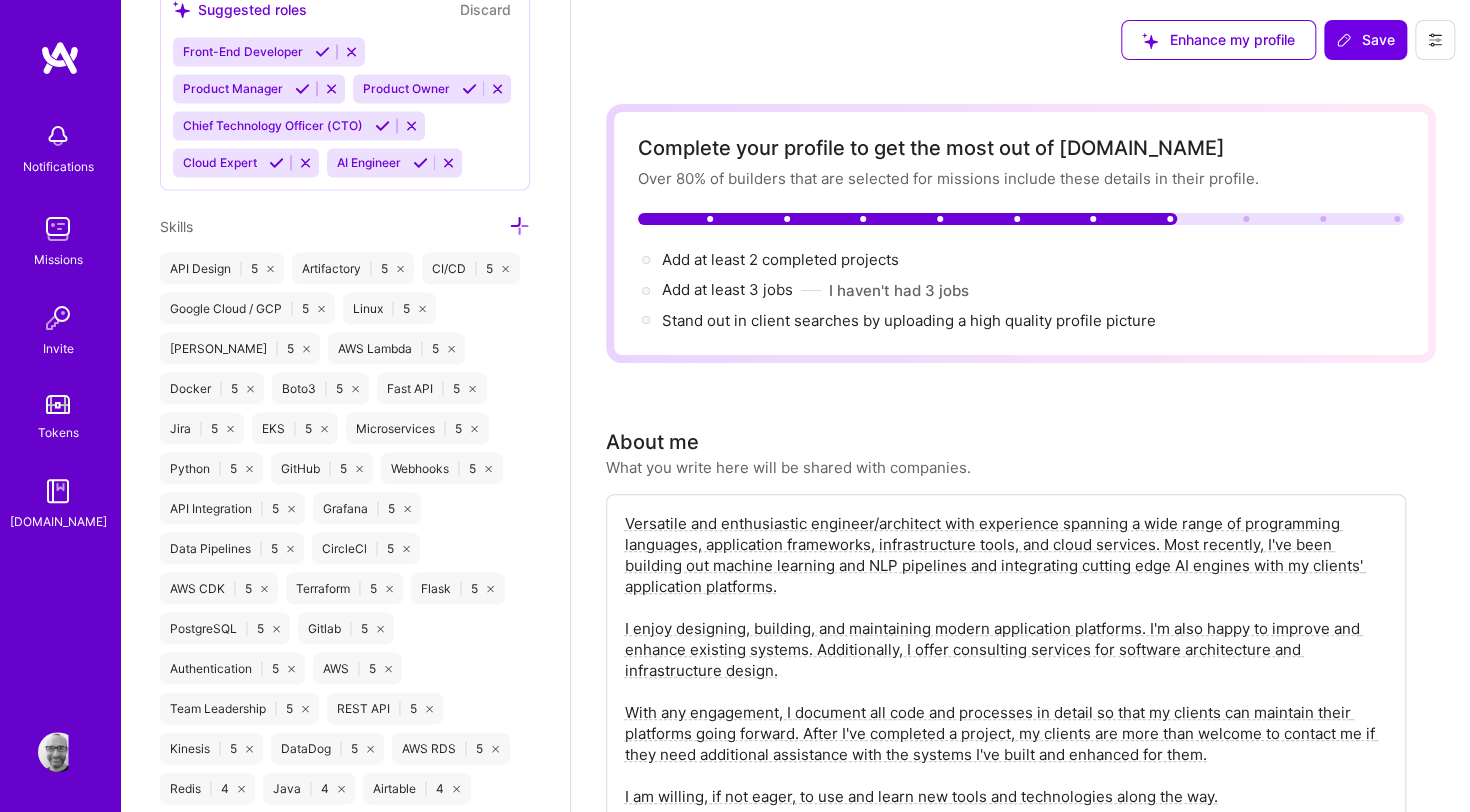 click at bounding box center (519, 225) 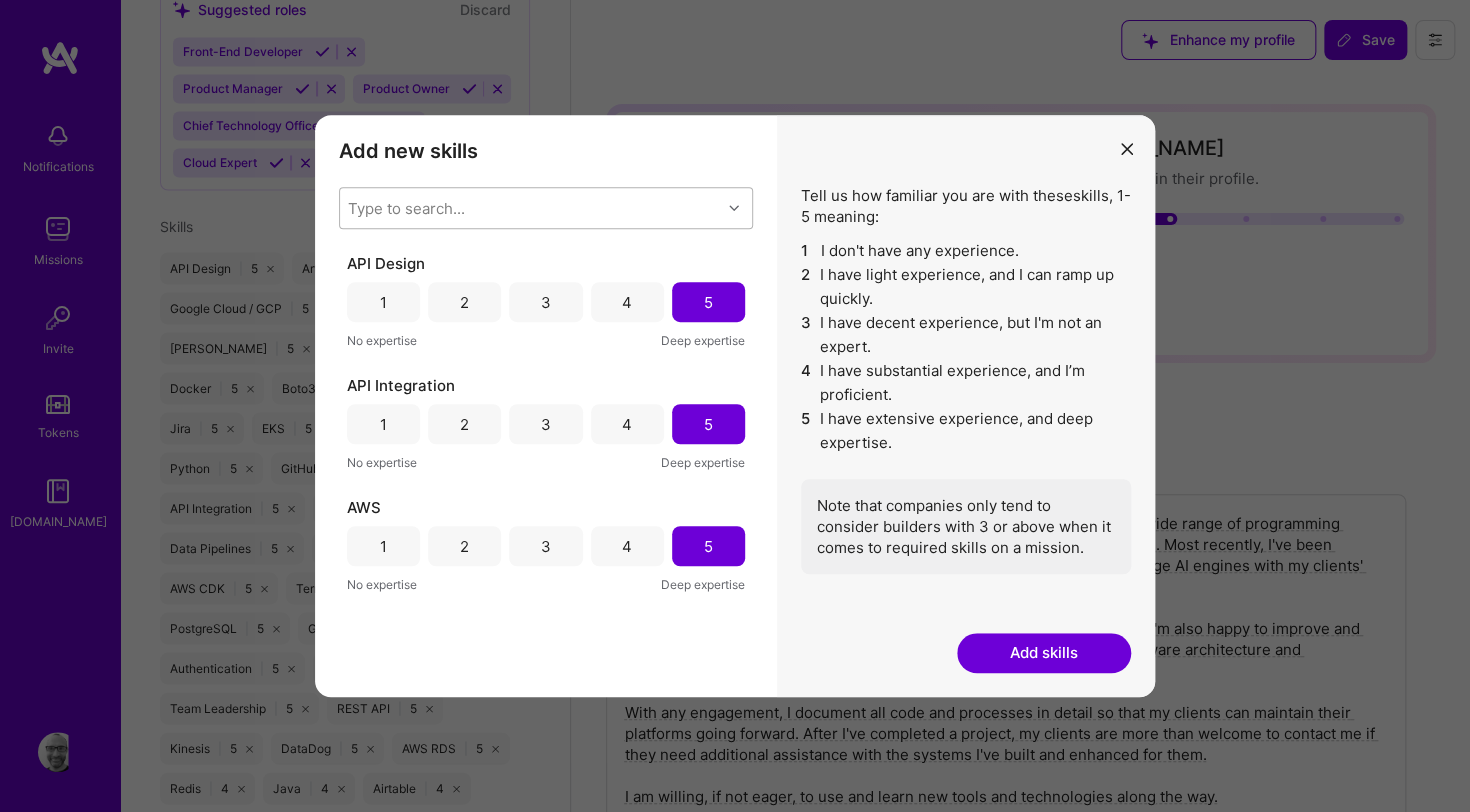 click on "Type to search..." at bounding box center [530, 208] 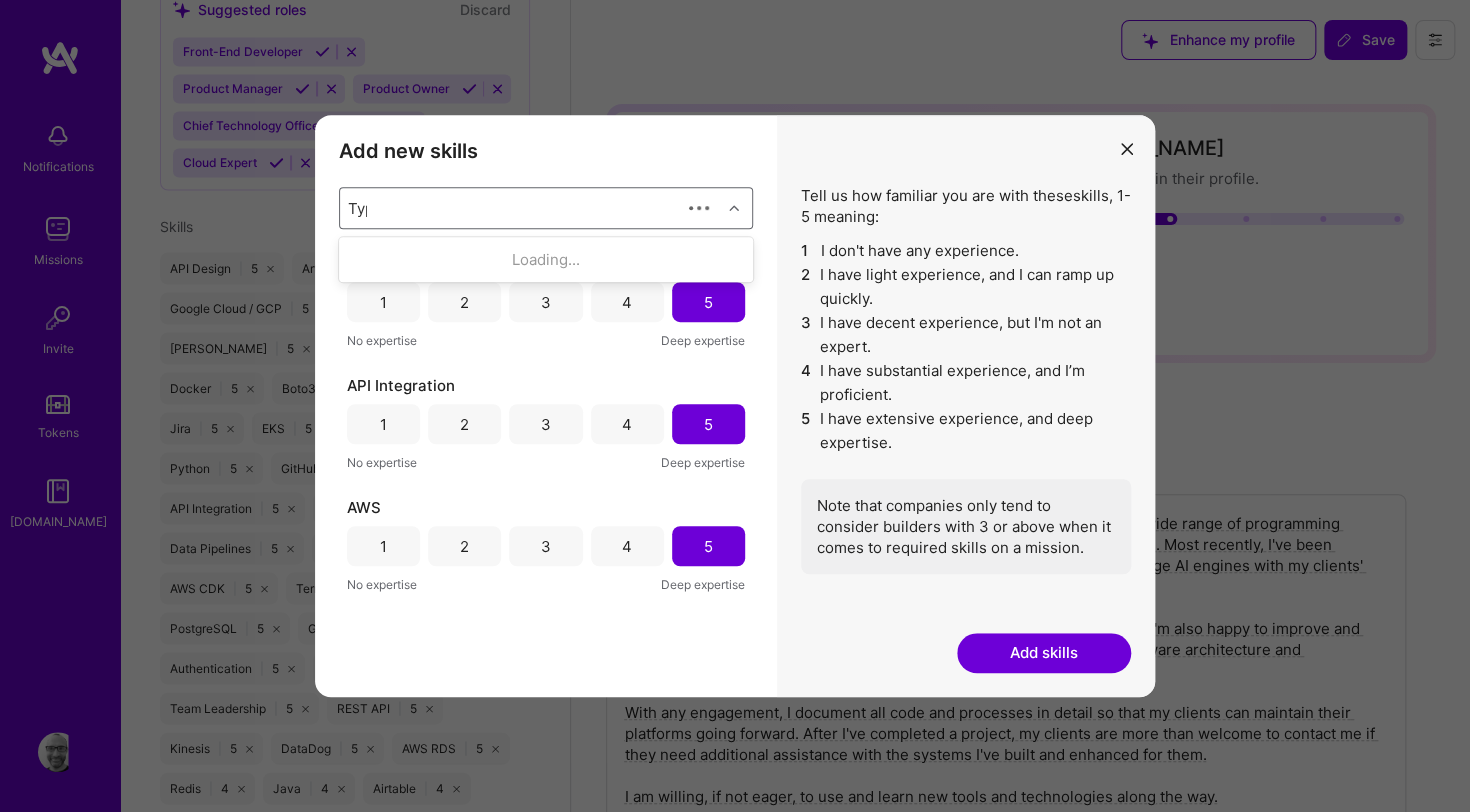 type on "Type" 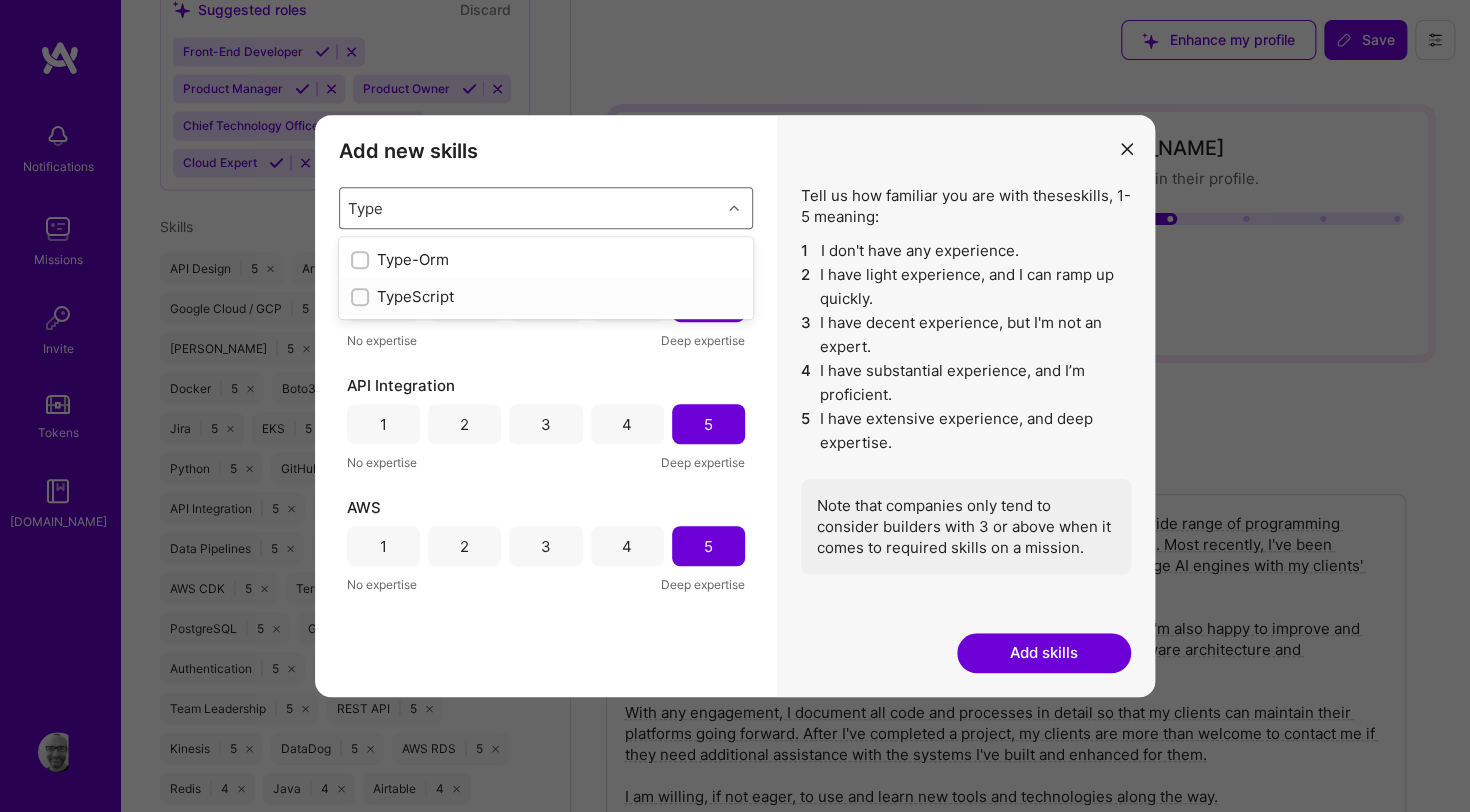 click on "TypeScript" at bounding box center (546, 296) 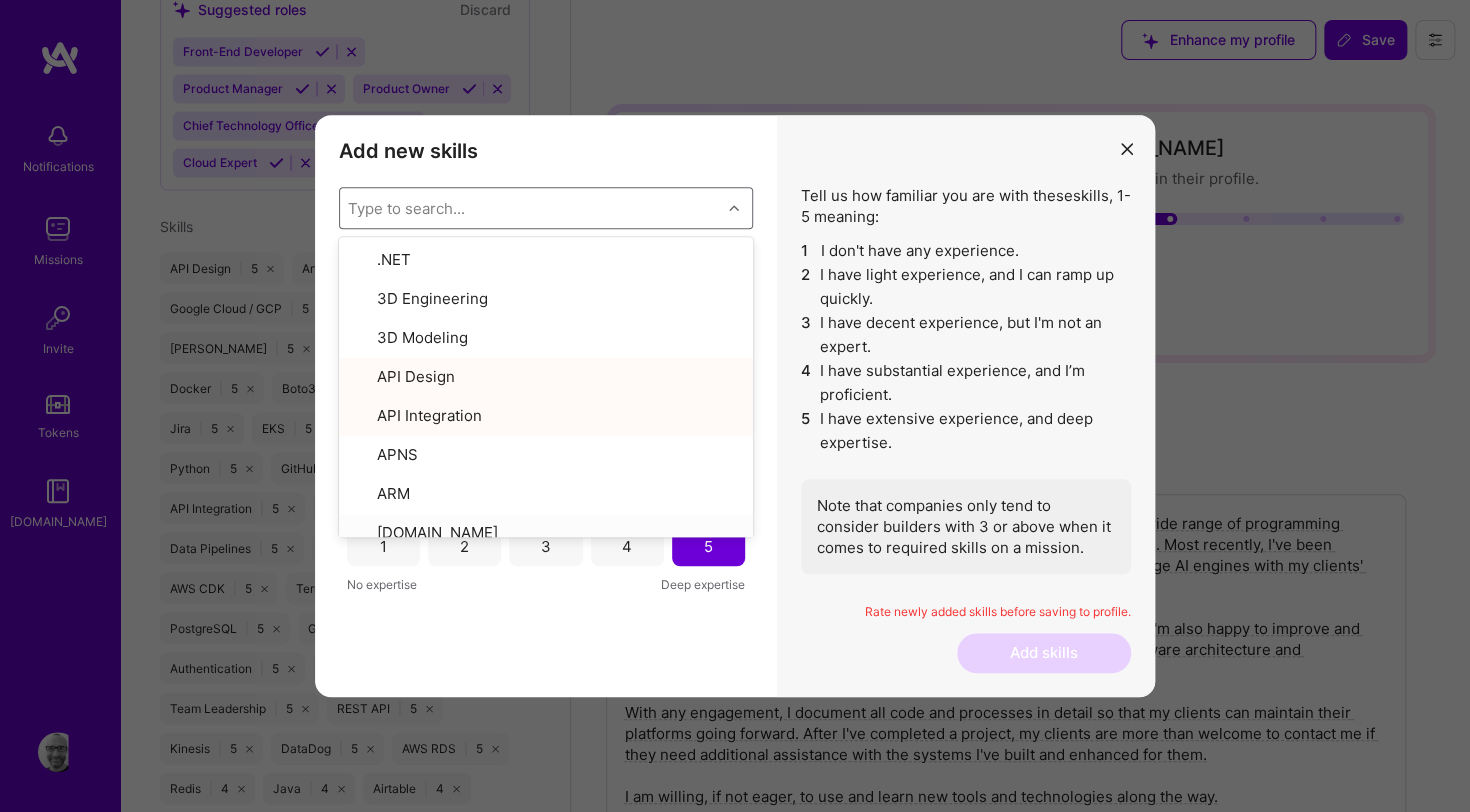 click on "Add new skills Tell us how familiar you are with given skills, using between 1 (No experience) and 5 (Expert). option TypeScript, selected. option [DOMAIN_NAME] focused, 8 of 378. 378 results available. Use Up and Down to choose options, press Enter to select the currently focused option, press Escape to exit the menu, press Tab to select the option and exit the menu. Type to search... .NET 3D Engineering 3D Modeling API Design API Integration APNS ARM [DOMAIN_NAME] AWS AWS Aurora AWS BETA AWS CDK AWS CloudFormation AWS Lambda AWS Neptune AWS RDS Ada Adobe Creative Cloud Adobe Experience Manager Affiliate Marketing Agile Agora Airflow Airtable Algorithm Design Amazon Athena Amplitude Analytics Android Angular Angular.js Ansible Apache [PERSON_NAME] Apex (Salesforce) Apollo App Clip (iOS) ArangoDB Artifactory Artificial Intelligence (AI) Assembly [DOMAIN_NAME] [PERSON_NAME] Authentication Automated Testing Azure BLE (Bluetooth) Babylon.js Backbone.js Backlog Prioritization BigQuery Blockchain / Crypto Blog Bloomreach Bootstrap JS Boto3 C C#" at bounding box center [546, 406] 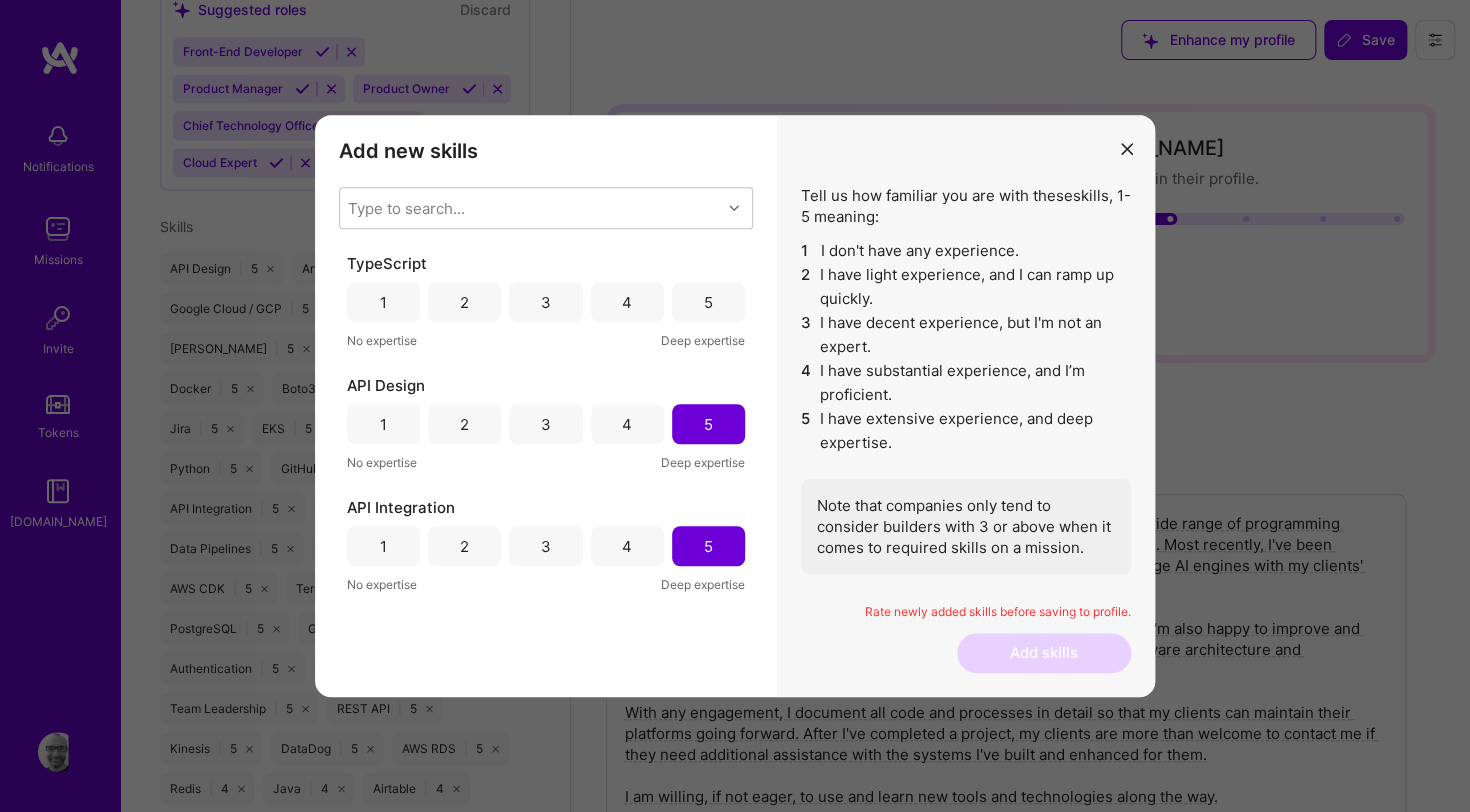 click on "4" at bounding box center (627, 302) 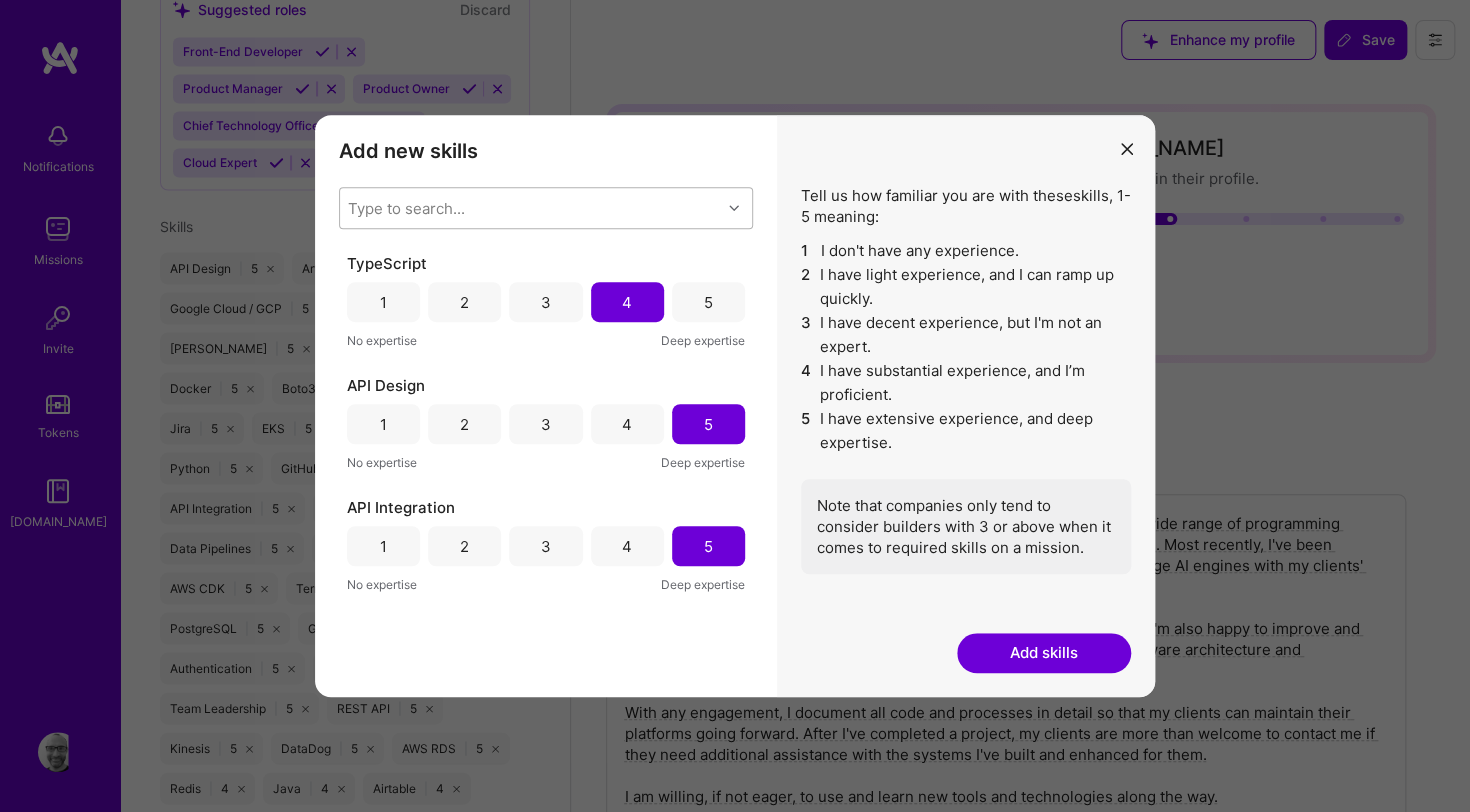 click on "Type to search..." at bounding box center (530, 208) 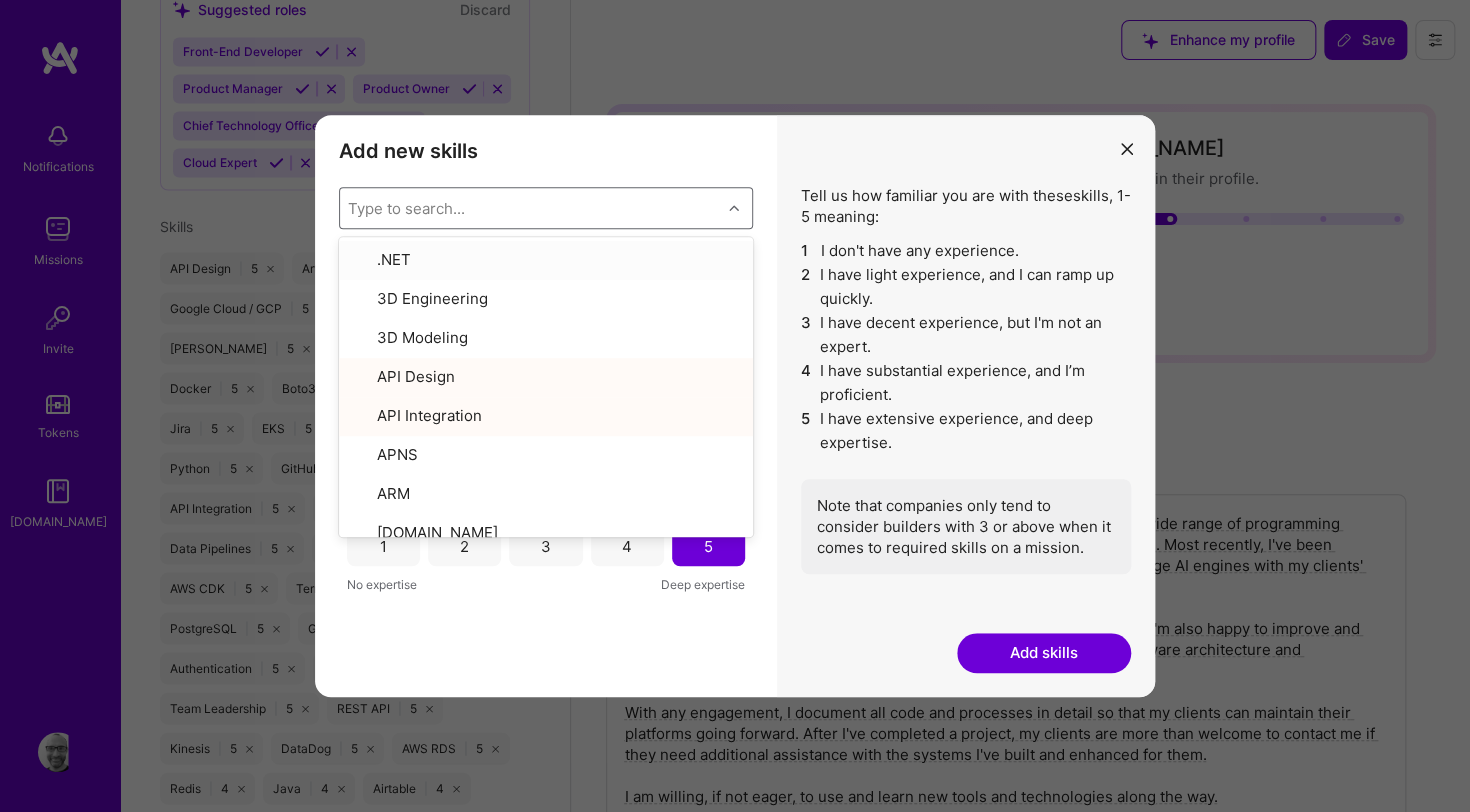 click on "3 I have decent experience, but I'm not an expert." at bounding box center [966, 335] 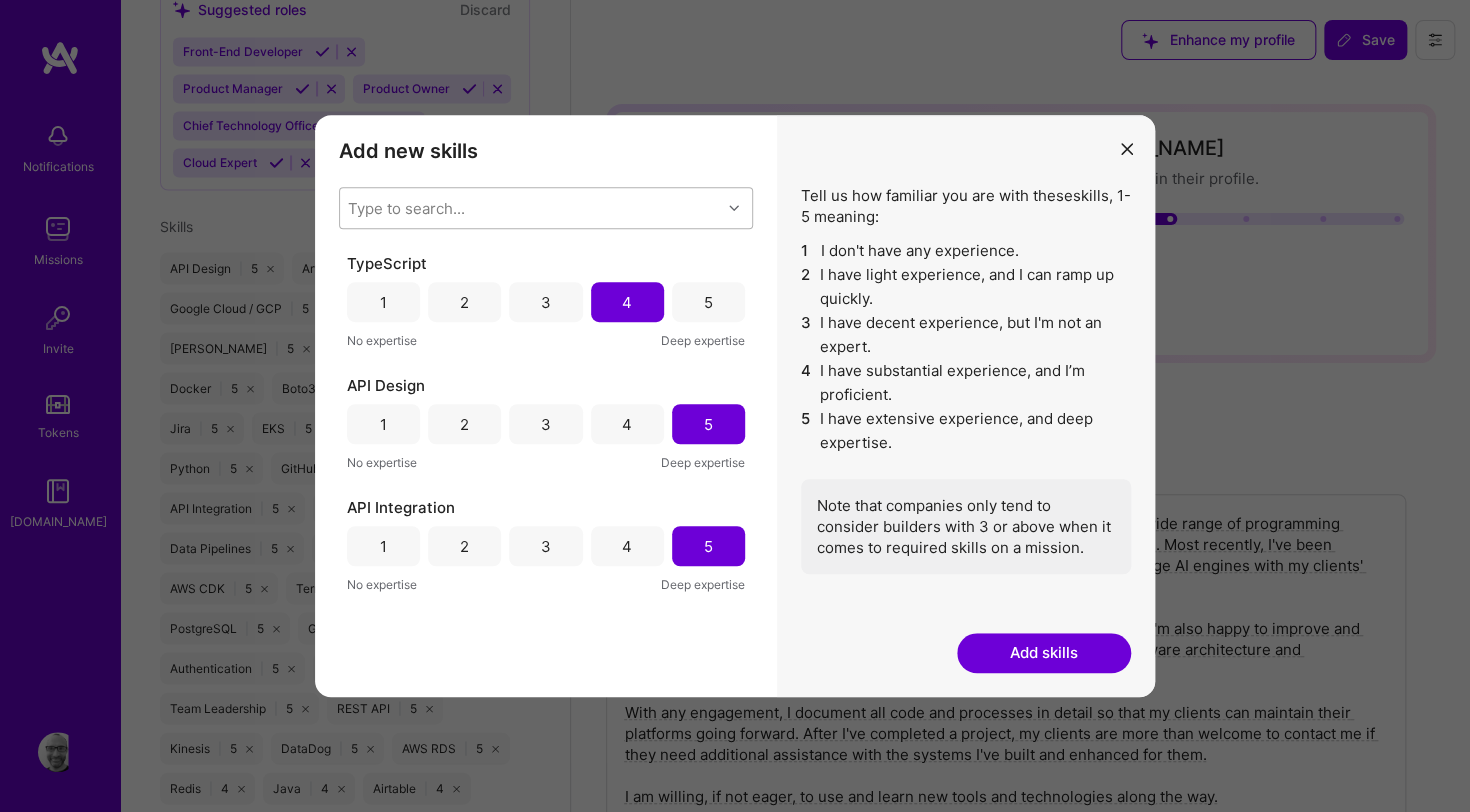 click on "Type to search..." at bounding box center [530, 208] 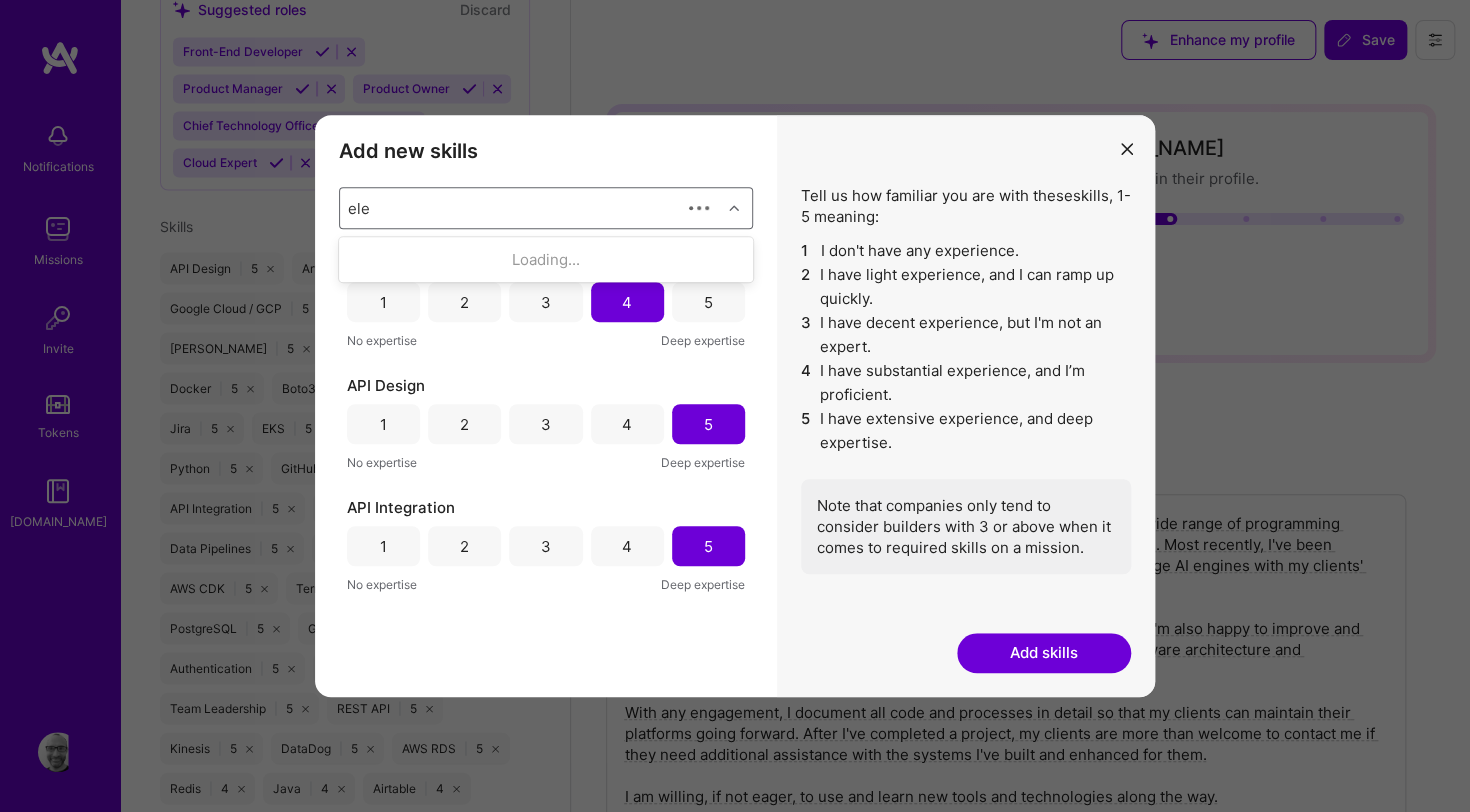 type on "elec" 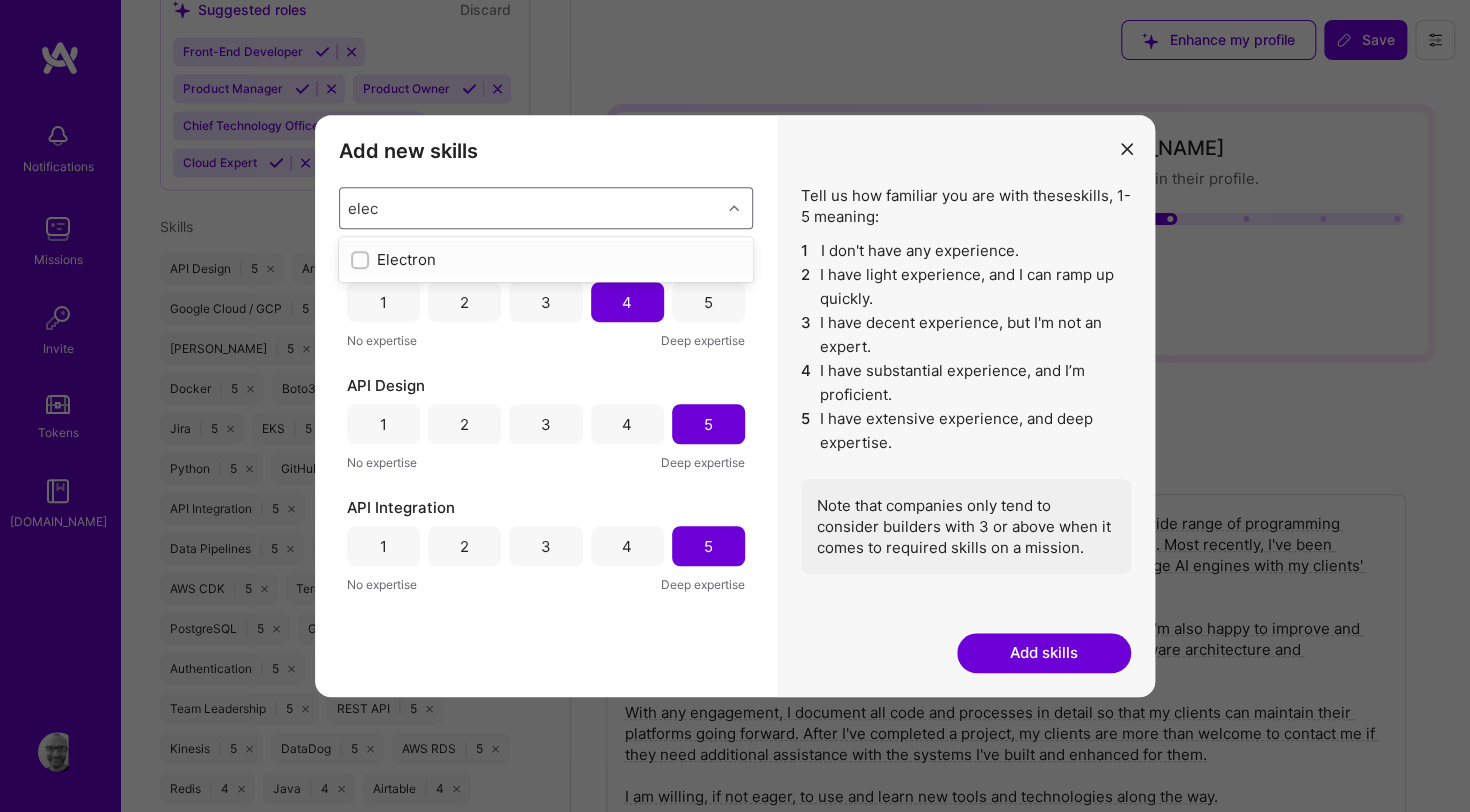 click on "Electron" at bounding box center (546, 259) 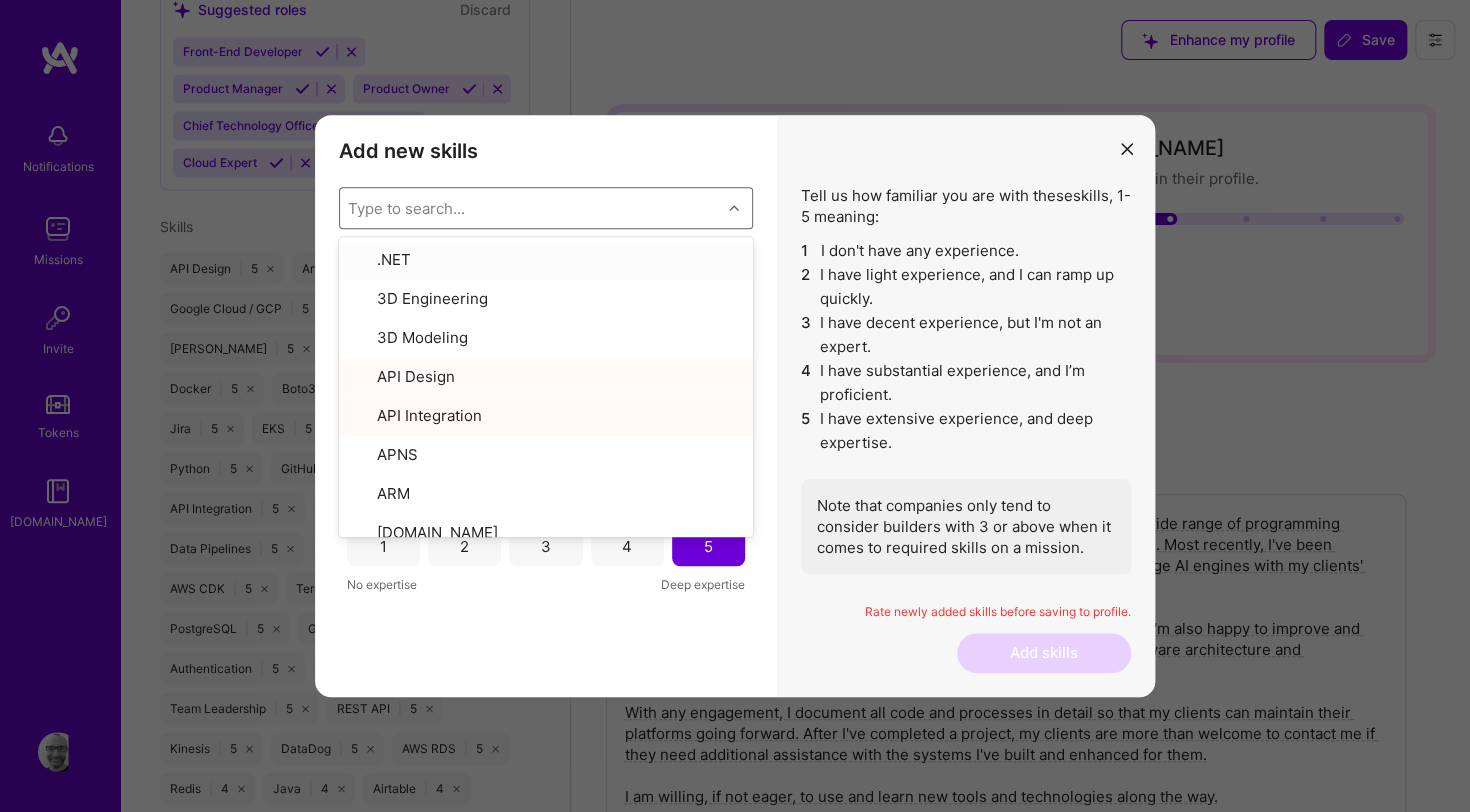 click on "2 I have light experience, and I can ramp up quickly." at bounding box center (966, 287) 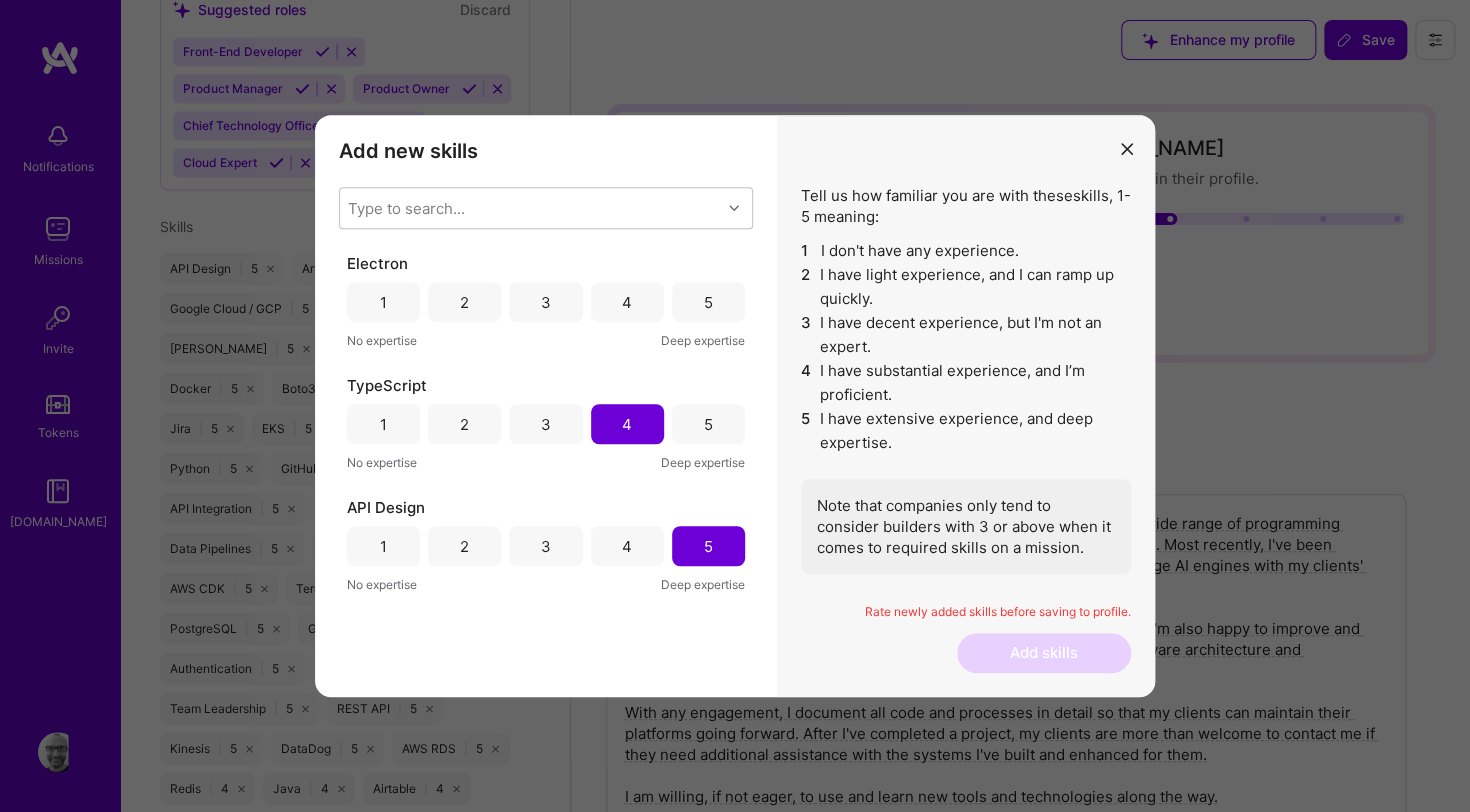 click on "3" at bounding box center (546, 302) 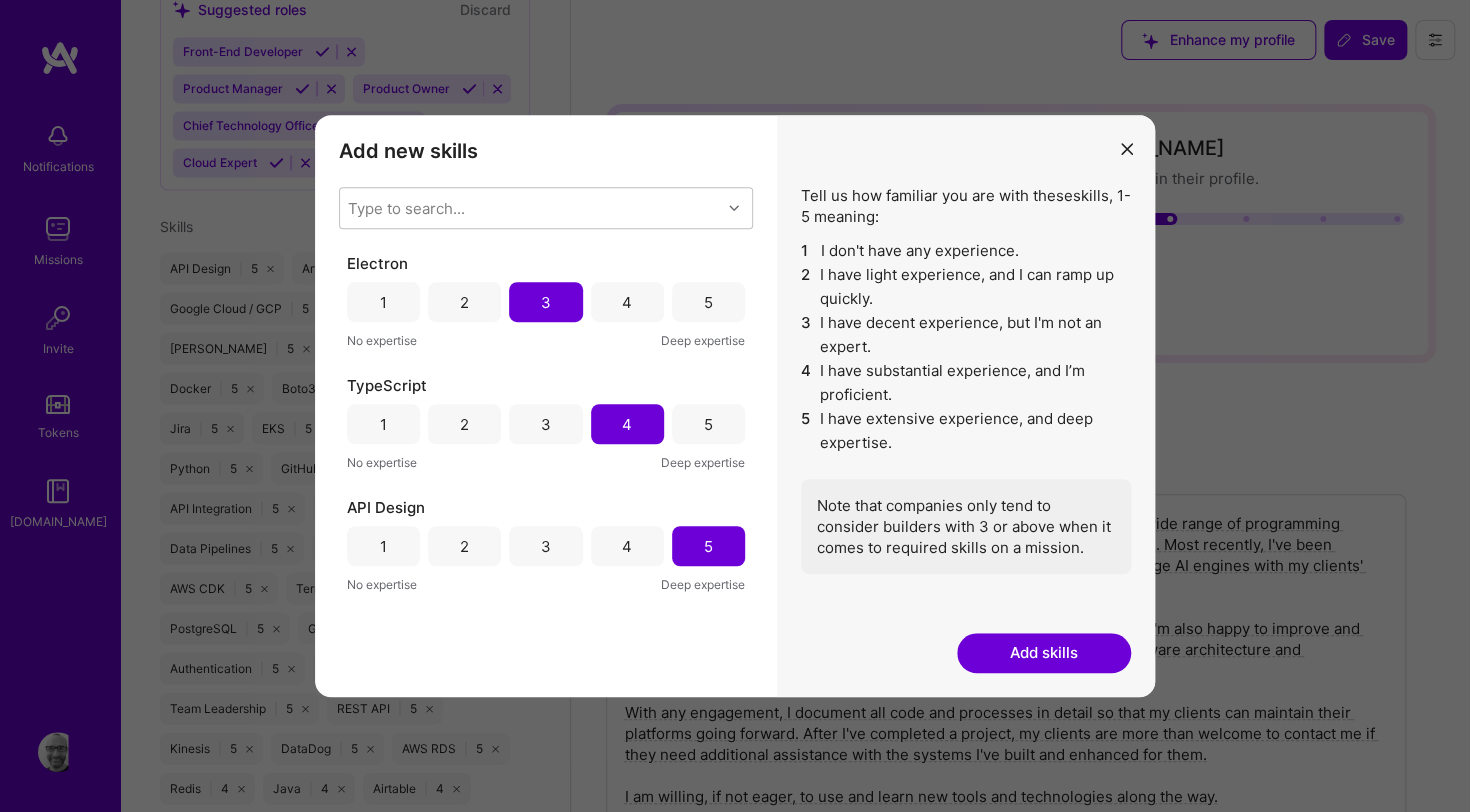 click on "4" at bounding box center (627, 302) 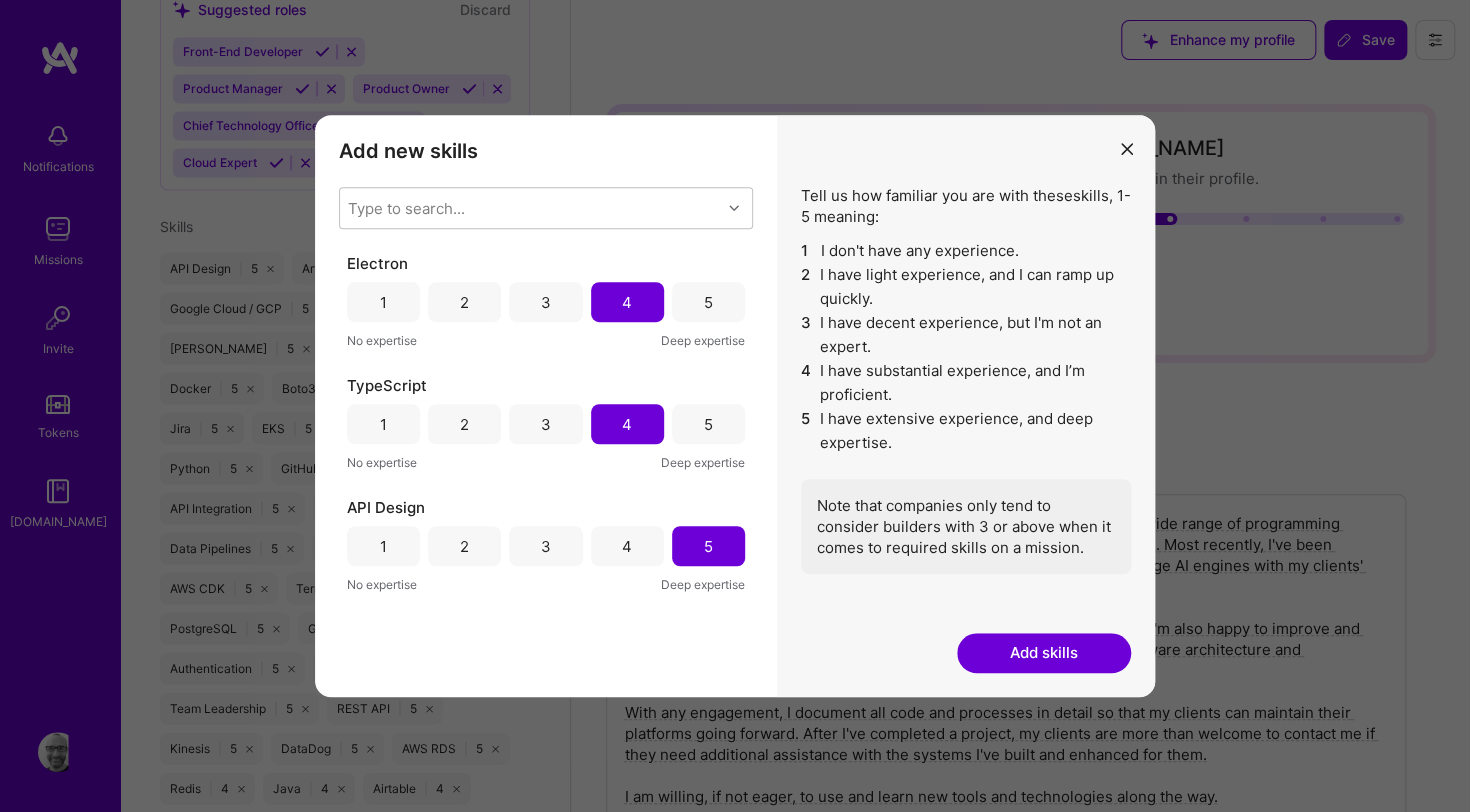 click on "Add skills" at bounding box center [1044, 653] 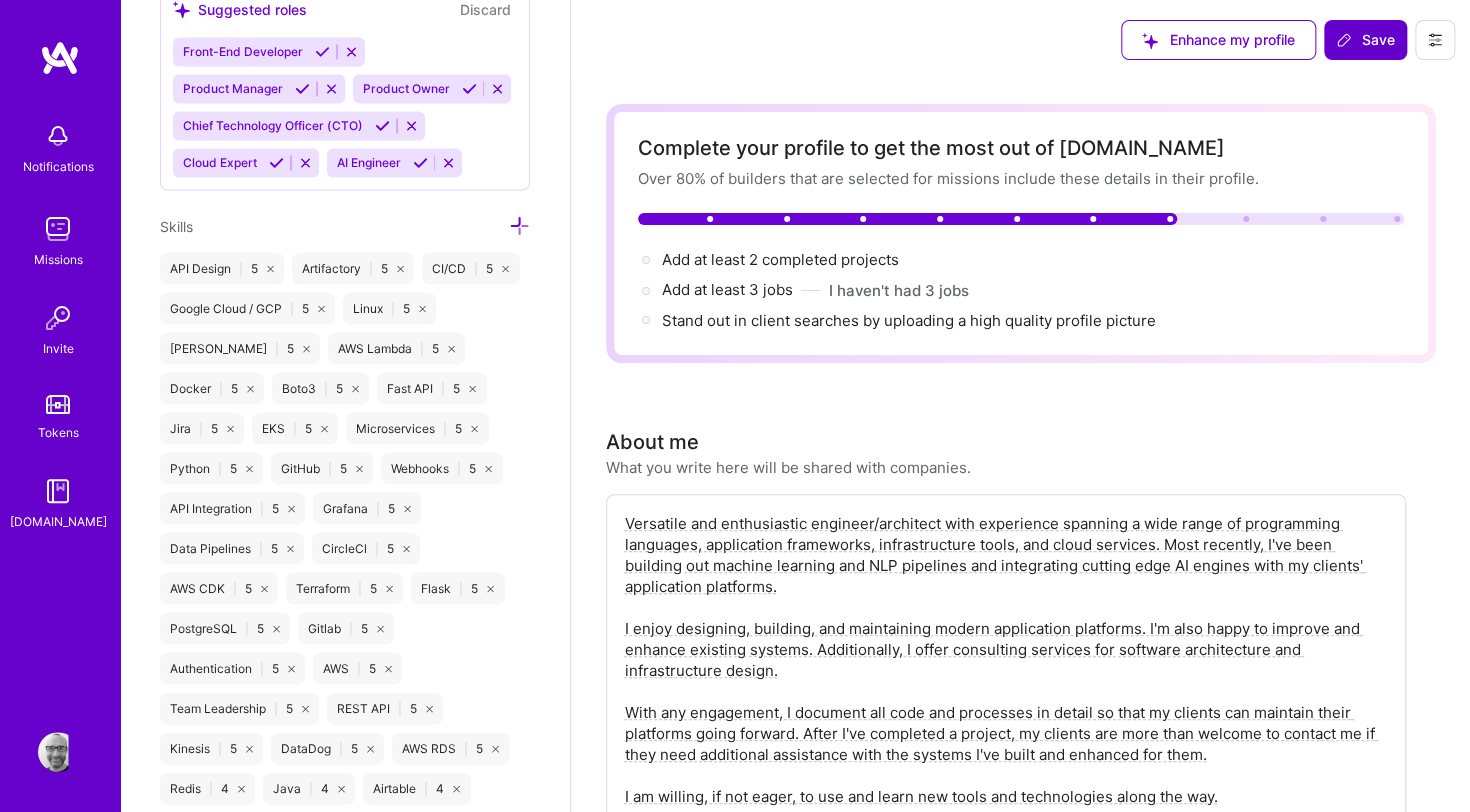 click on "Save" at bounding box center (1365, 40) 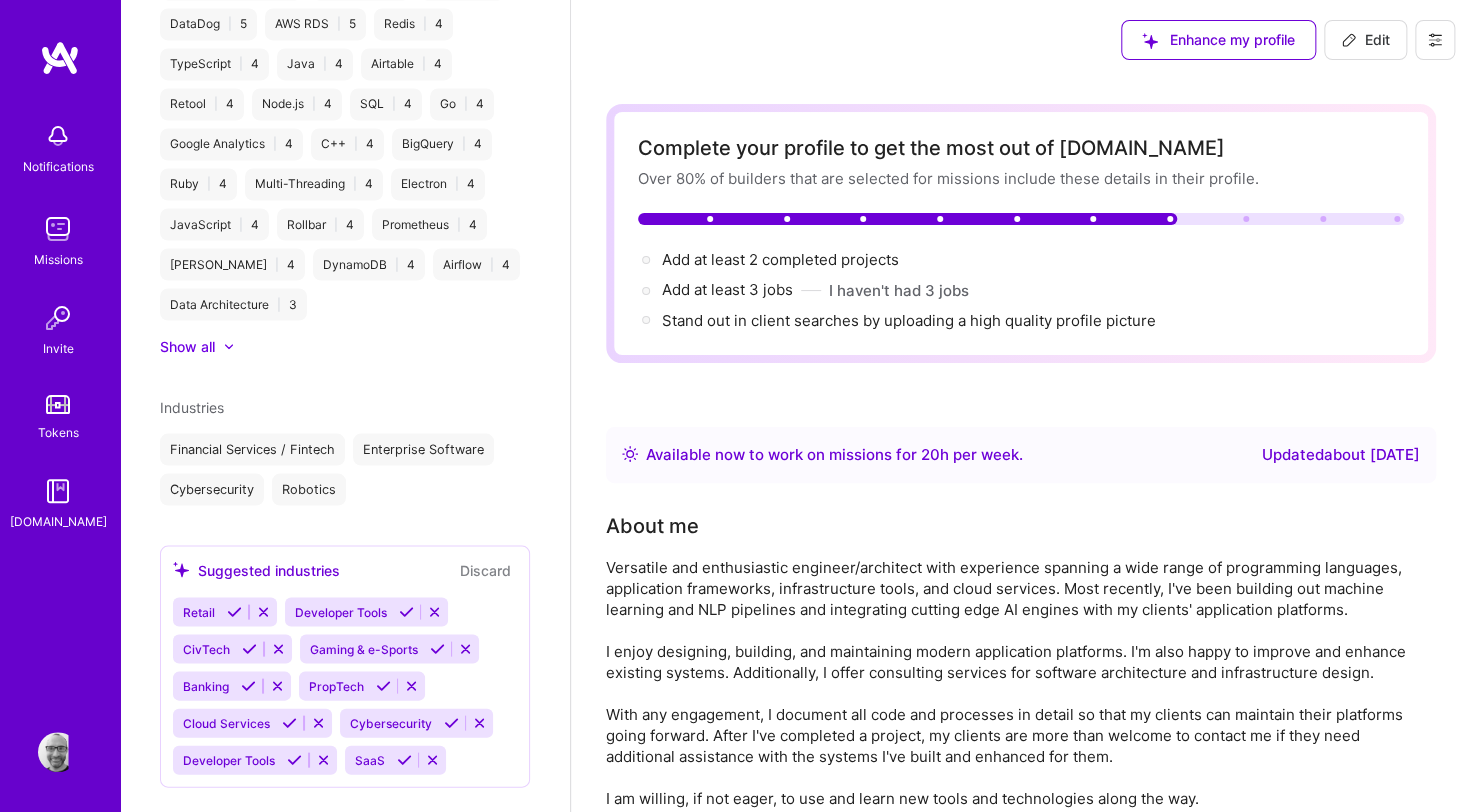 scroll, scrollTop: 972, scrollLeft: 0, axis: vertical 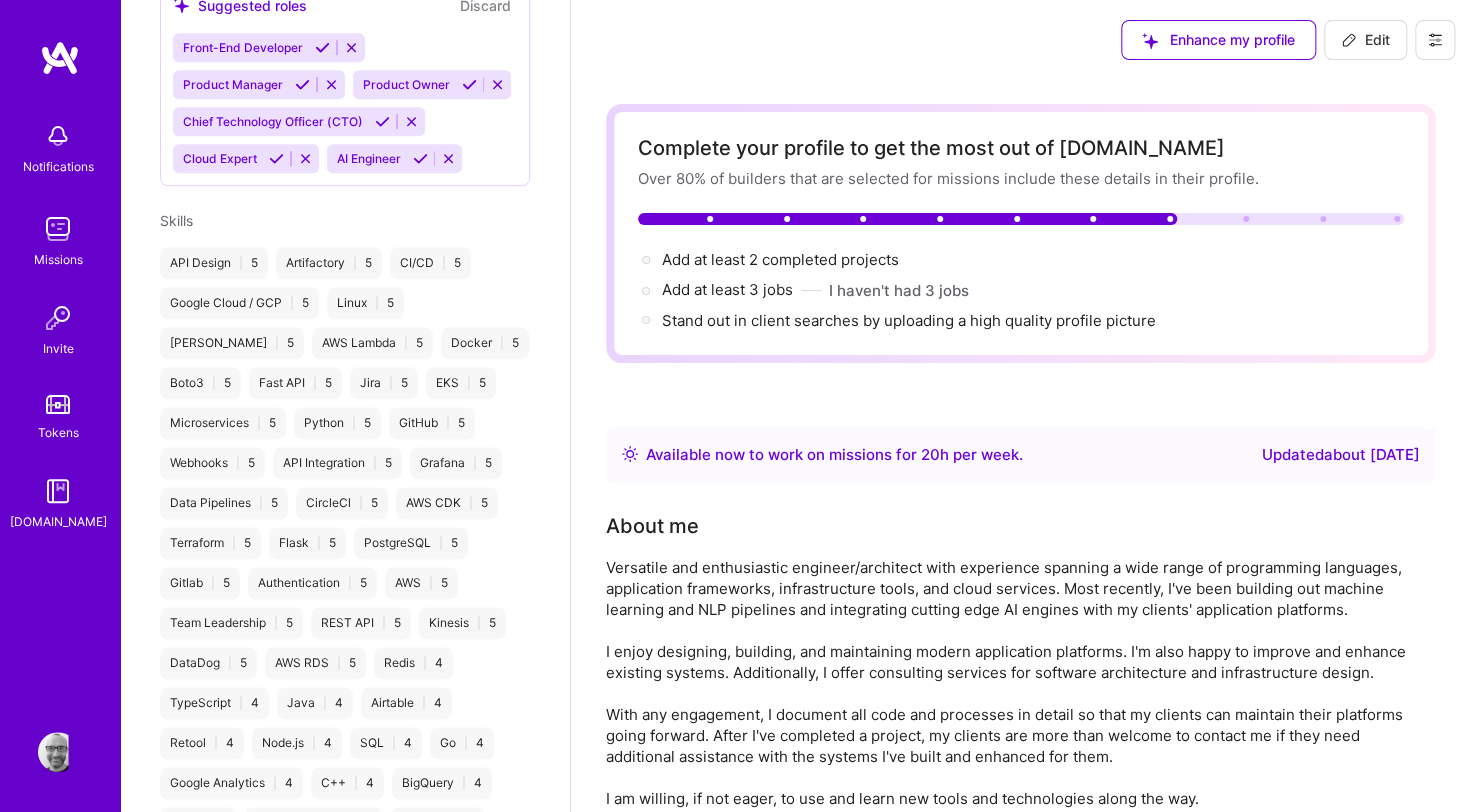 click at bounding box center (58, 229) 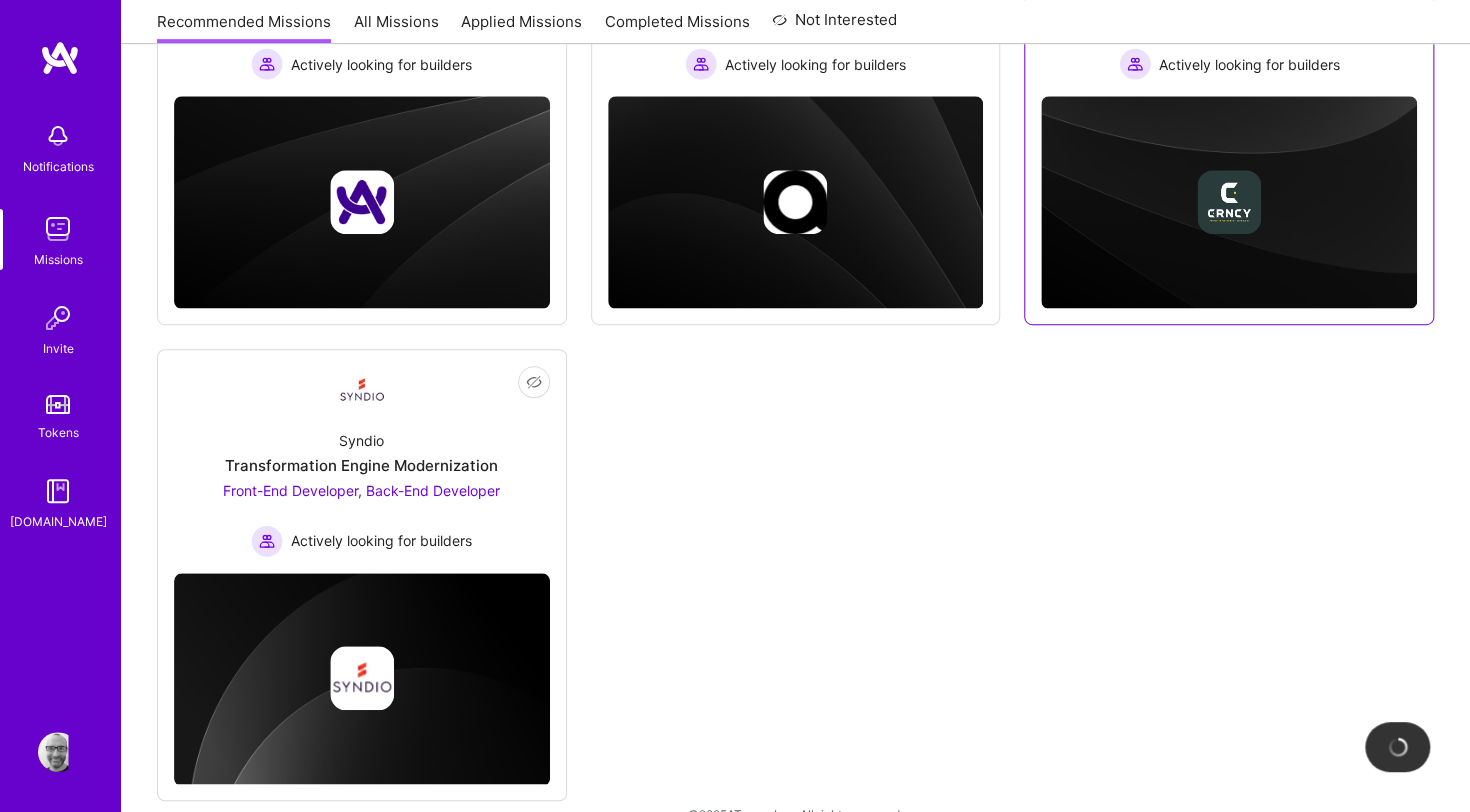 scroll, scrollTop: 501, scrollLeft: 0, axis: vertical 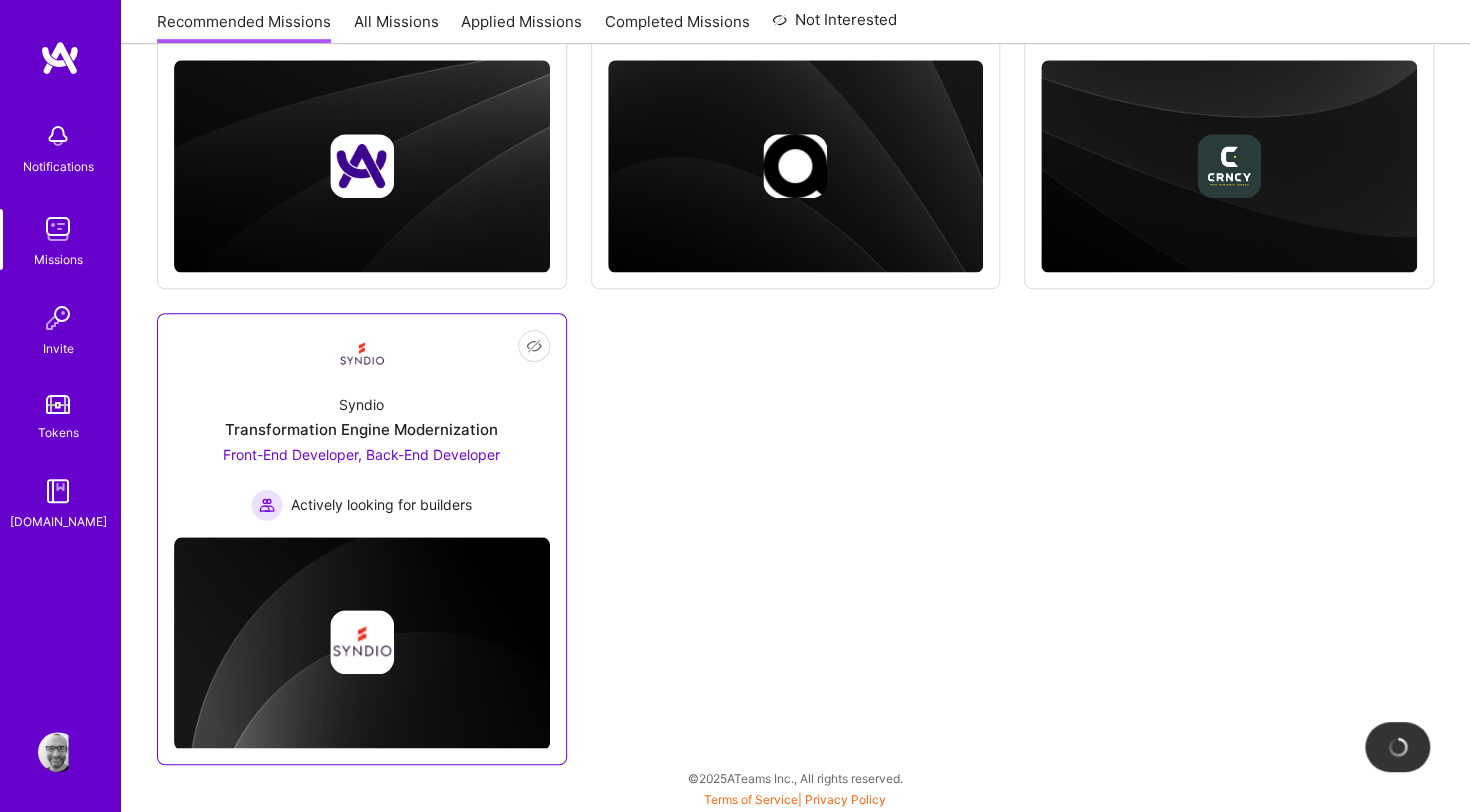 click on "Syndio Transformation Engine Modernization Front-End Developer, Back-End Developer   Actively looking for builders" at bounding box center (362, 449) 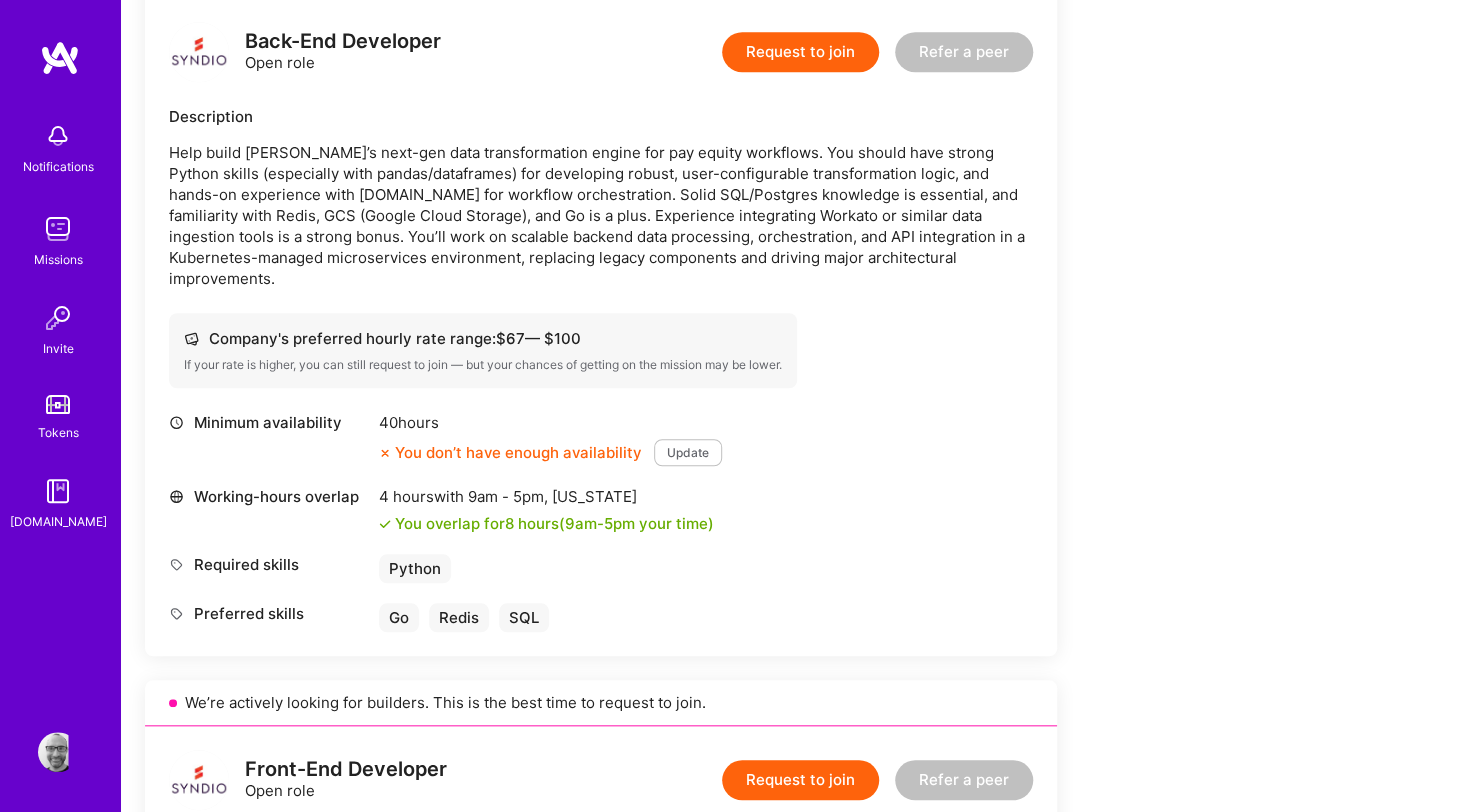 scroll, scrollTop: 0, scrollLeft: 0, axis: both 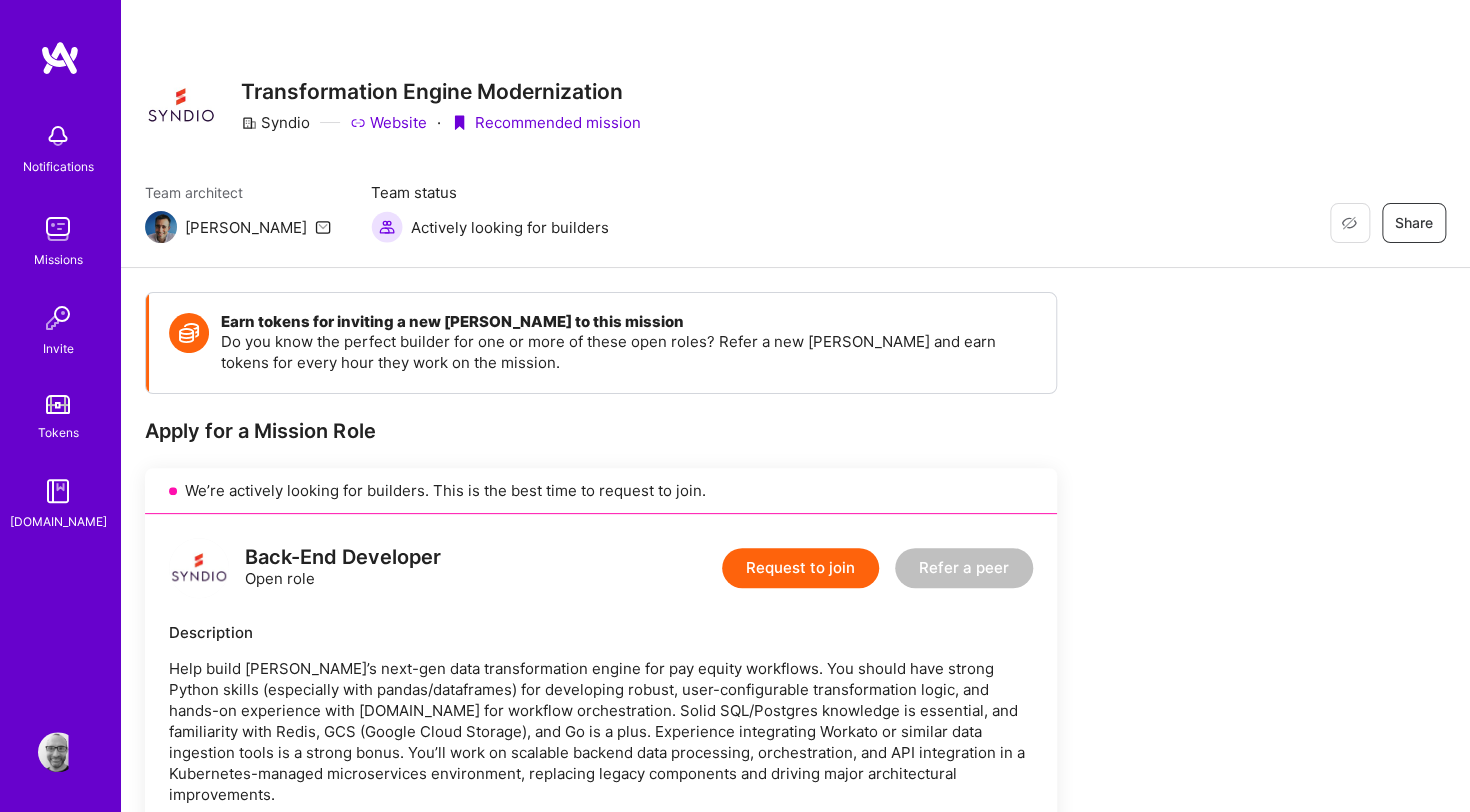 click at bounding box center [60, 58] 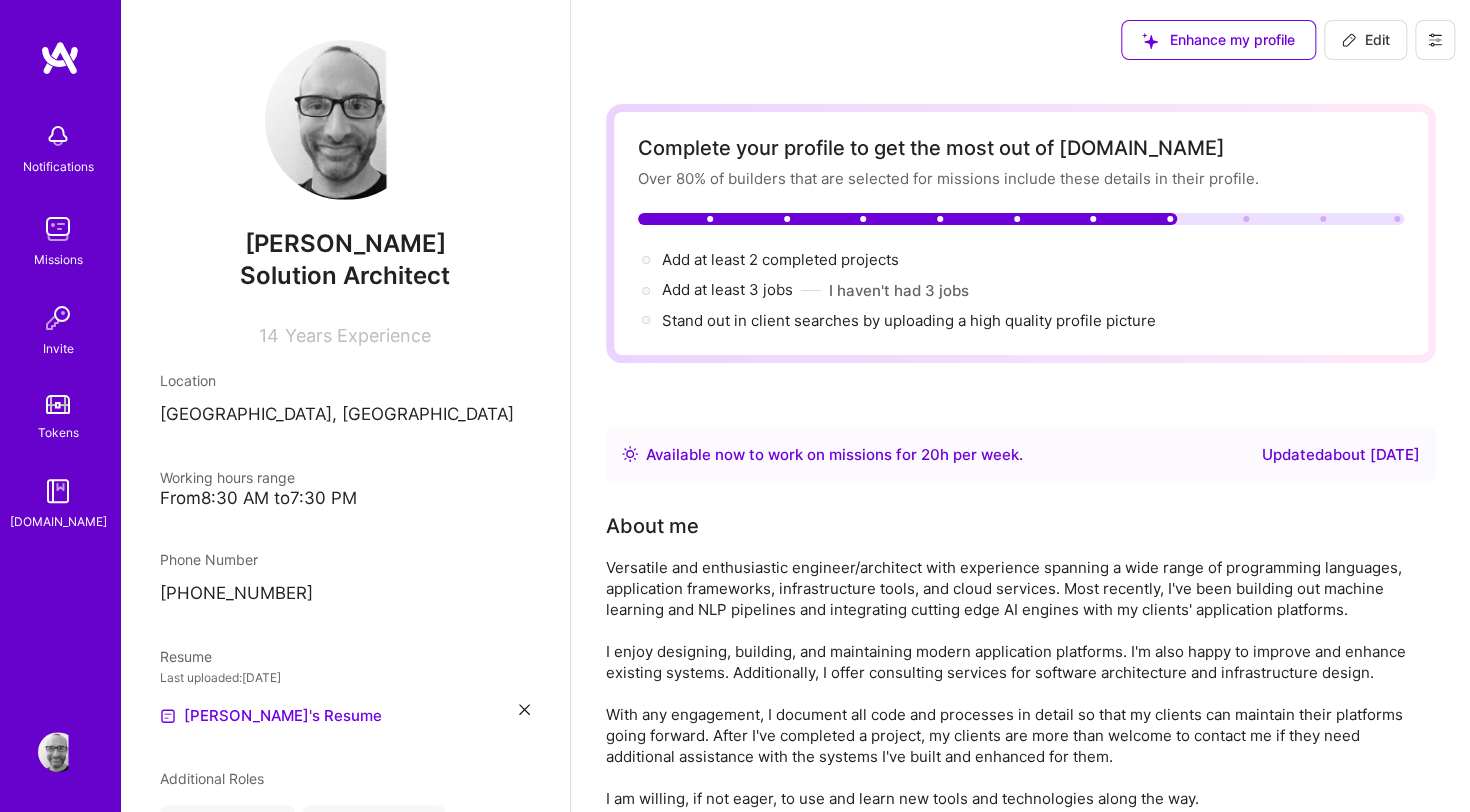 click on "Edit" at bounding box center (1365, 40) 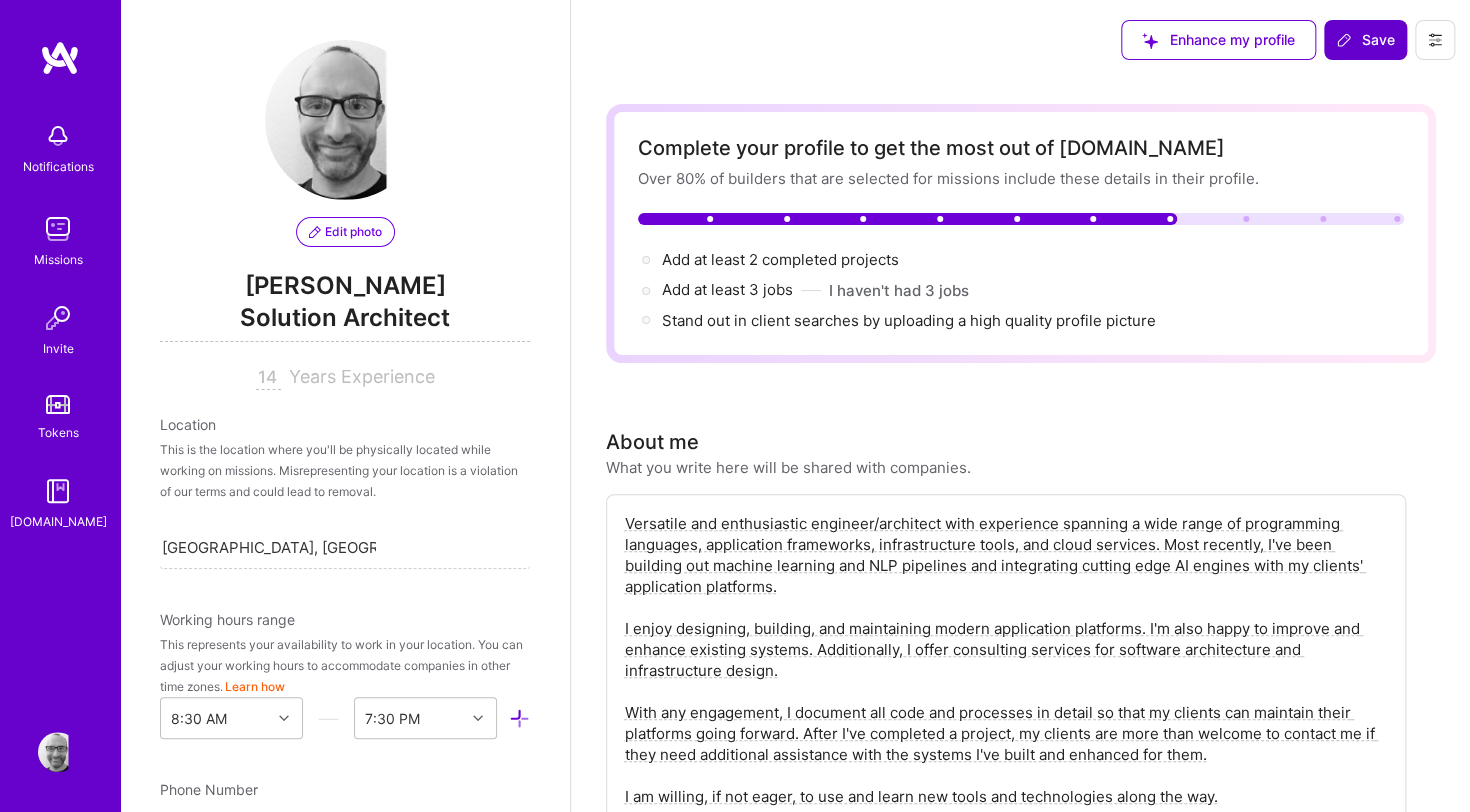 scroll, scrollTop: 763, scrollLeft: 0, axis: vertical 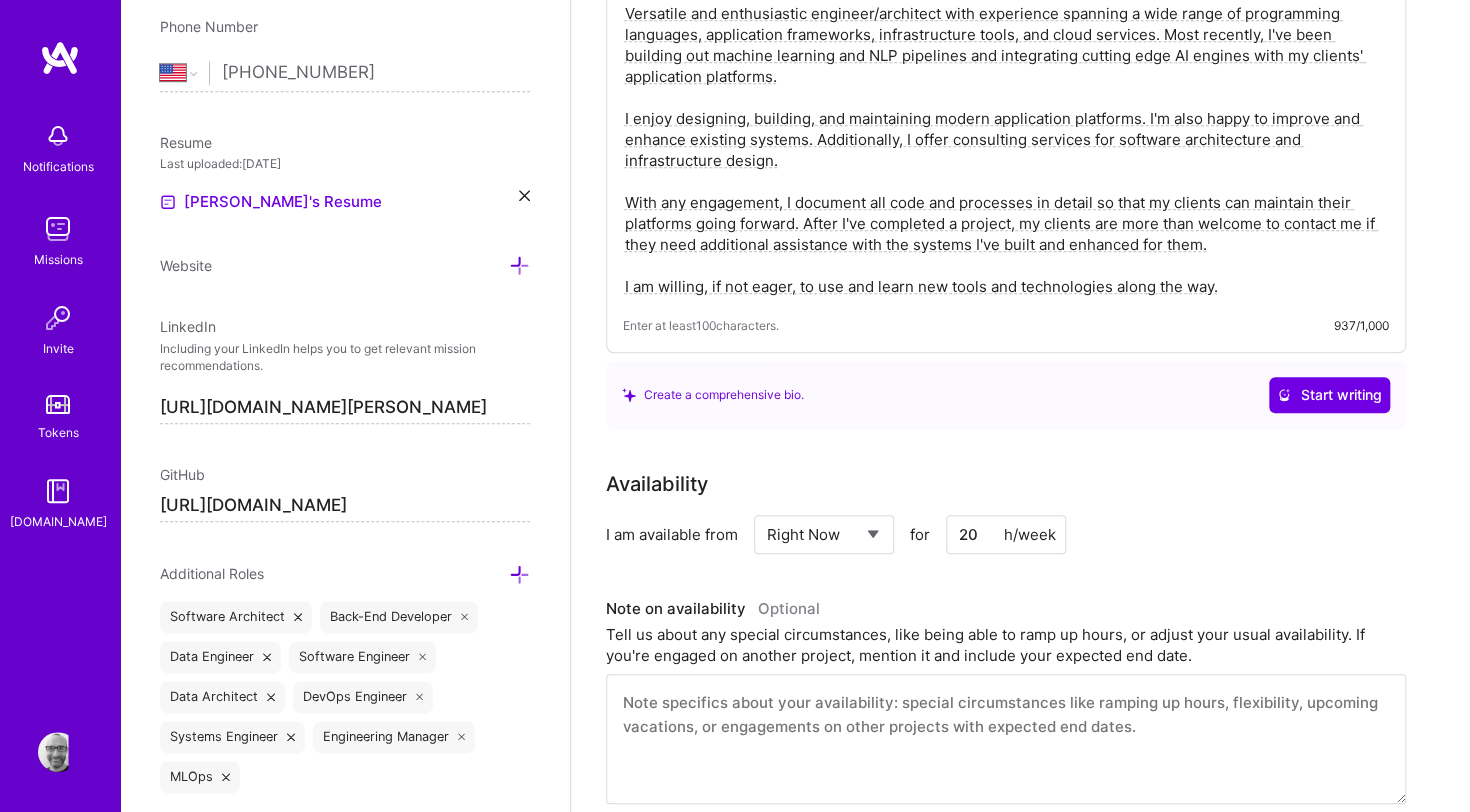 drag, startPoint x: 978, startPoint y: 529, endPoint x: 948, endPoint y: 534, distance: 30.413813 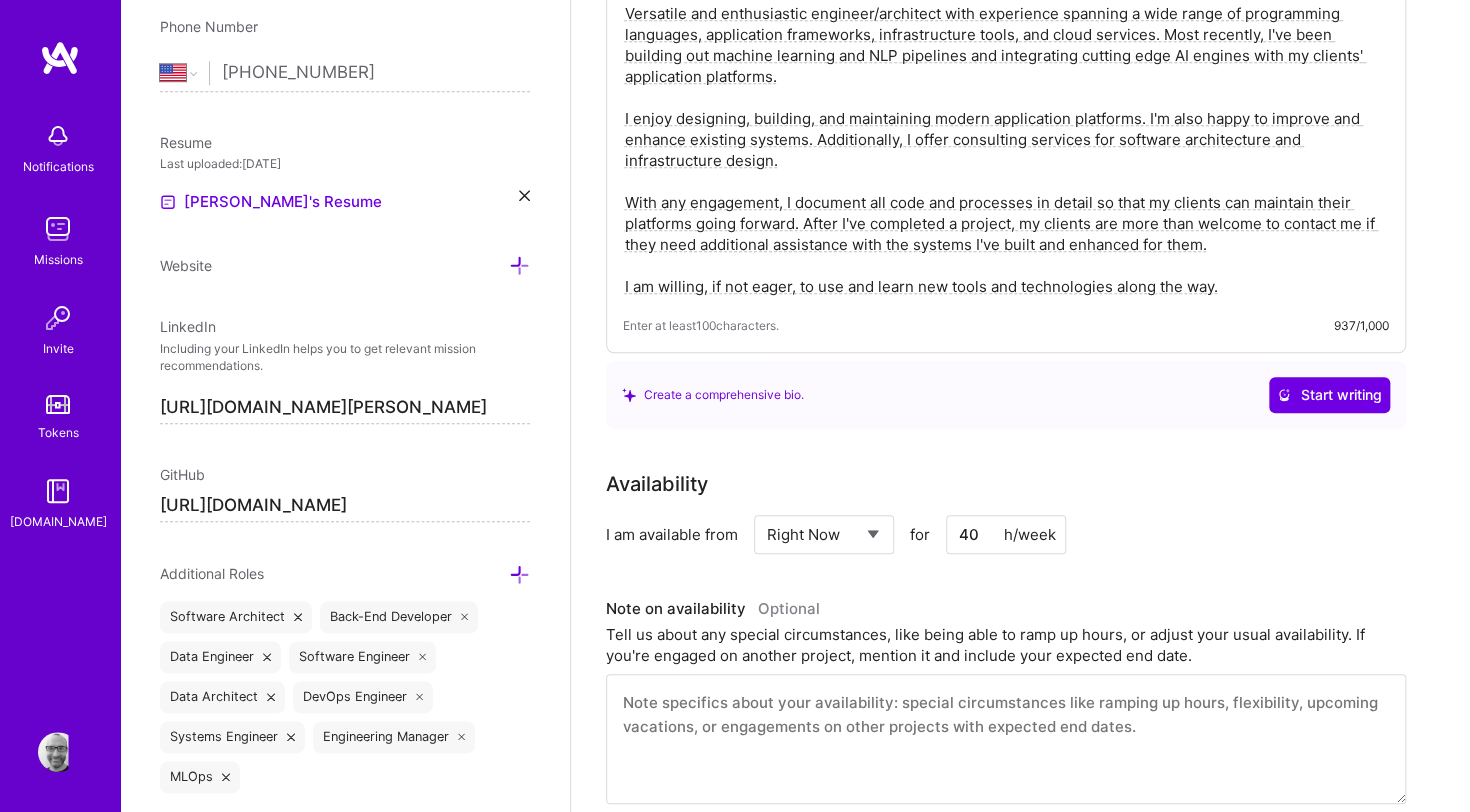 type on "40" 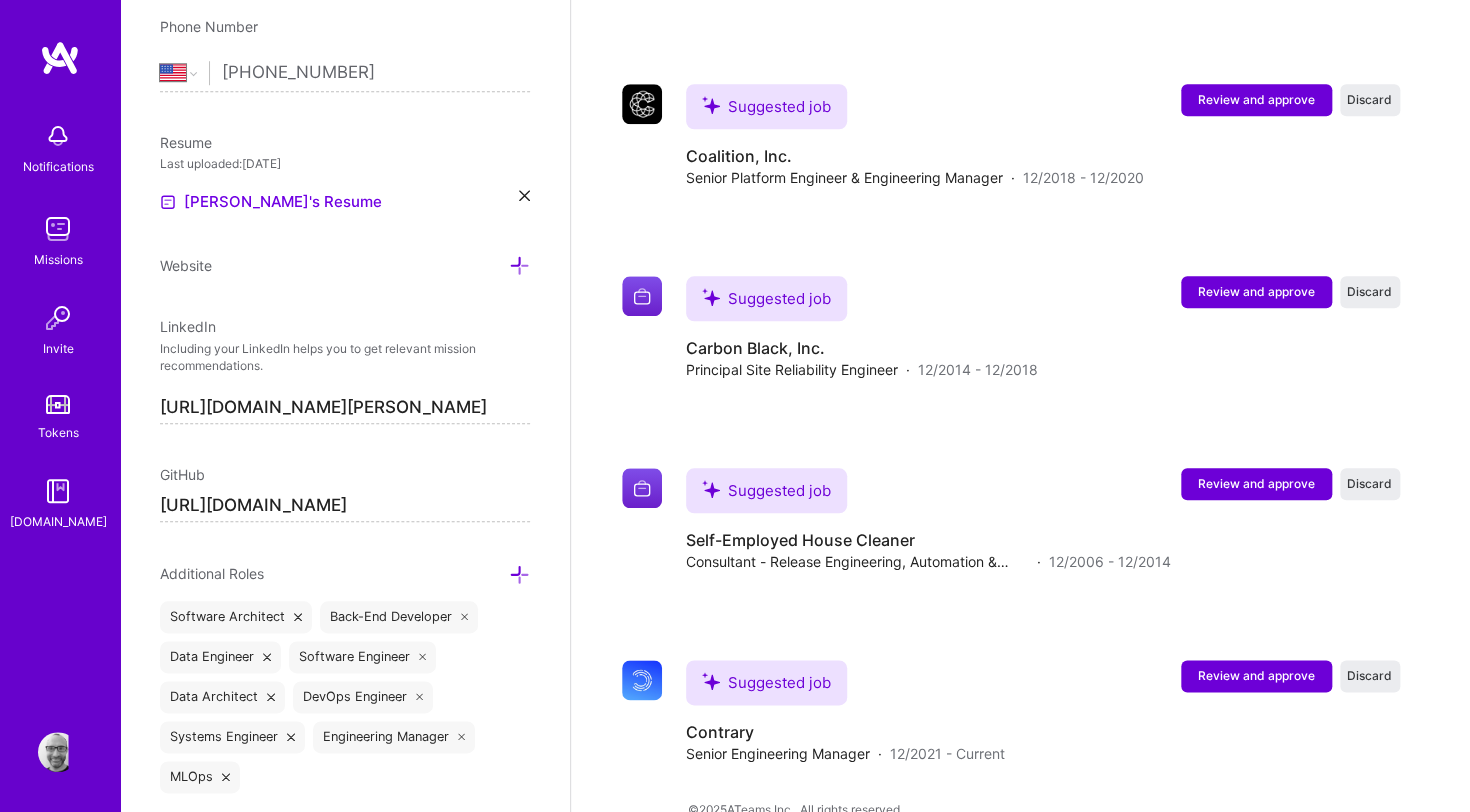 scroll, scrollTop: 4488, scrollLeft: 0, axis: vertical 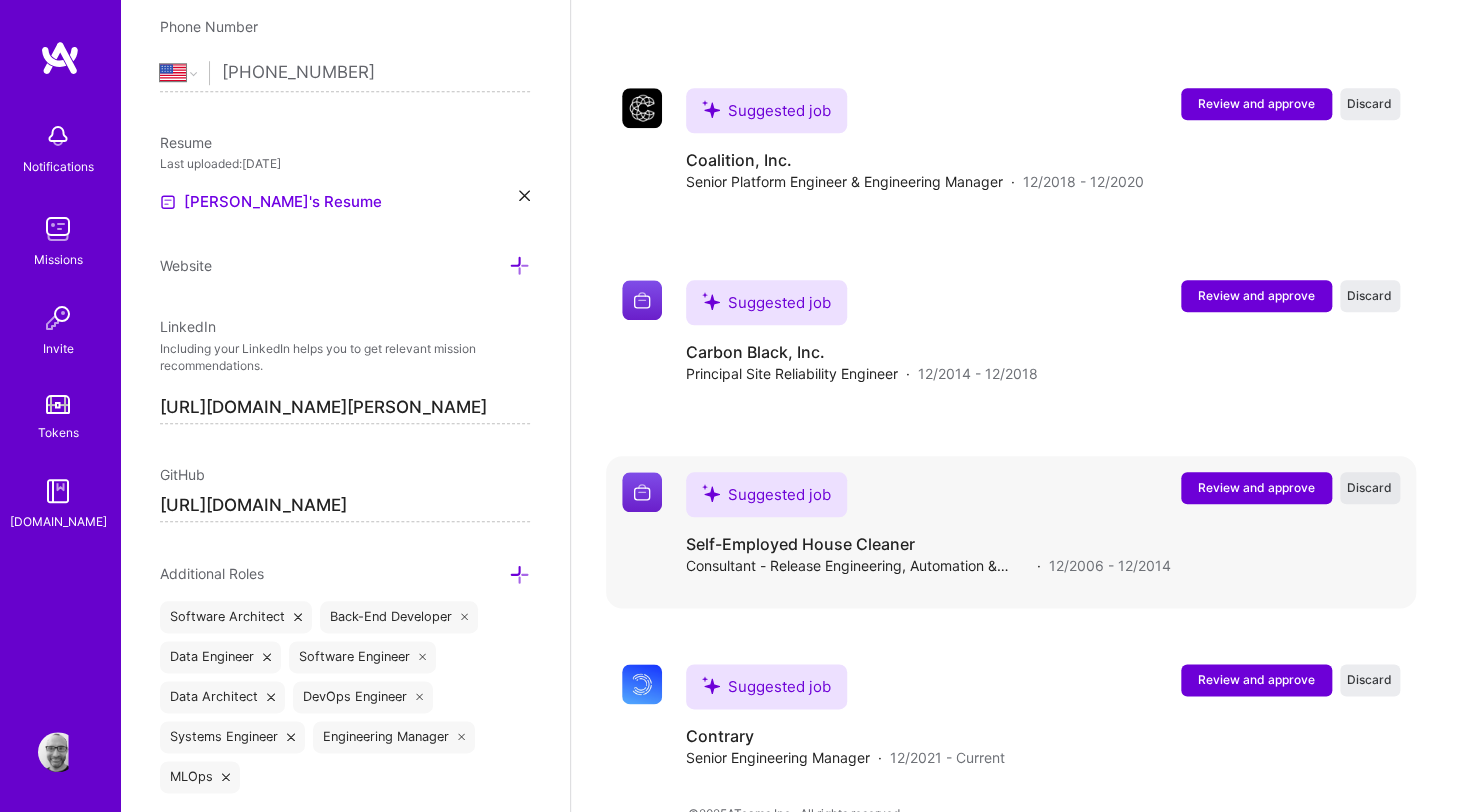click on "Discard" at bounding box center (1369, 487) 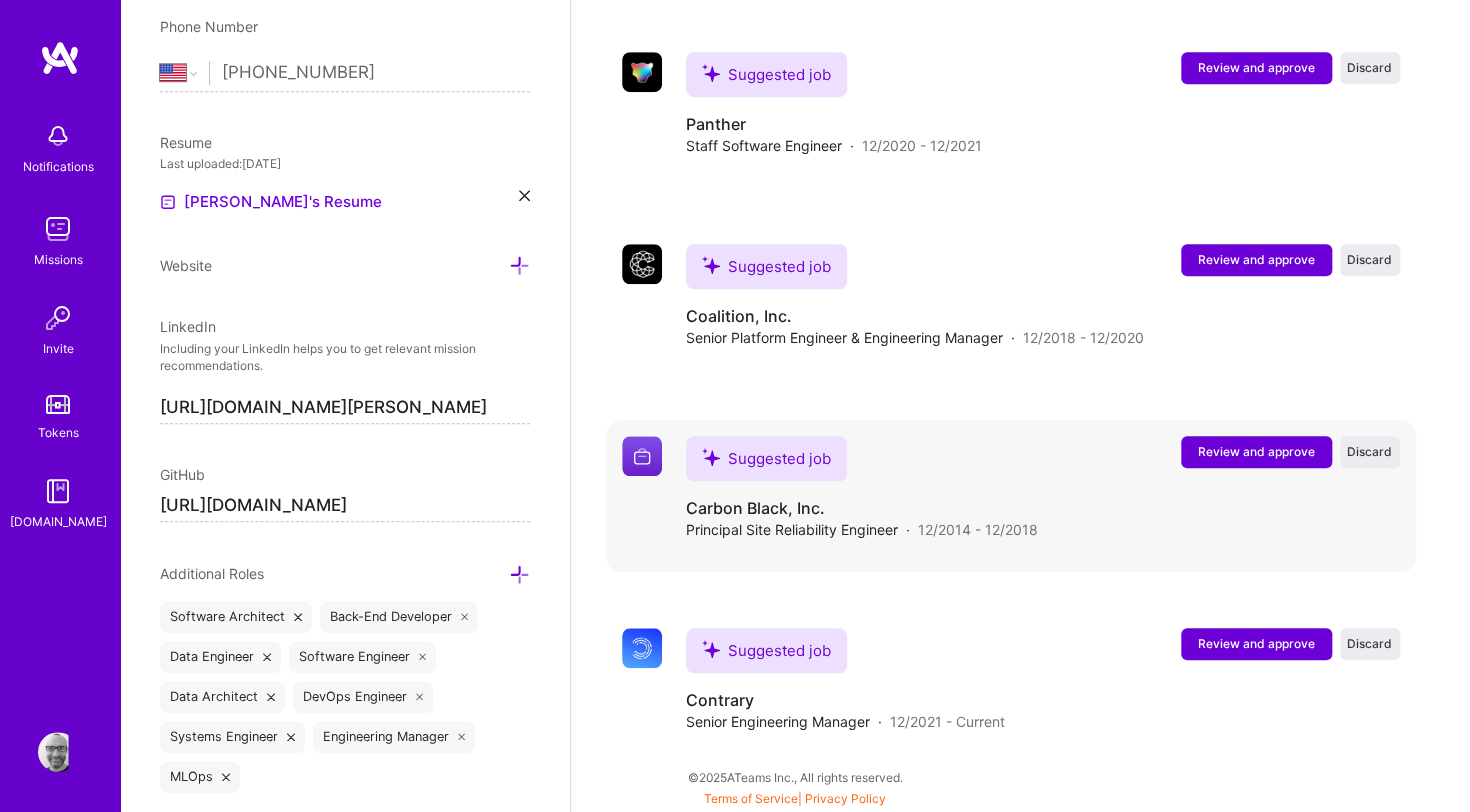 scroll, scrollTop: 4328, scrollLeft: 0, axis: vertical 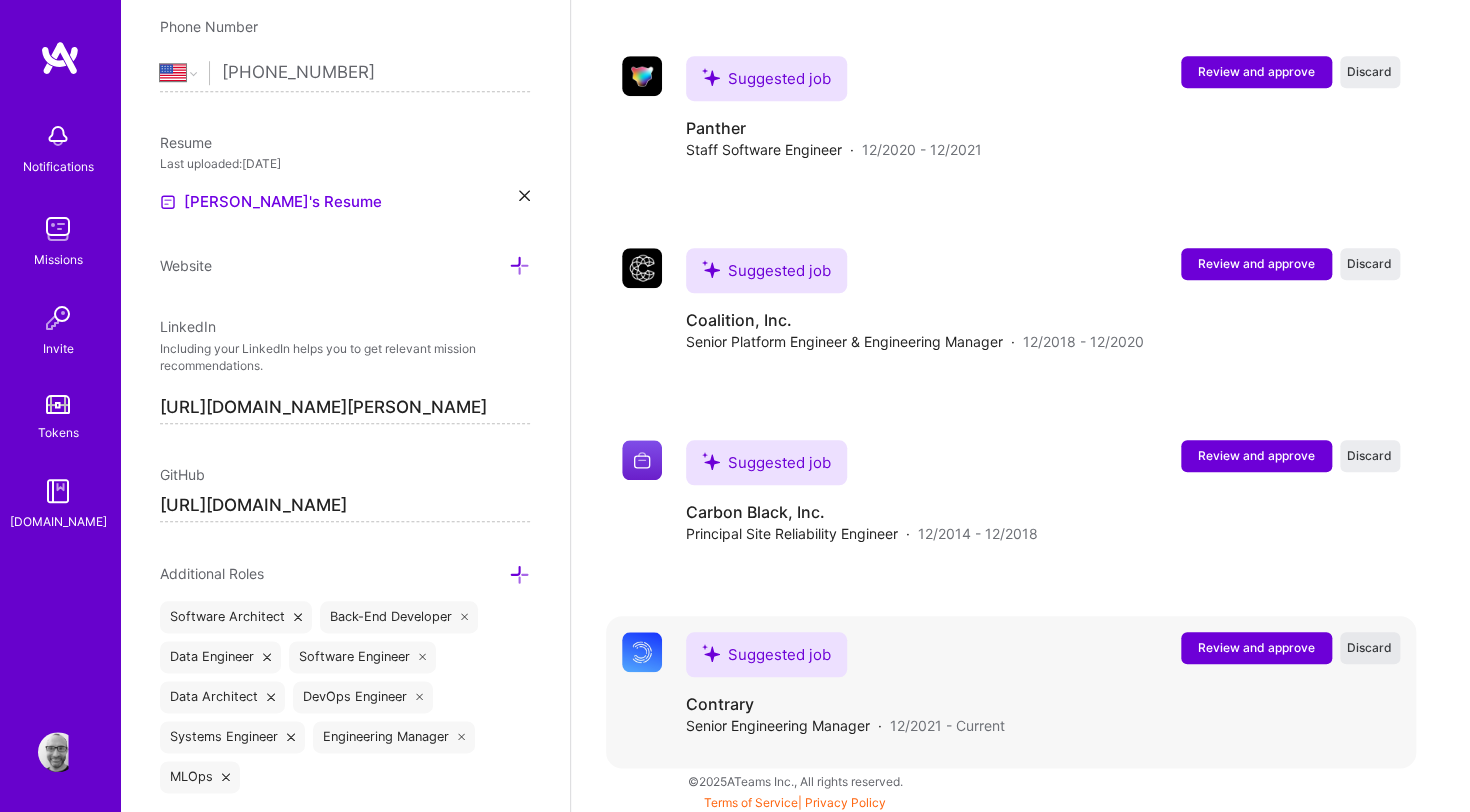 click on "Discard" at bounding box center (1369, 647) 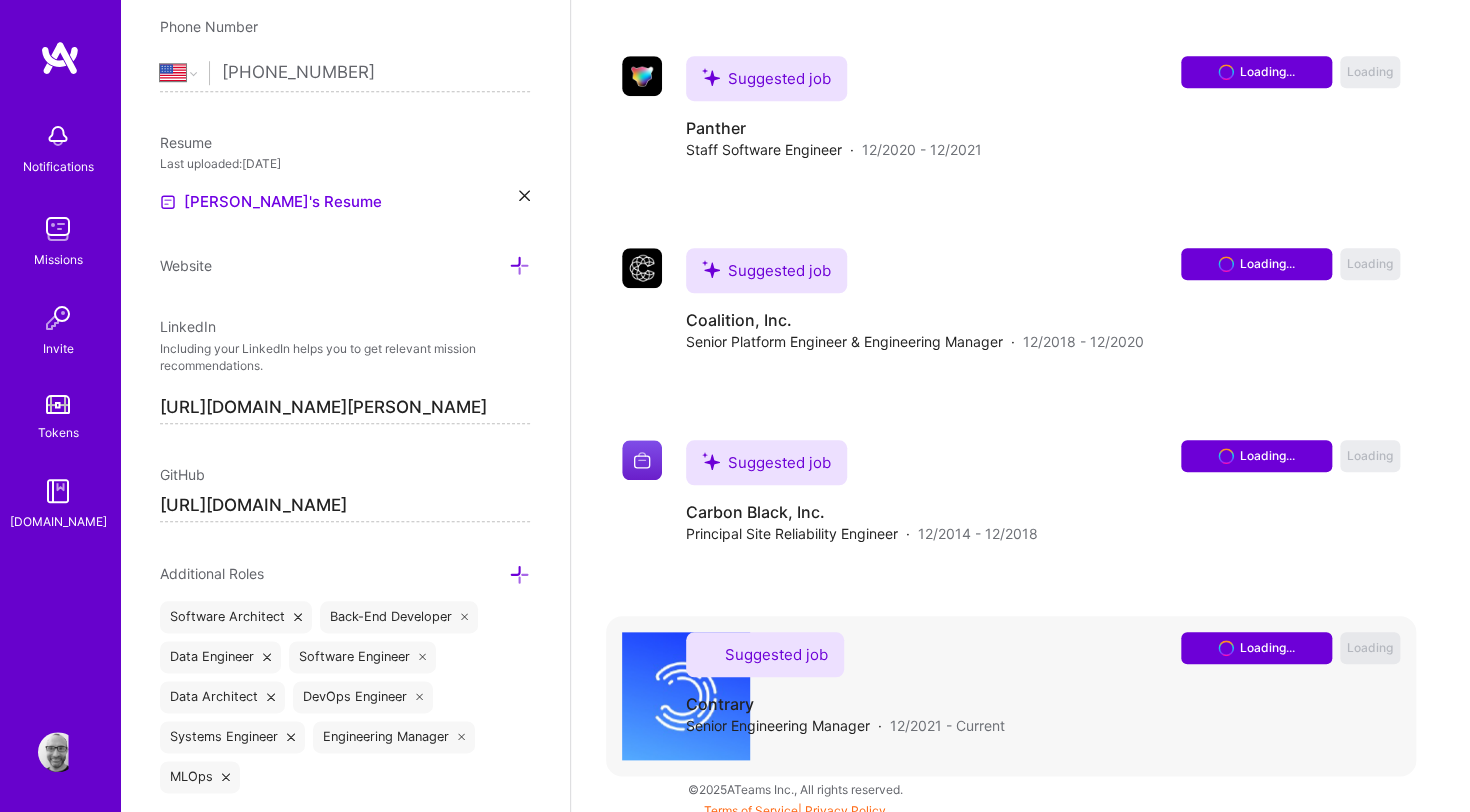 scroll, scrollTop: 4136, scrollLeft: 0, axis: vertical 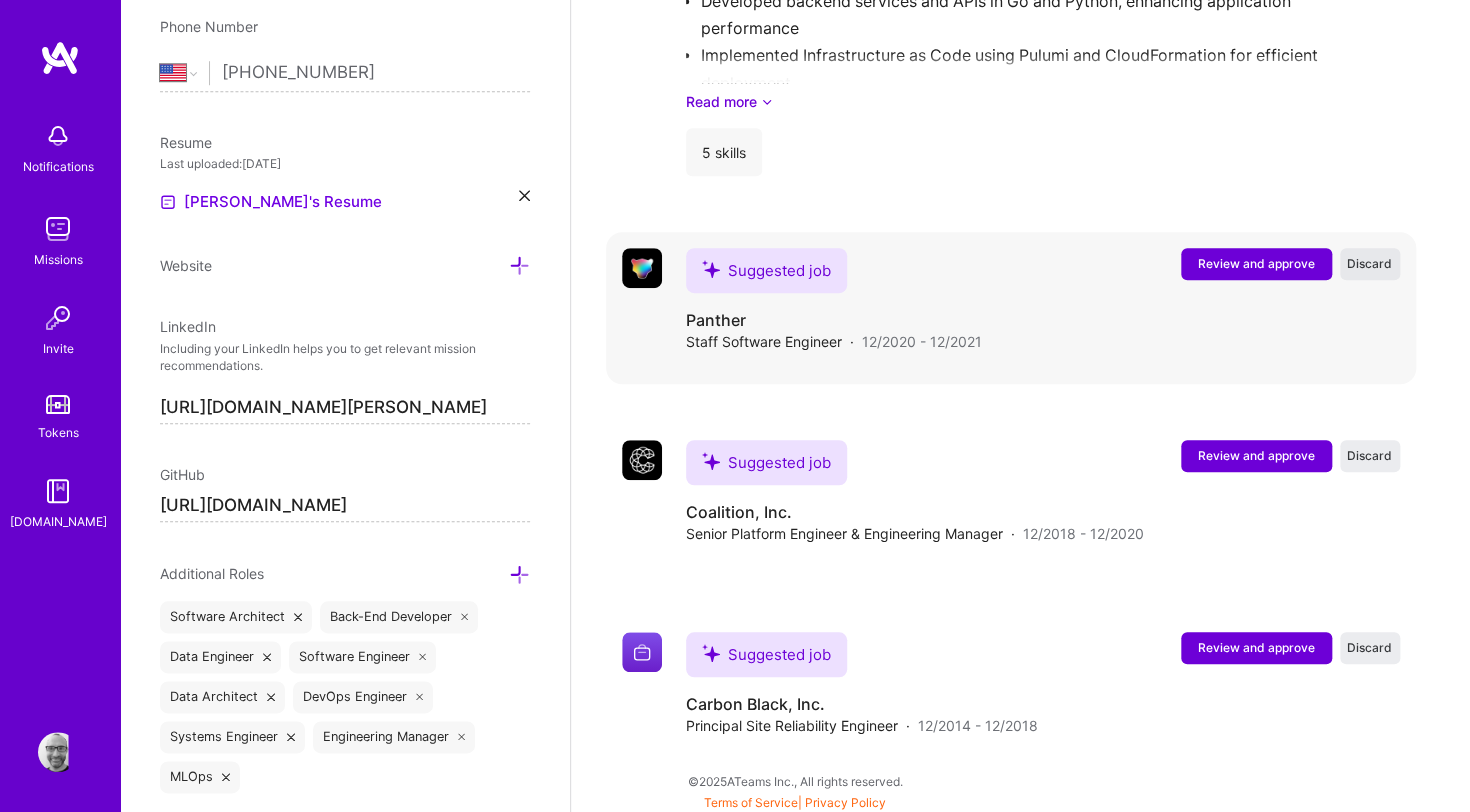 click on "Discard" at bounding box center (1369, 263) 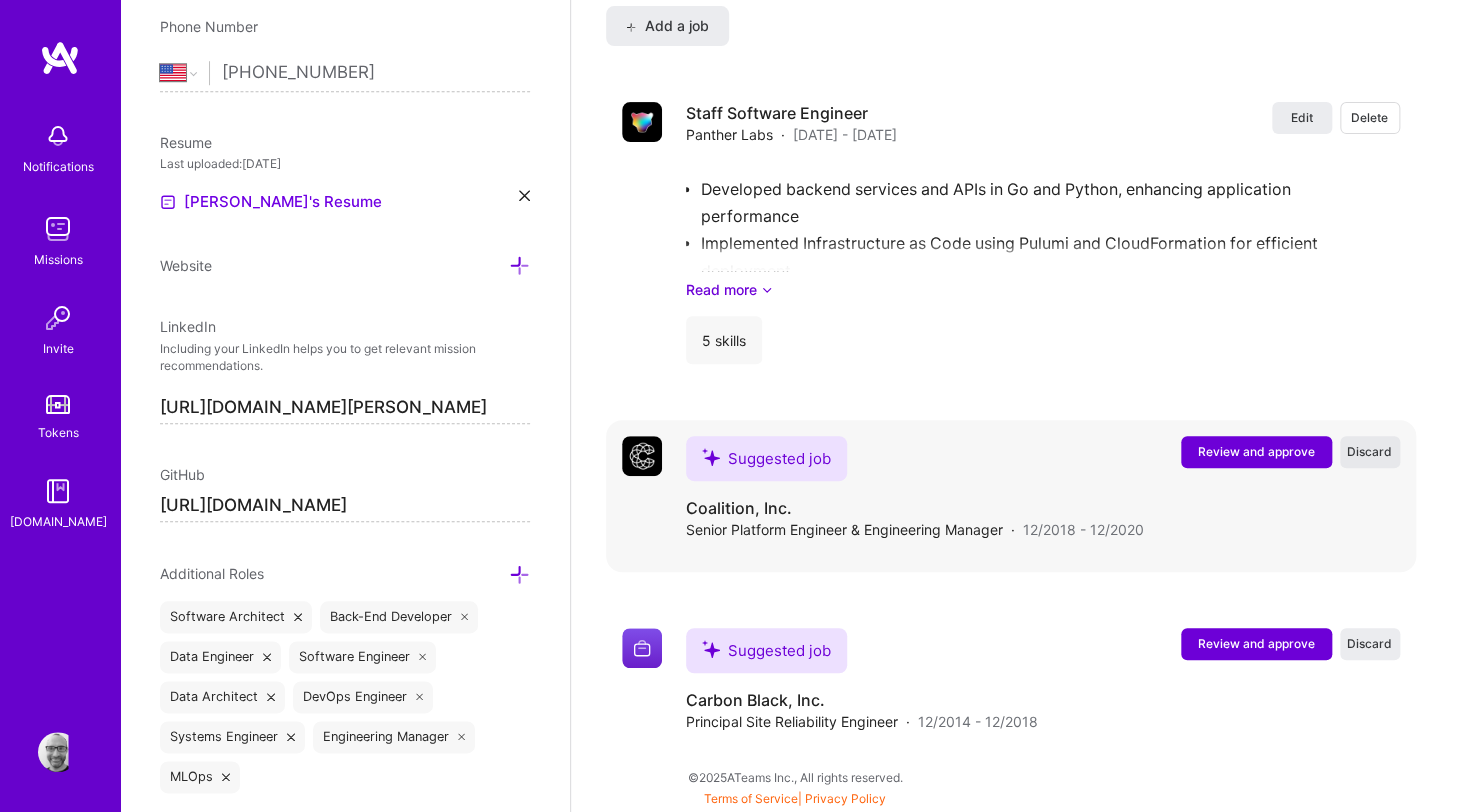 scroll, scrollTop: 3944, scrollLeft: 0, axis: vertical 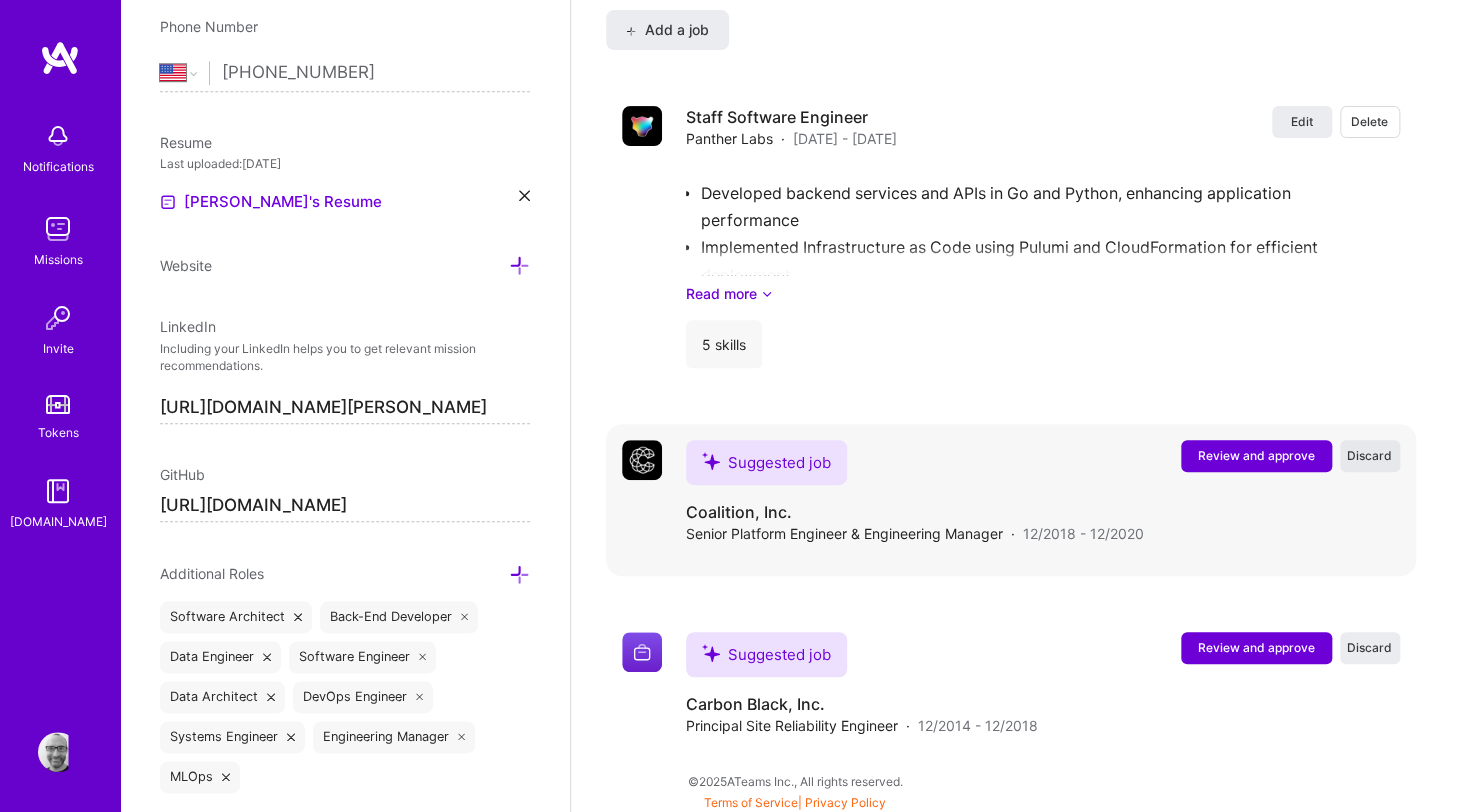 click on "Discard" at bounding box center (1369, 455) 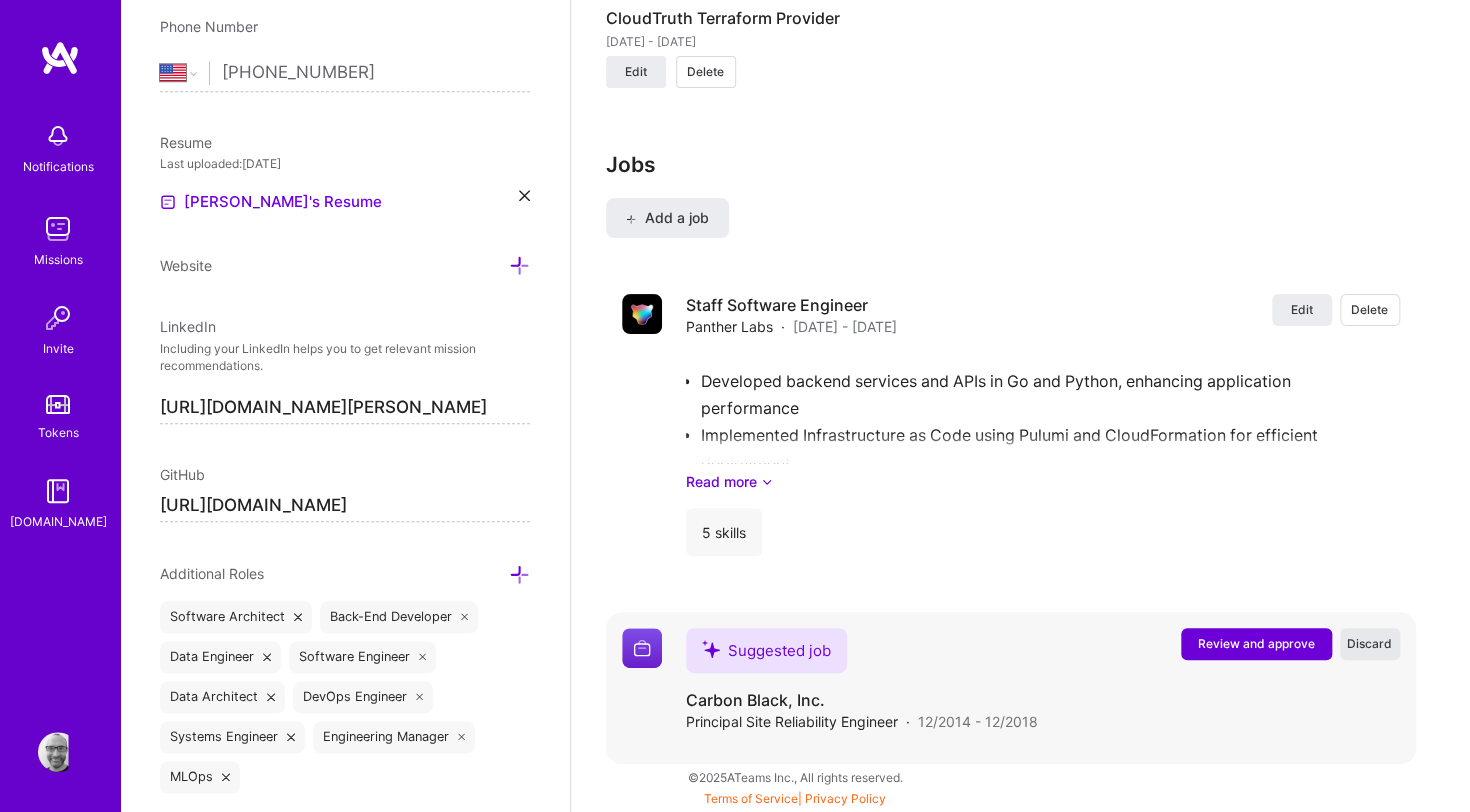 scroll, scrollTop: 3752, scrollLeft: 0, axis: vertical 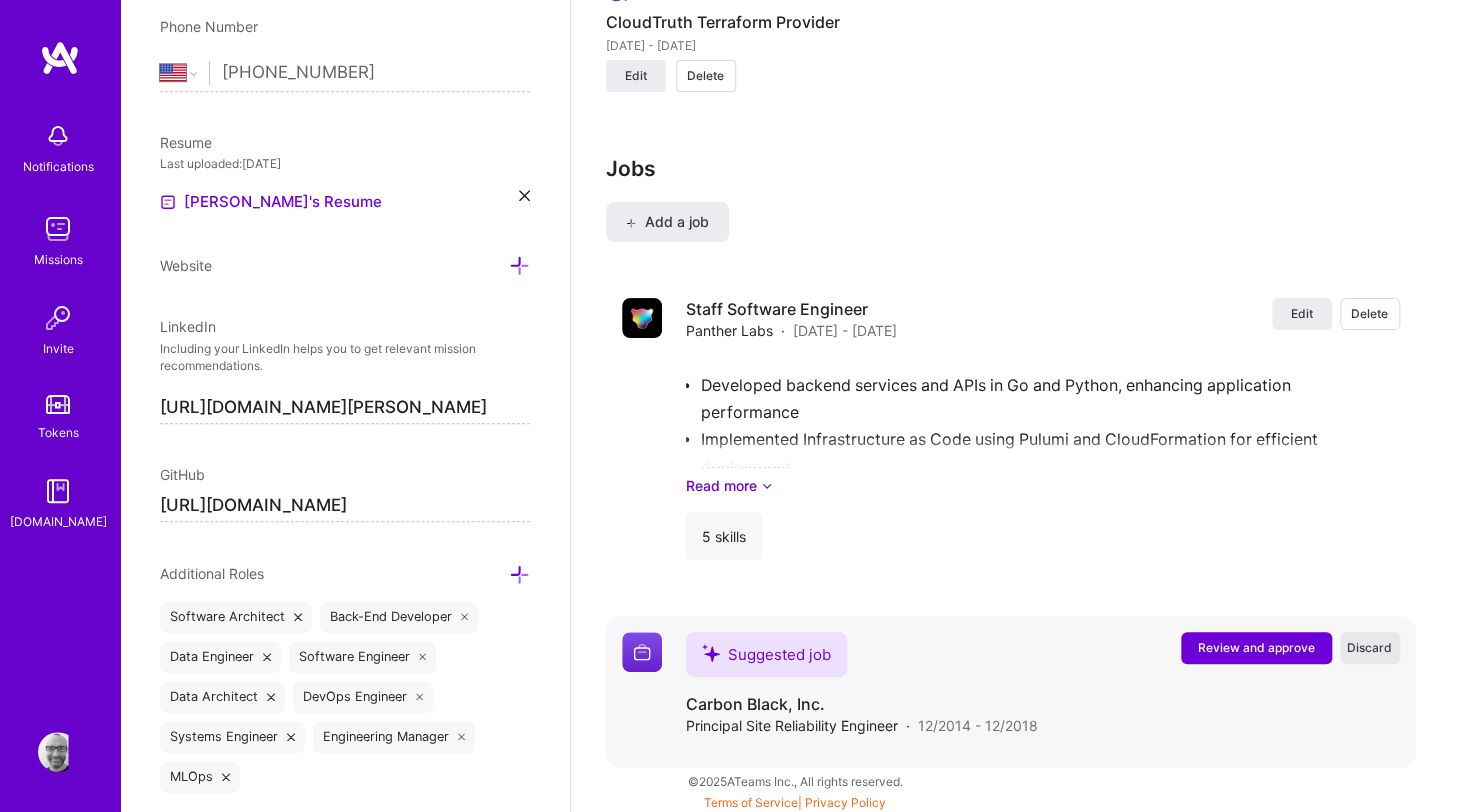 click on "Discard" at bounding box center [1369, 647] 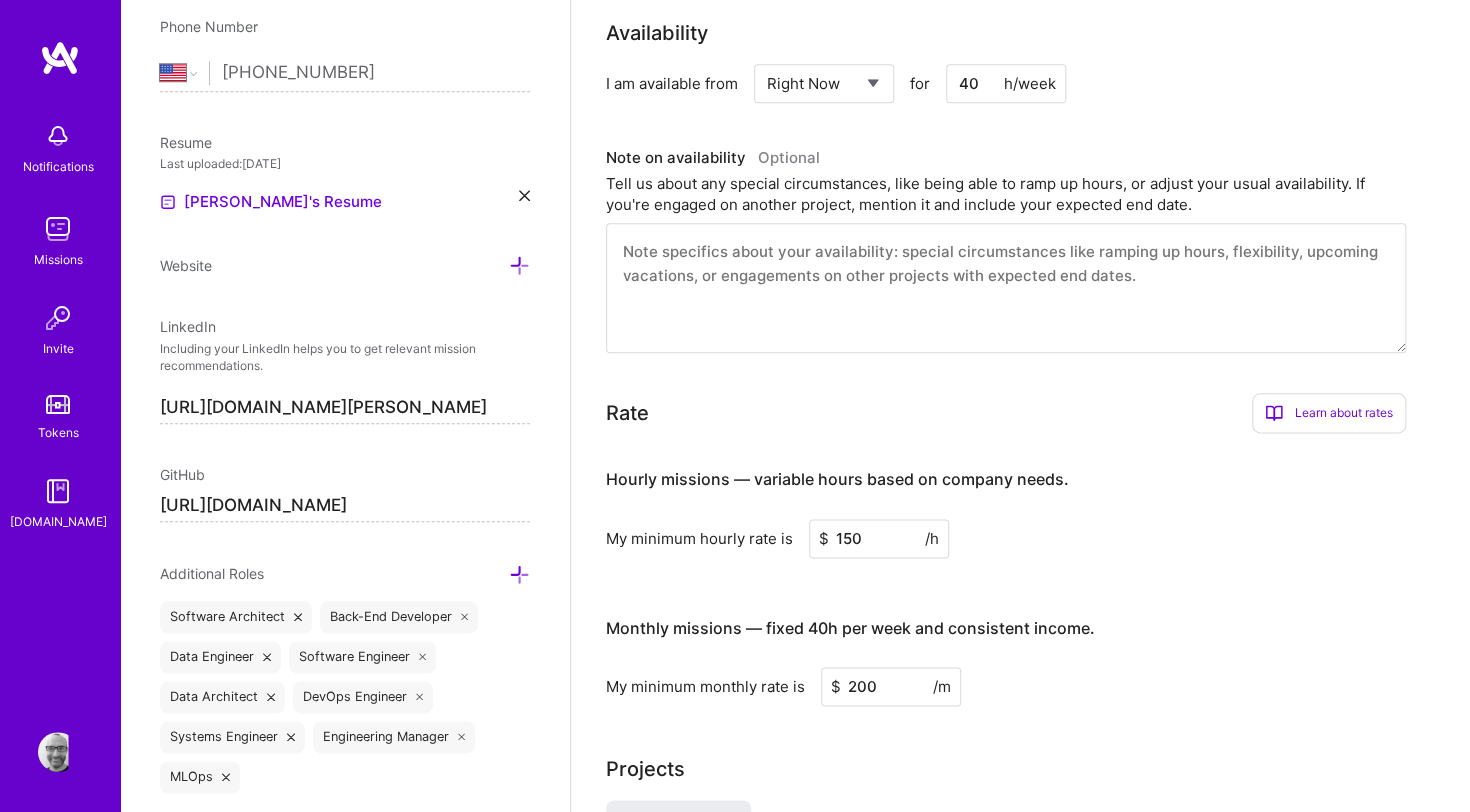 scroll, scrollTop: 994, scrollLeft: 0, axis: vertical 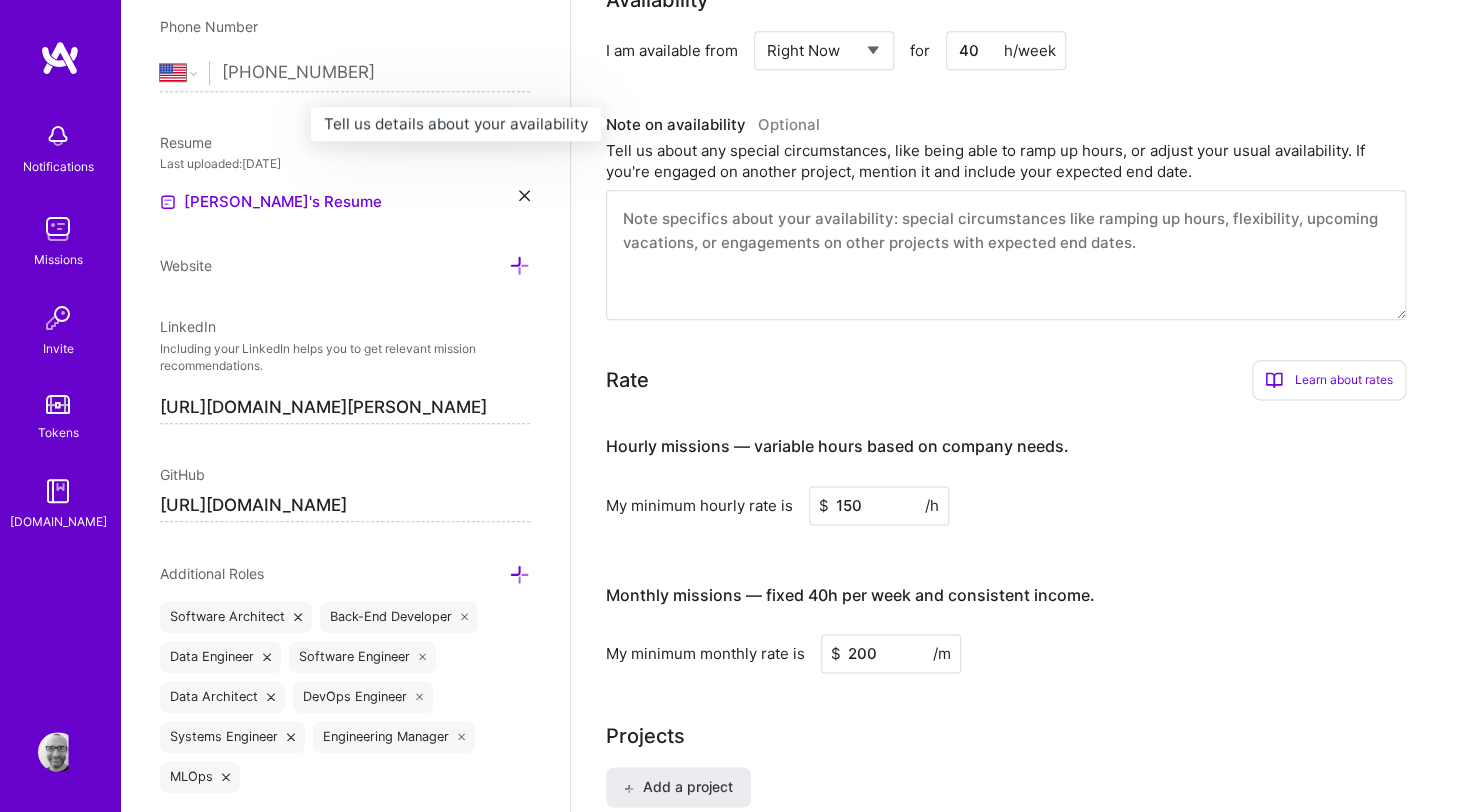 click on "Note on availability   Optional" at bounding box center (1006, 125) 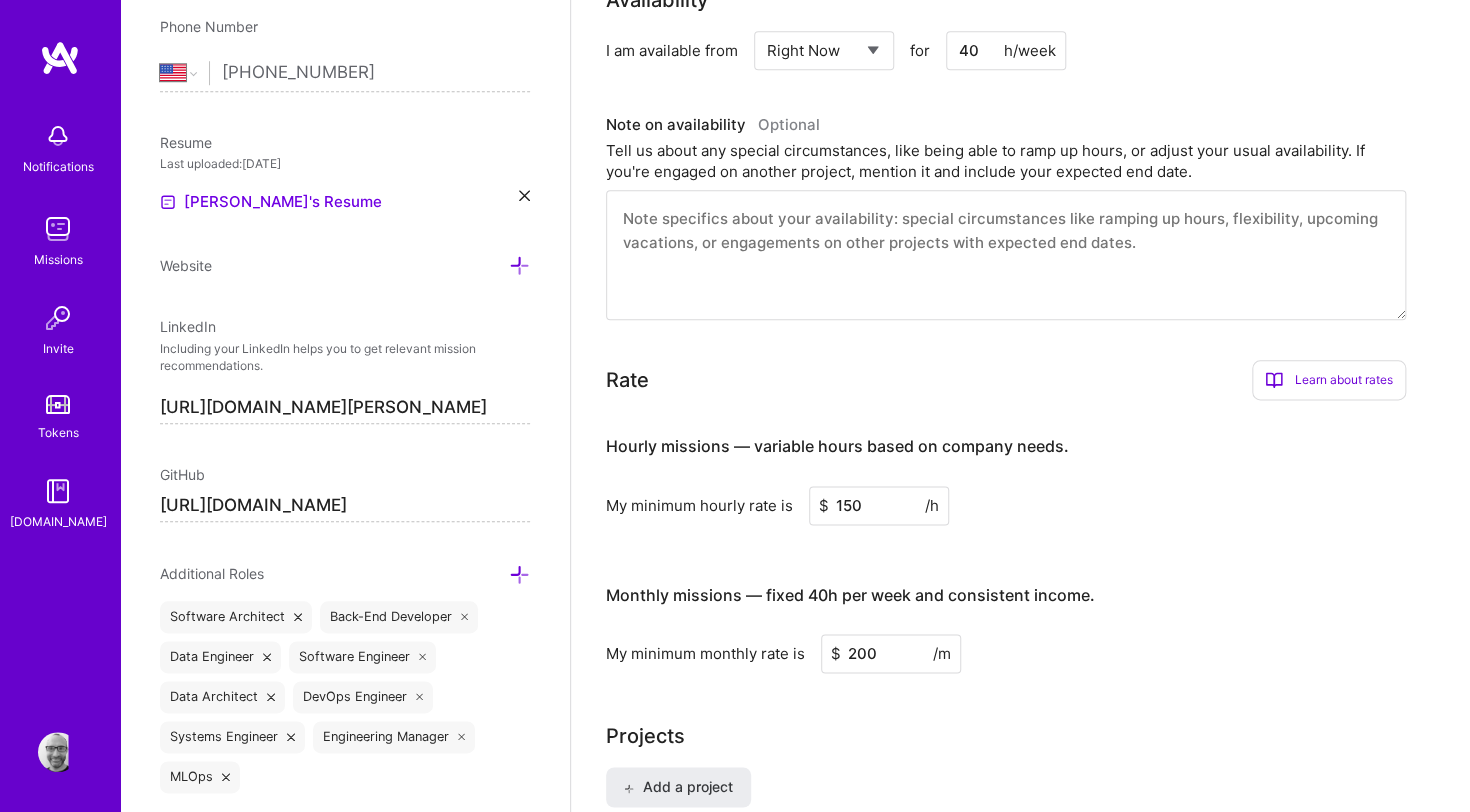 click at bounding box center (1006, 255) 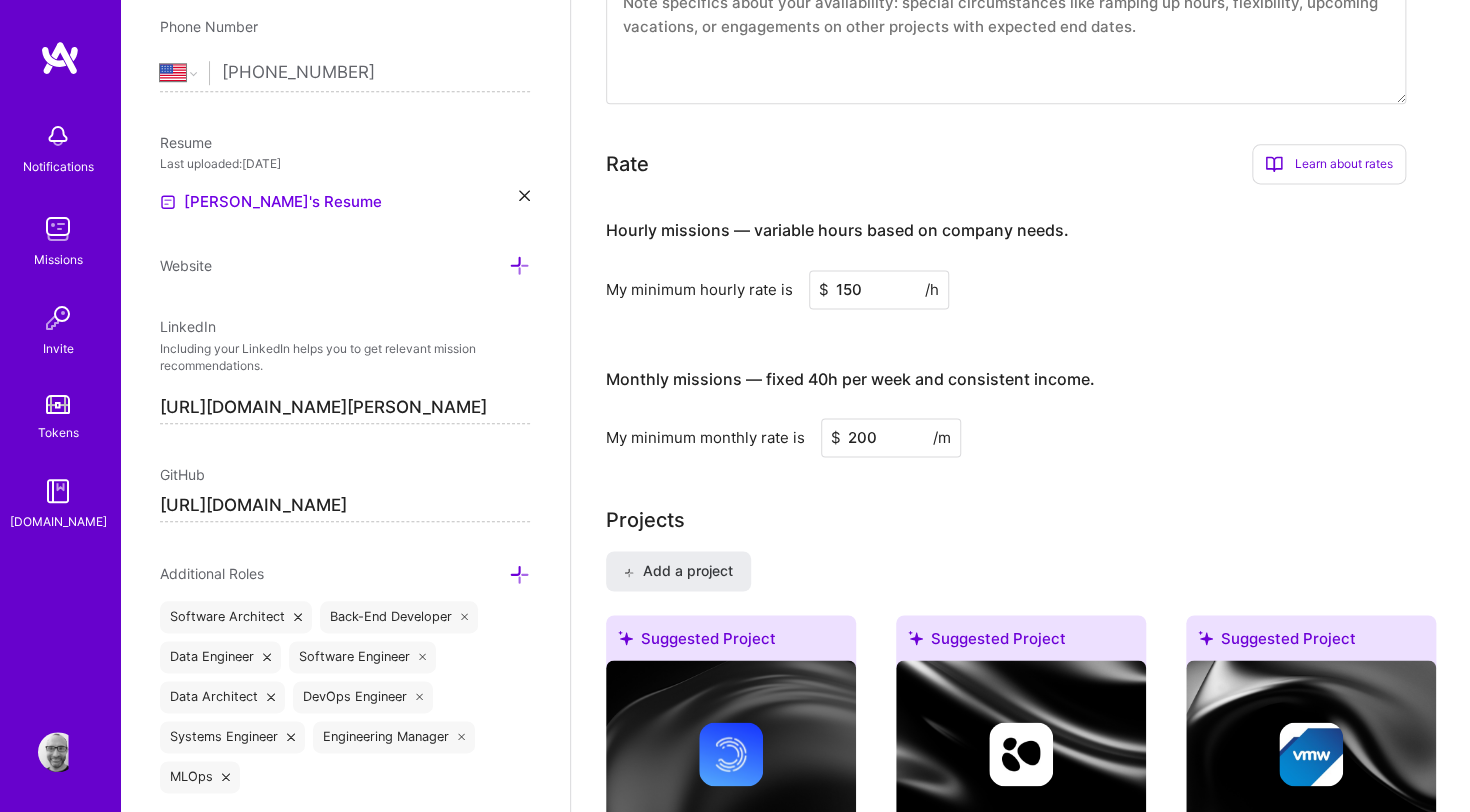 scroll, scrollTop: 0, scrollLeft: 0, axis: both 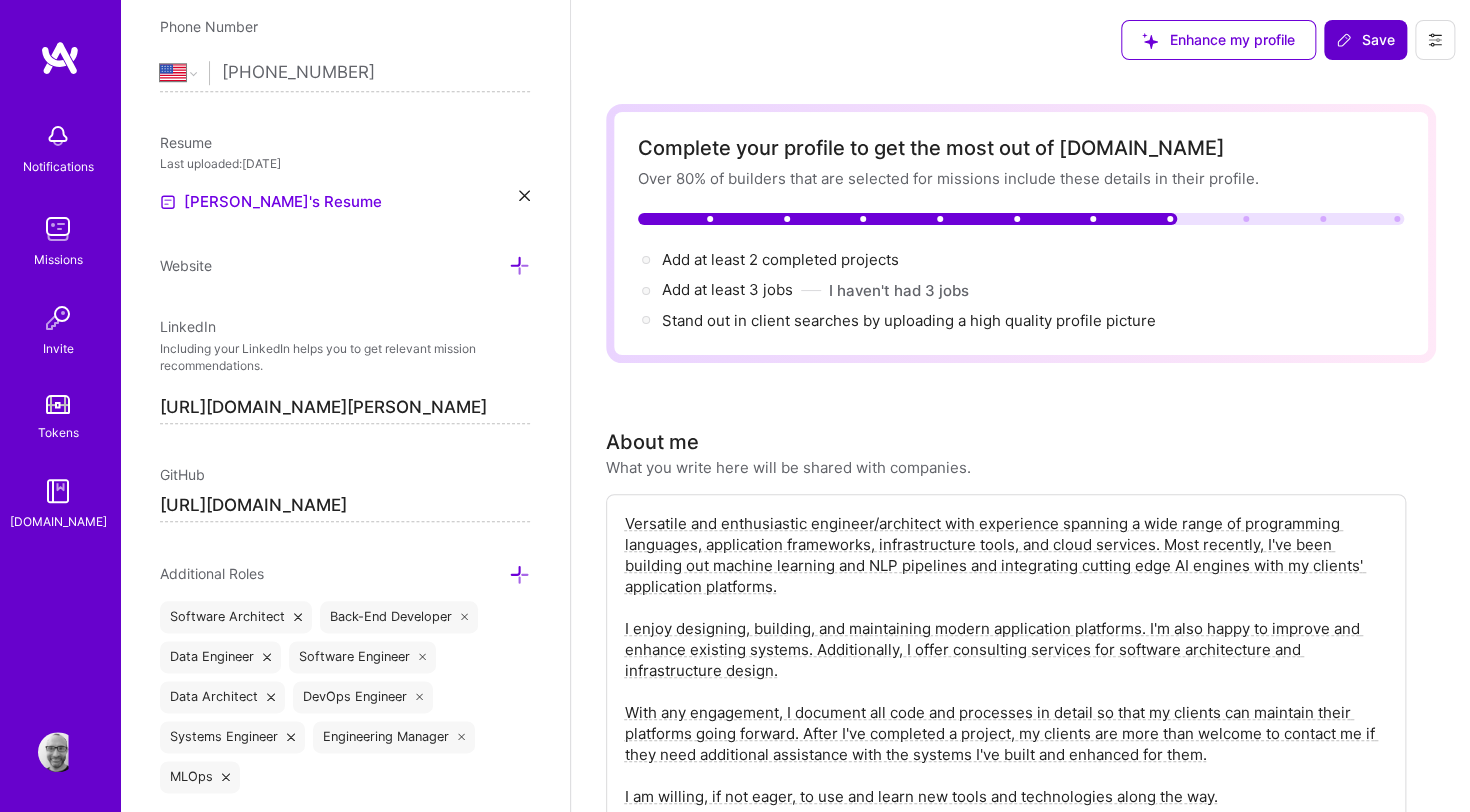 click 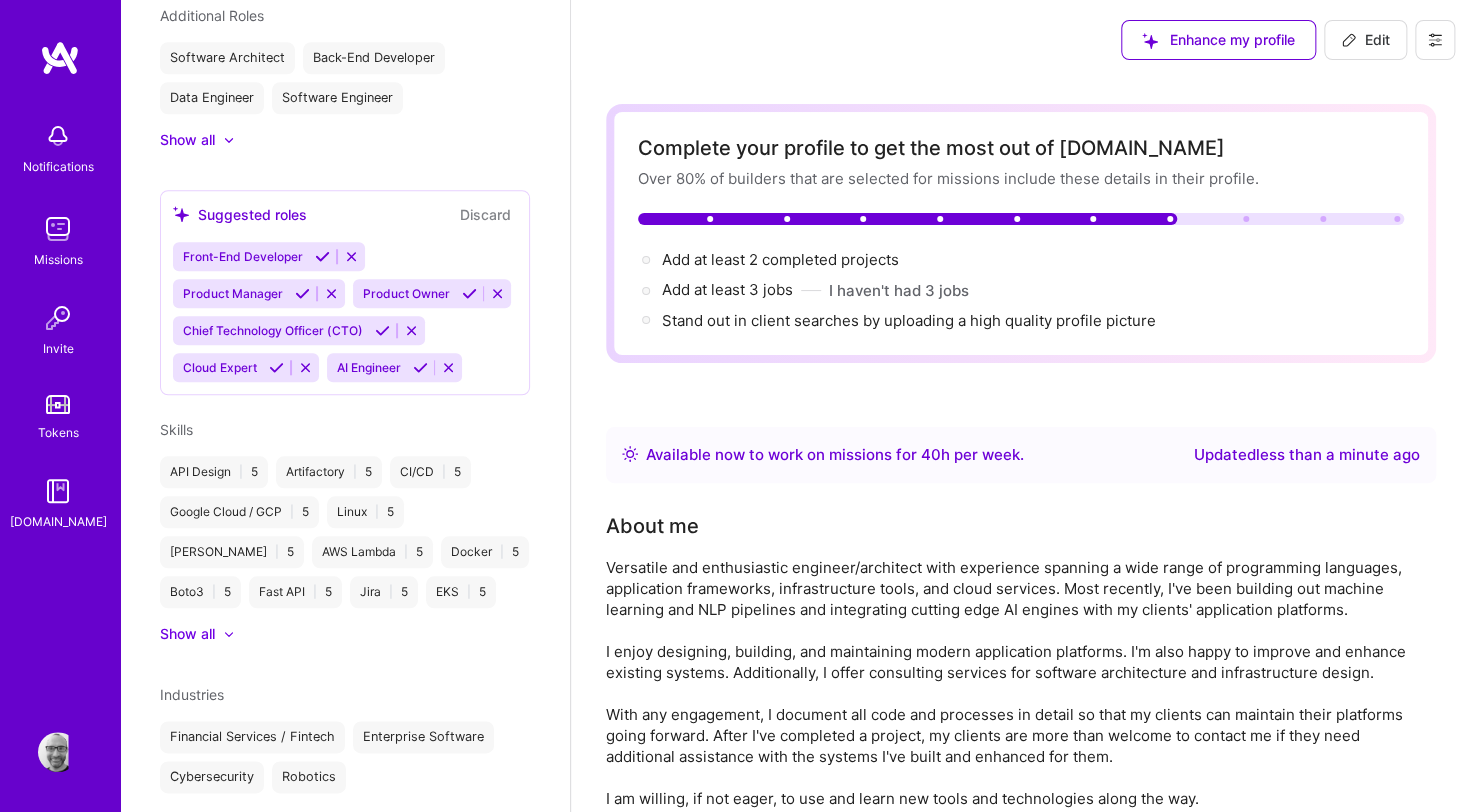 scroll, scrollTop: 534, scrollLeft: 0, axis: vertical 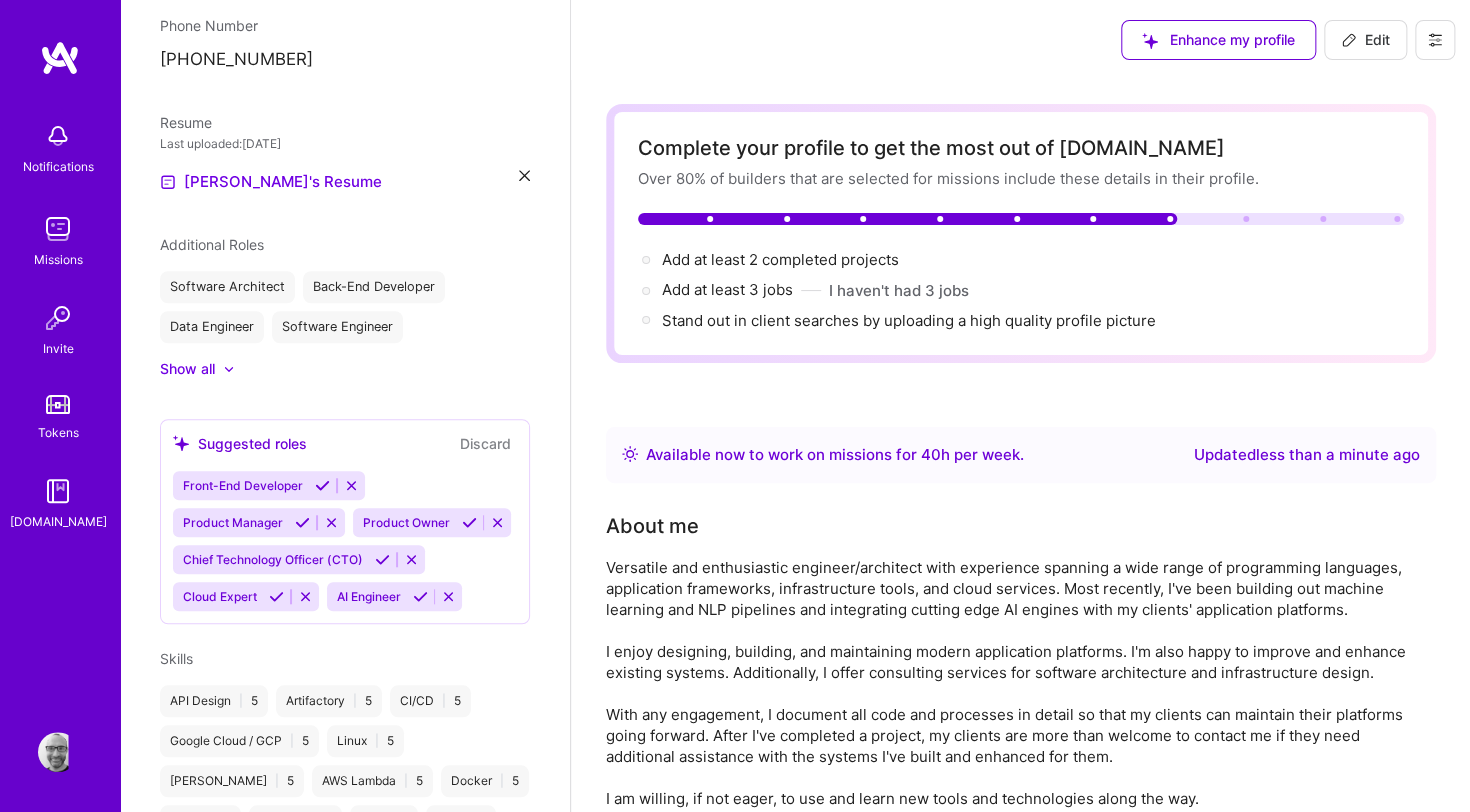 click at bounding box center [58, 229] 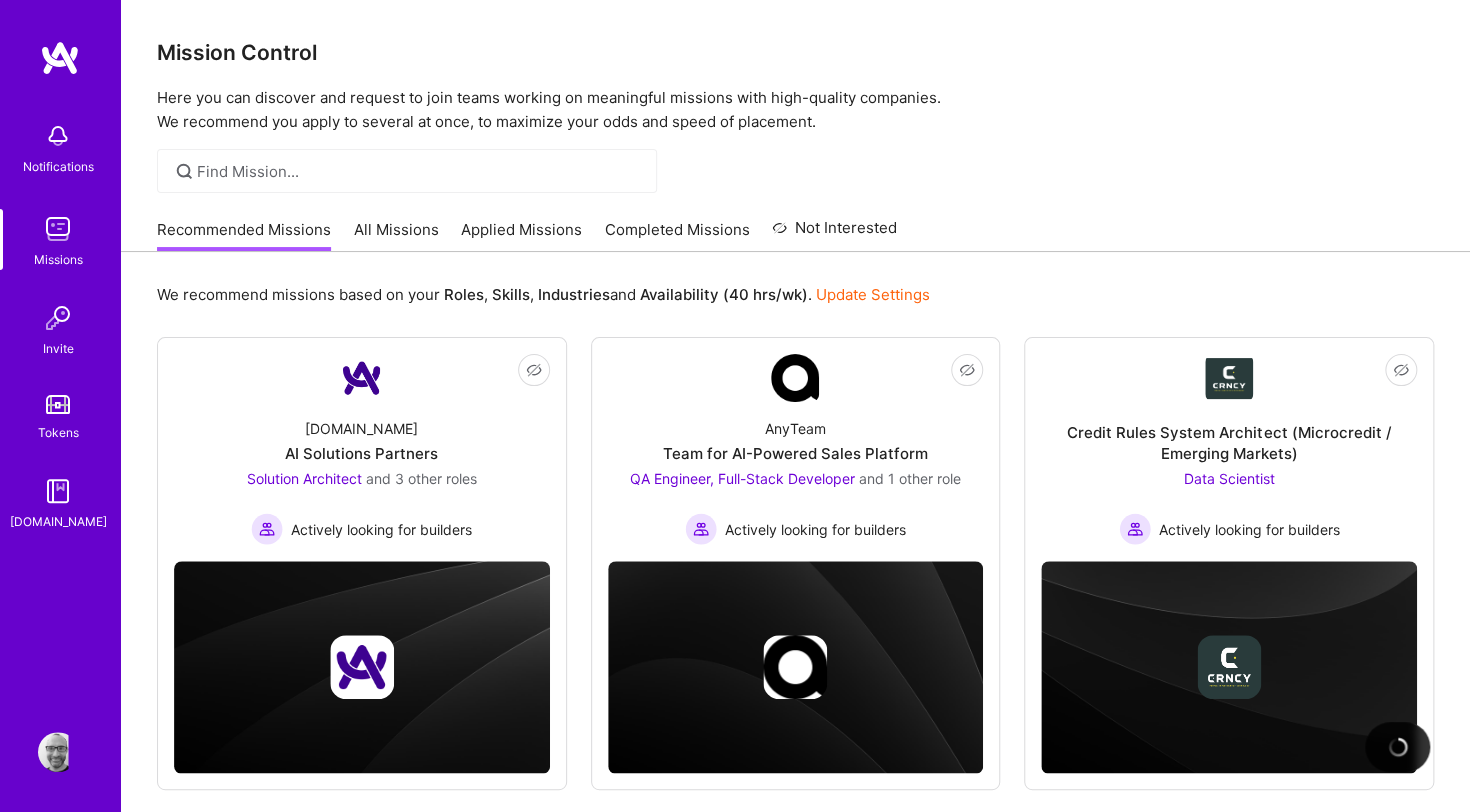 click on "All Missions" at bounding box center (396, 235) 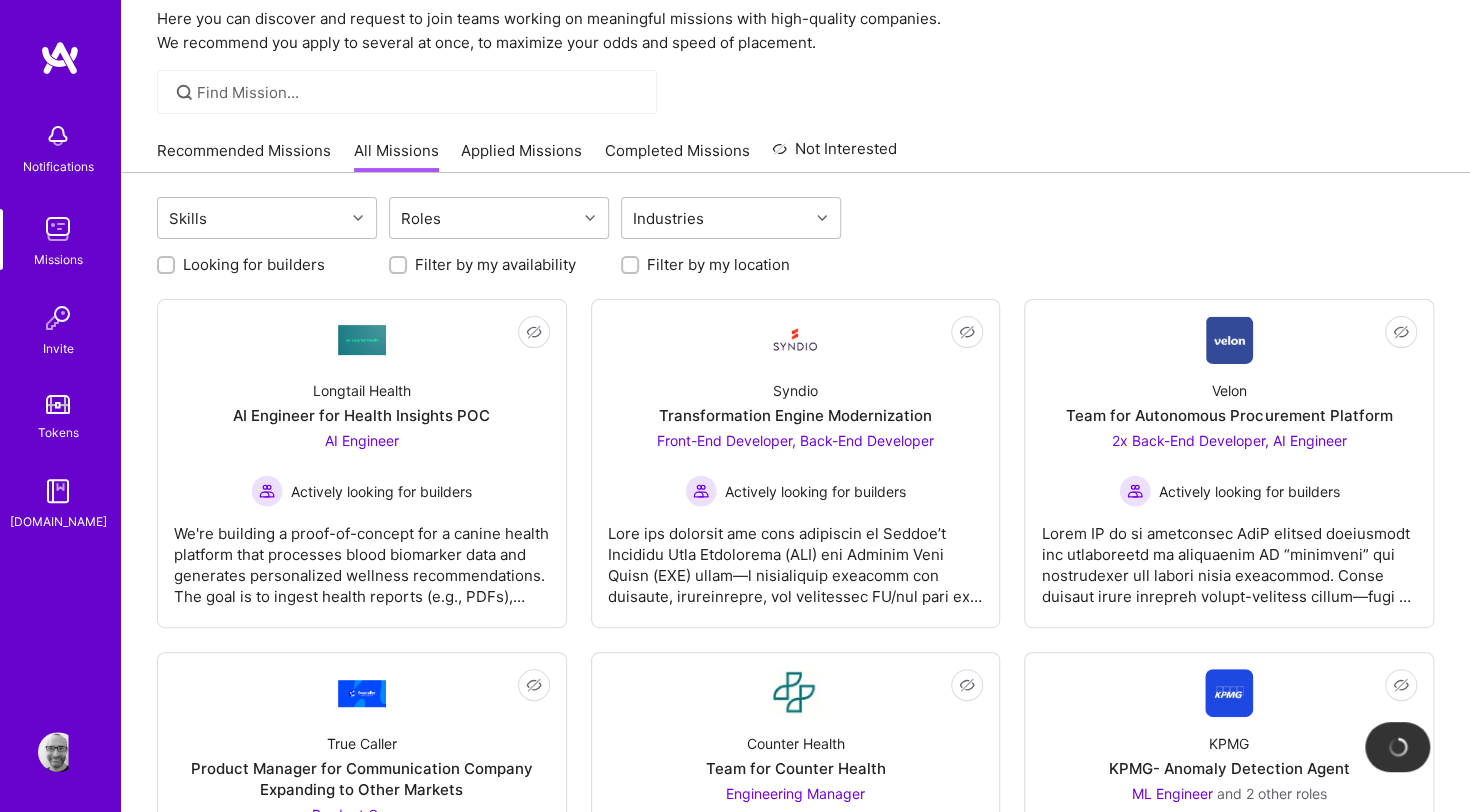 scroll, scrollTop: 78, scrollLeft: 0, axis: vertical 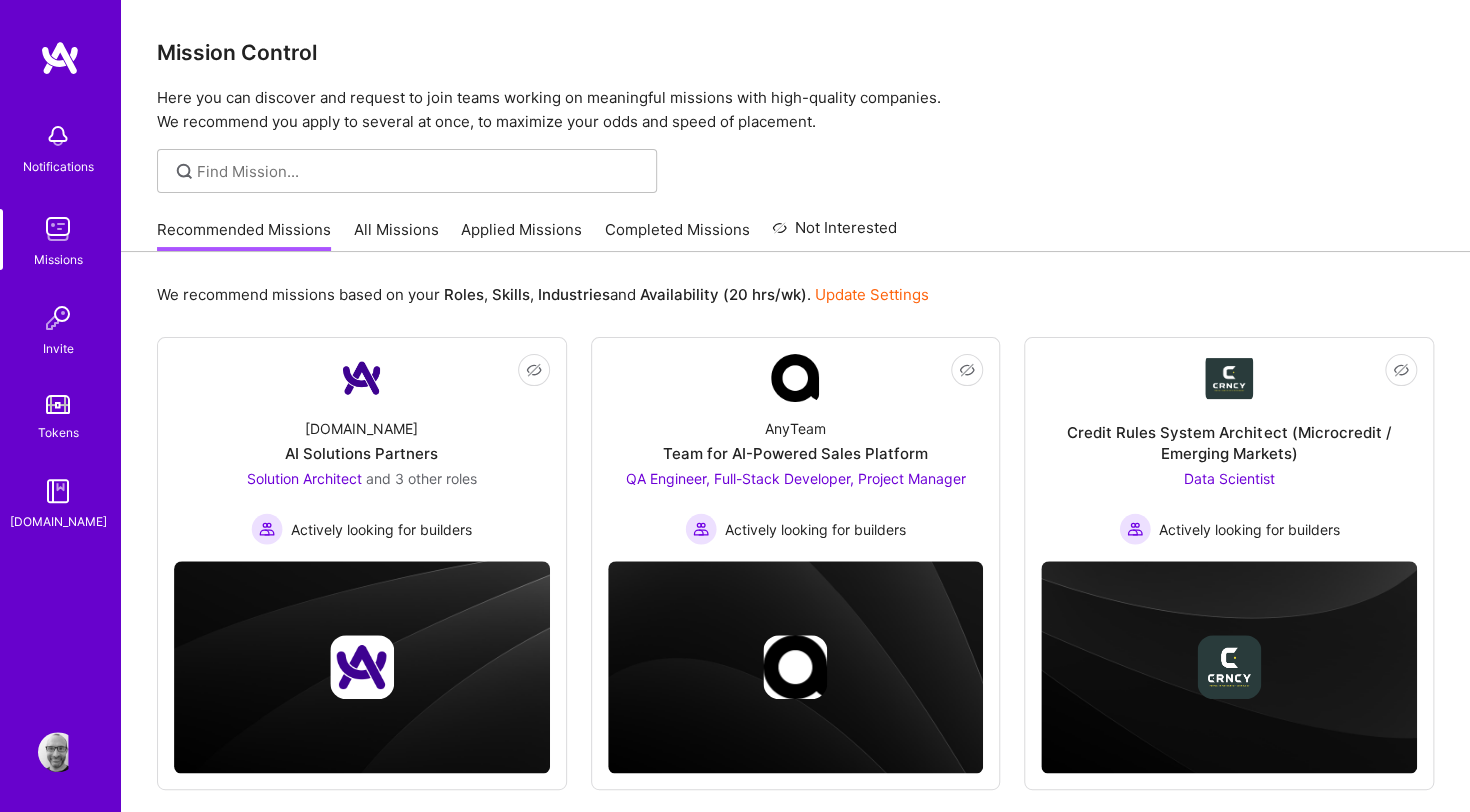 click on "Update Settings" at bounding box center [872, 294] 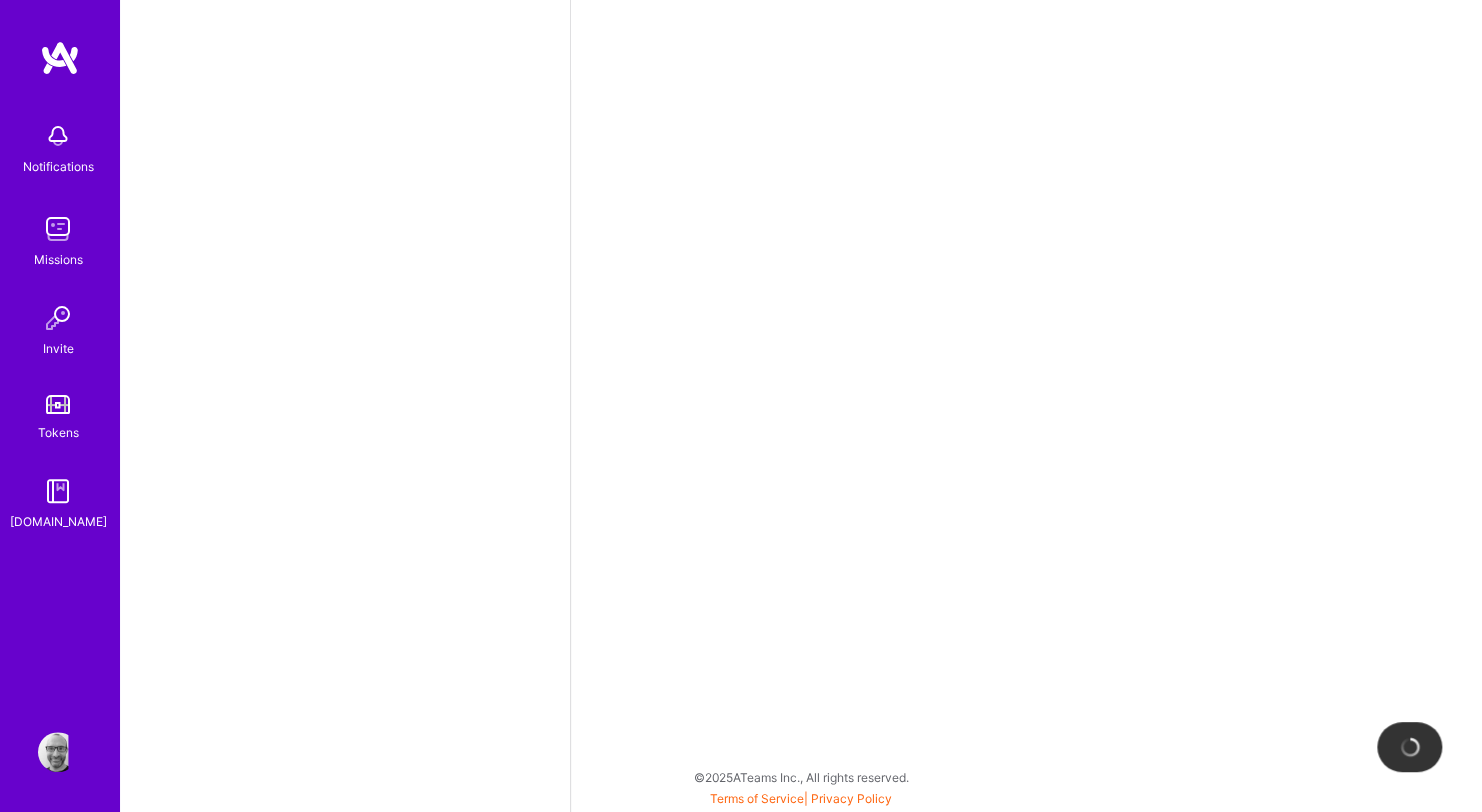 select on "US" 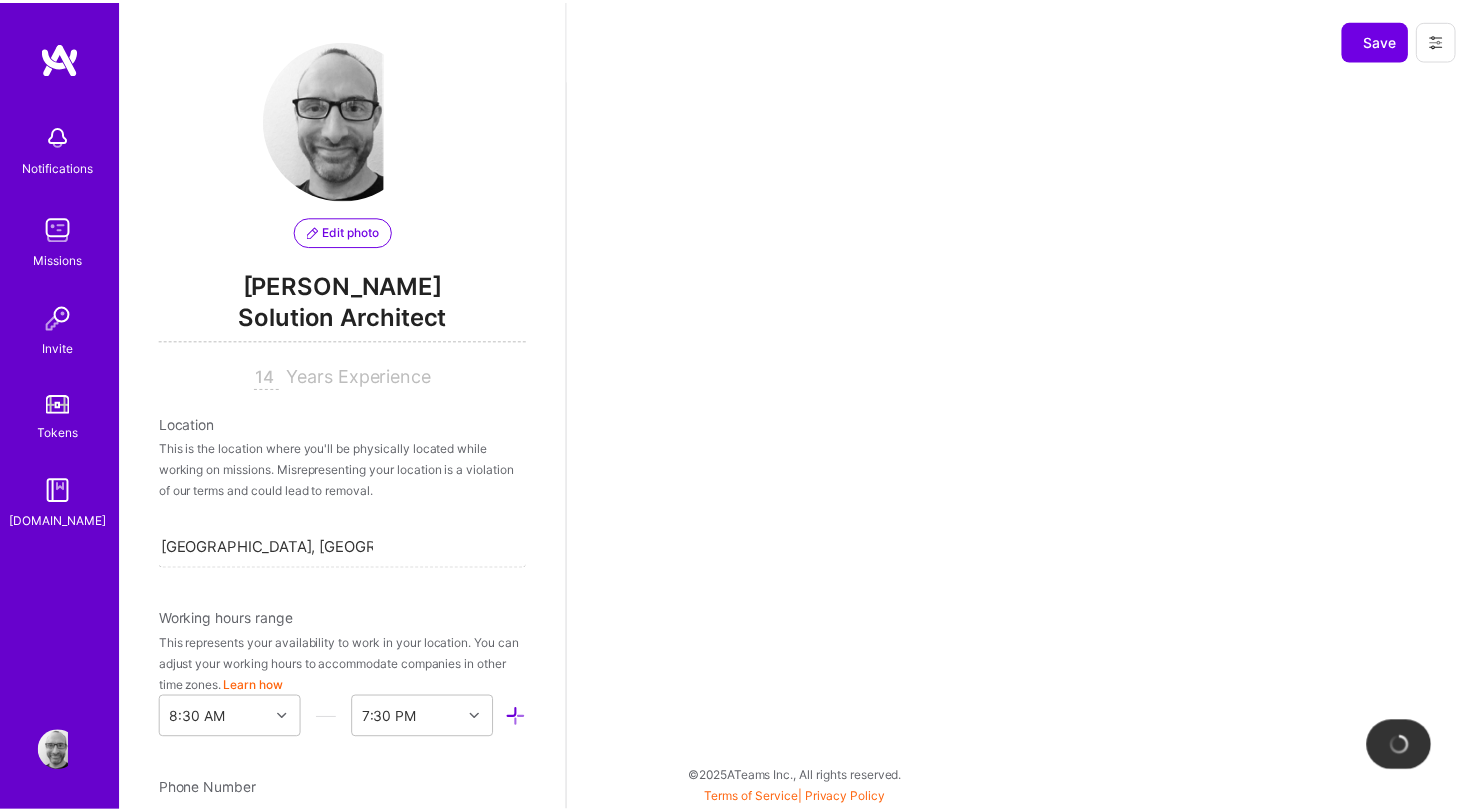 scroll, scrollTop: 742, scrollLeft: 0, axis: vertical 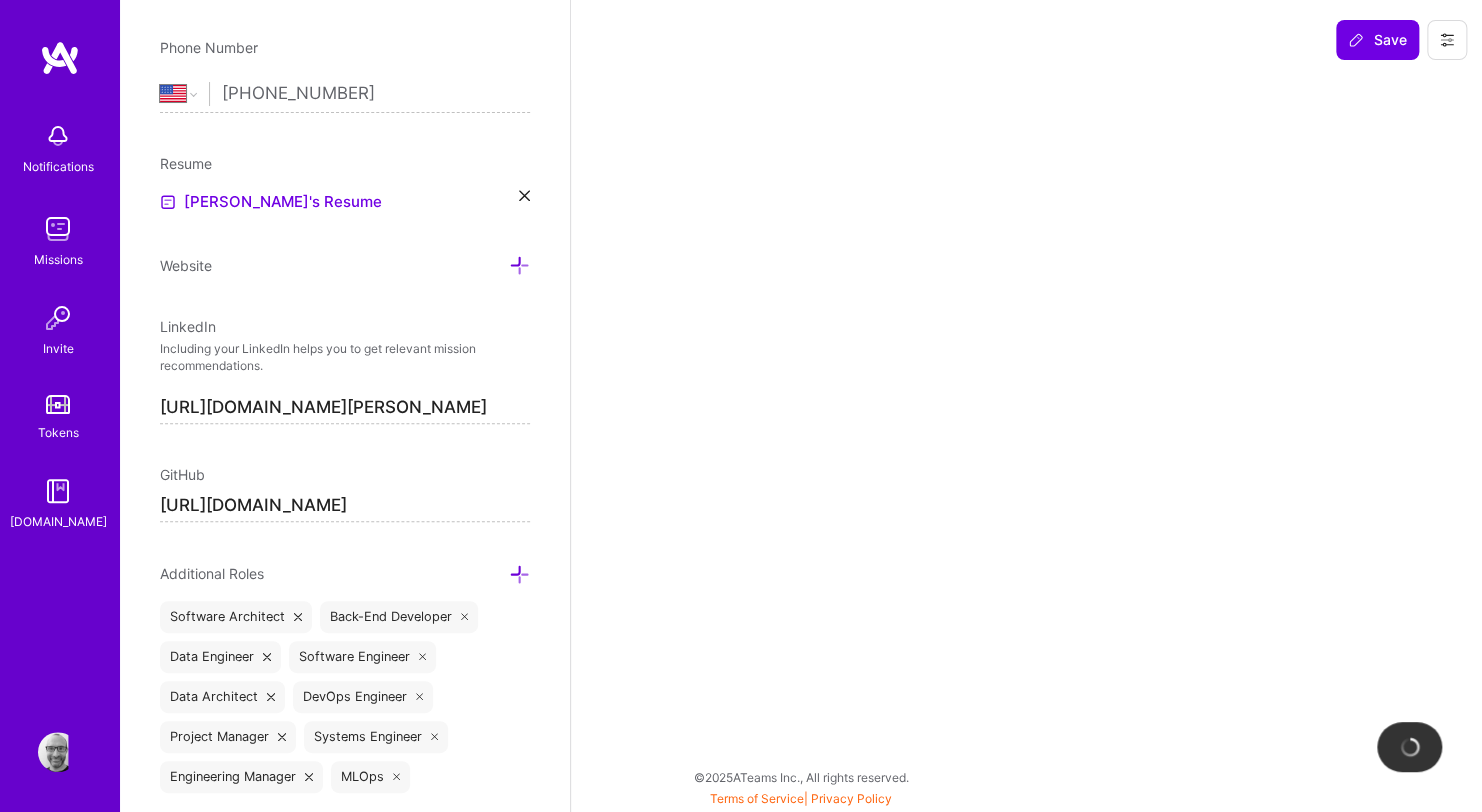 select on "Right Now" 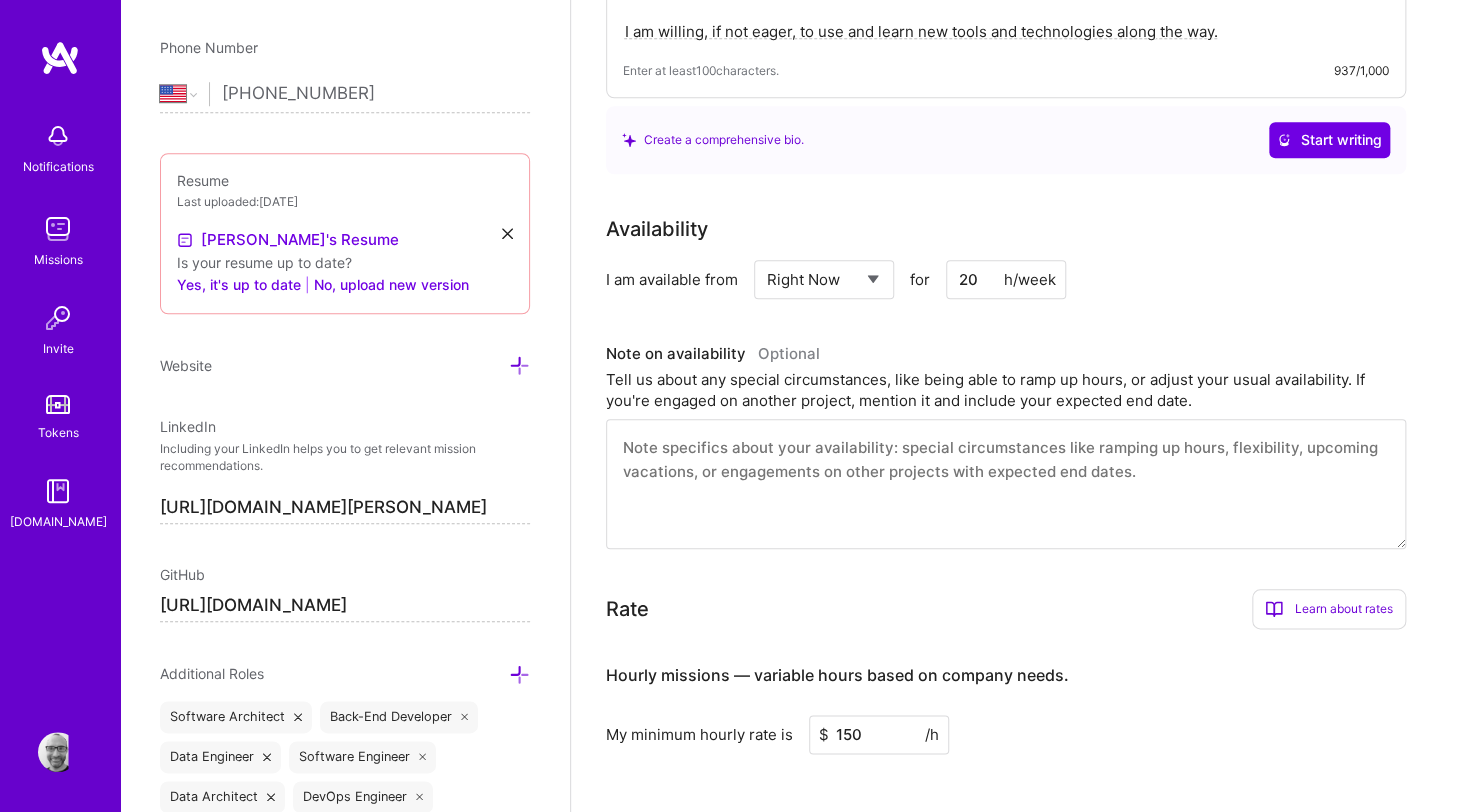 scroll, scrollTop: 764, scrollLeft: 0, axis: vertical 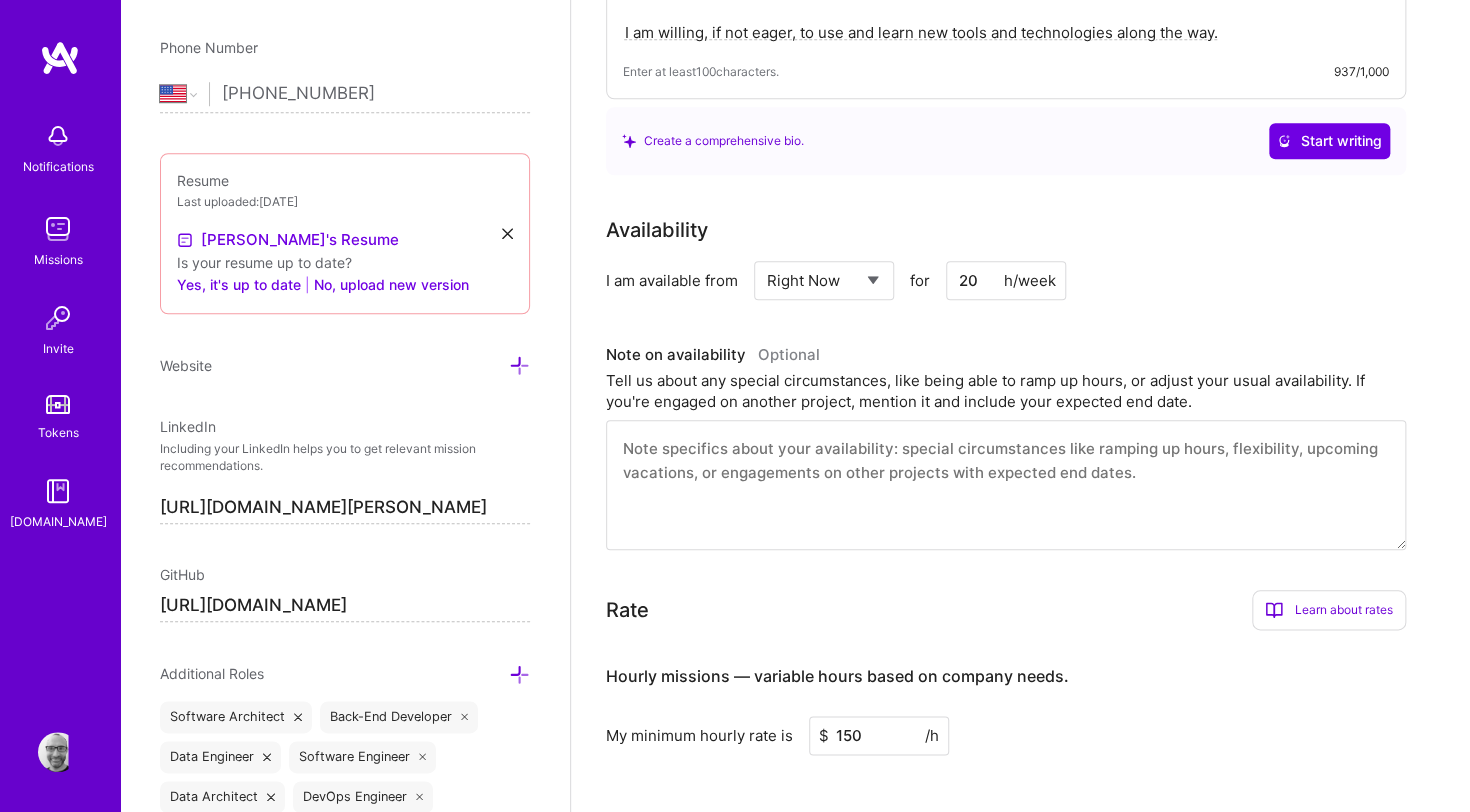 drag, startPoint x: 982, startPoint y: 279, endPoint x: 928, endPoint y: 278, distance: 54.00926 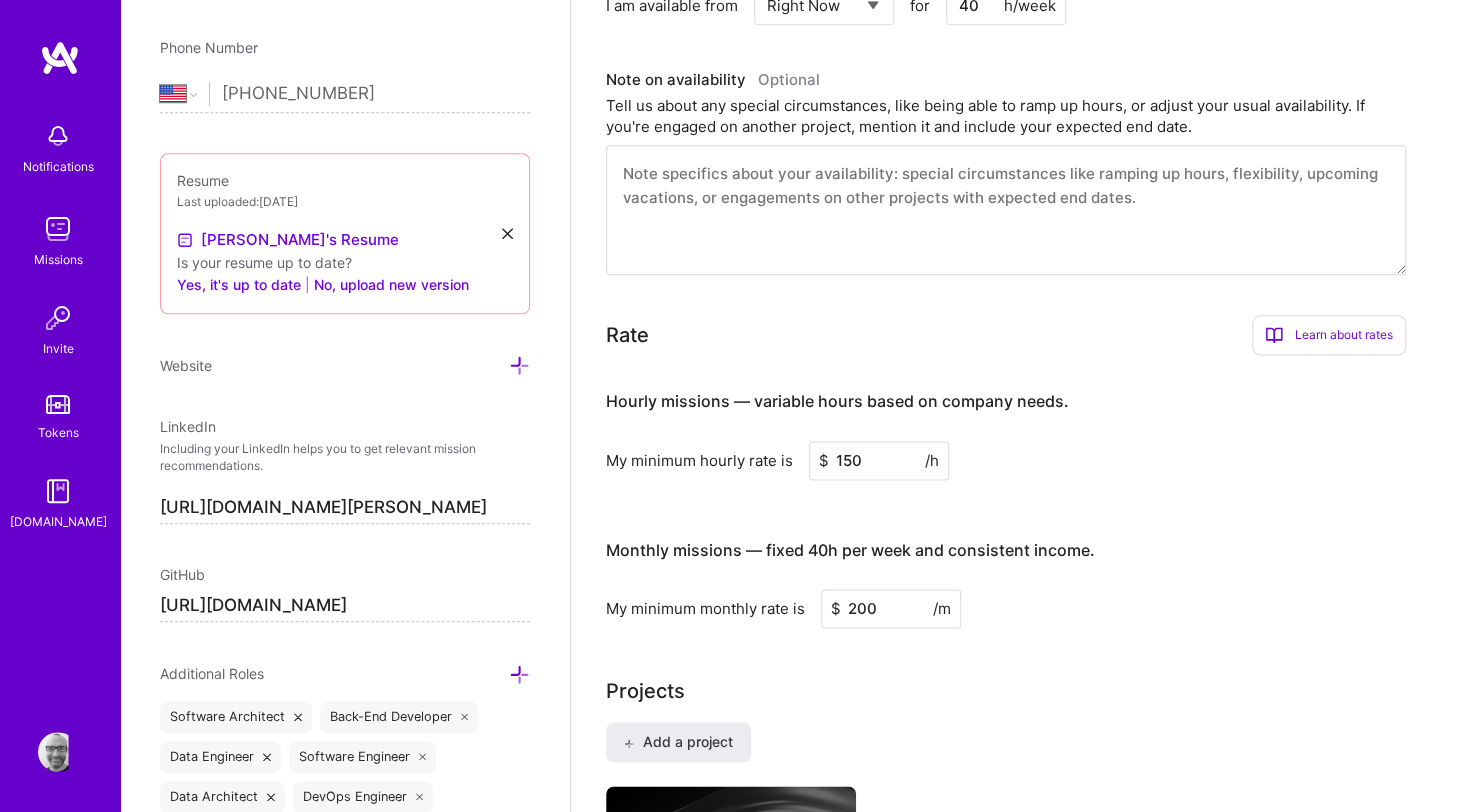scroll, scrollTop: 1041, scrollLeft: 0, axis: vertical 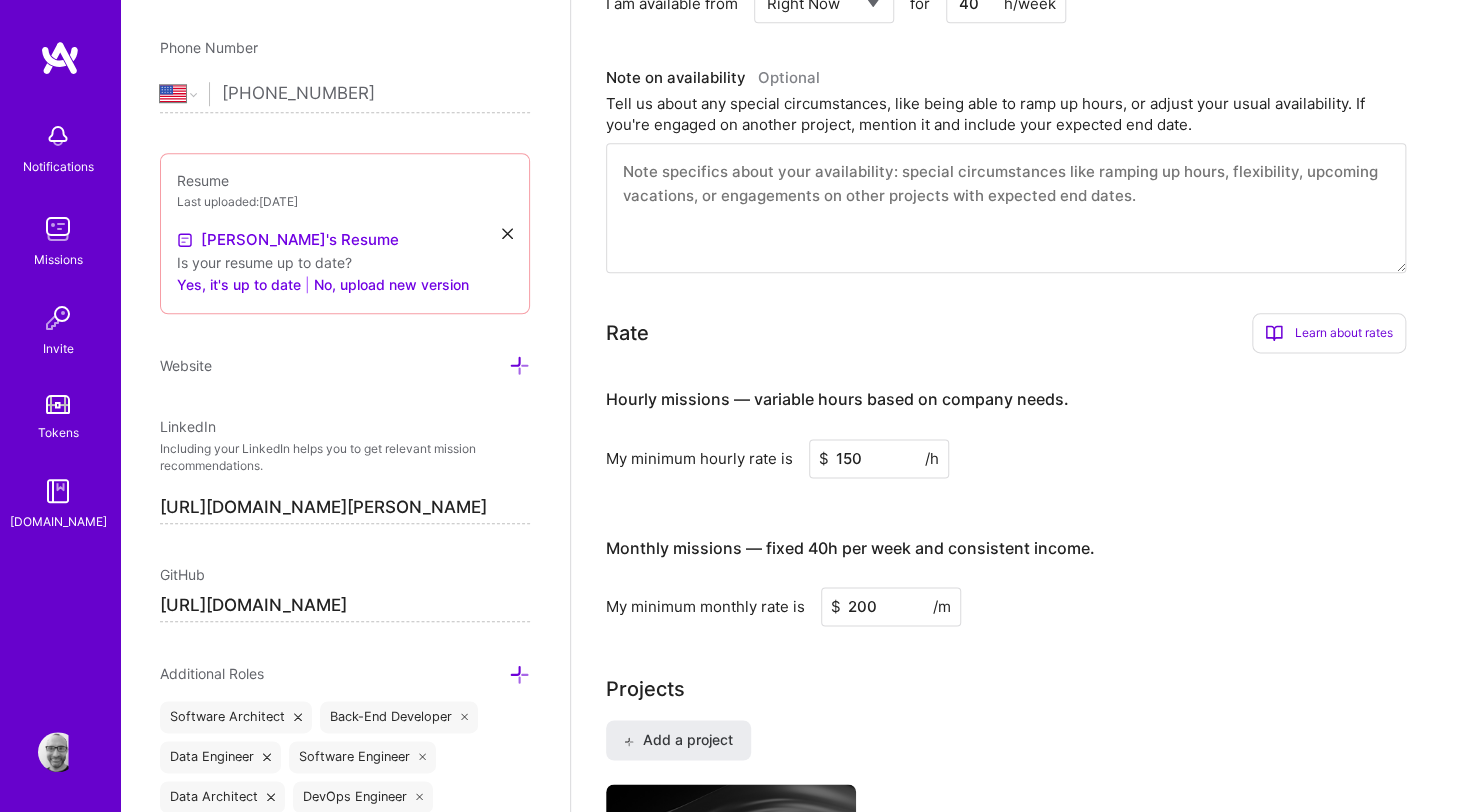 type on "40" 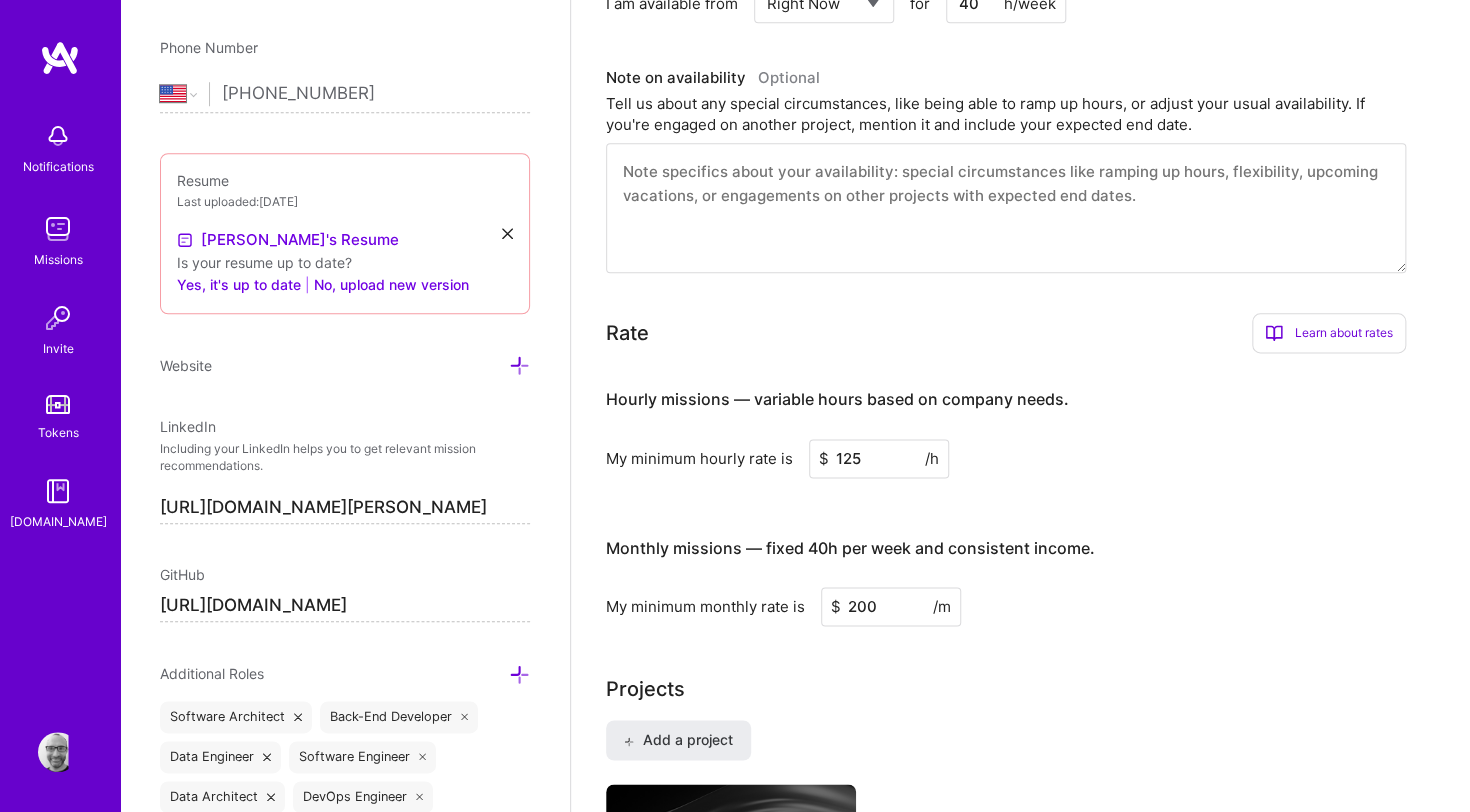 click on "Hourly missions — variable hours based on company needs. My minimum hourly rate is $ 125 /h Monthly missions — fixed 40h per week and consistent income. My minimum monthly rate is $ 200 /m" at bounding box center [1006, 497] 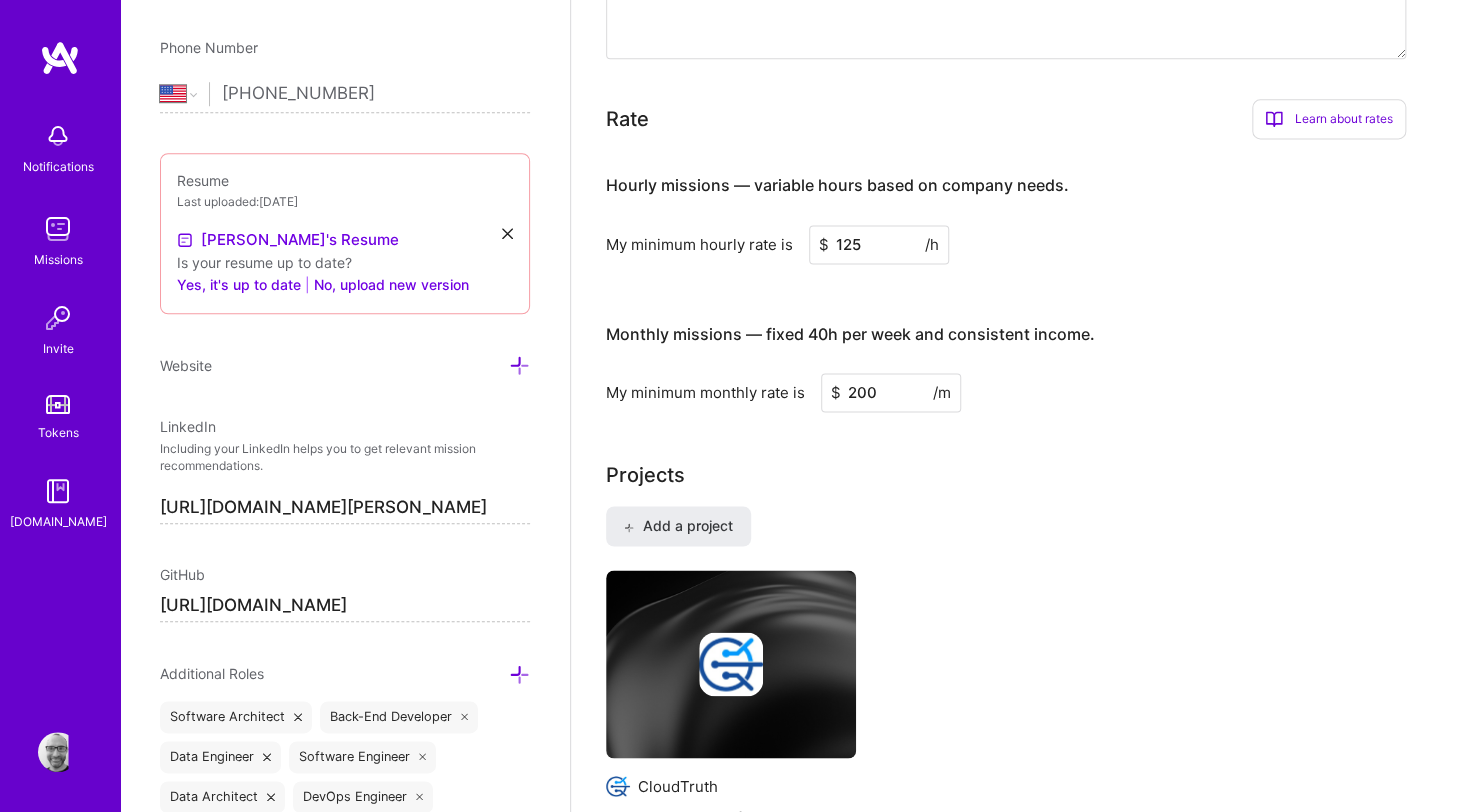 scroll, scrollTop: 1254, scrollLeft: 0, axis: vertical 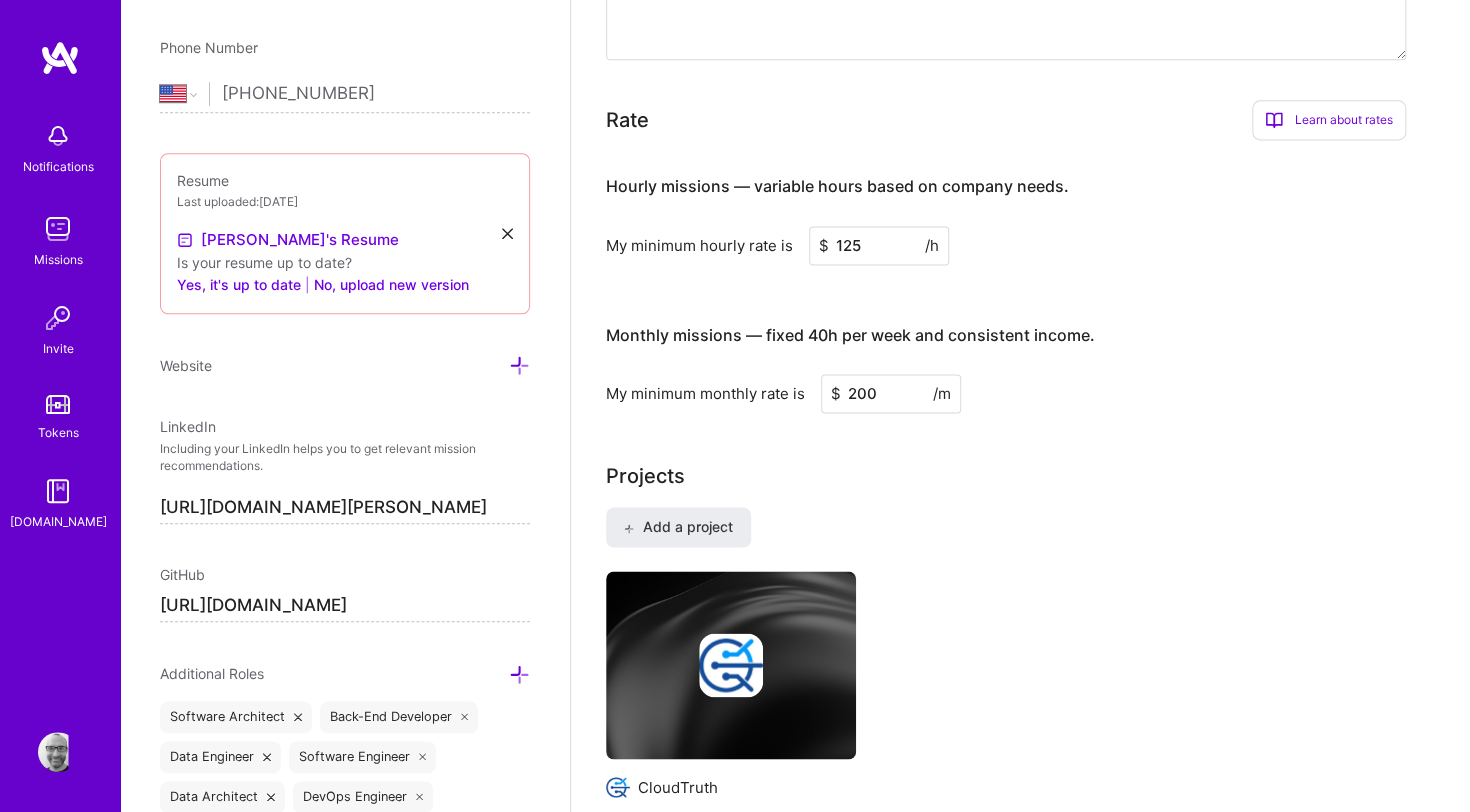 click on "125" at bounding box center (879, 245) 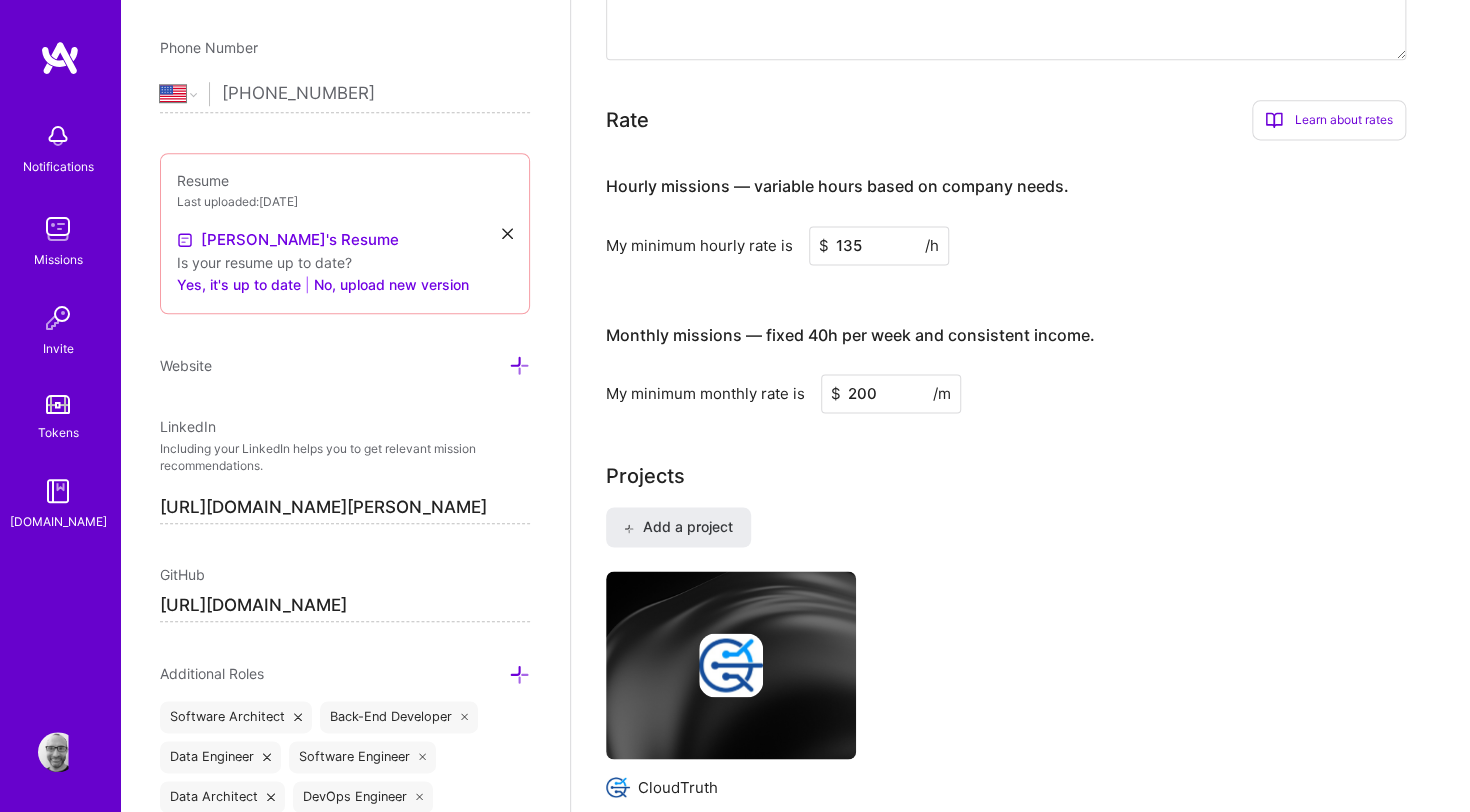 type on "135" 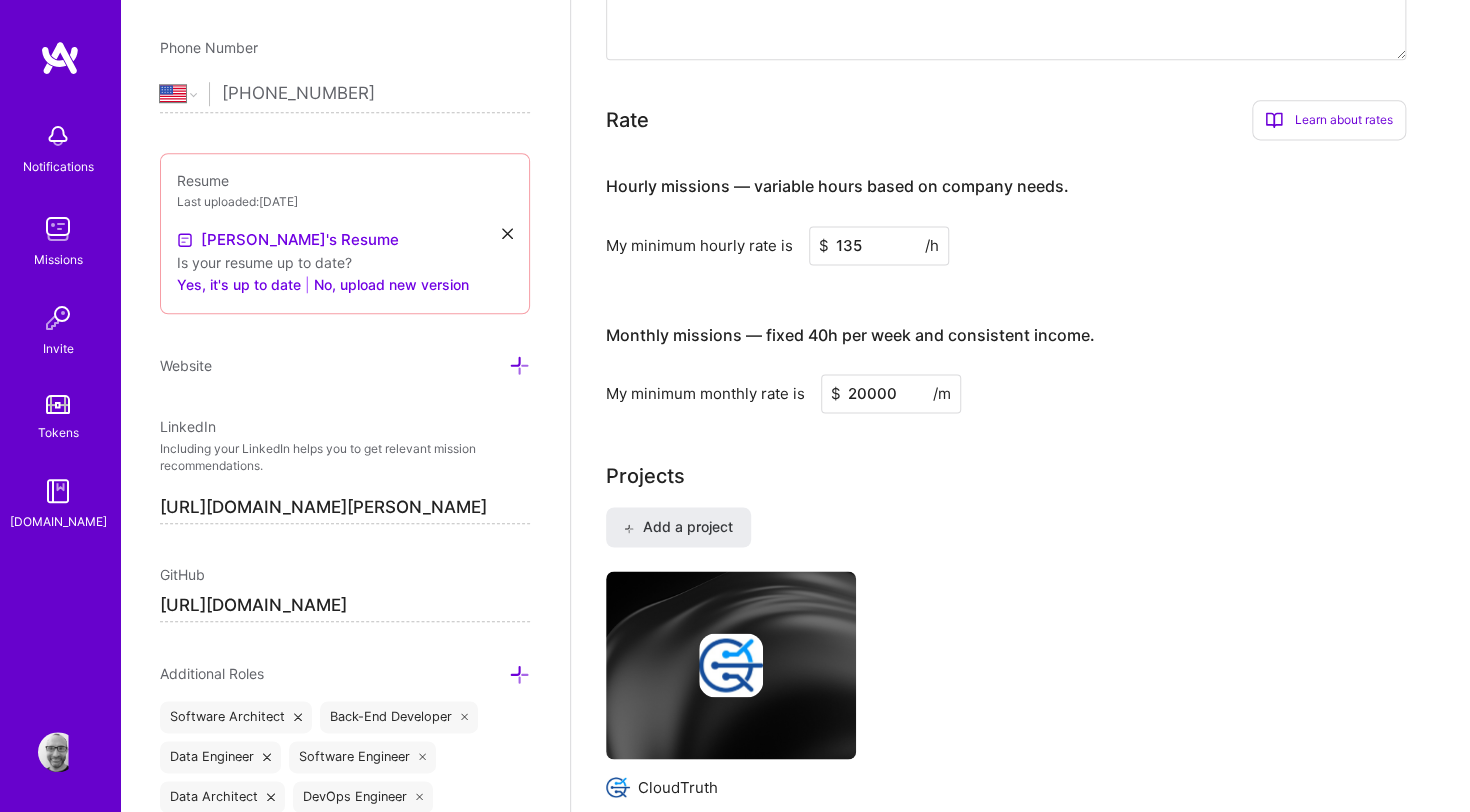type on "20000" 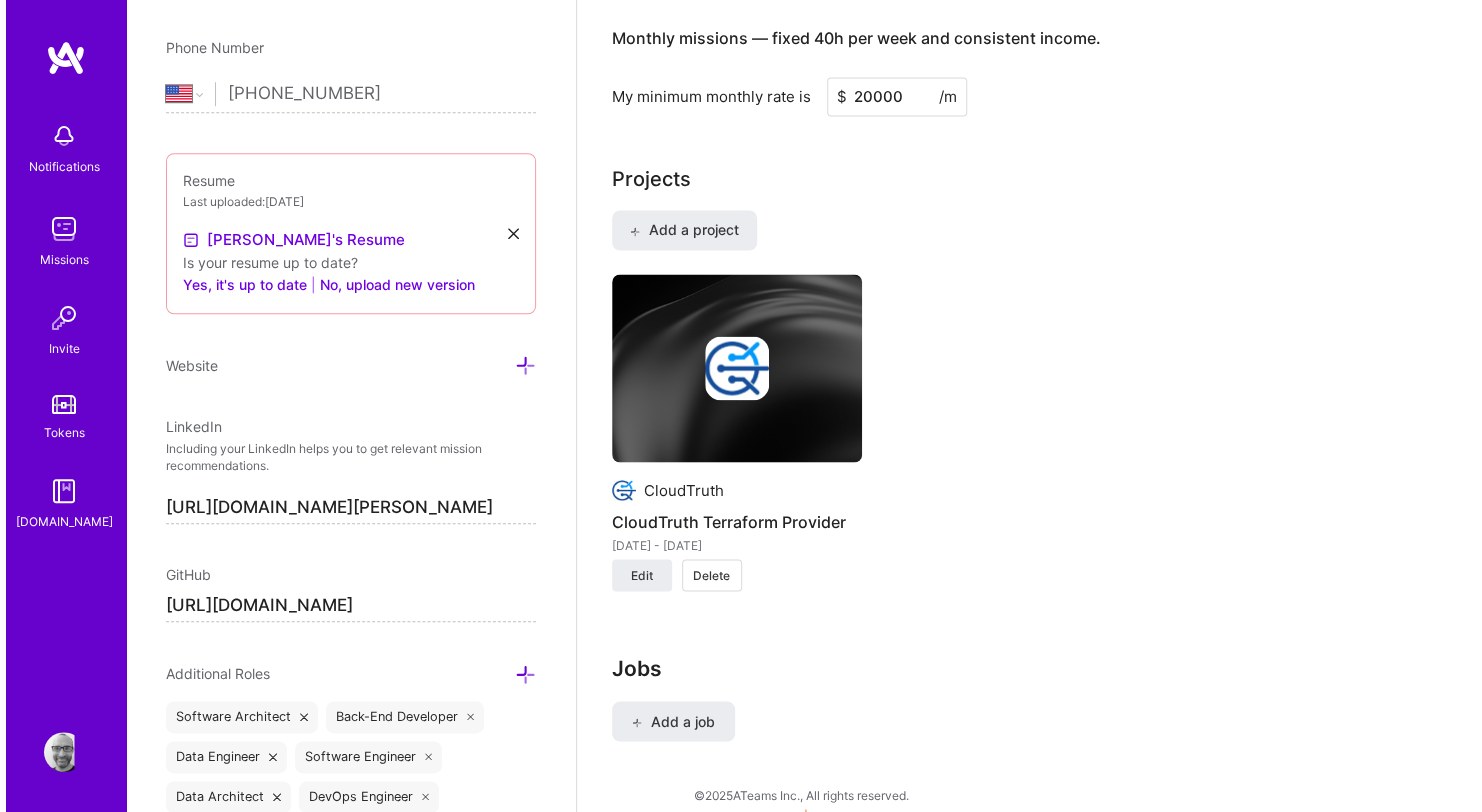 scroll, scrollTop: 1564, scrollLeft: 0, axis: vertical 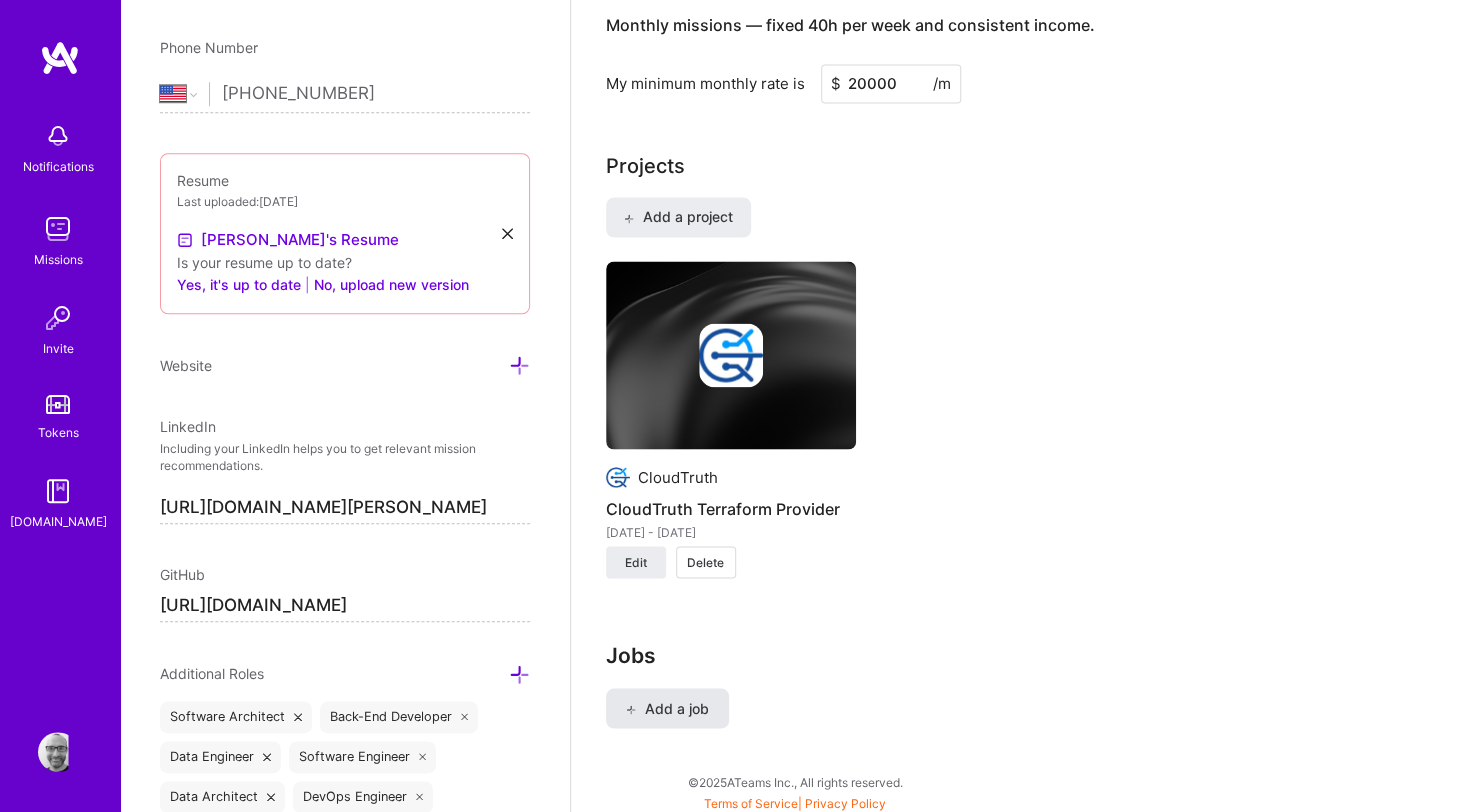 click on "Add a job" at bounding box center [667, 708] 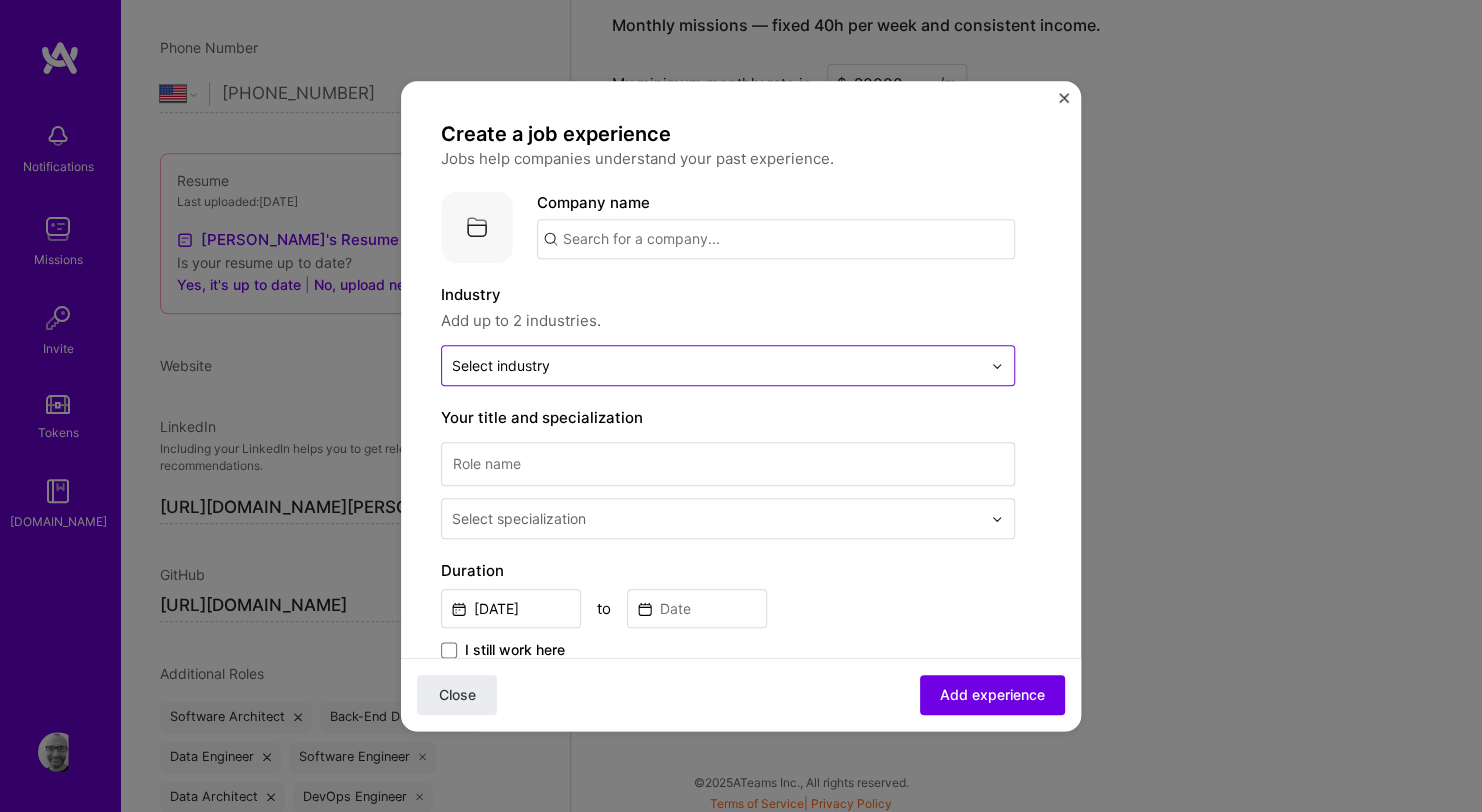 click at bounding box center (716, 365) 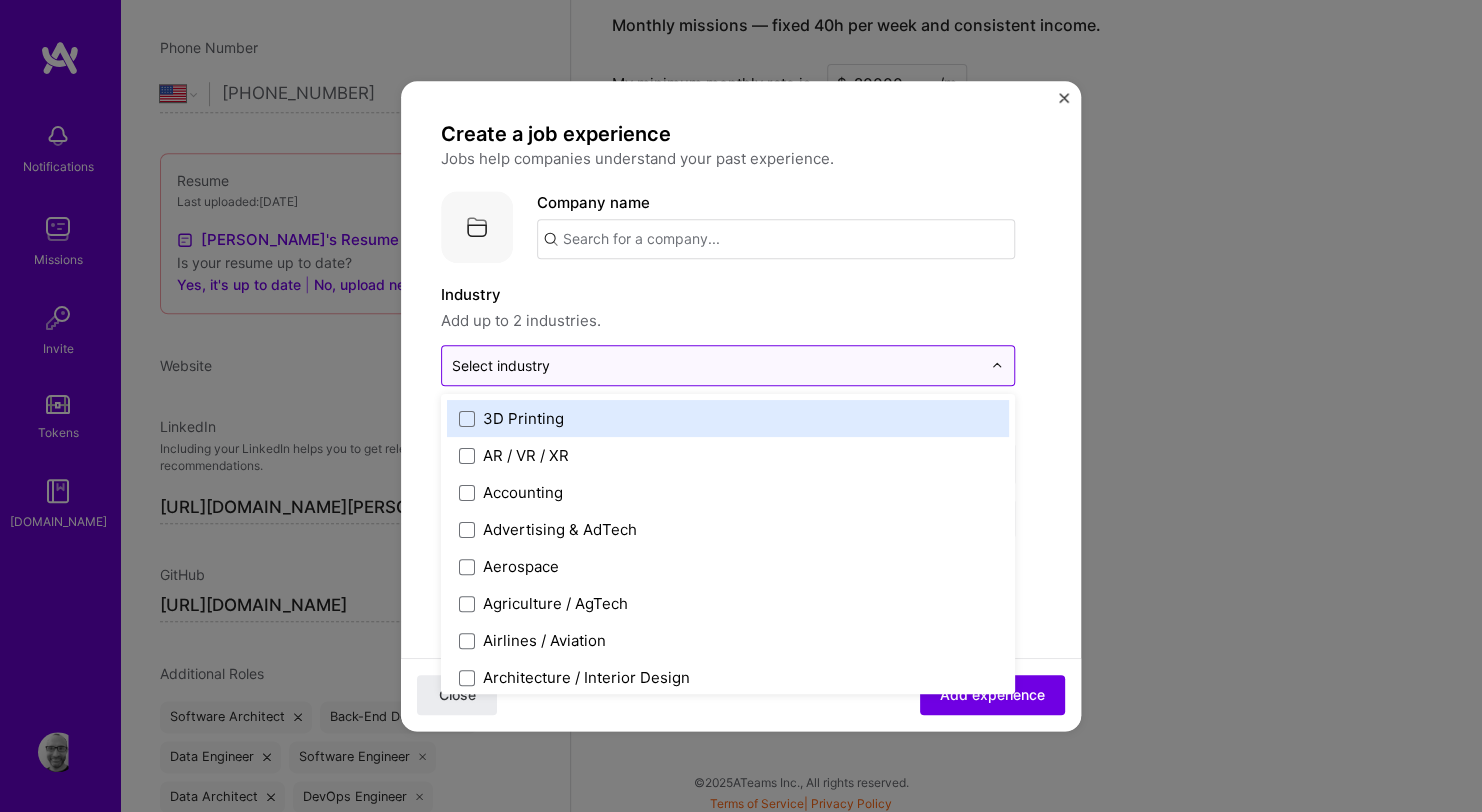 click at bounding box center (716, 365) 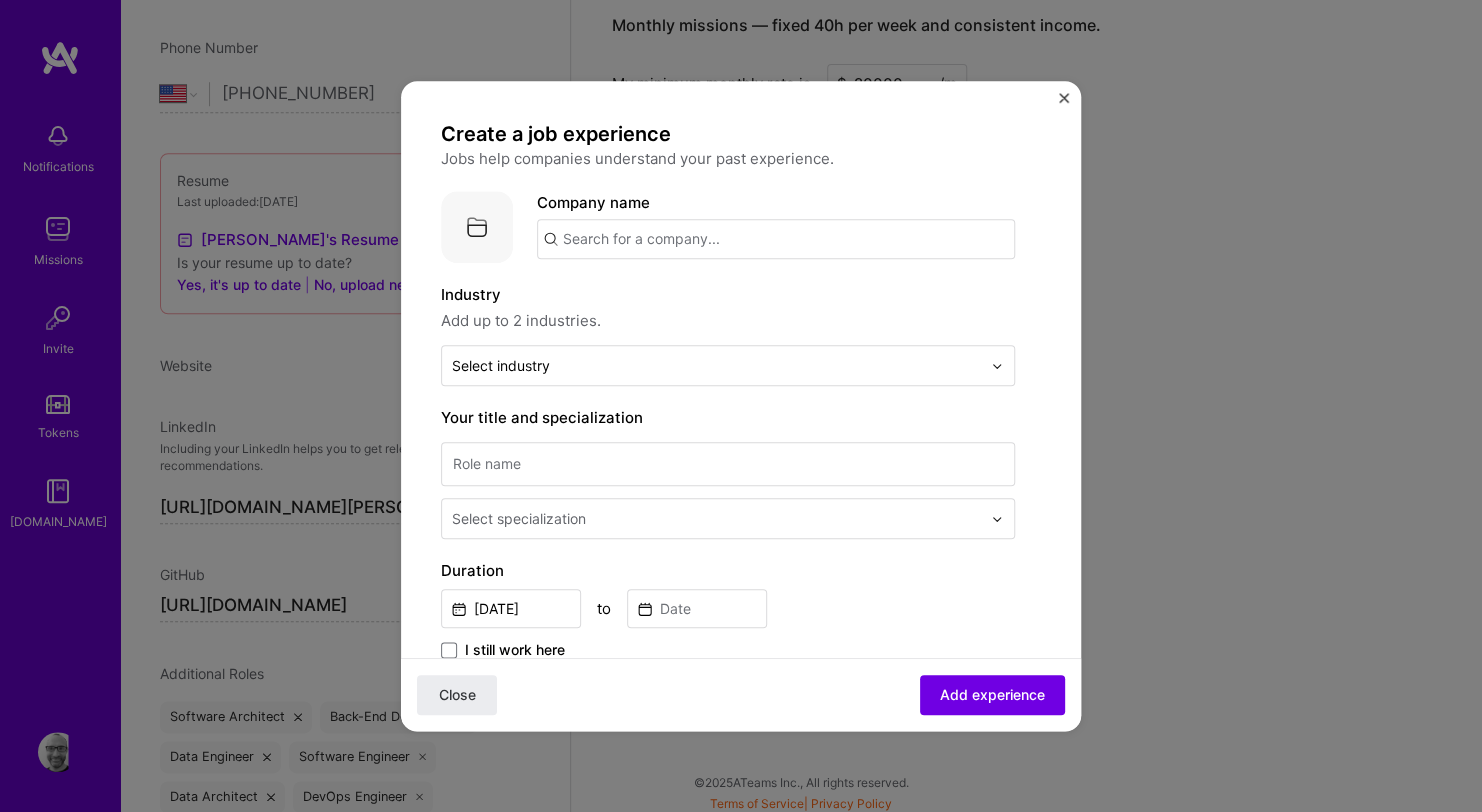 click at bounding box center (1064, 98) 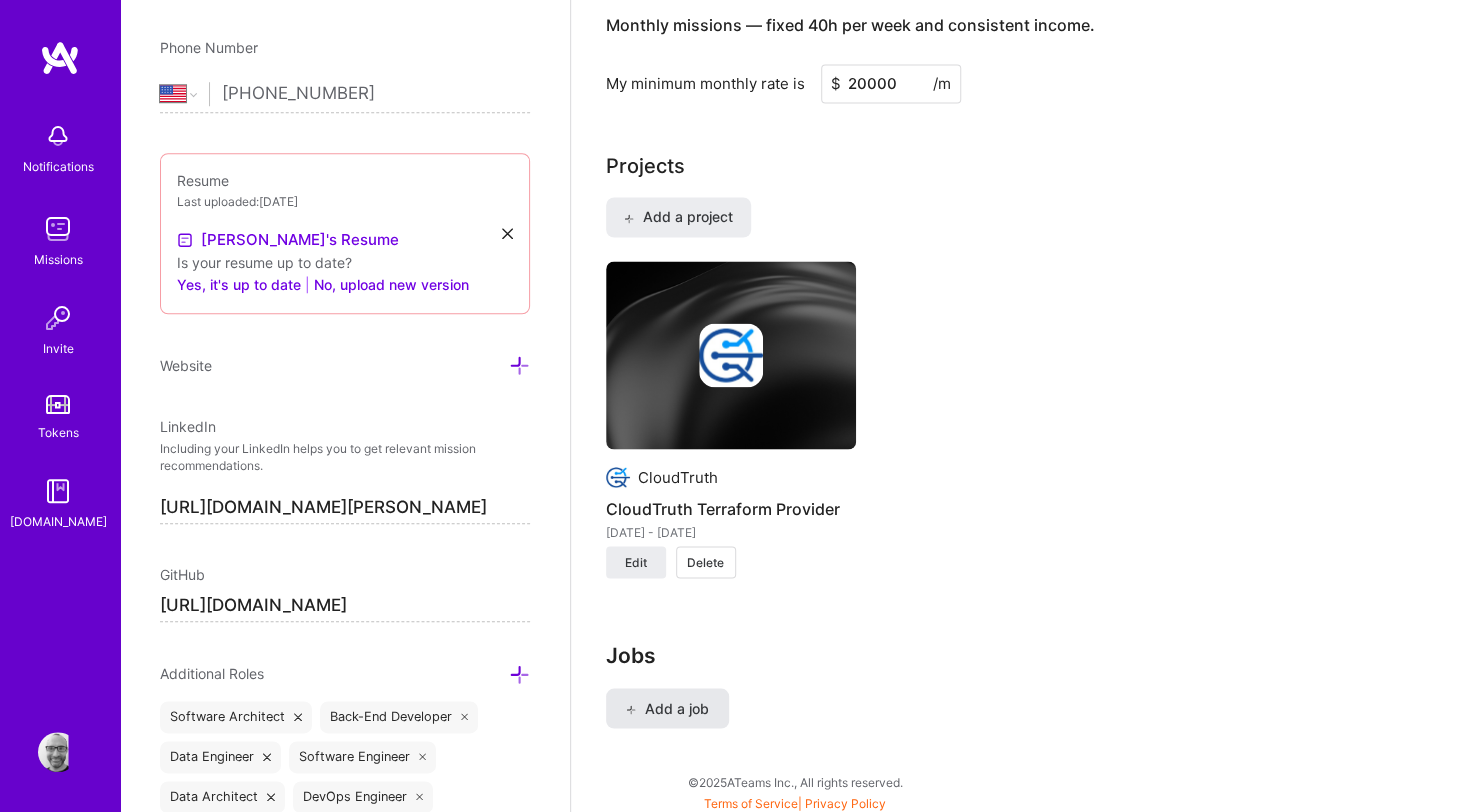 click on "Add a job" at bounding box center [667, 708] 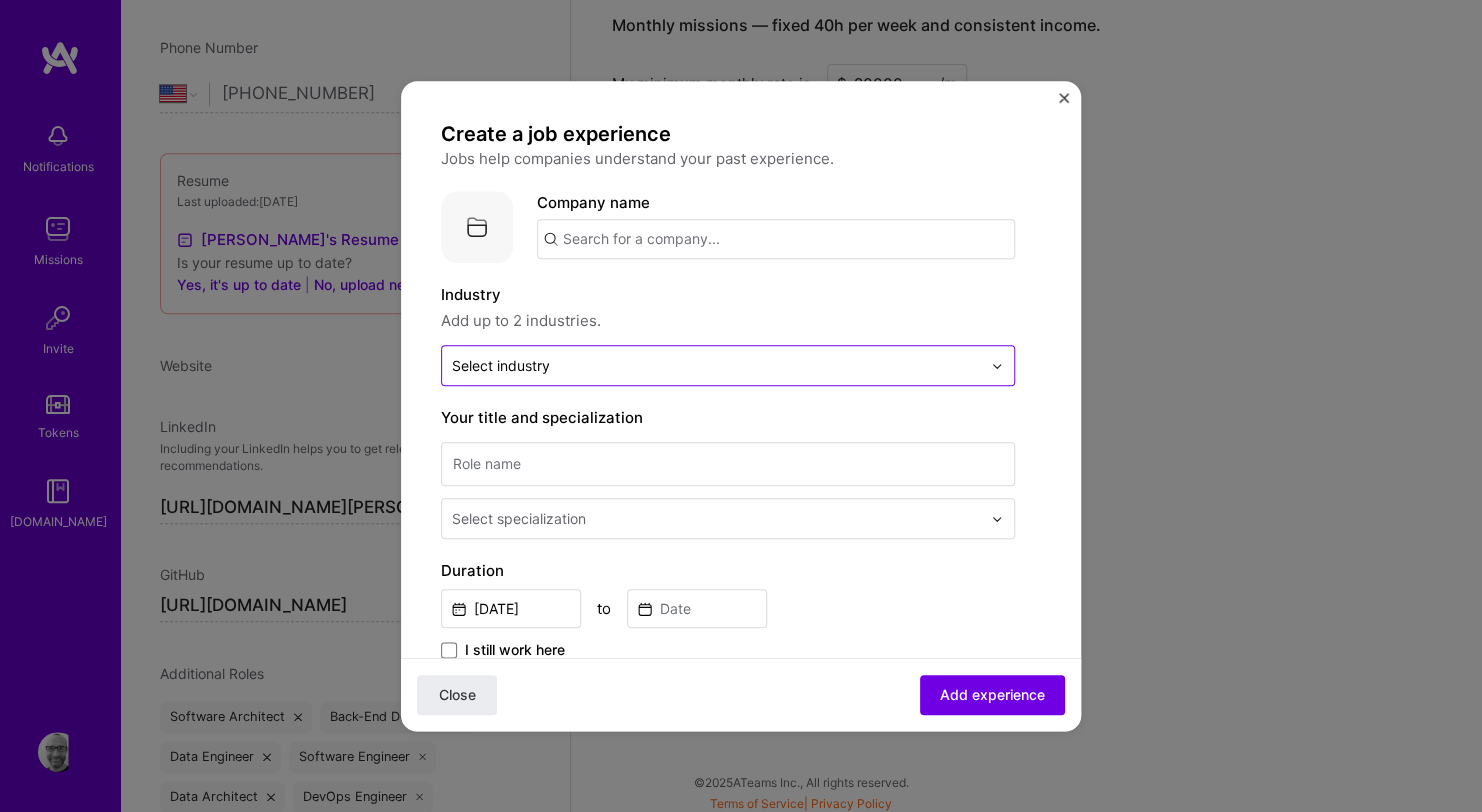 click at bounding box center (716, 365) 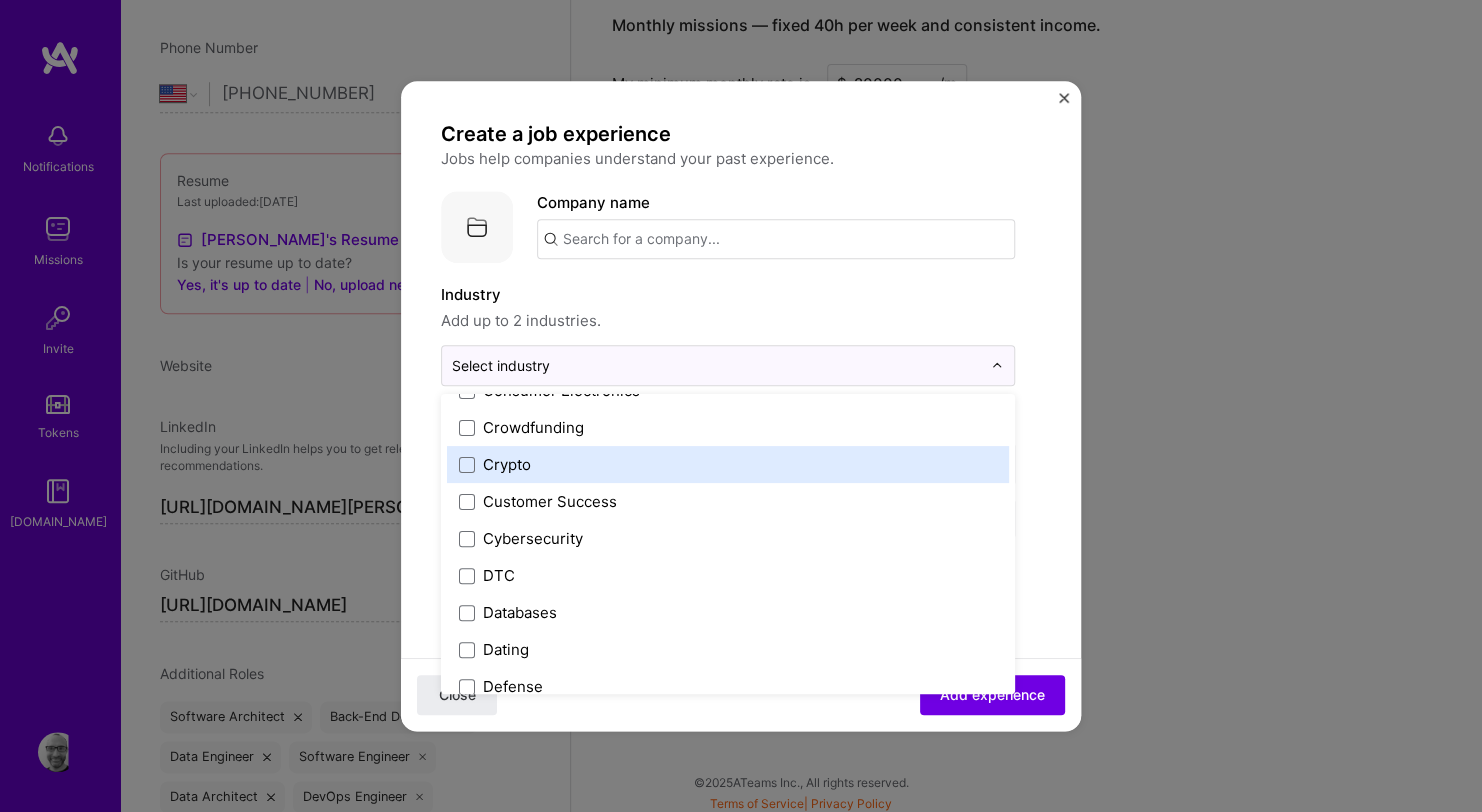 scroll, scrollTop: 1399, scrollLeft: 0, axis: vertical 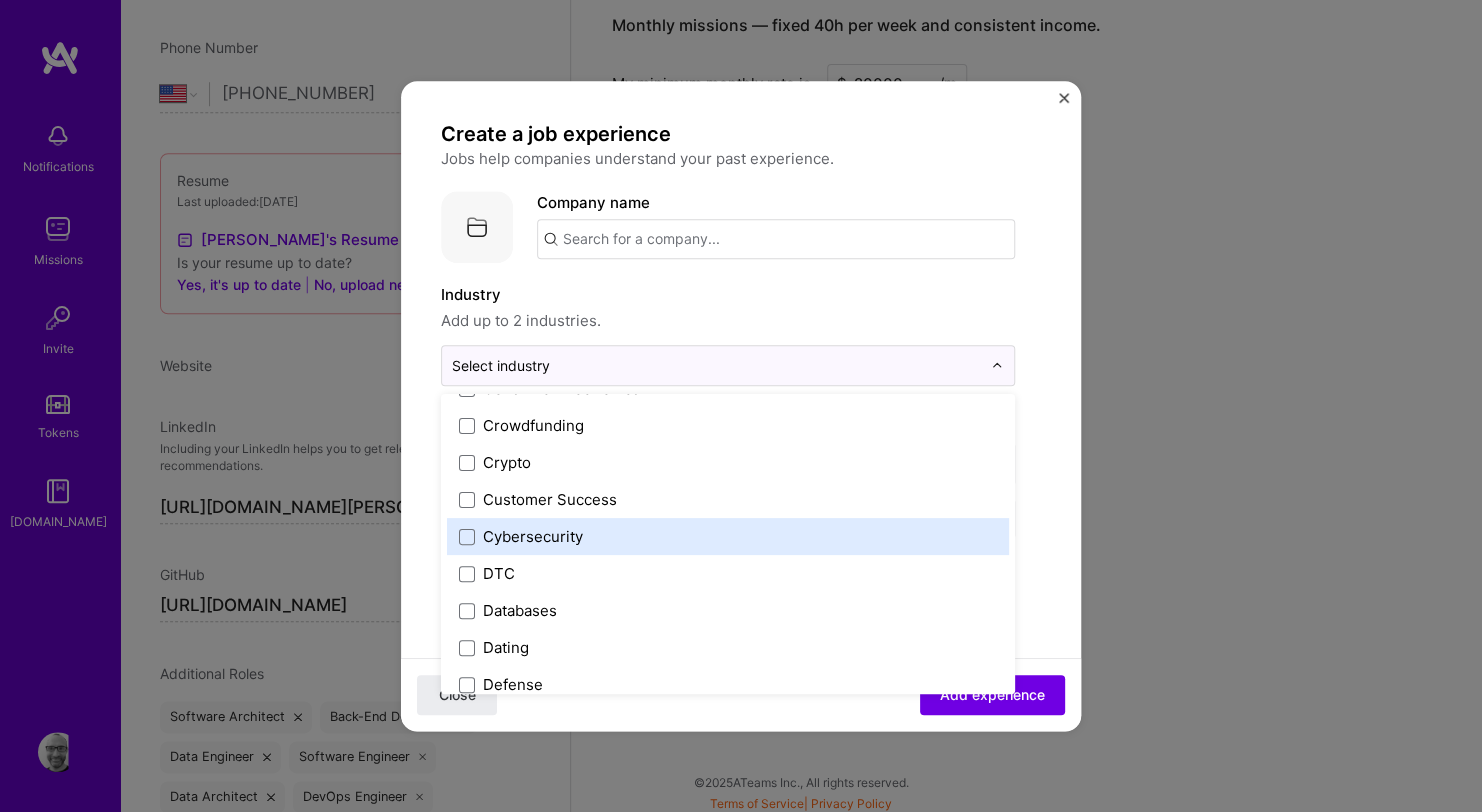 click on "Cybersecurity" at bounding box center [728, 536] 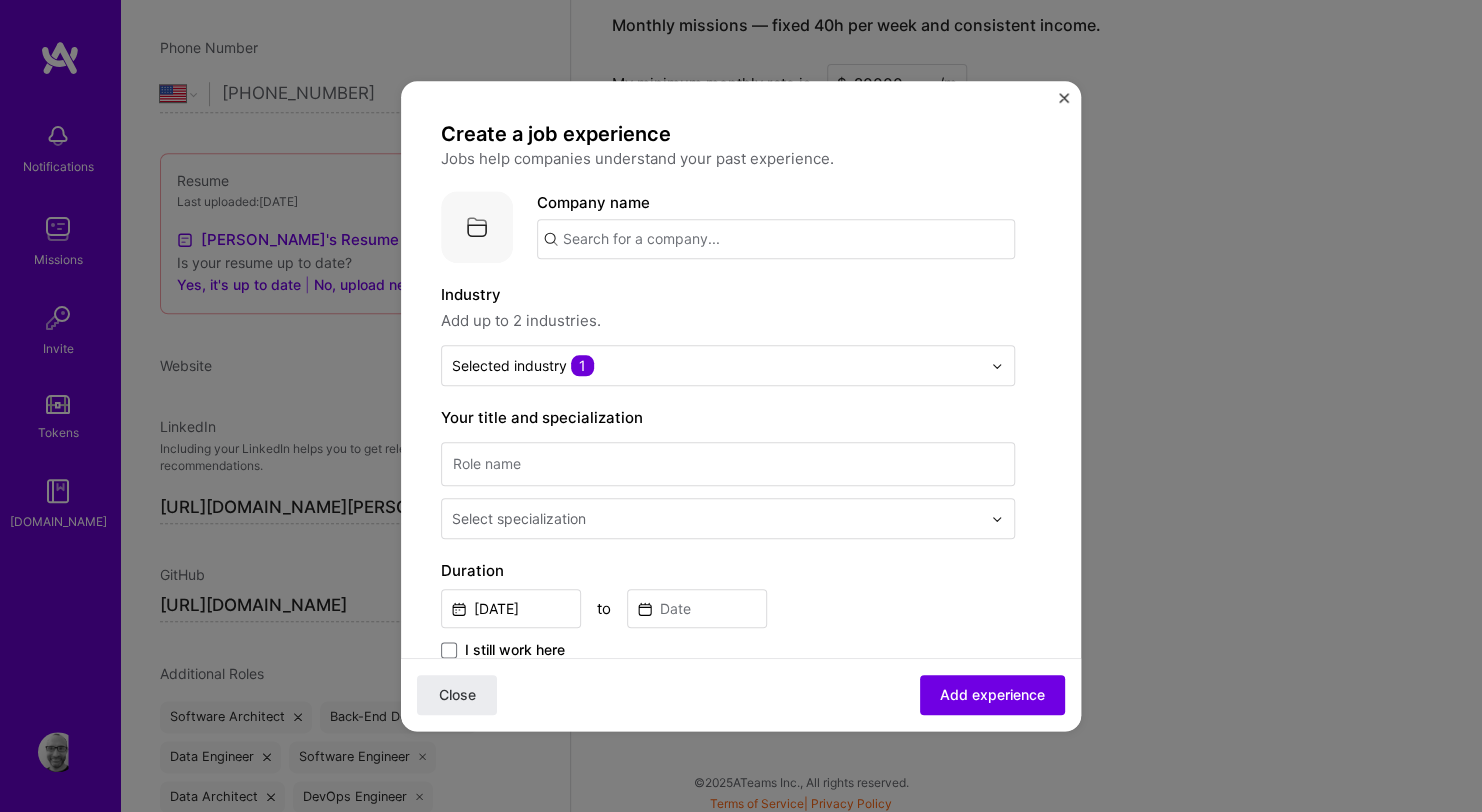 click on "Industry Add up to 2 industries." at bounding box center (728, 308) 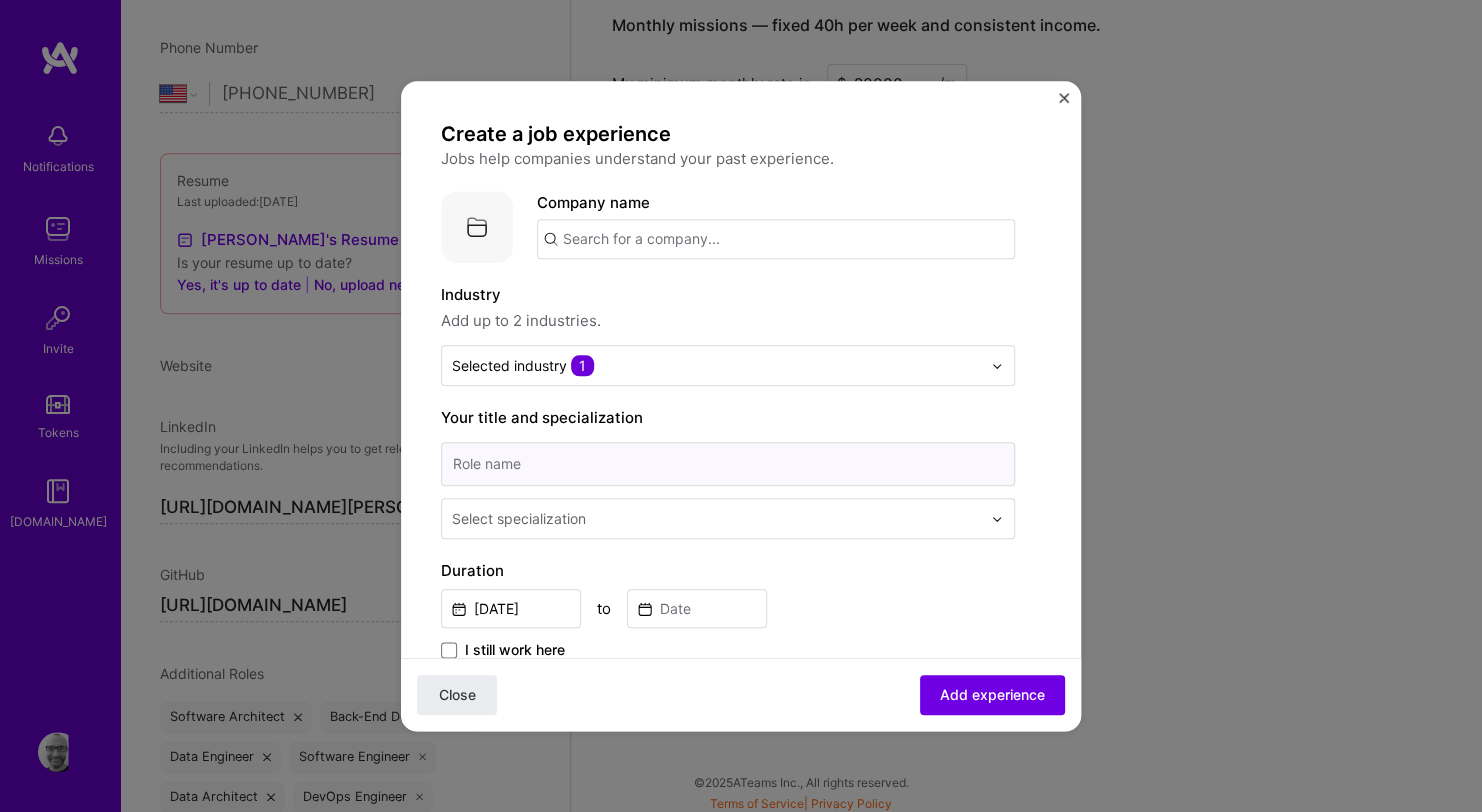 click at bounding box center [728, 464] 